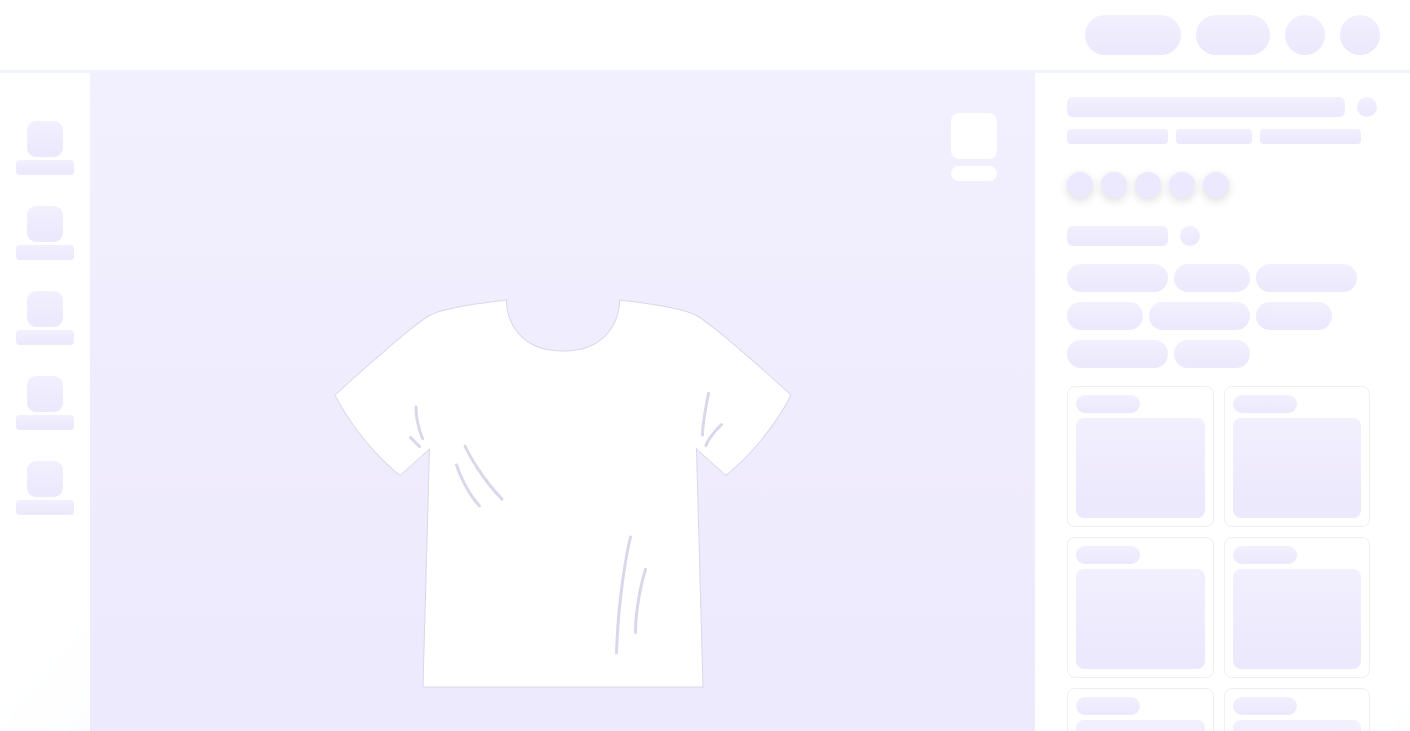 scroll, scrollTop: 0, scrollLeft: 0, axis: both 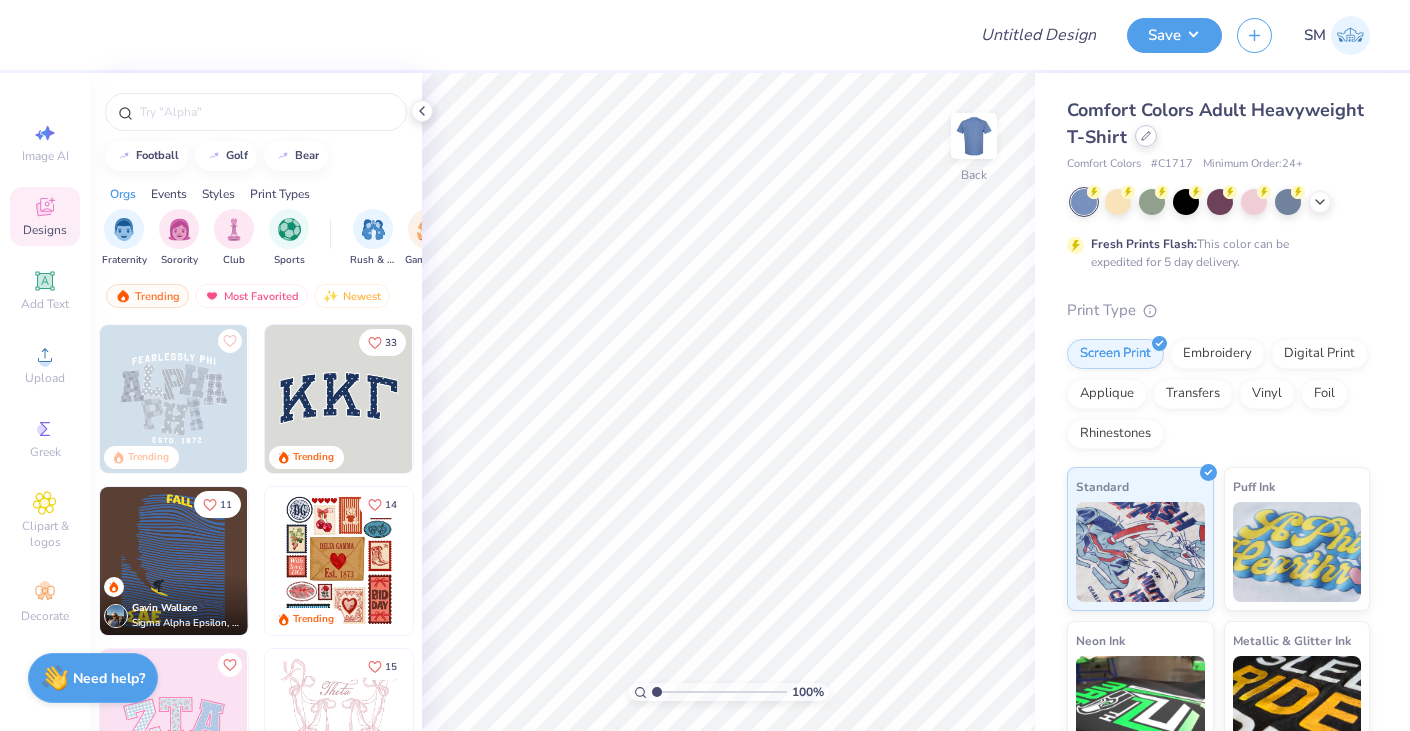 click 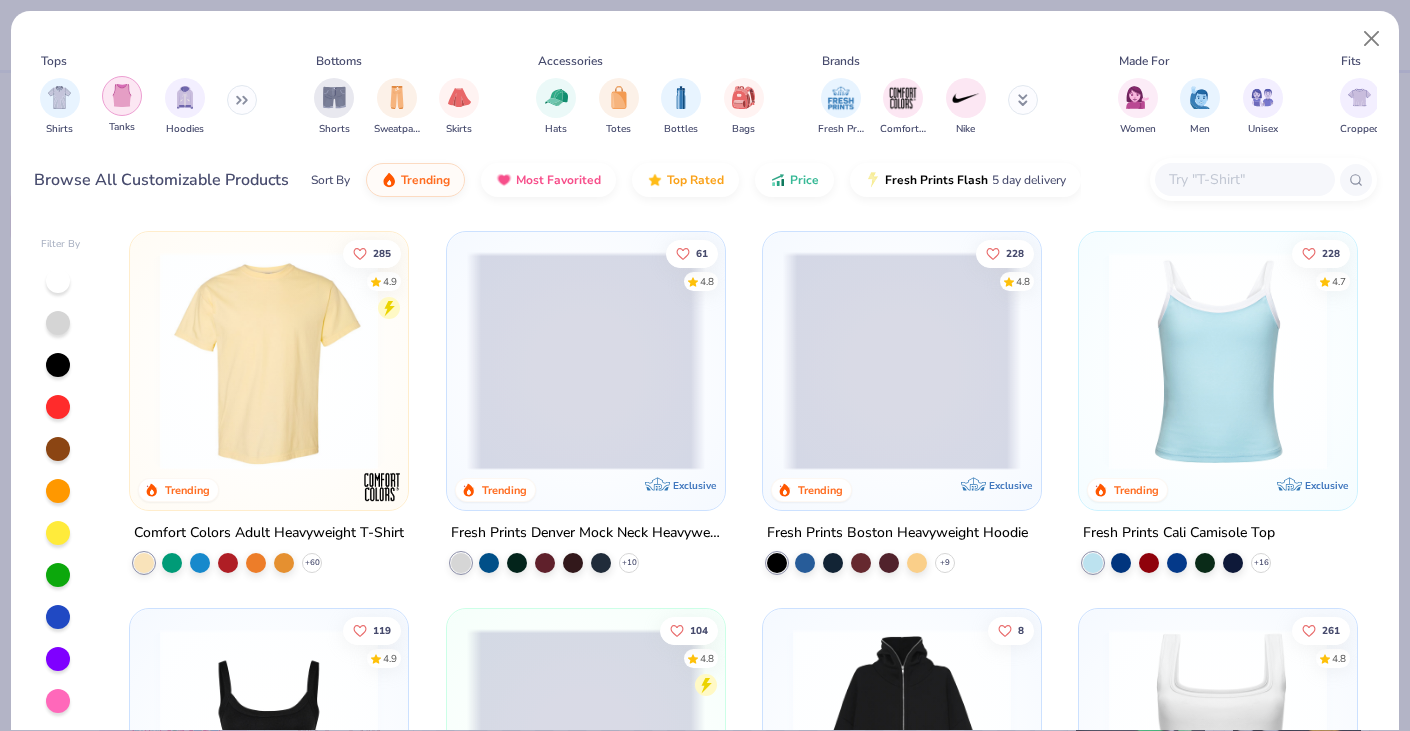 click at bounding box center (122, 95) 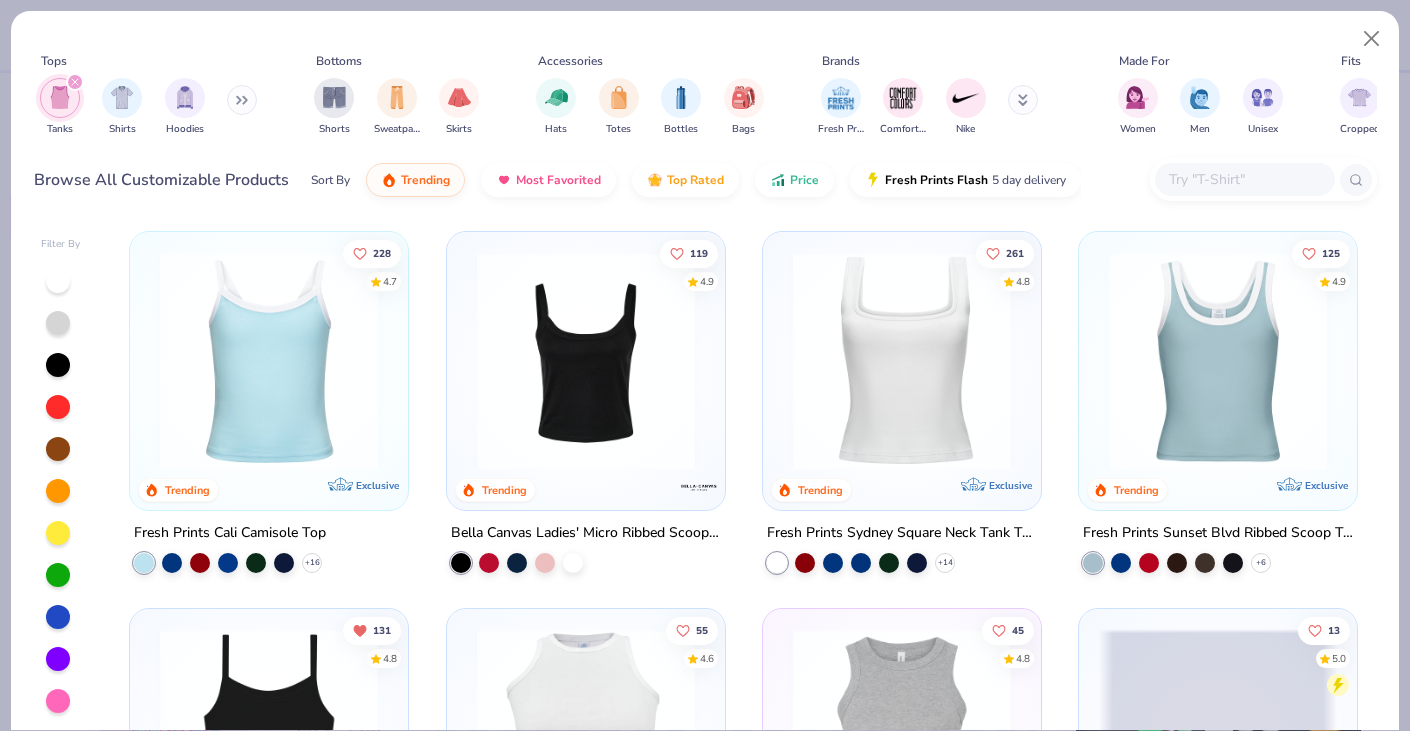click on "Bella Canvas Ladies' Micro Ribbed Scoop Tank" at bounding box center [586, 533] 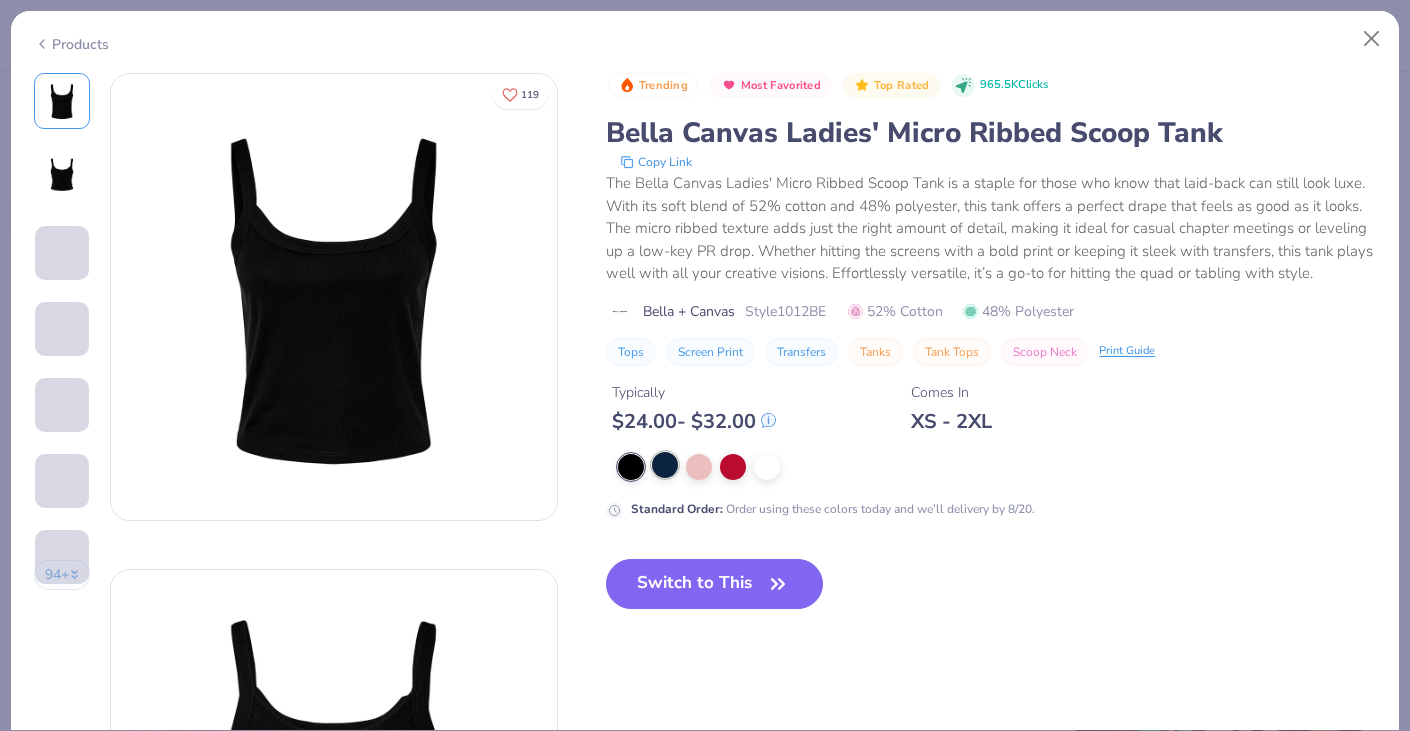 click at bounding box center [665, 465] 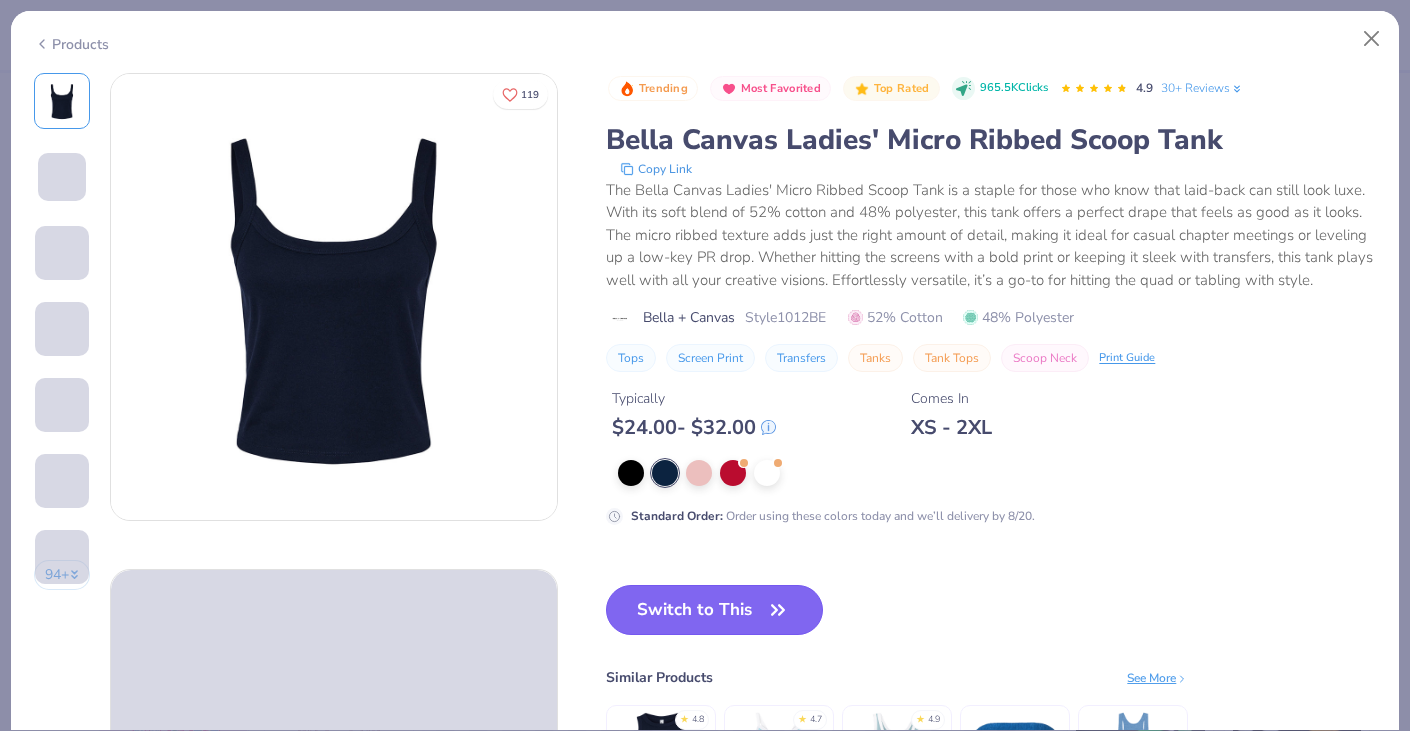 click on "Switch to This" at bounding box center [714, 610] 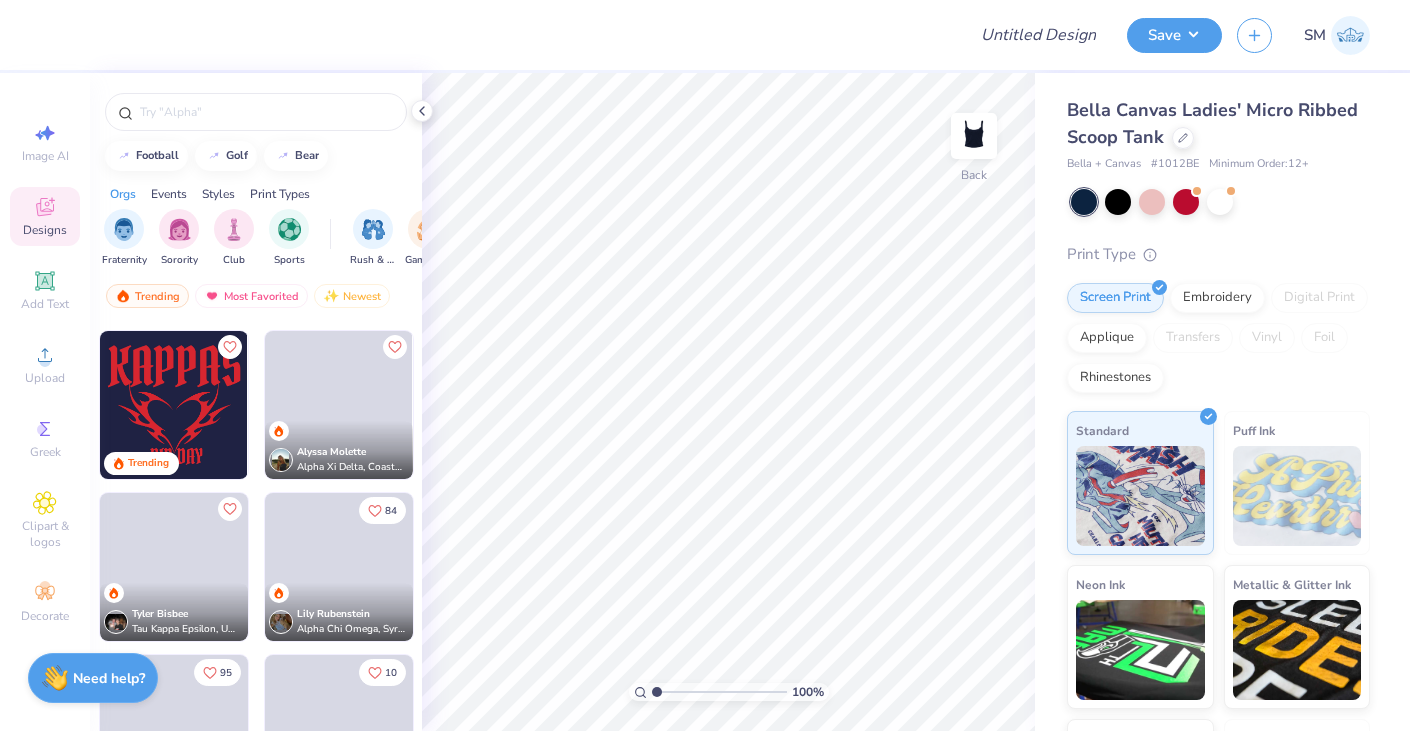 scroll, scrollTop: 2425, scrollLeft: 0, axis: vertical 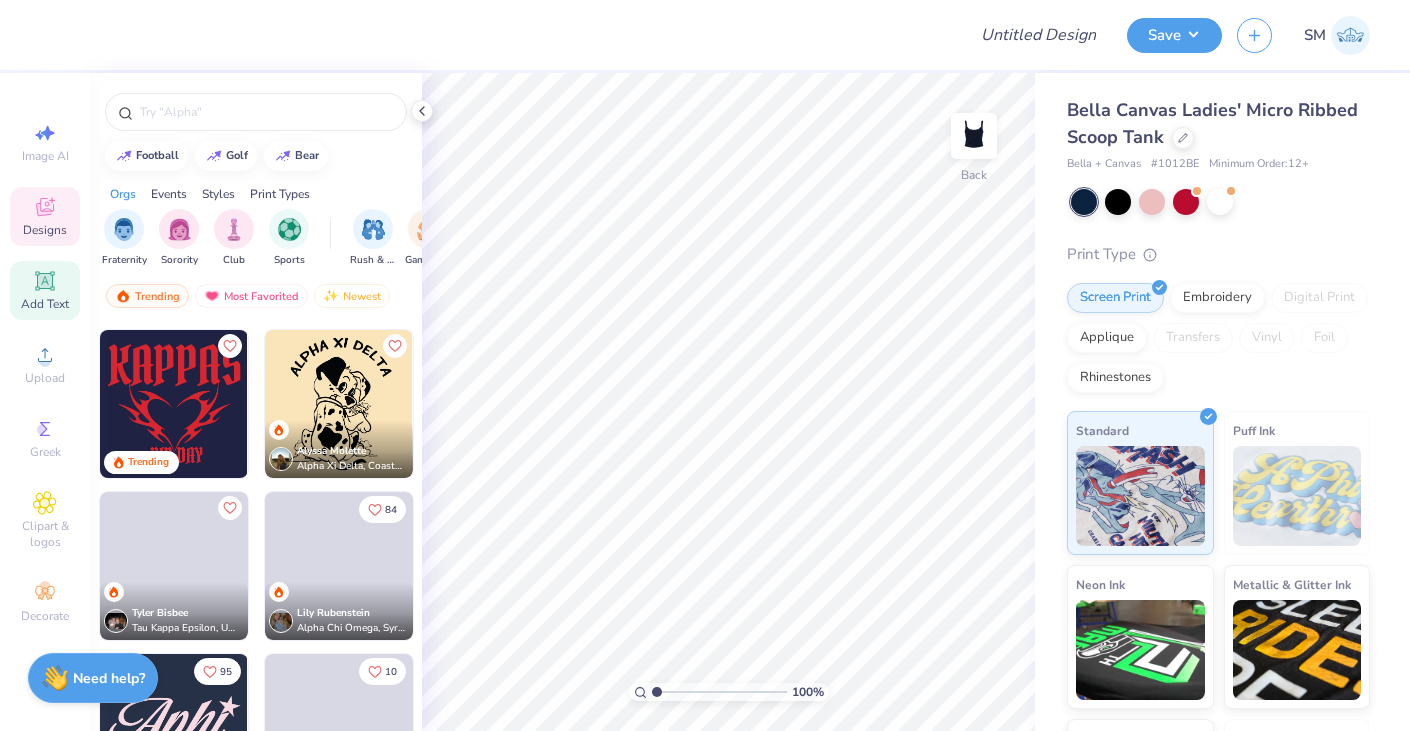 click 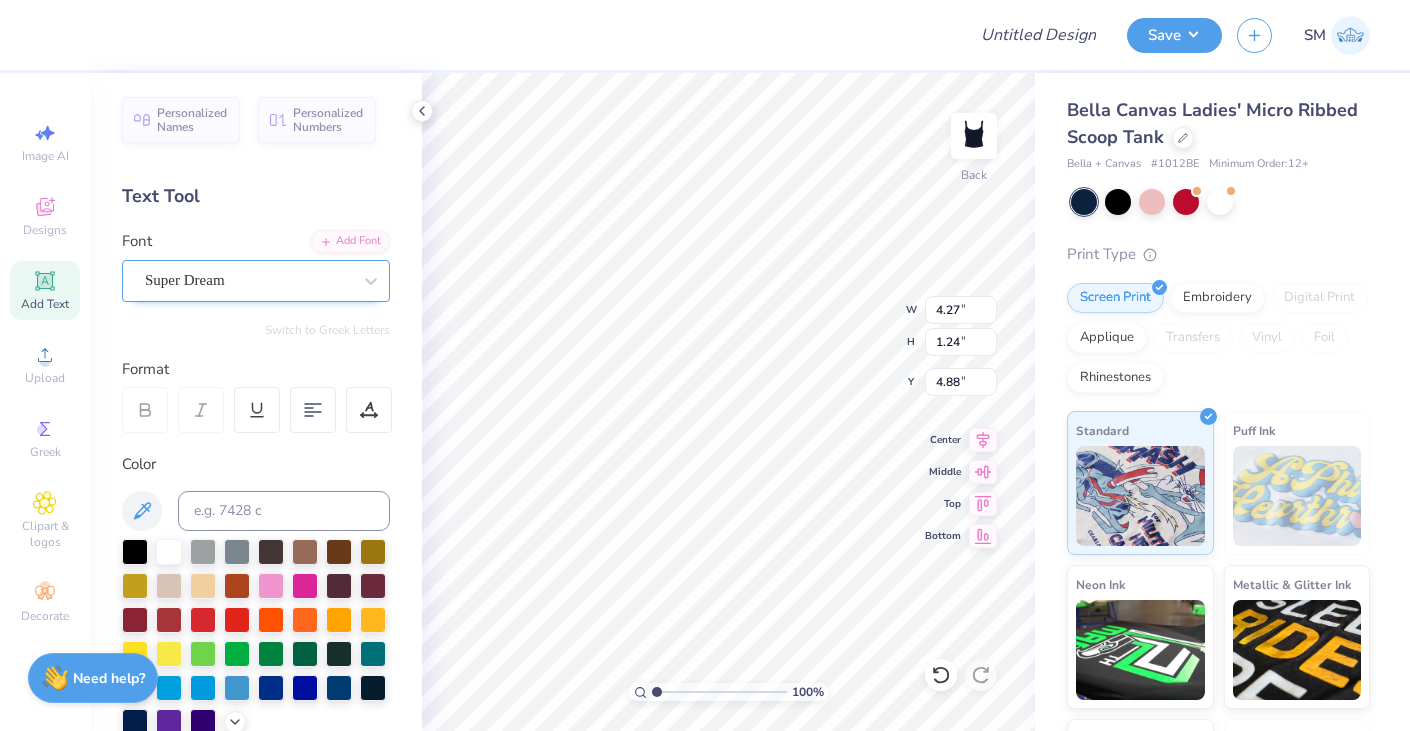 click on "Super Dream" at bounding box center (248, 280) 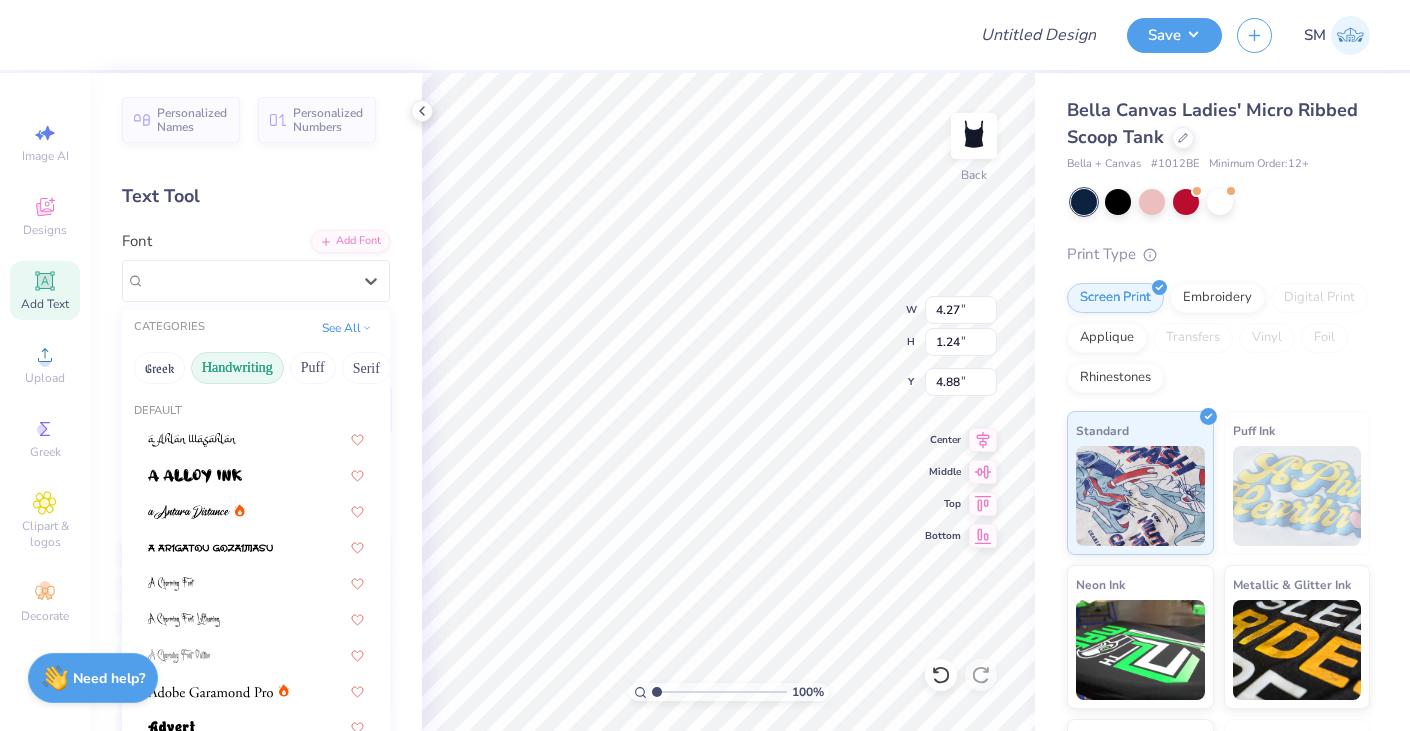 click on "Handwriting" at bounding box center (237, 368) 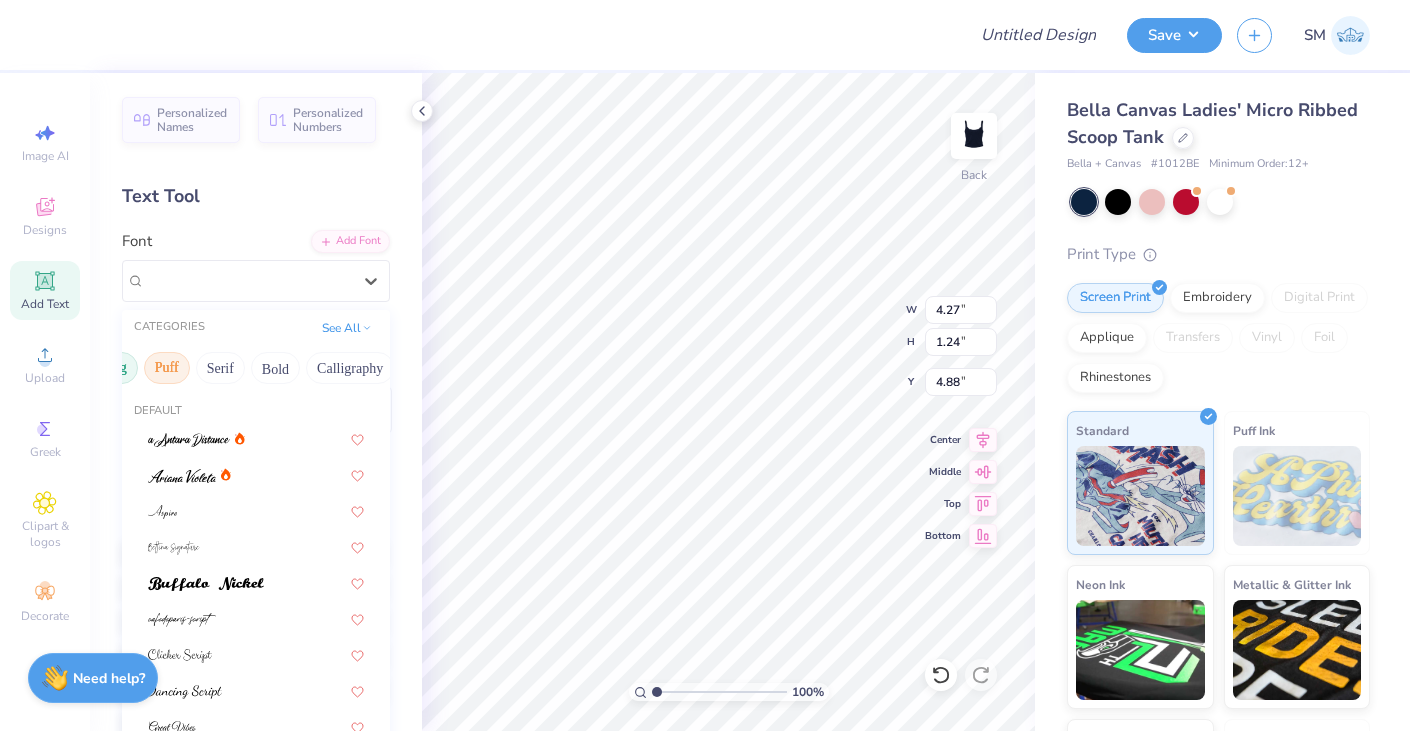 scroll, scrollTop: 0, scrollLeft: 147, axis: horizontal 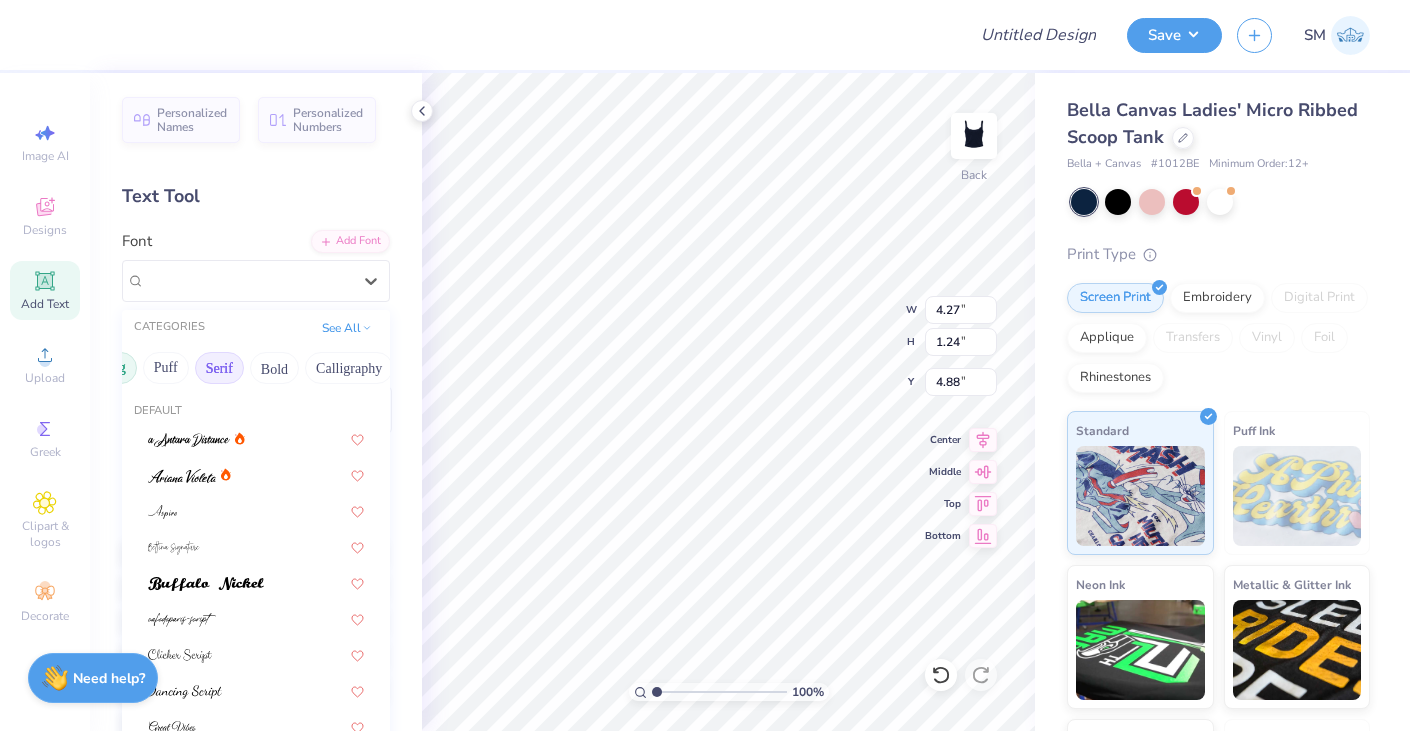 click on "Serif" at bounding box center (219, 368) 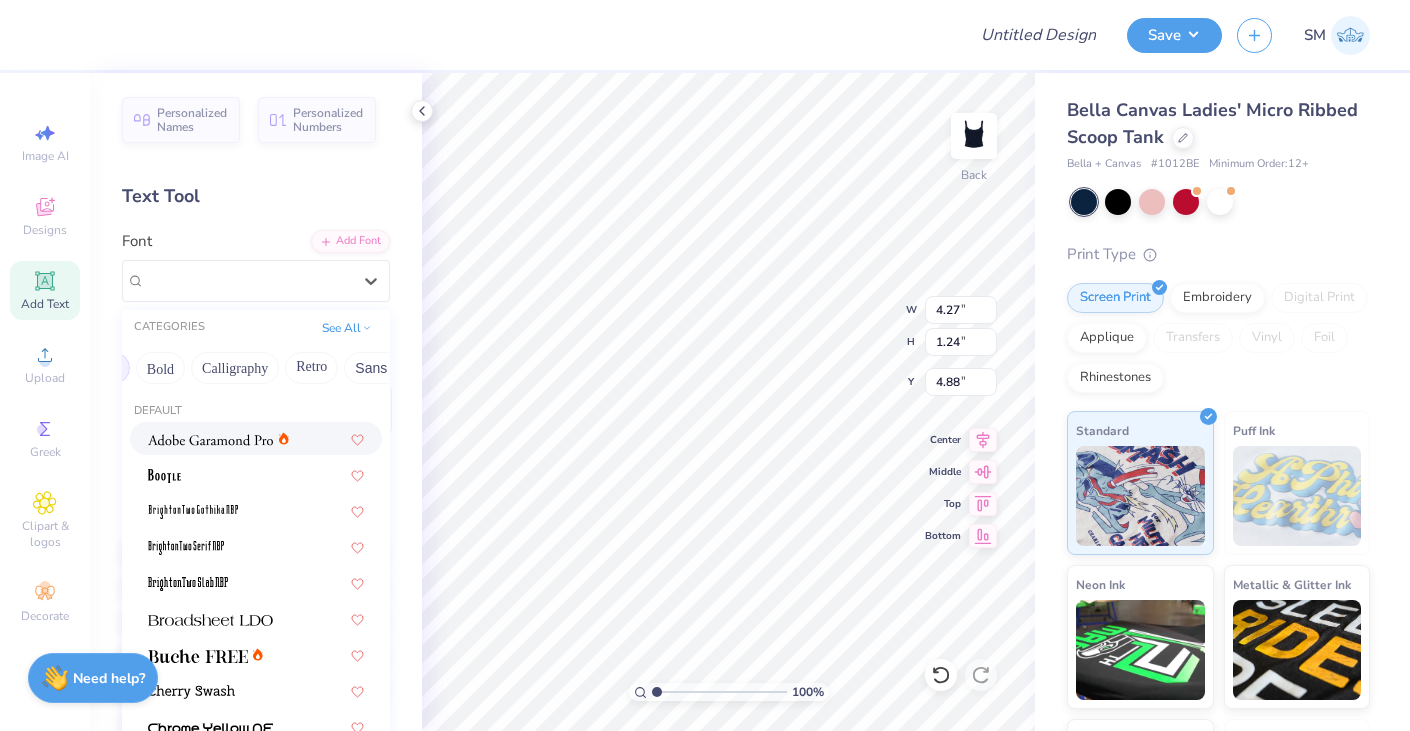 scroll, scrollTop: 0, scrollLeft: 300, axis: horizontal 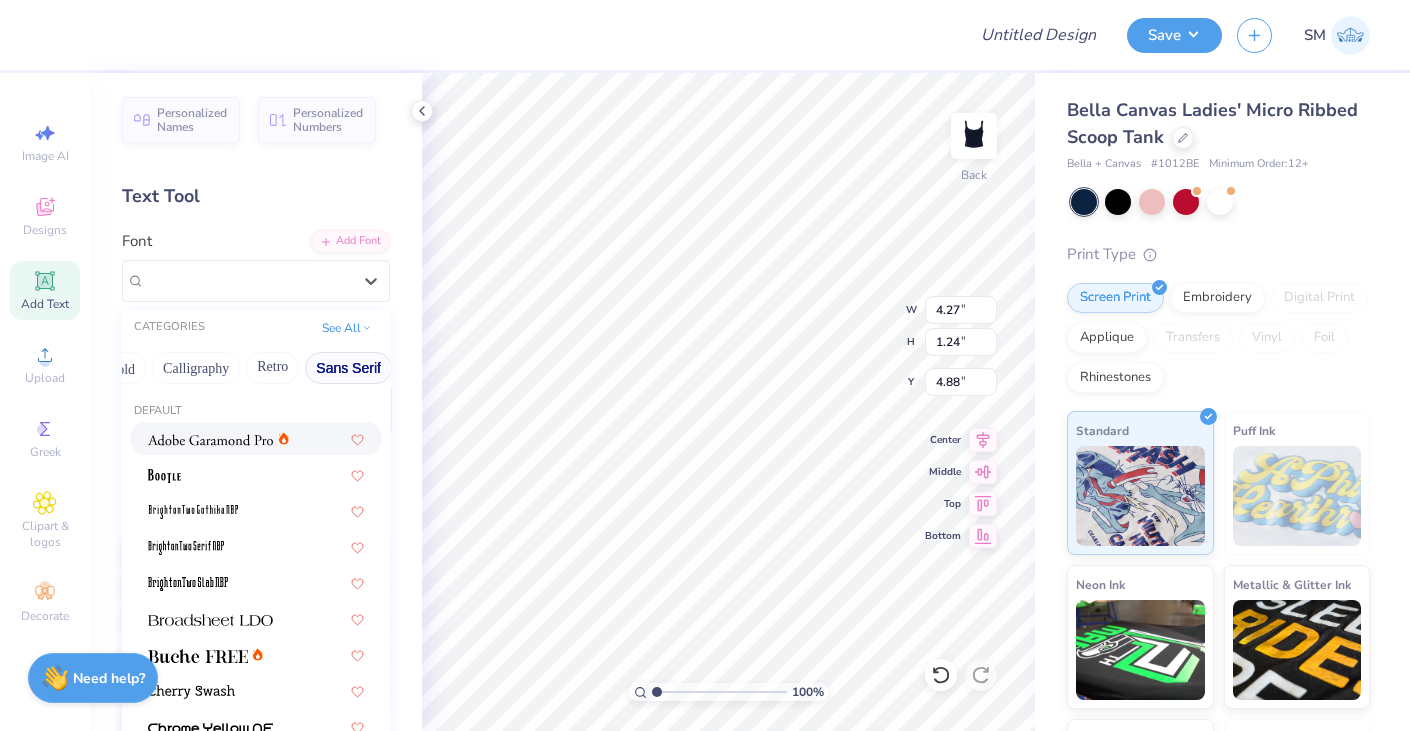 click on "Sans Serif" at bounding box center (348, 368) 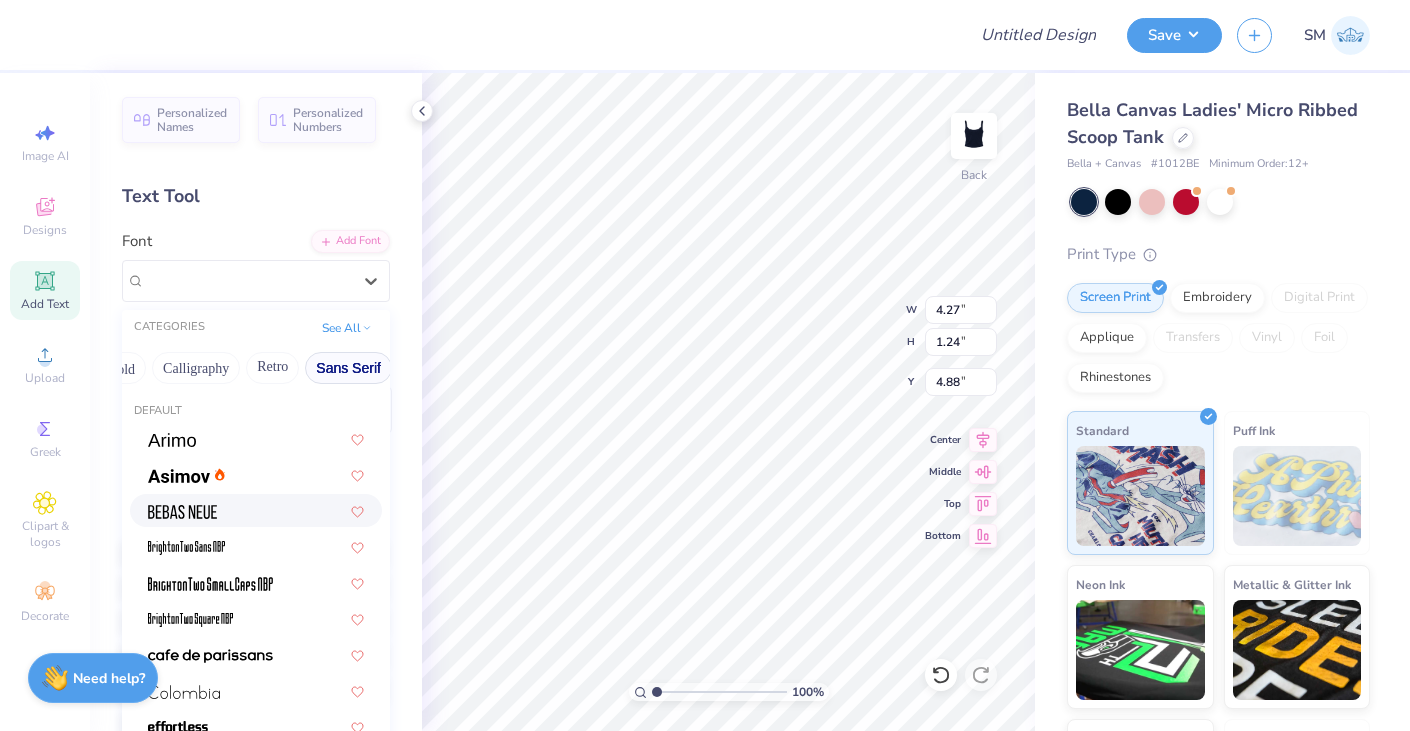 click at bounding box center (256, 510) 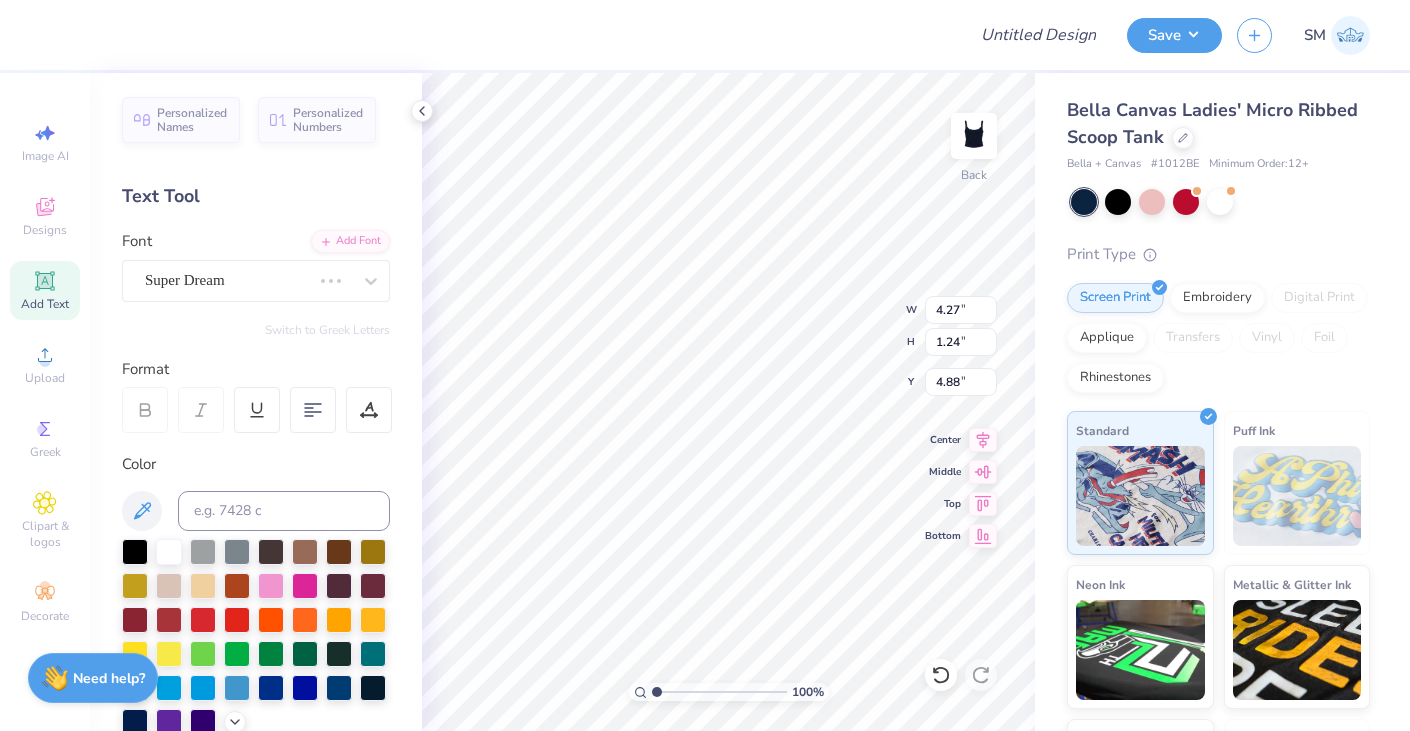type on "2.63" 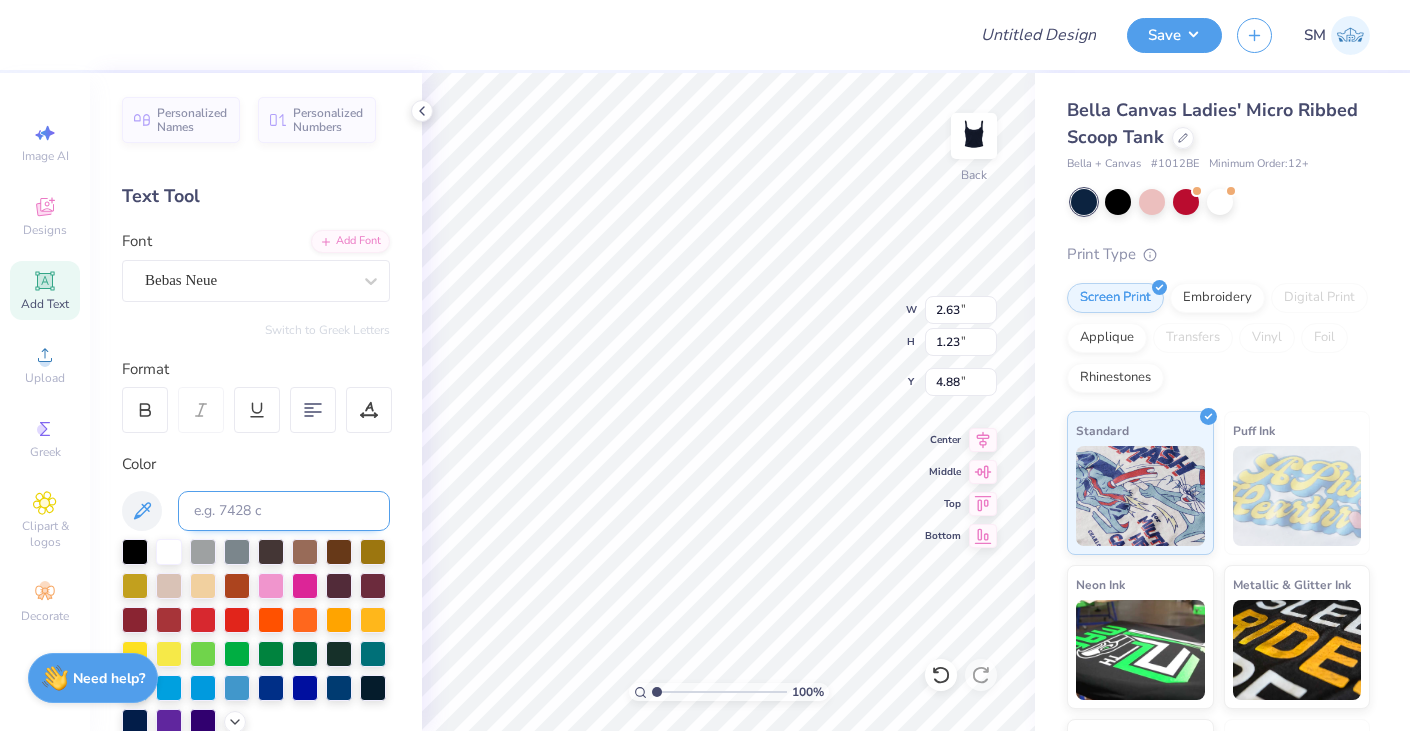 scroll, scrollTop: 0, scrollLeft: 0, axis: both 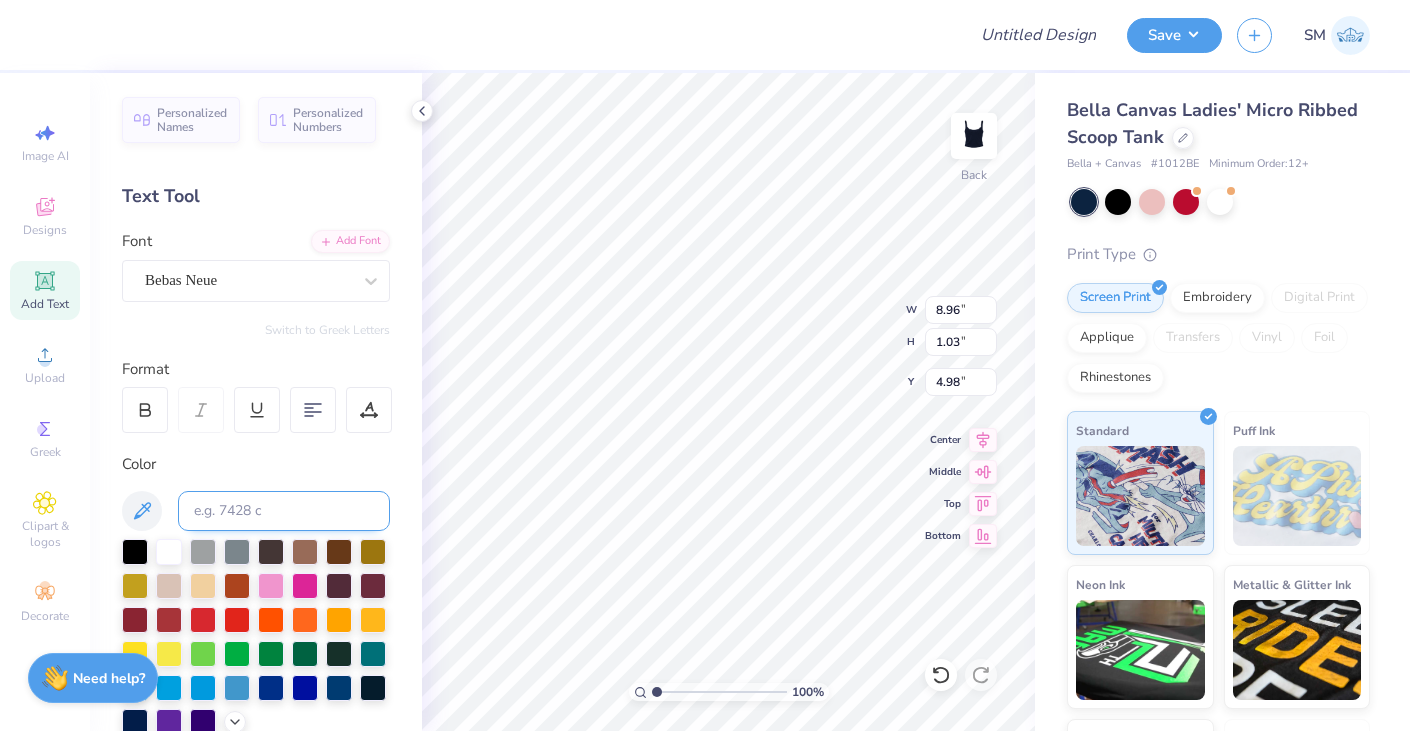 type on "4.61" 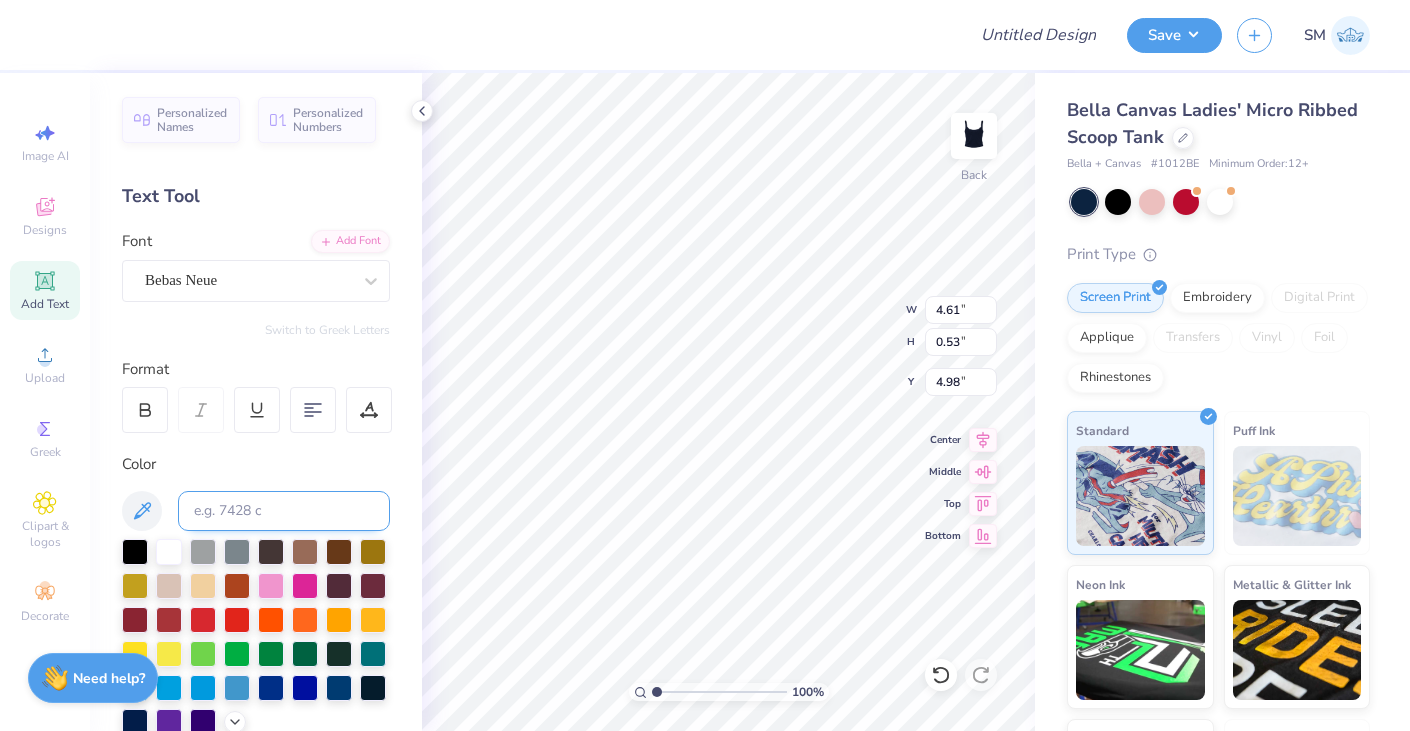 type on "2.00" 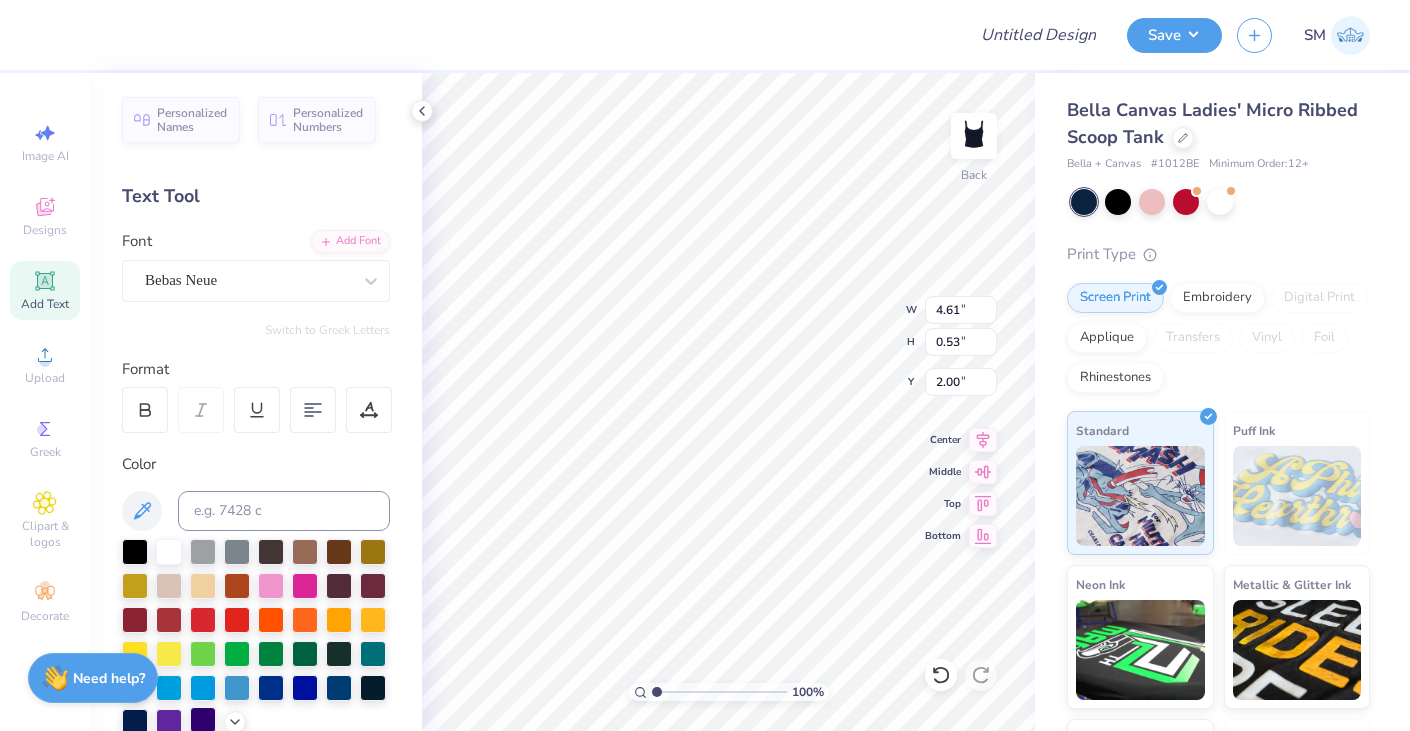 scroll, scrollTop: 0, scrollLeft: 9, axis: horizontal 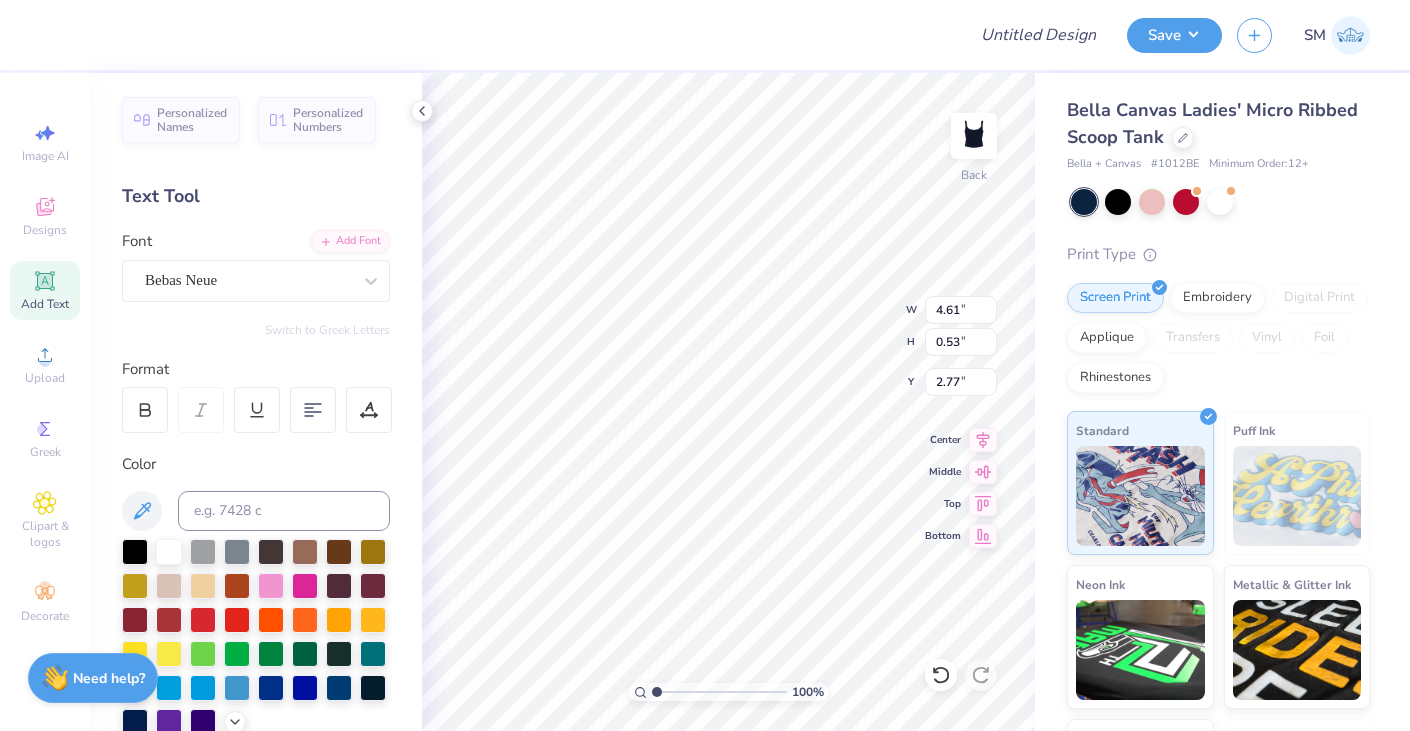 type on "EST.  1870" 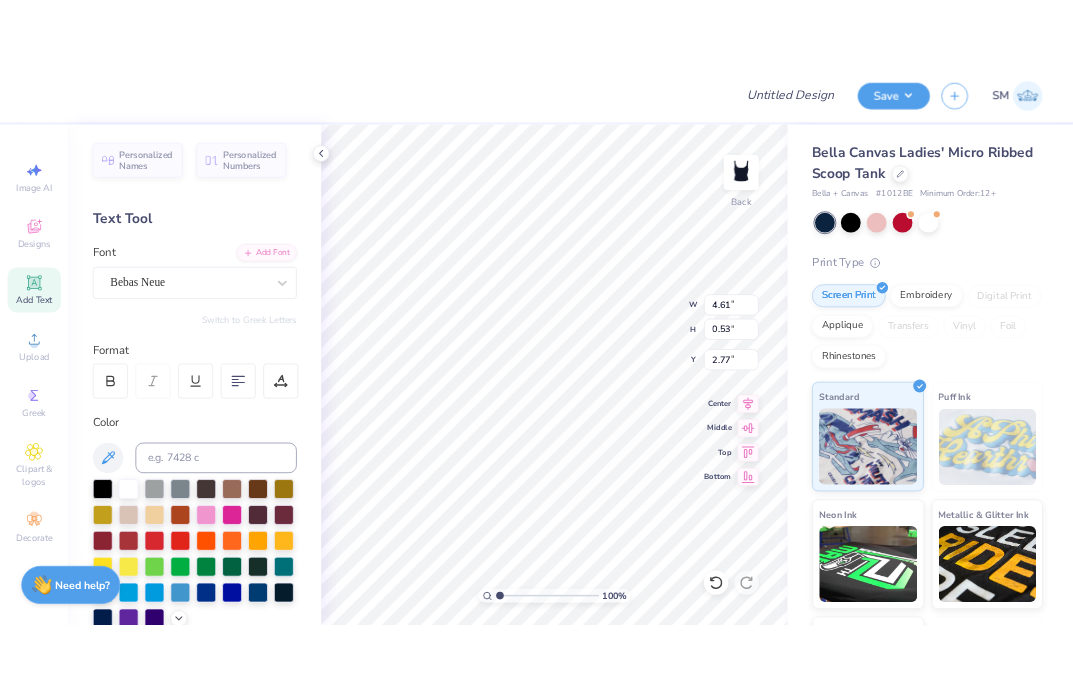 scroll, scrollTop: 0, scrollLeft: 2, axis: horizontal 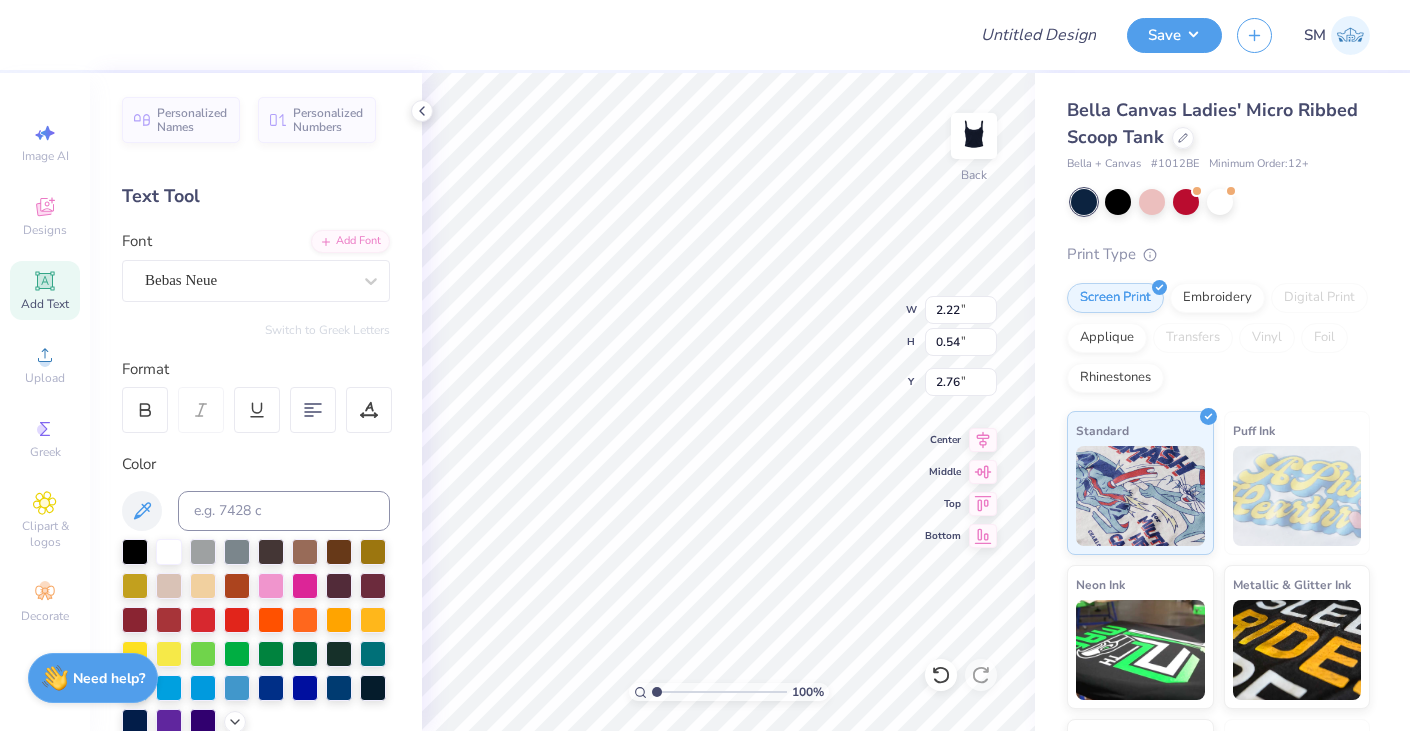 type on "1.48" 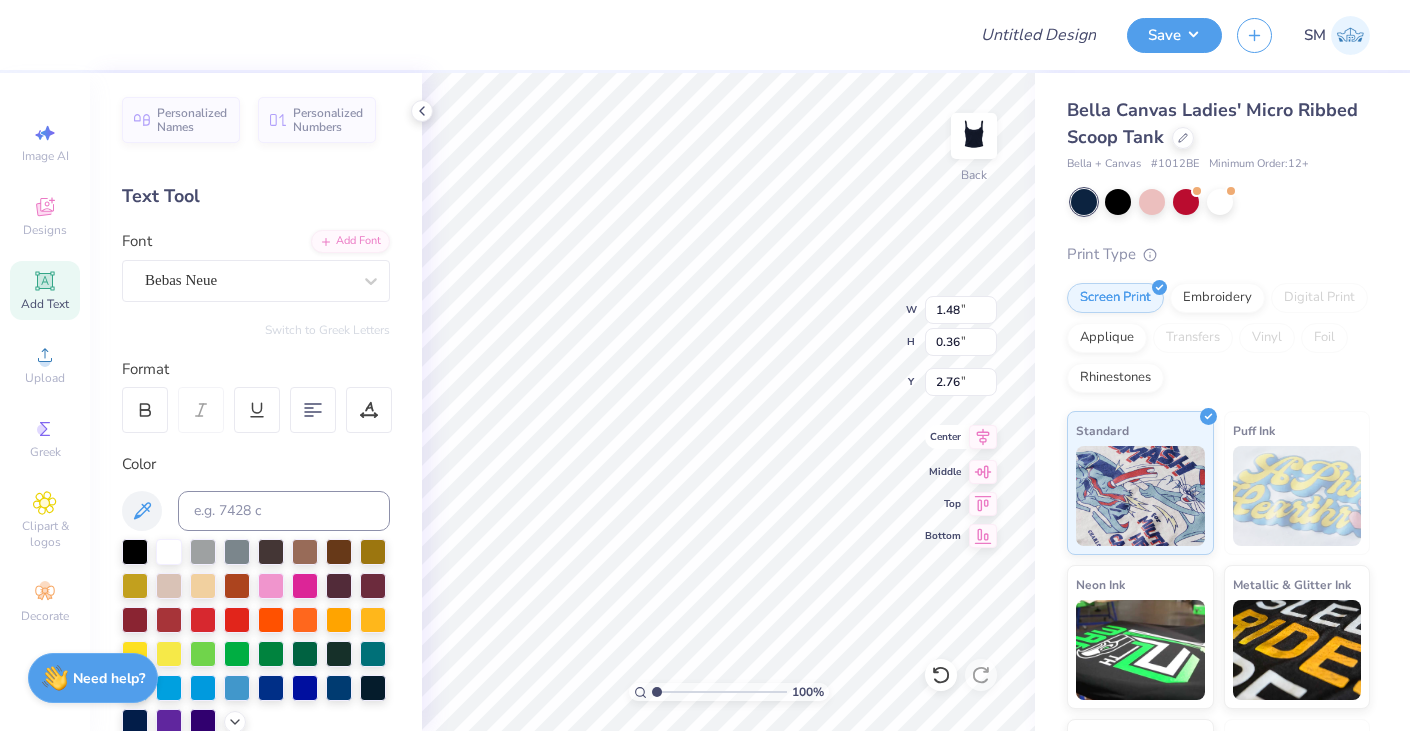 click 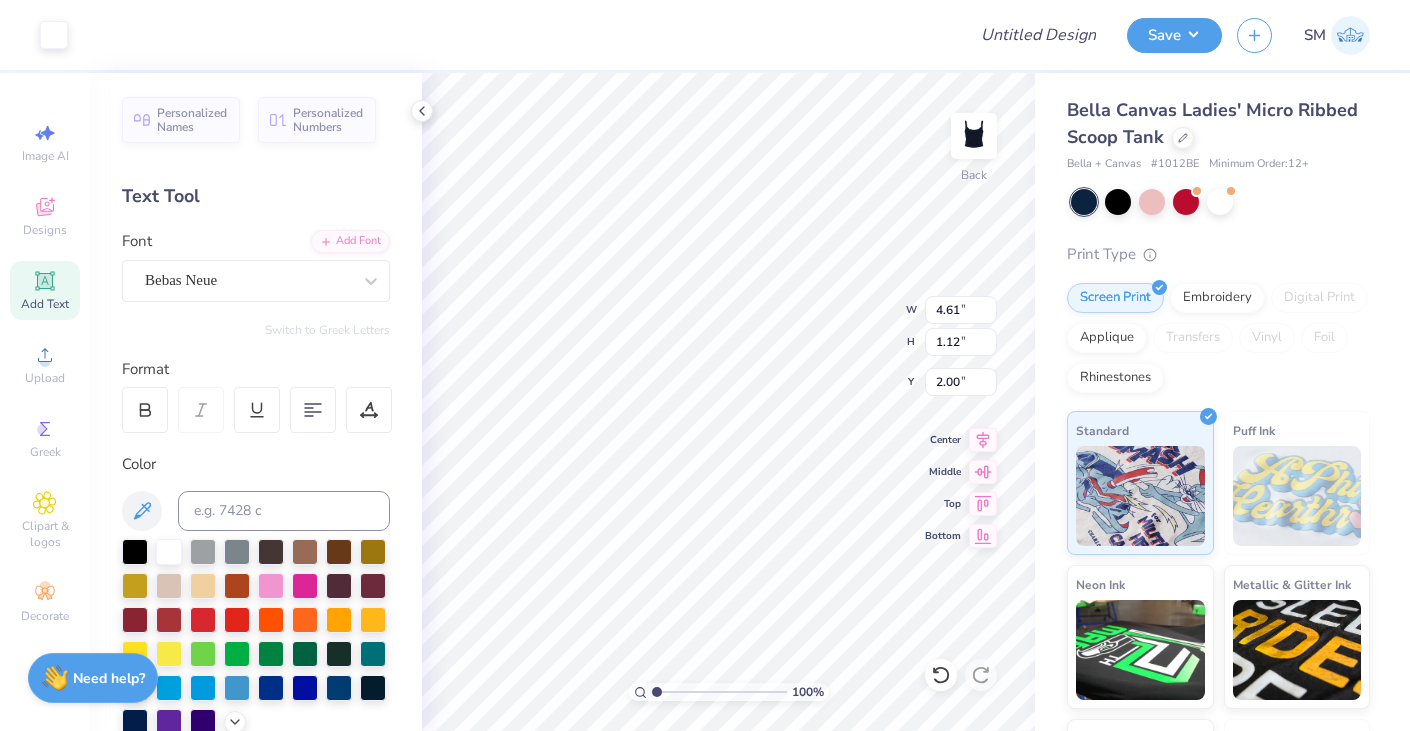 type on "5.18" 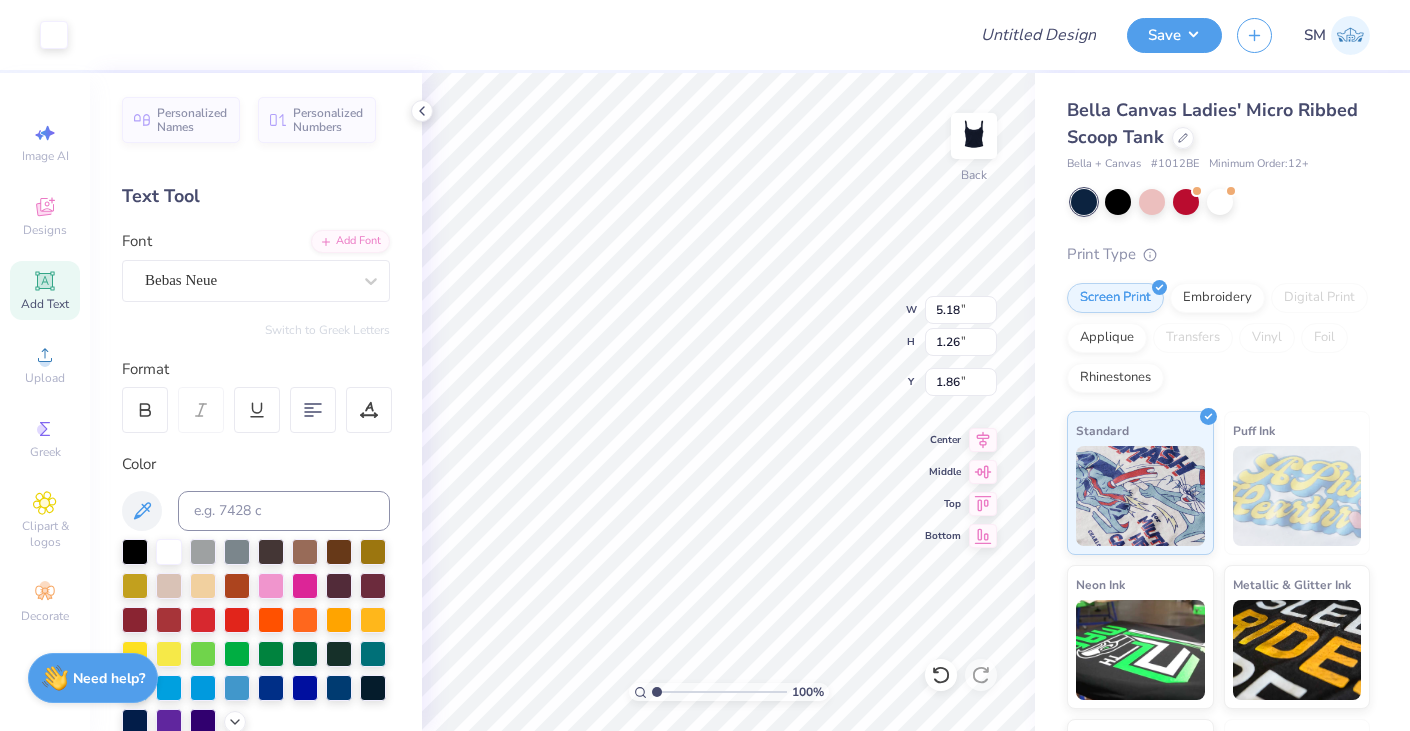 type on "2.00" 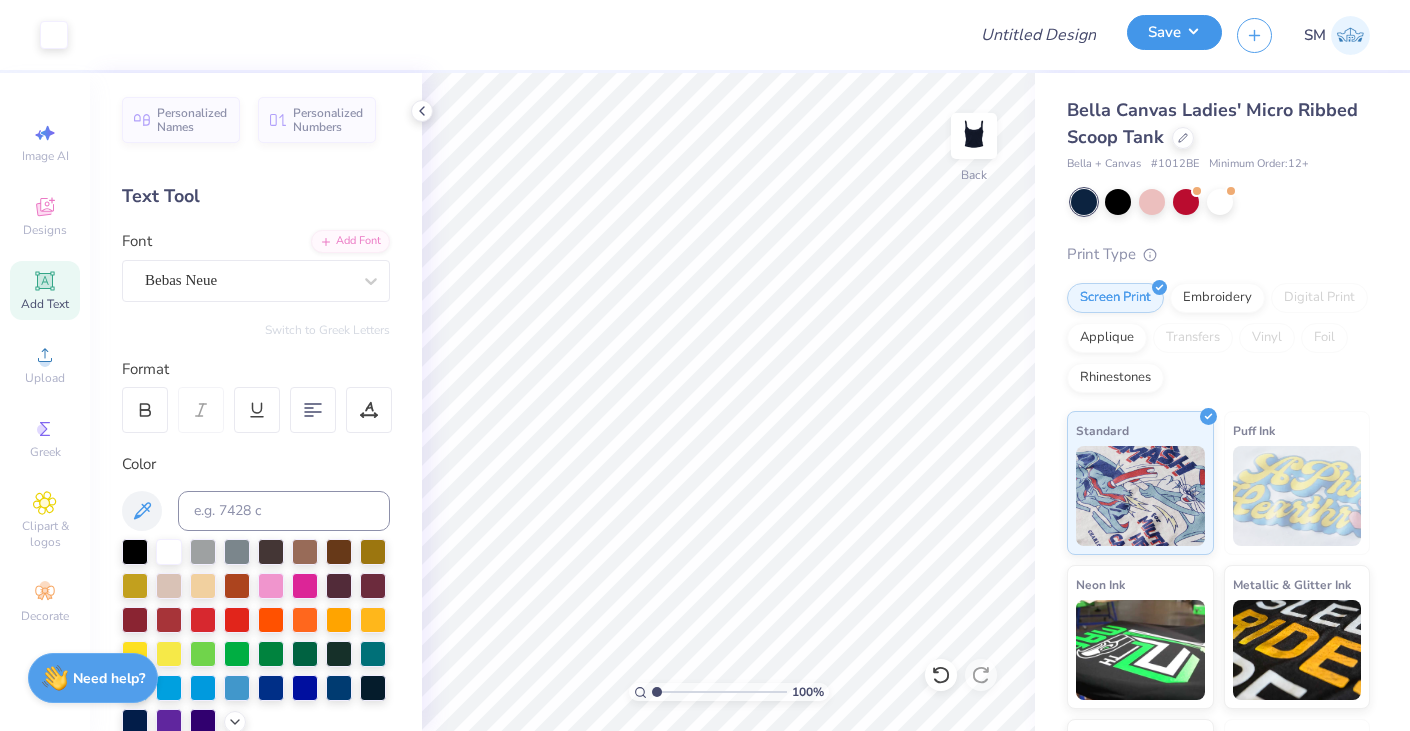 click on "Save" at bounding box center (1174, 32) 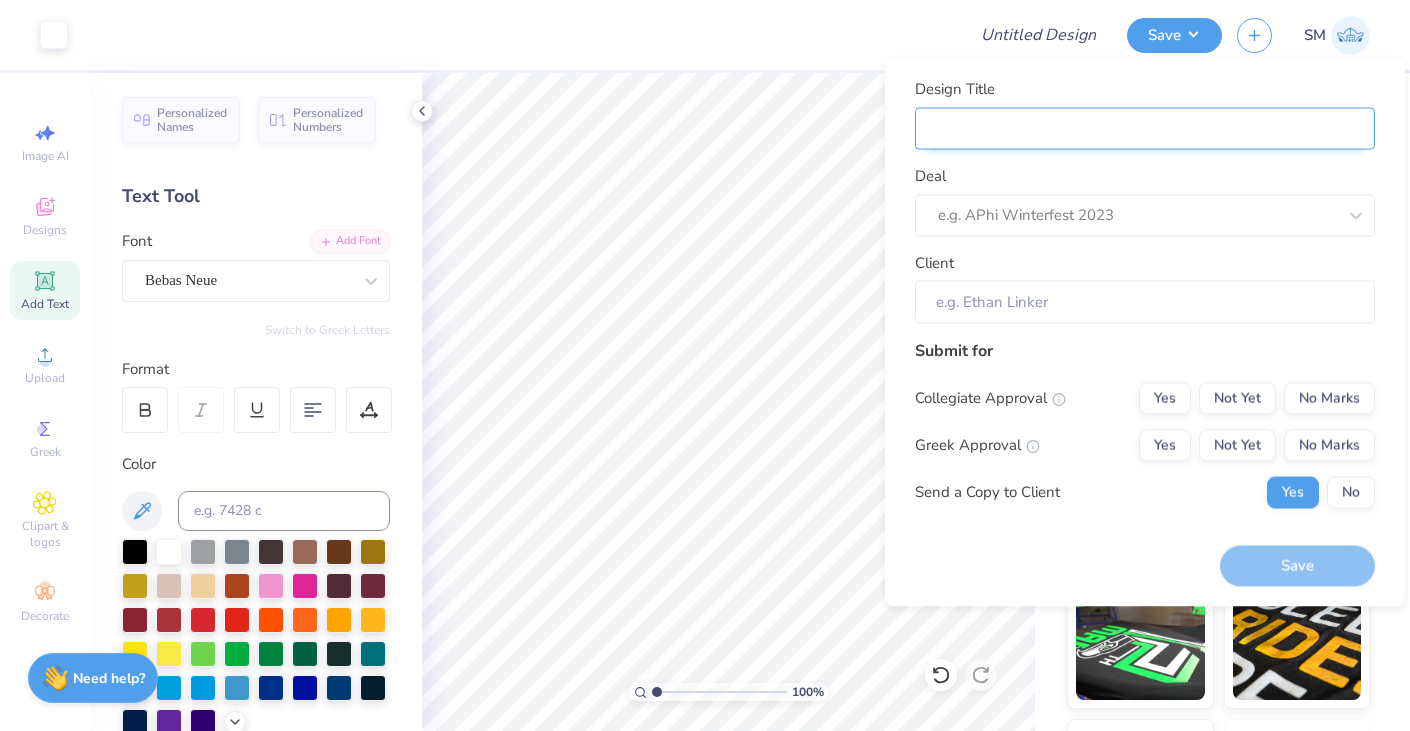 click on "Design Title" at bounding box center (1145, 128) 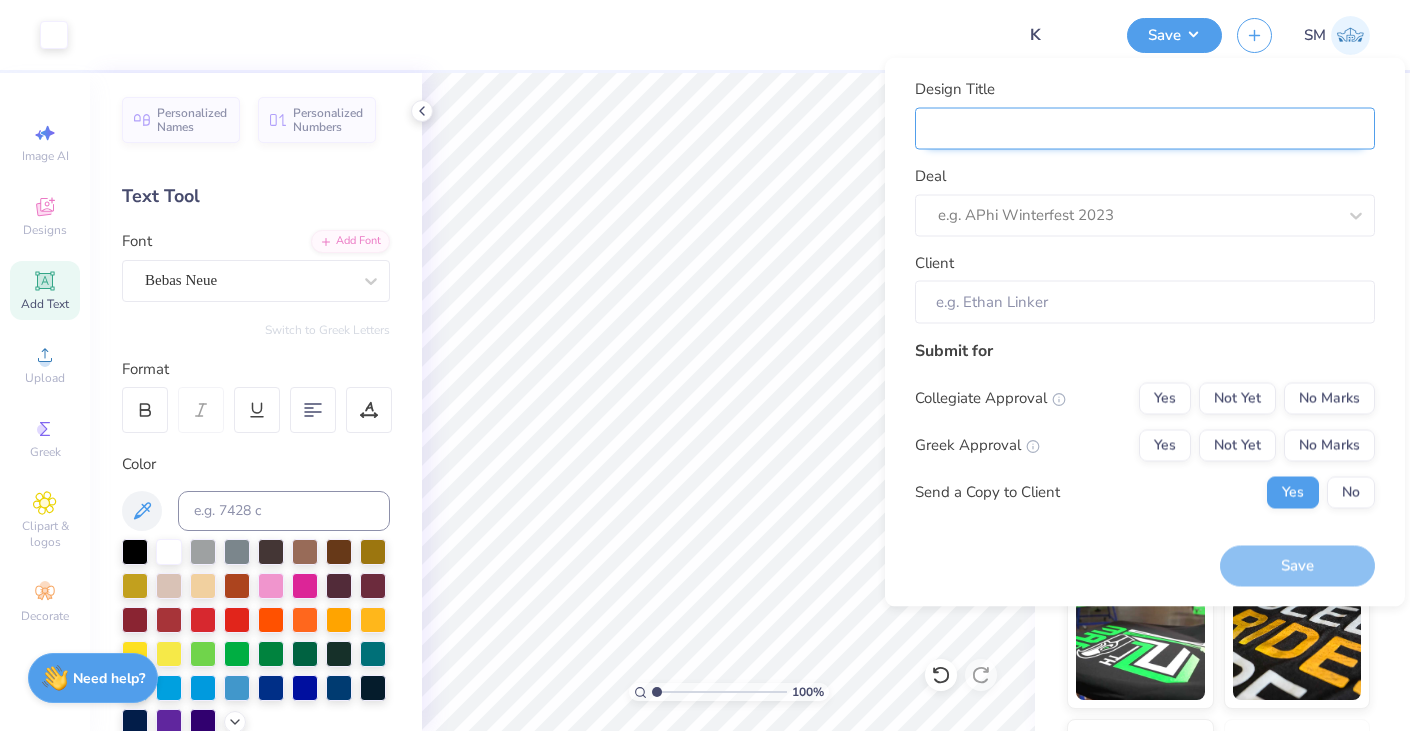 type on "K" 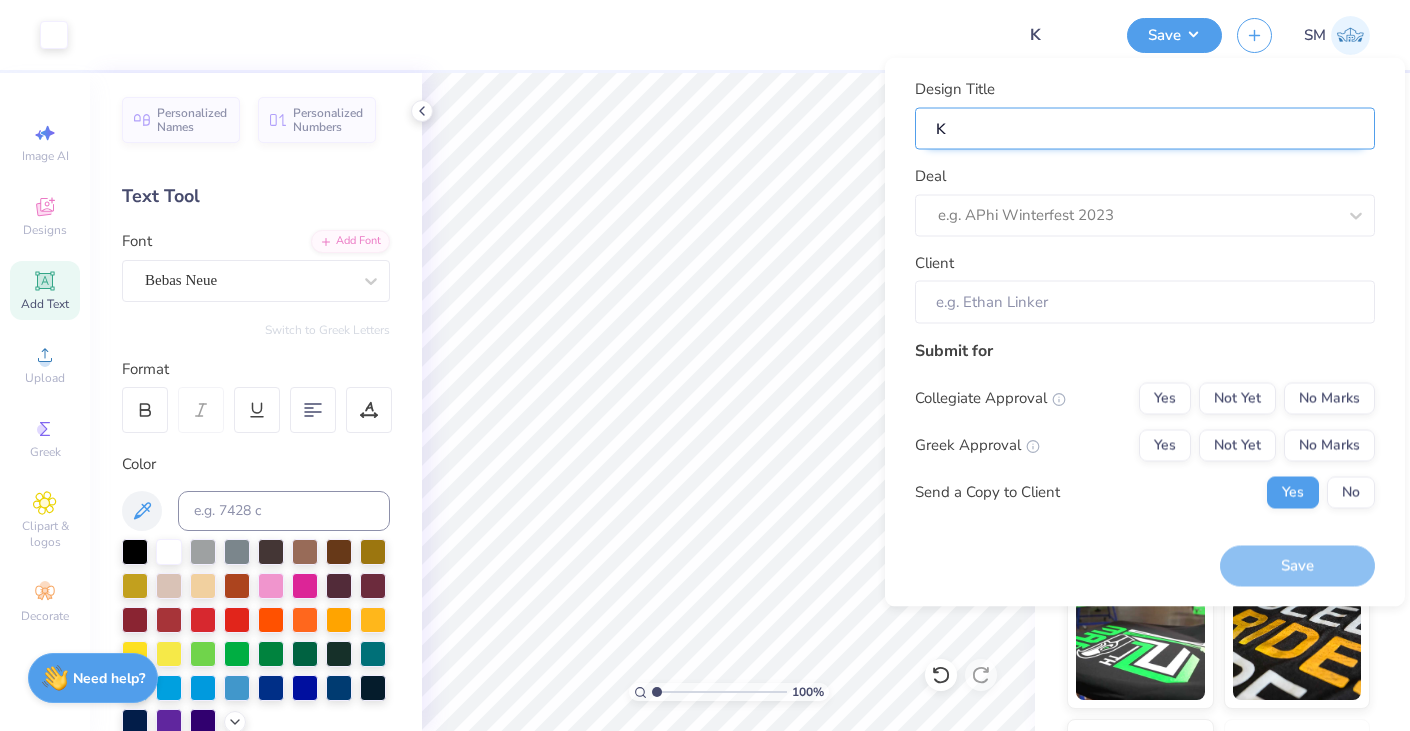 type on "Ka" 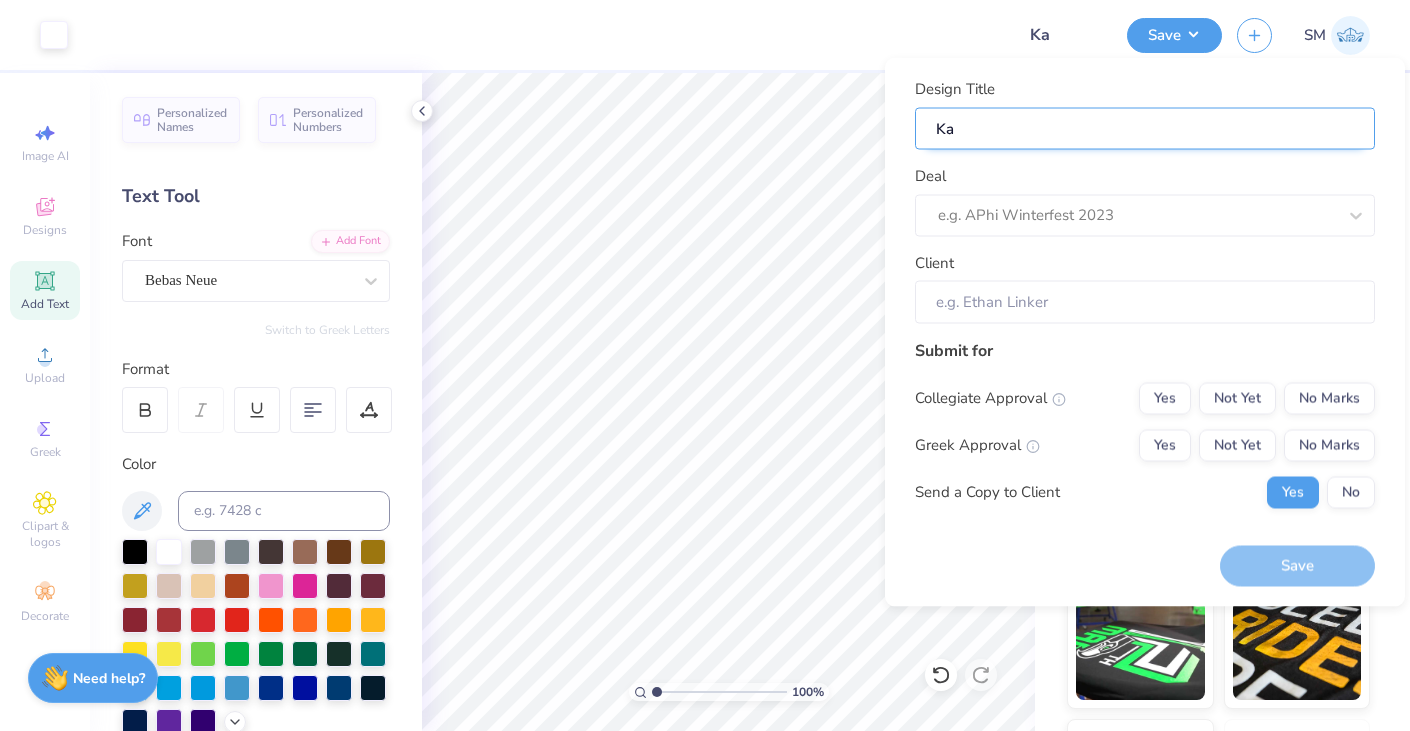 type on "K" 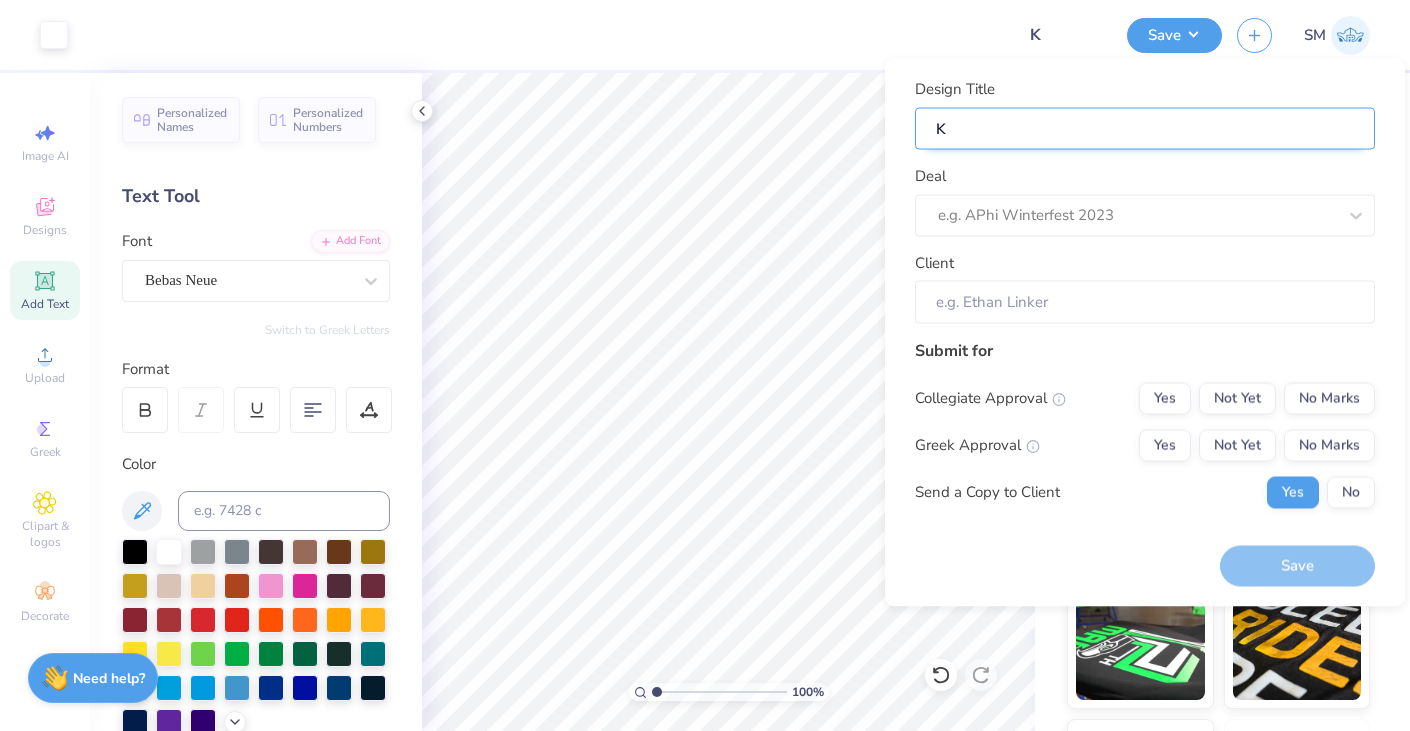 type 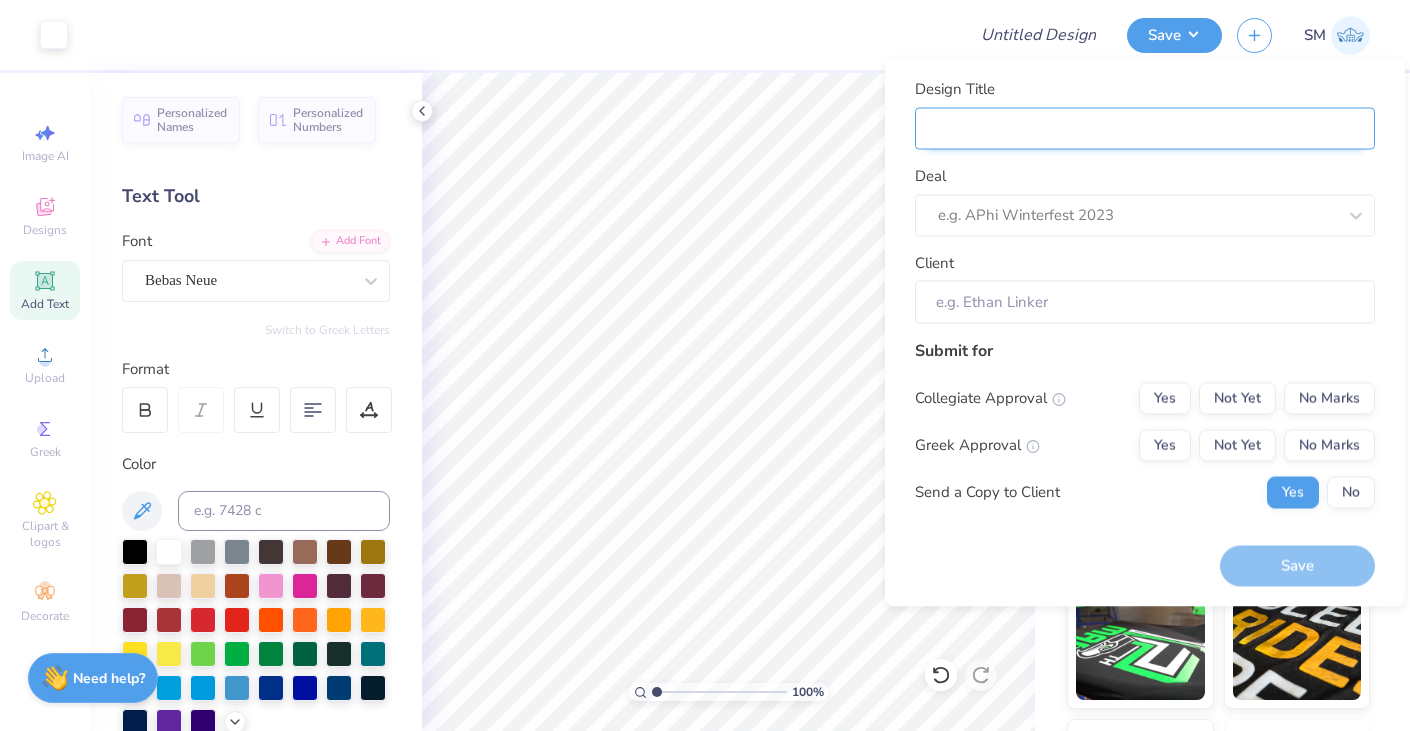 type on "T" 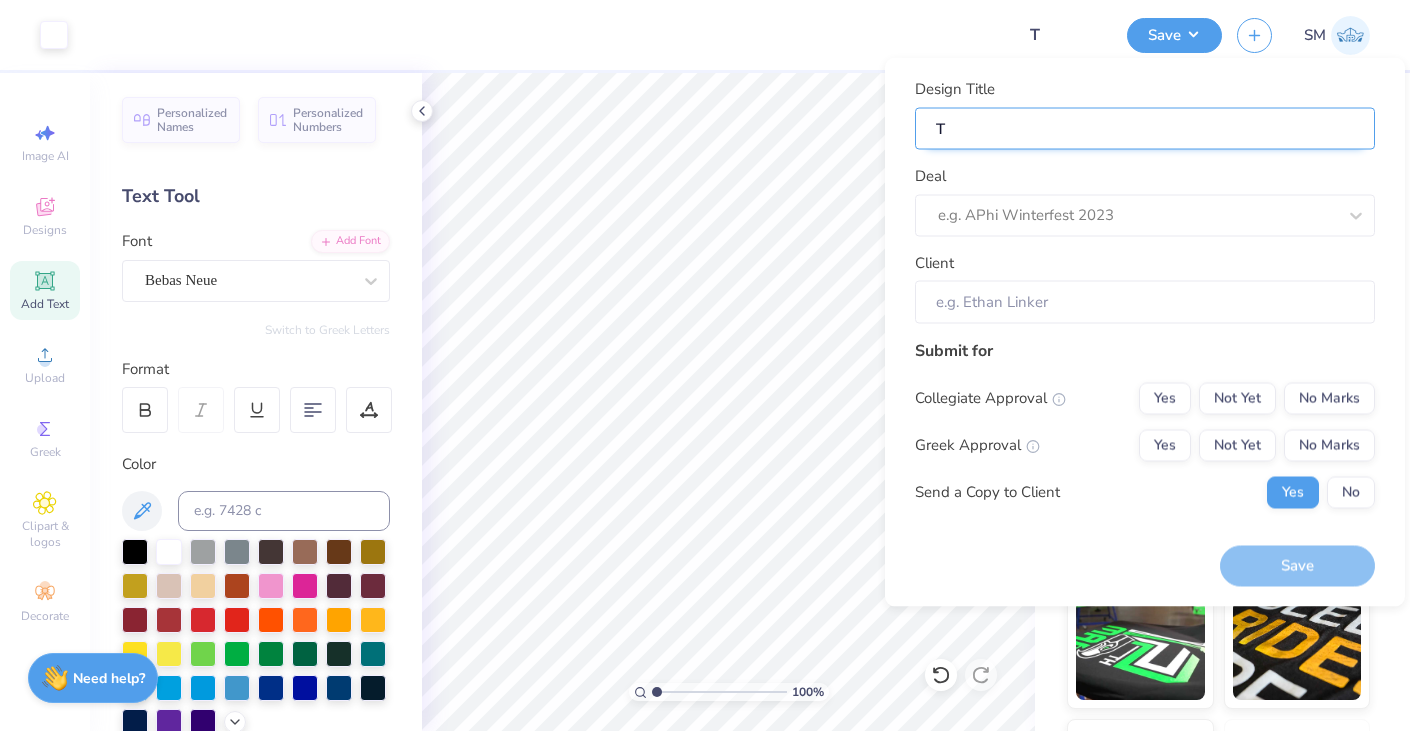 type on "Th" 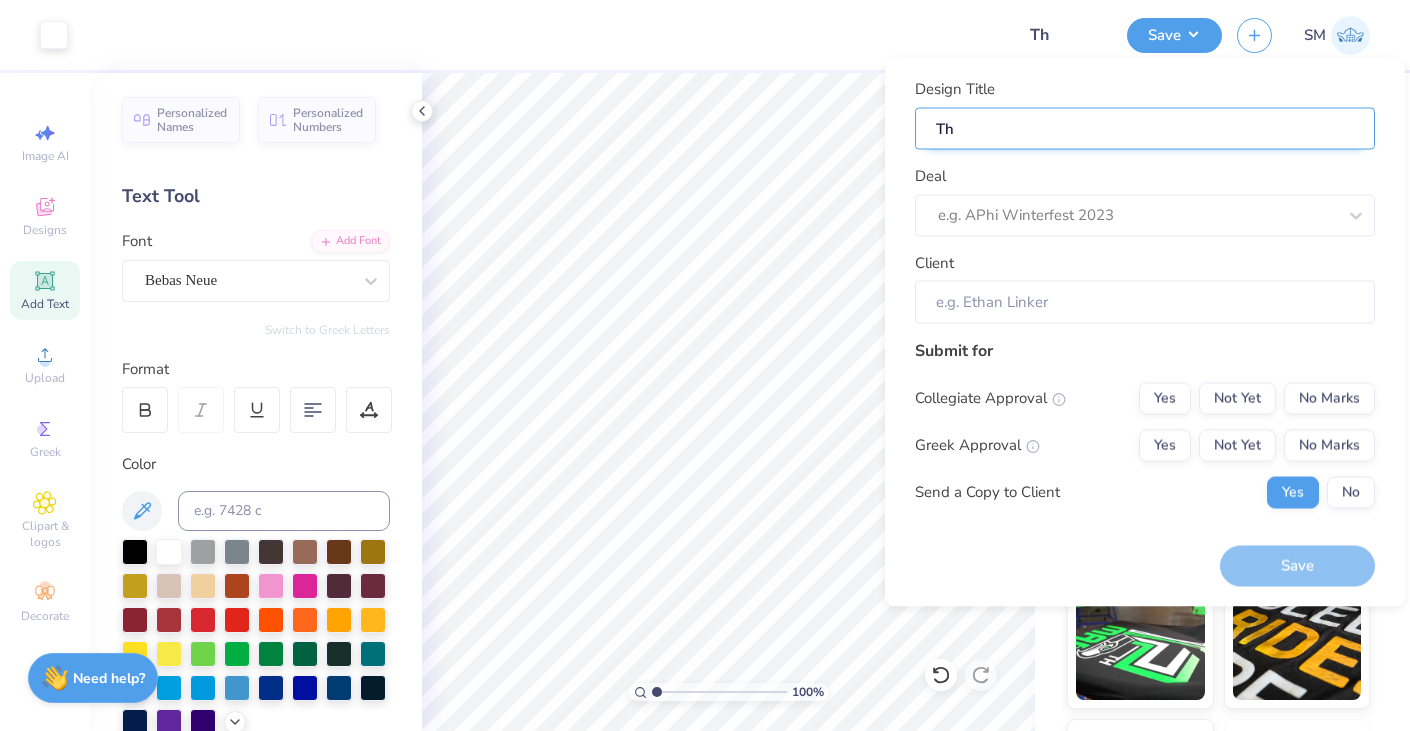 type on "The" 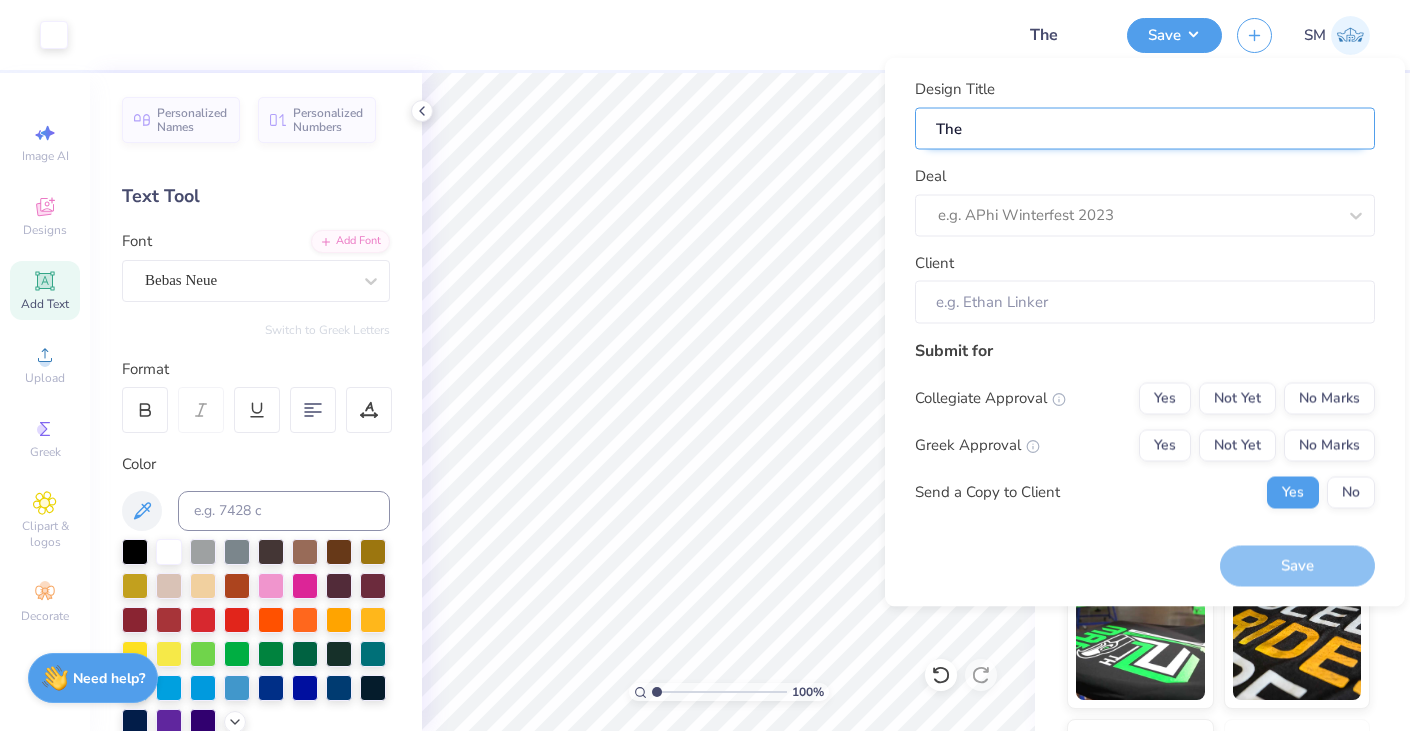 type on "Thet" 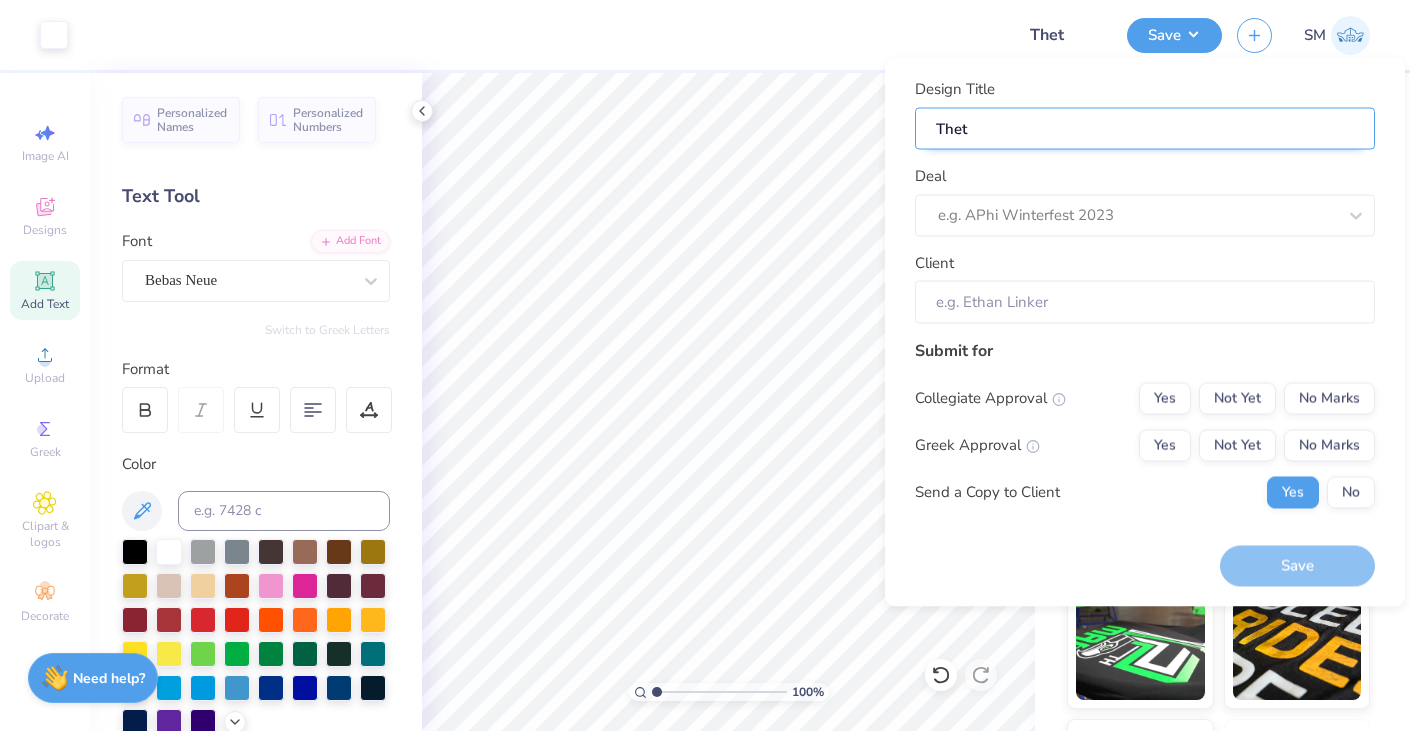 type on "Theta" 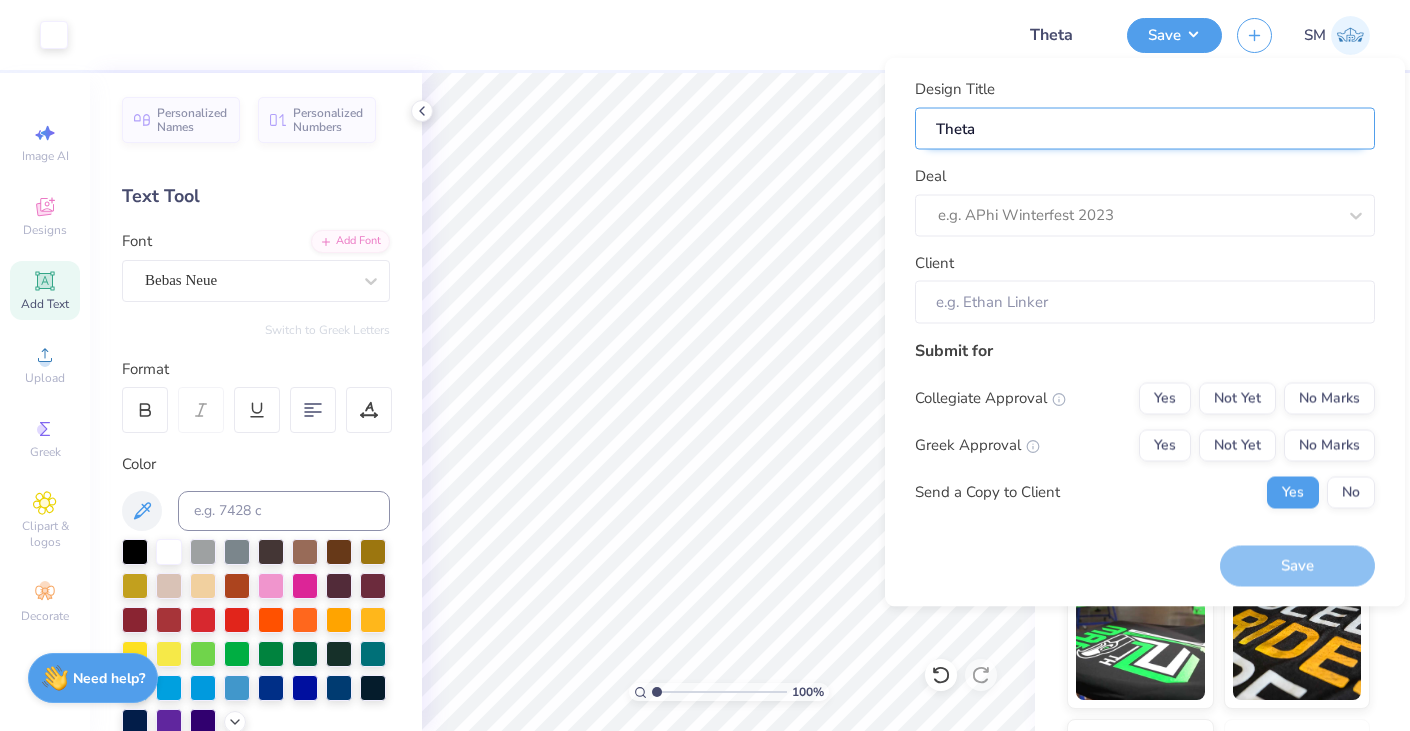 type on "Theta" 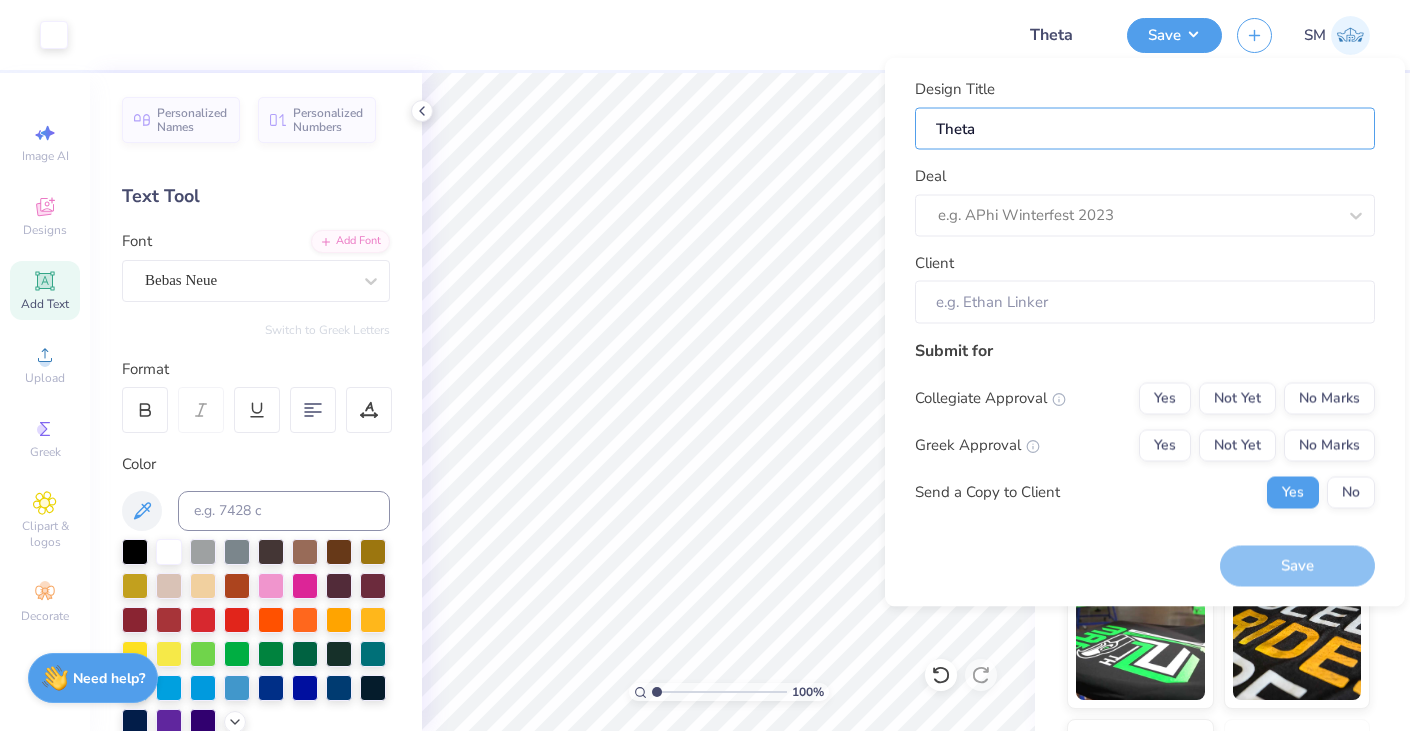 type on "Theta" 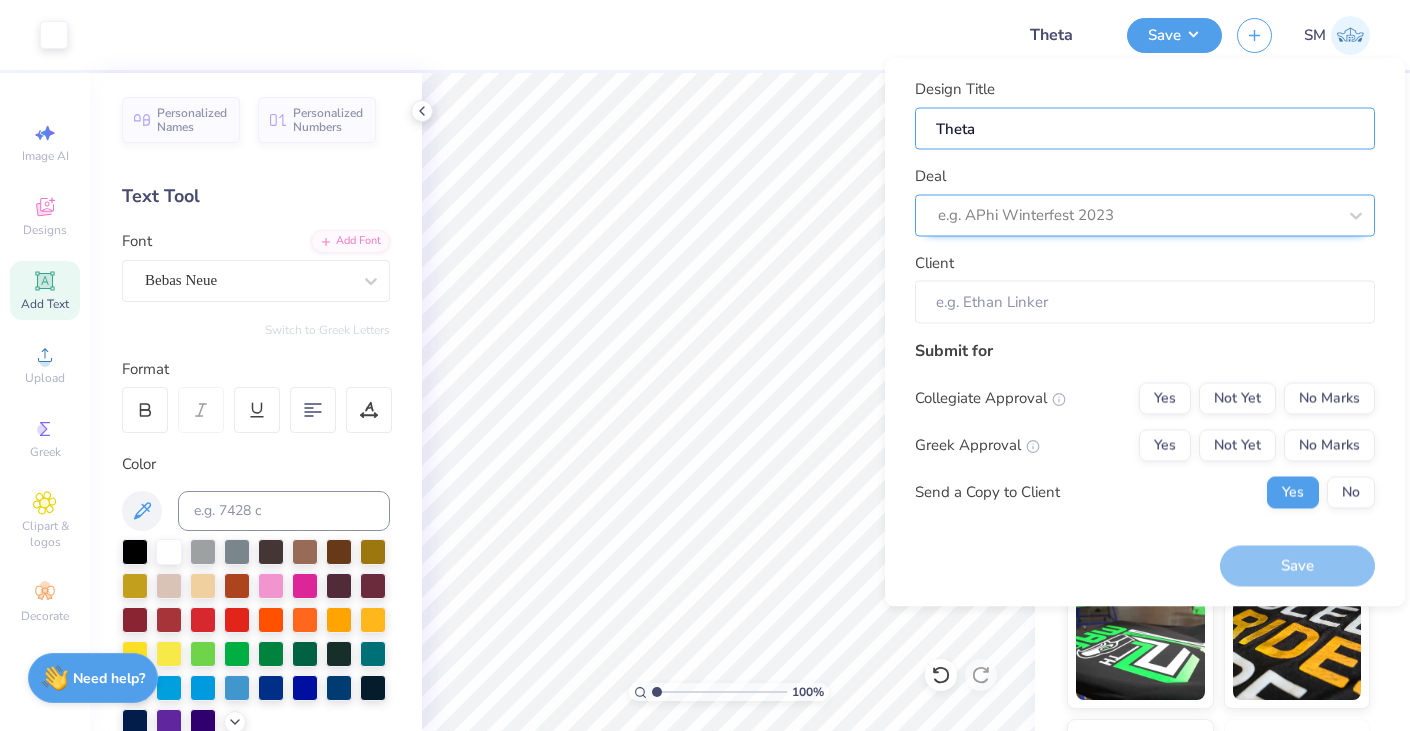 type on "Theta P" 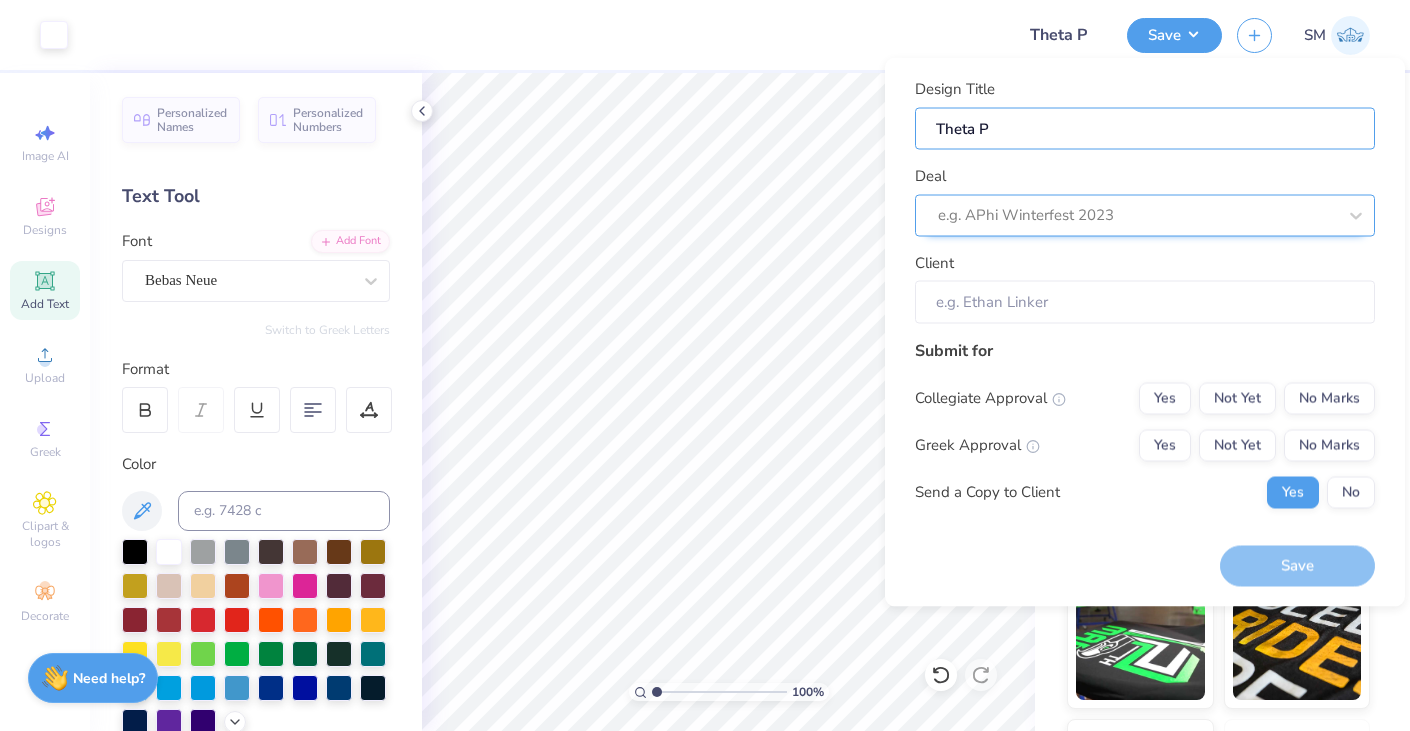 type on "Theta Ph" 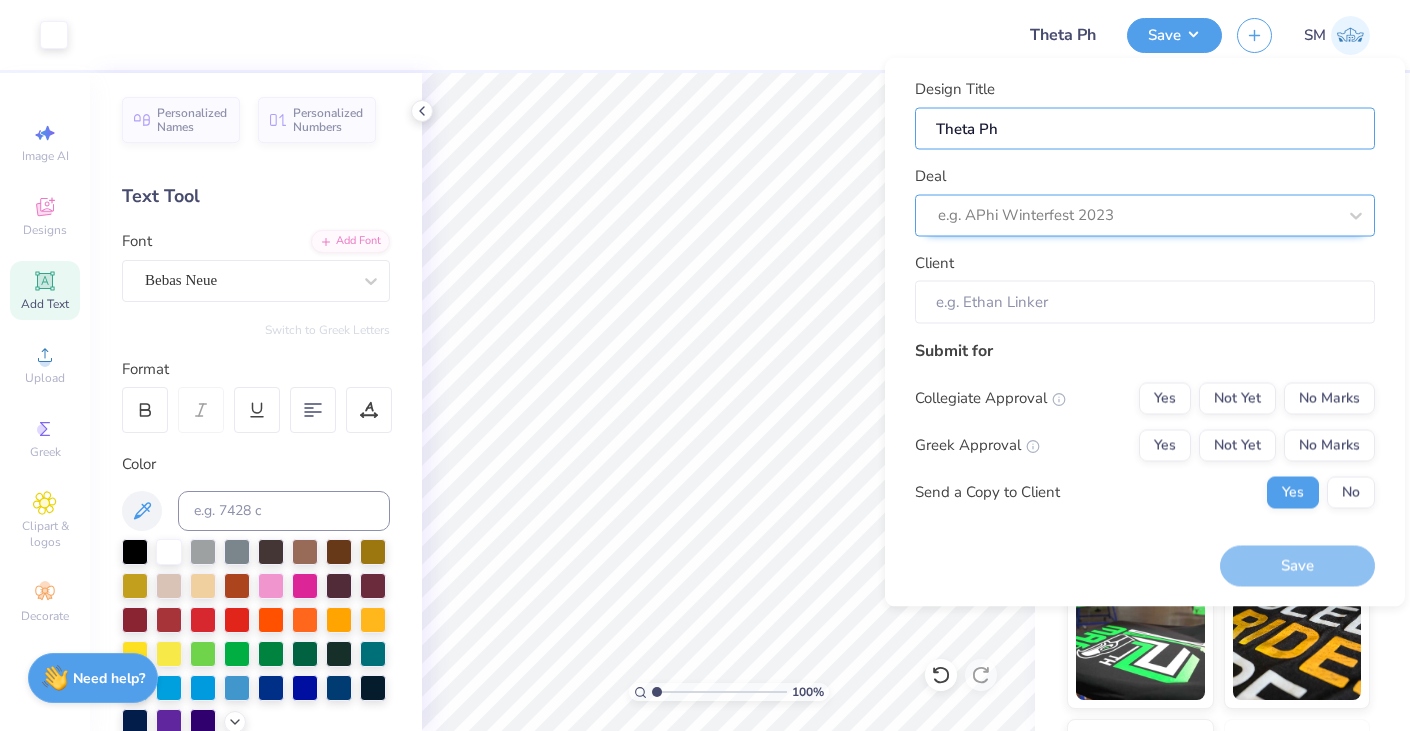 type on "Theta Phi" 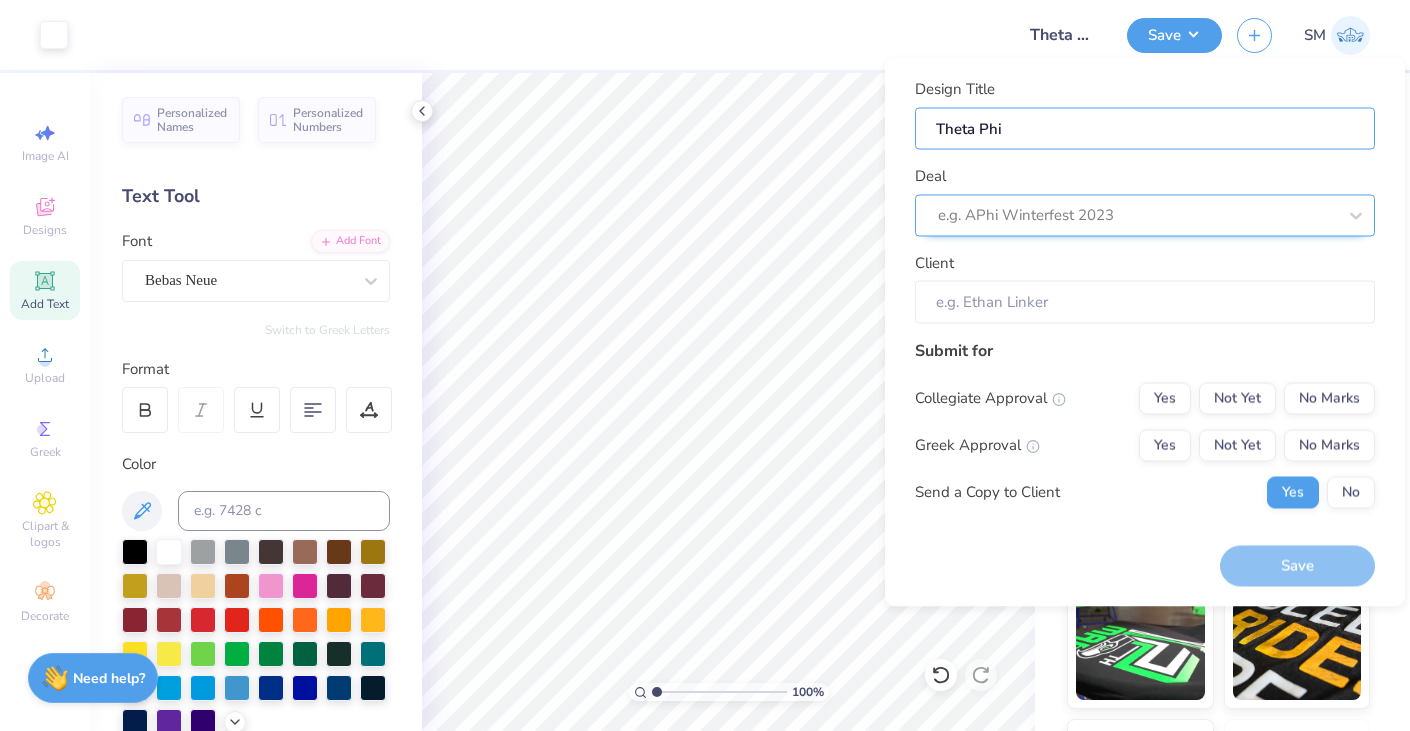 type on "Theta Phil" 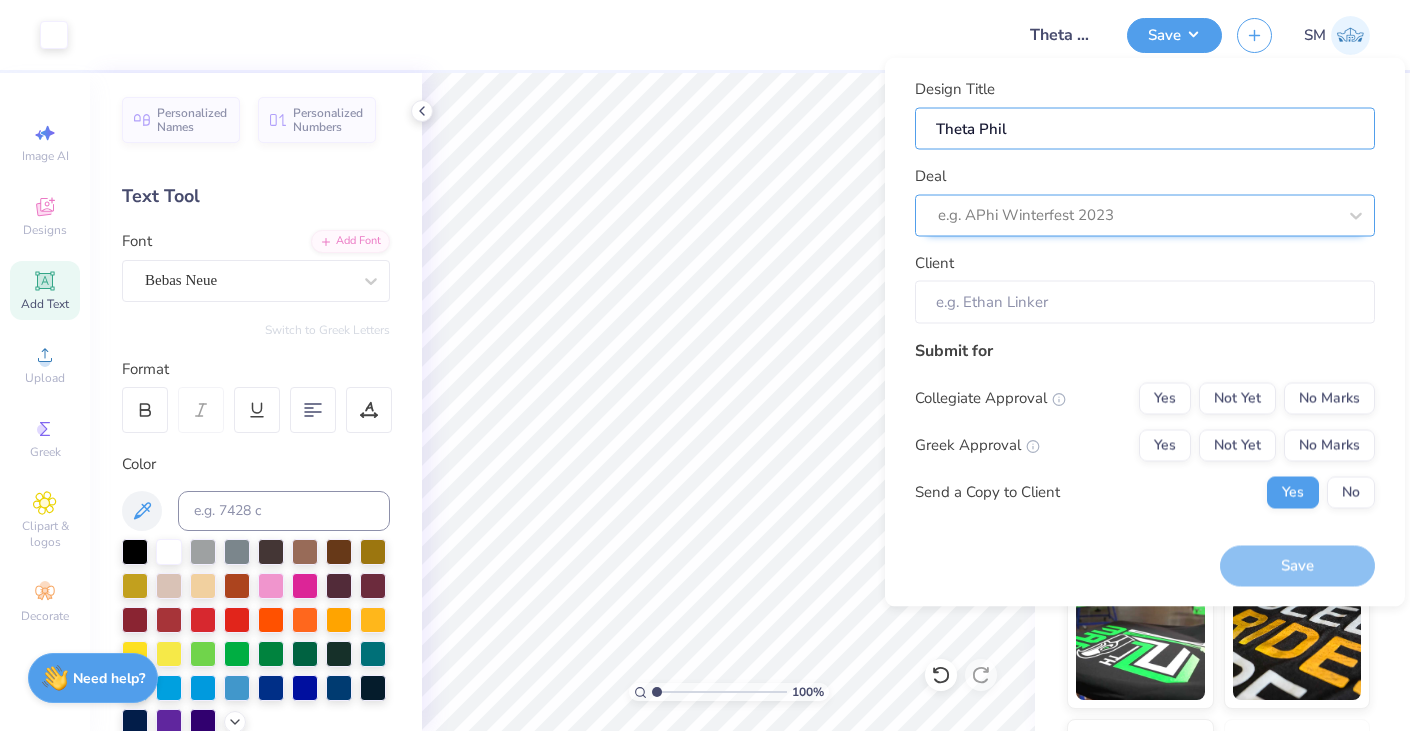 type on "Theta Philo" 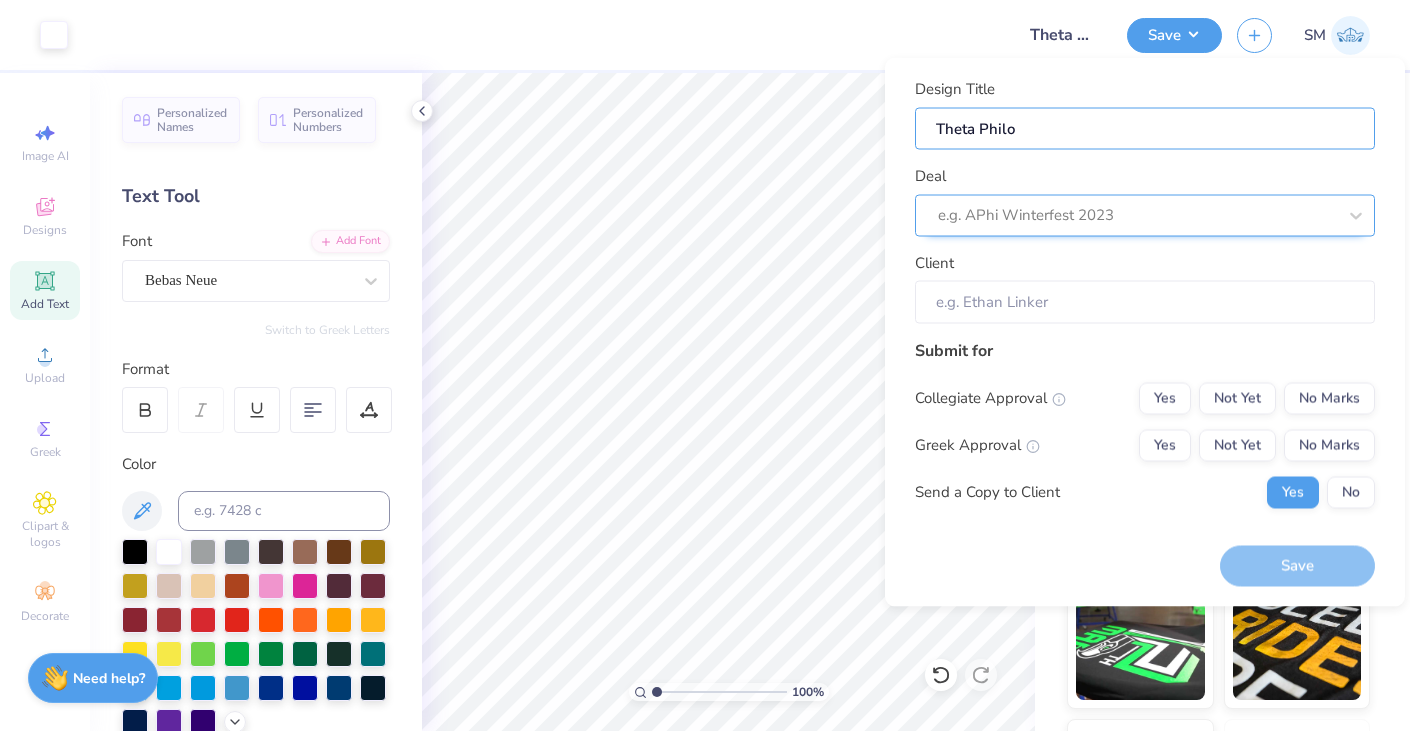 type on "Theta Philo" 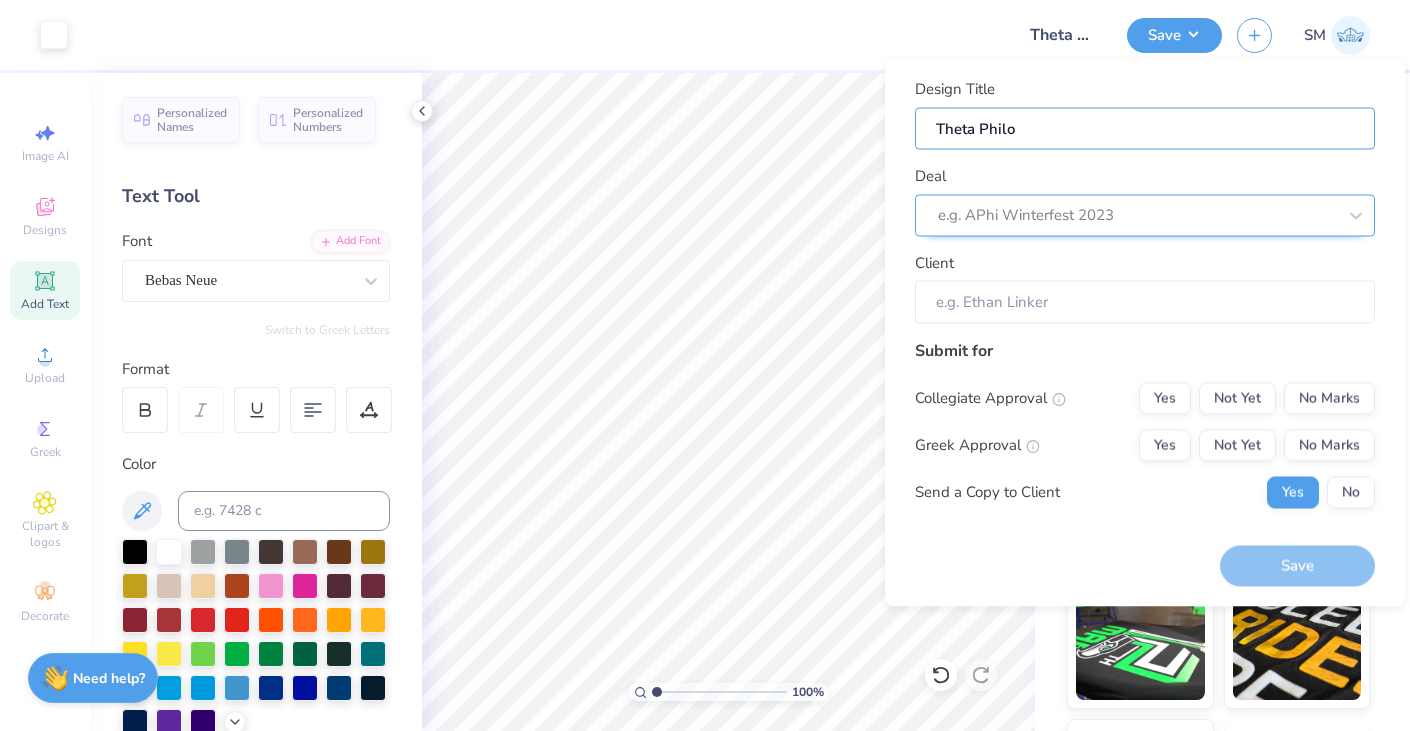type on "Theta Philo b" 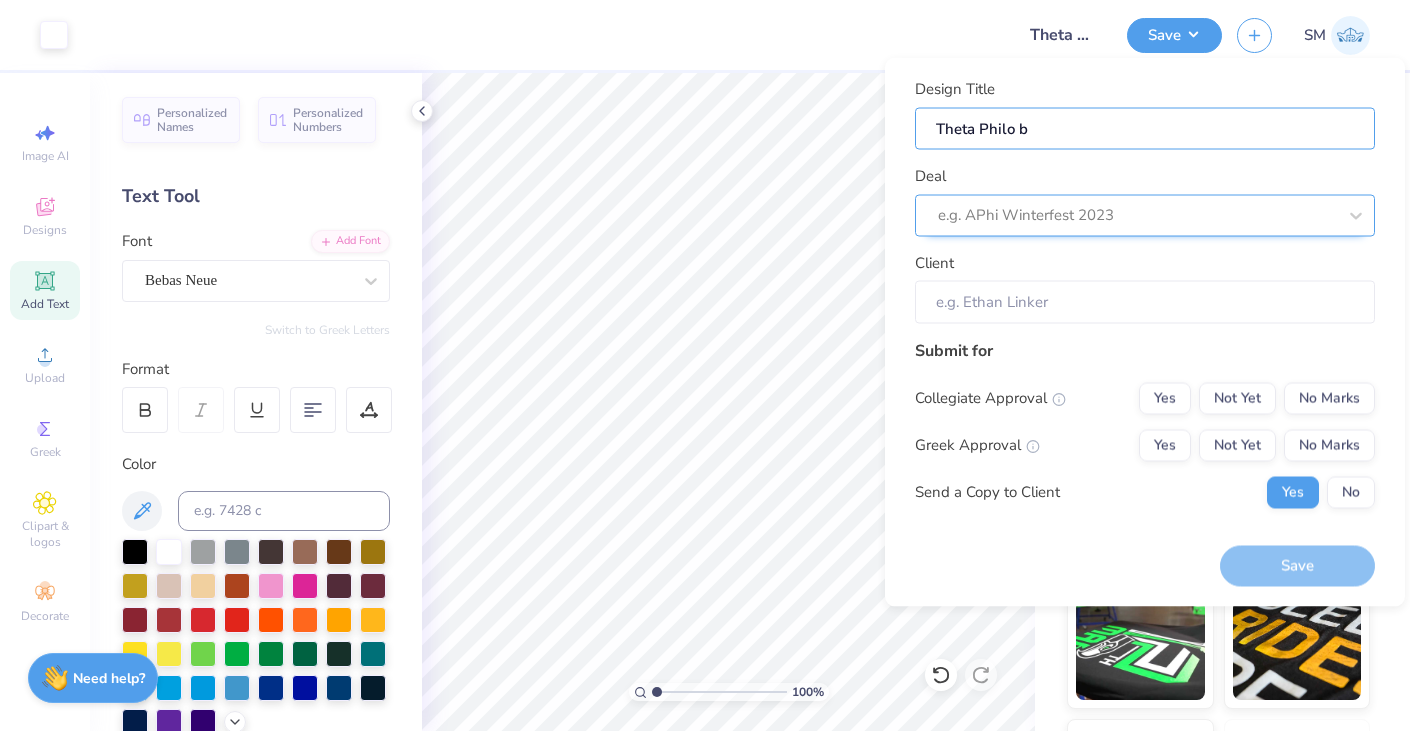 type on "Theta Philo ba" 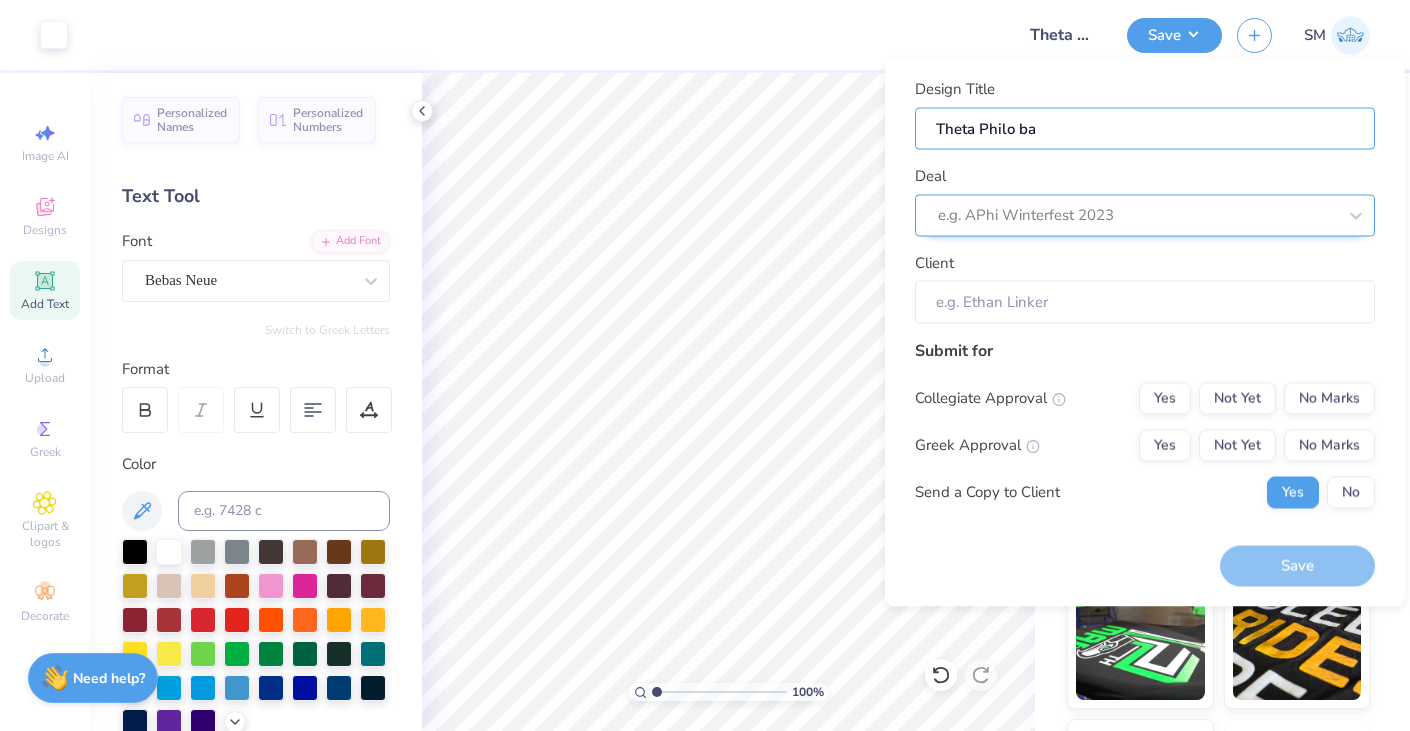 type on "Theta Philo bas" 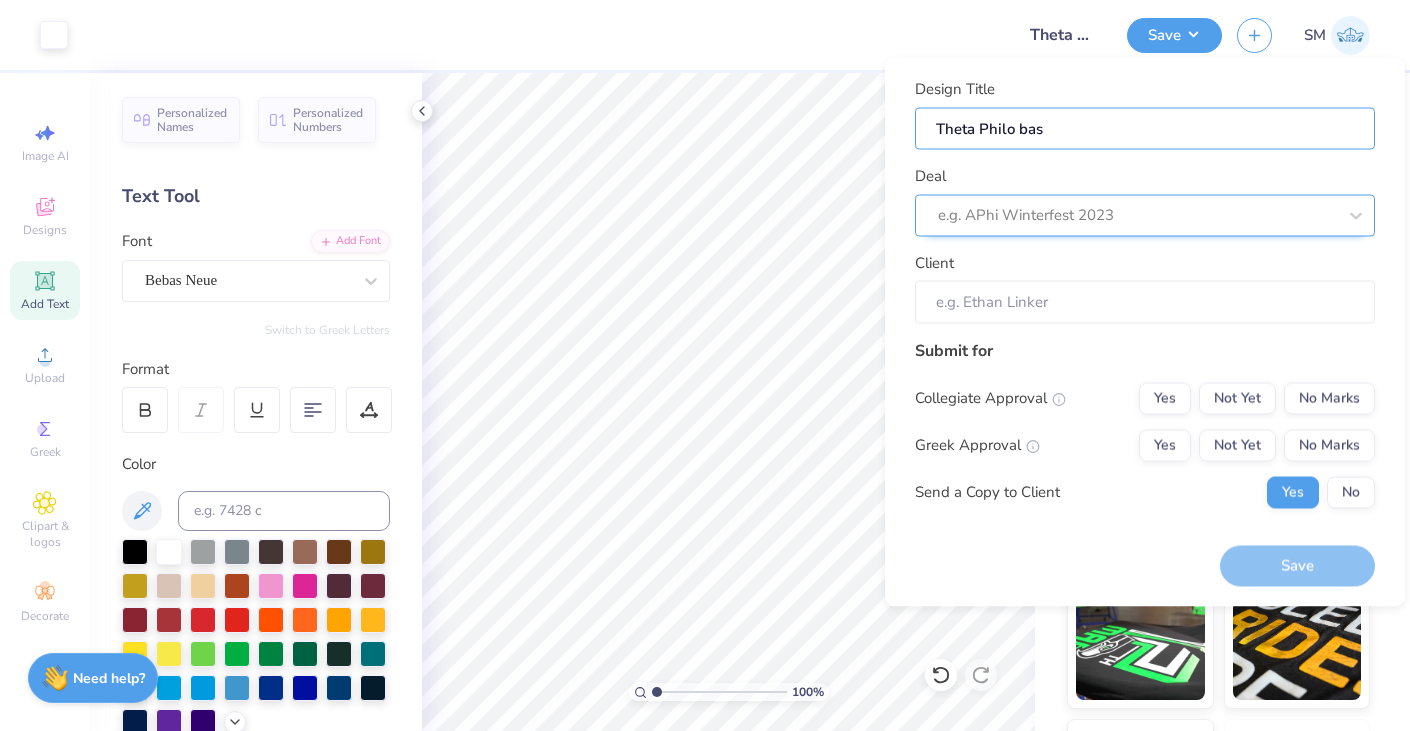 type on "Theta Philo basi" 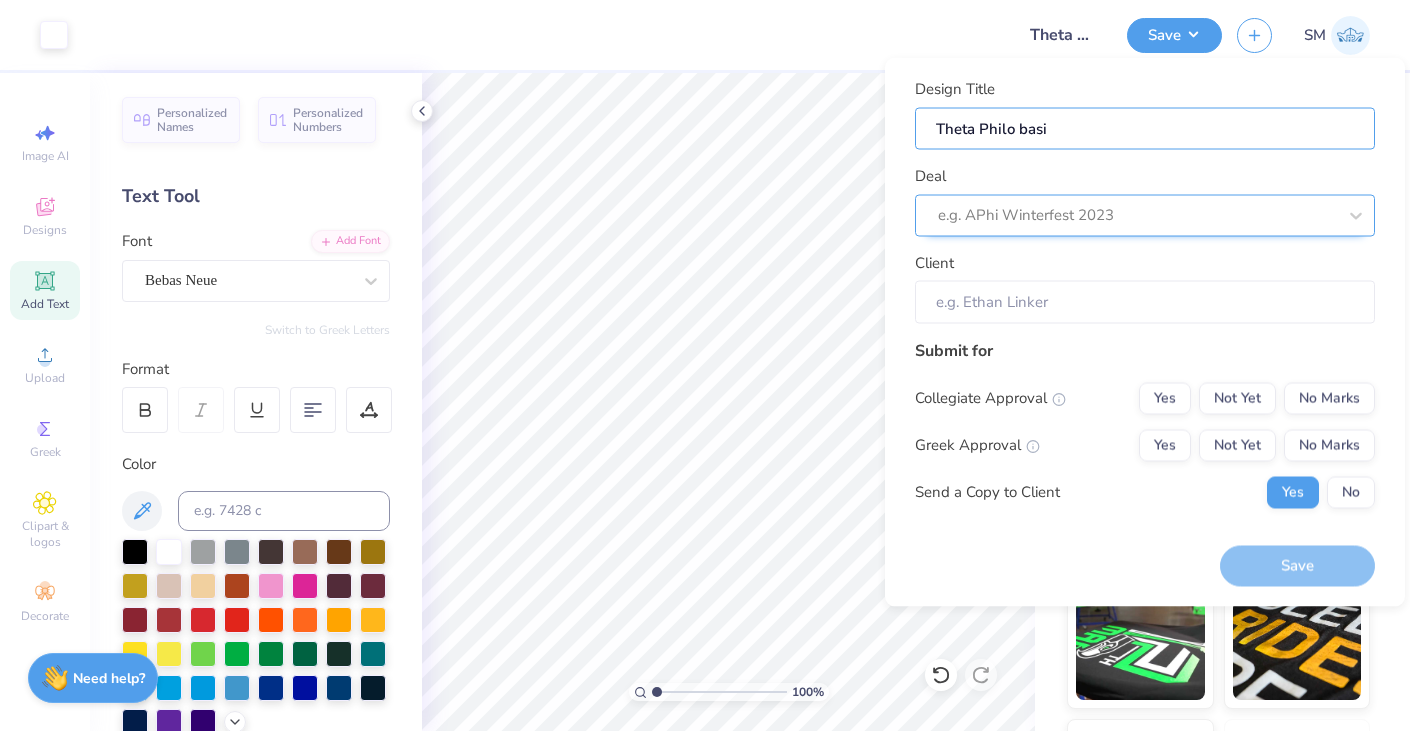 type on "[FIRST] [LAST]" 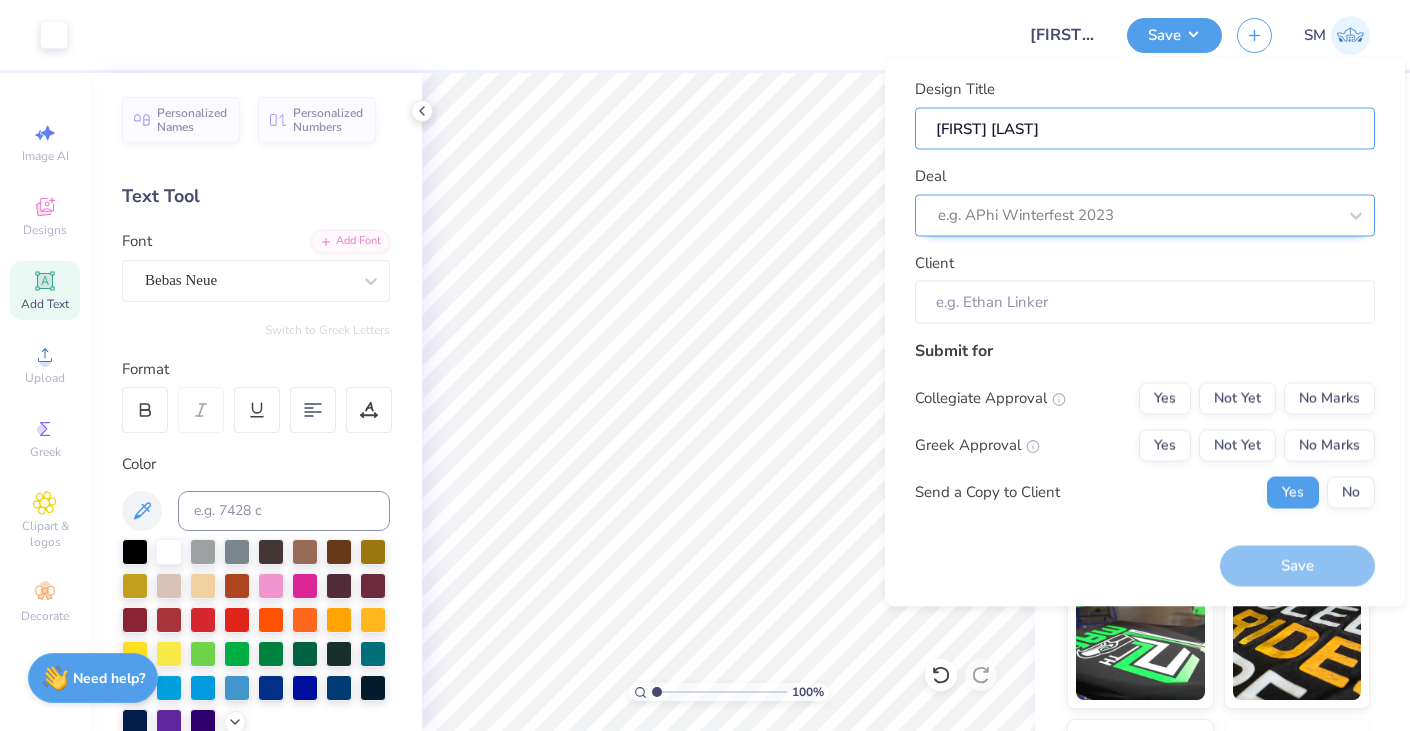 type on "[FIRST] [LAST]" 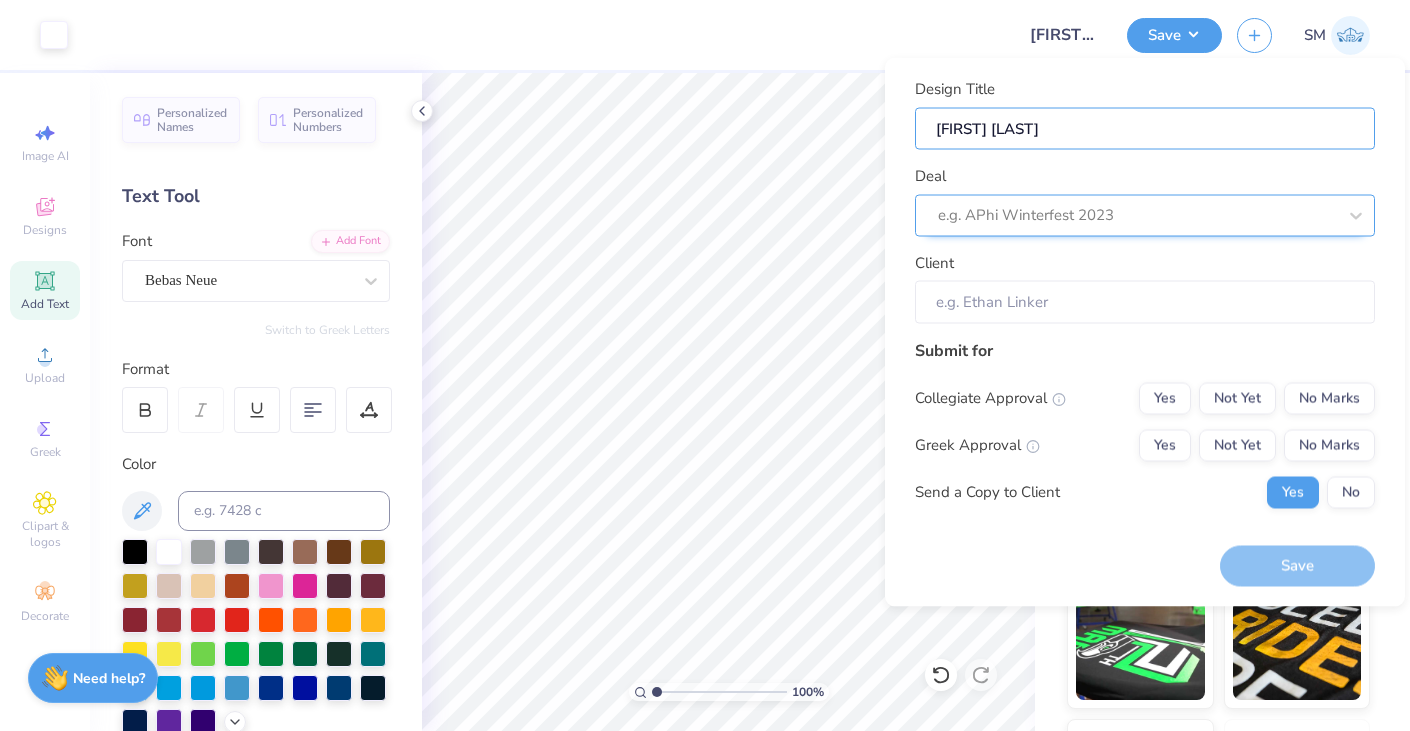 type on "[FIRST] [LAST]" 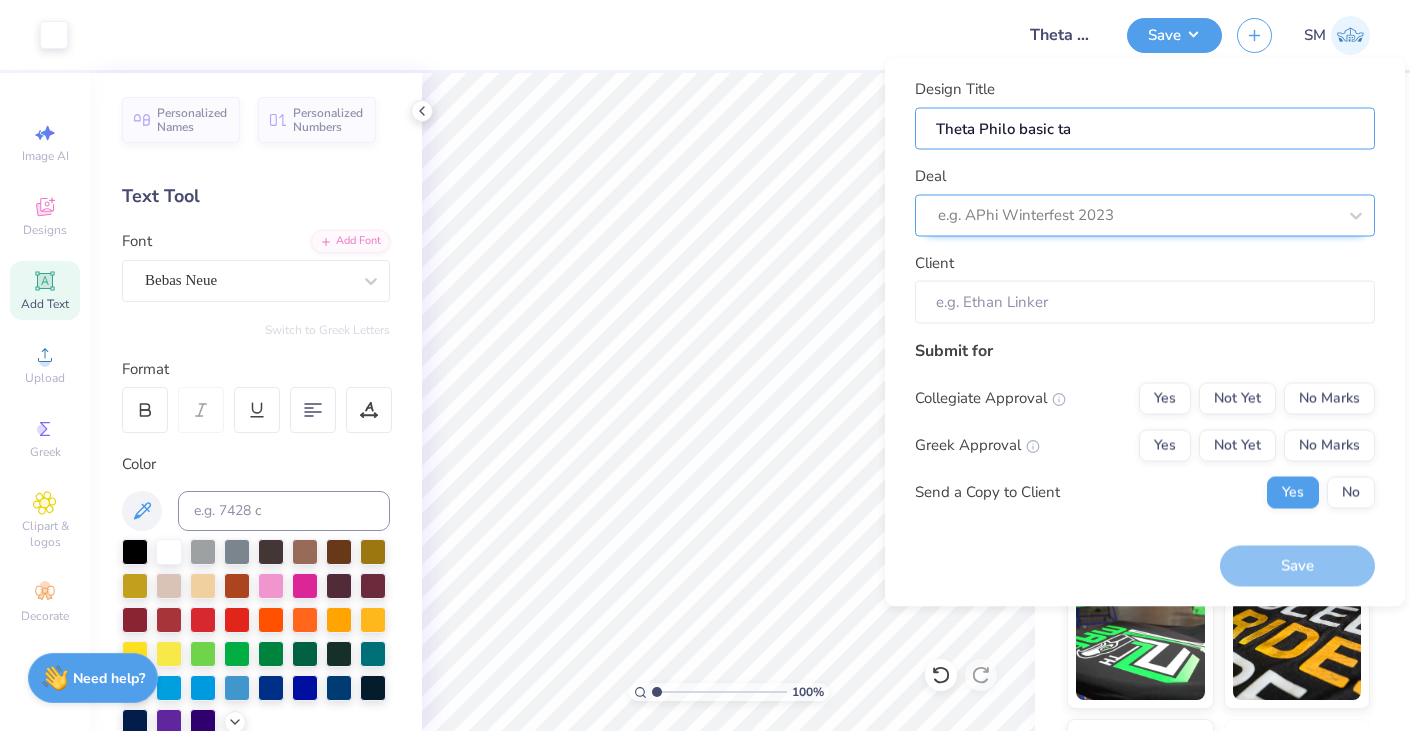 type on "[FIRST] [LAST]" 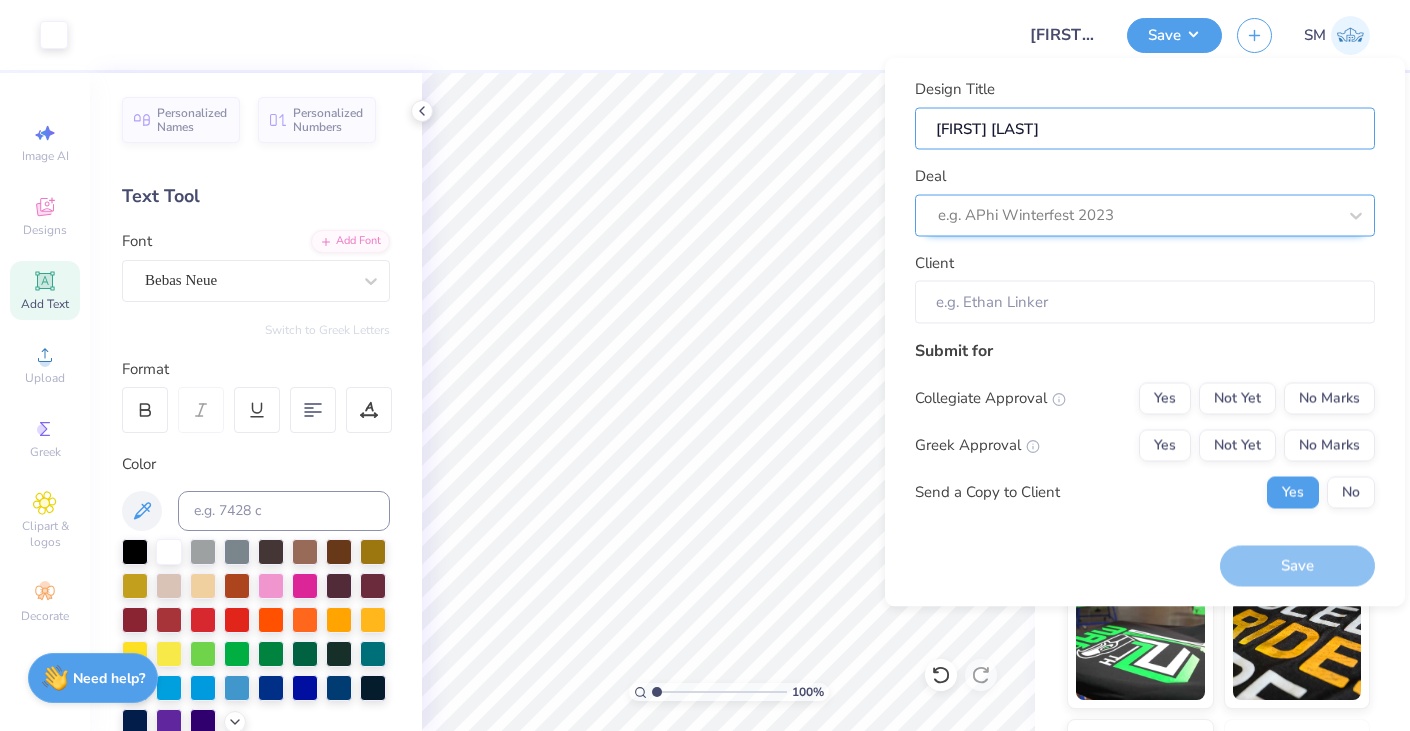 type on "[FIRST] [LAST]" 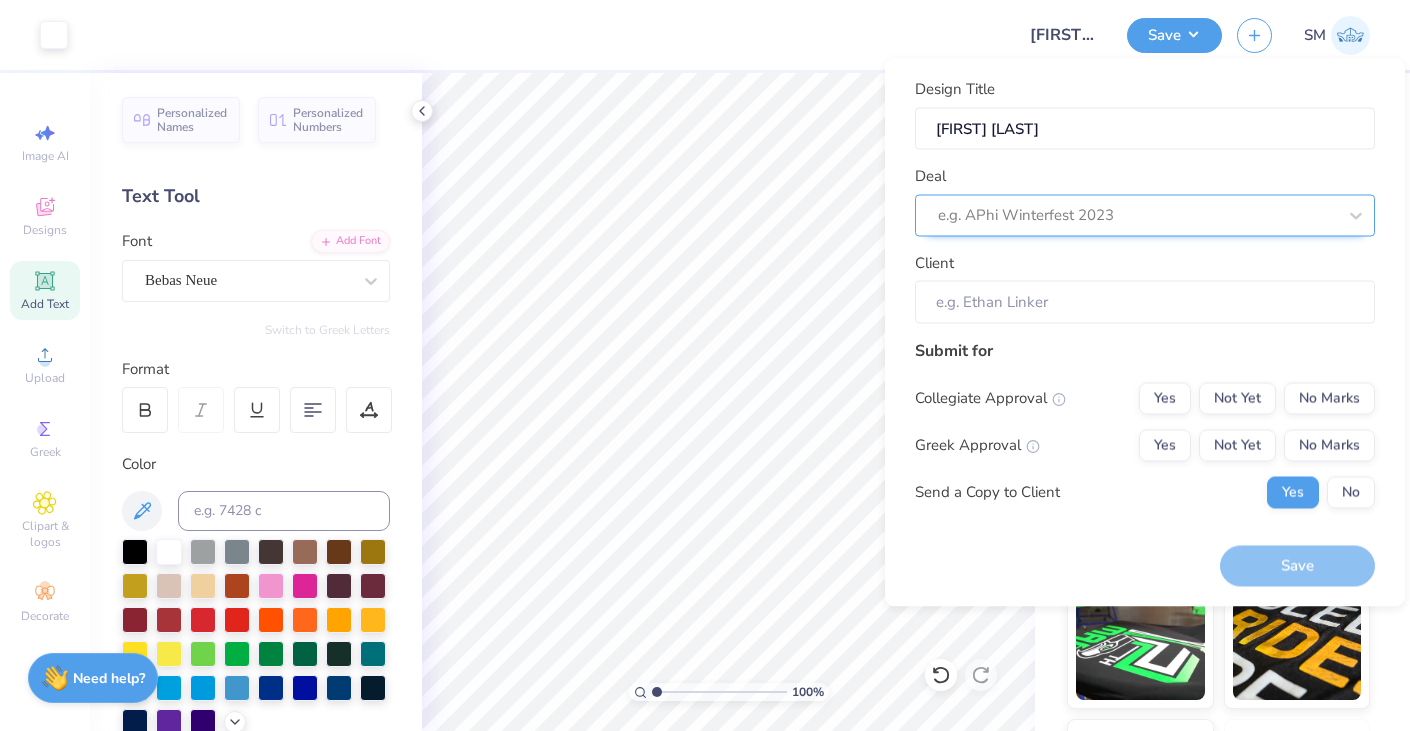 click at bounding box center [1137, 215] 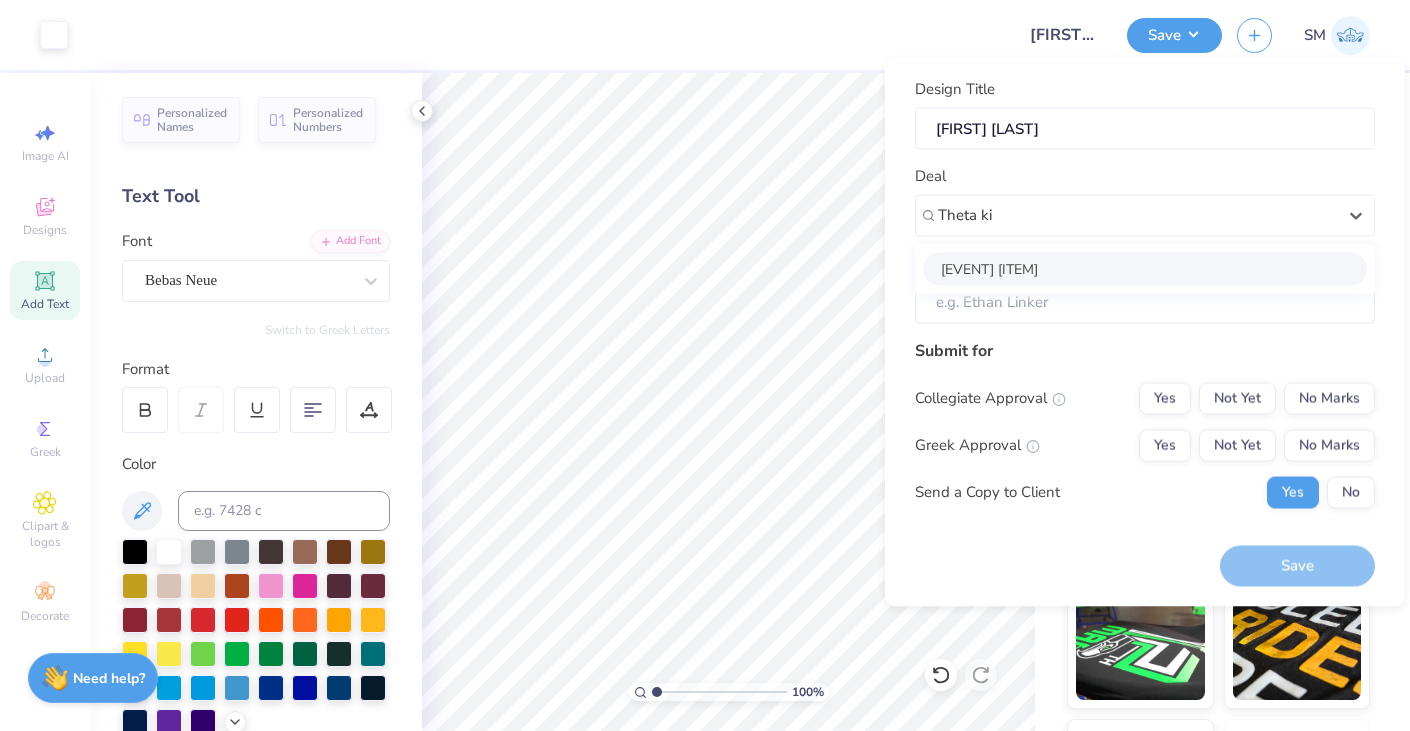 click on "[EVENT] [ITEM]" at bounding box center [1145, 268] 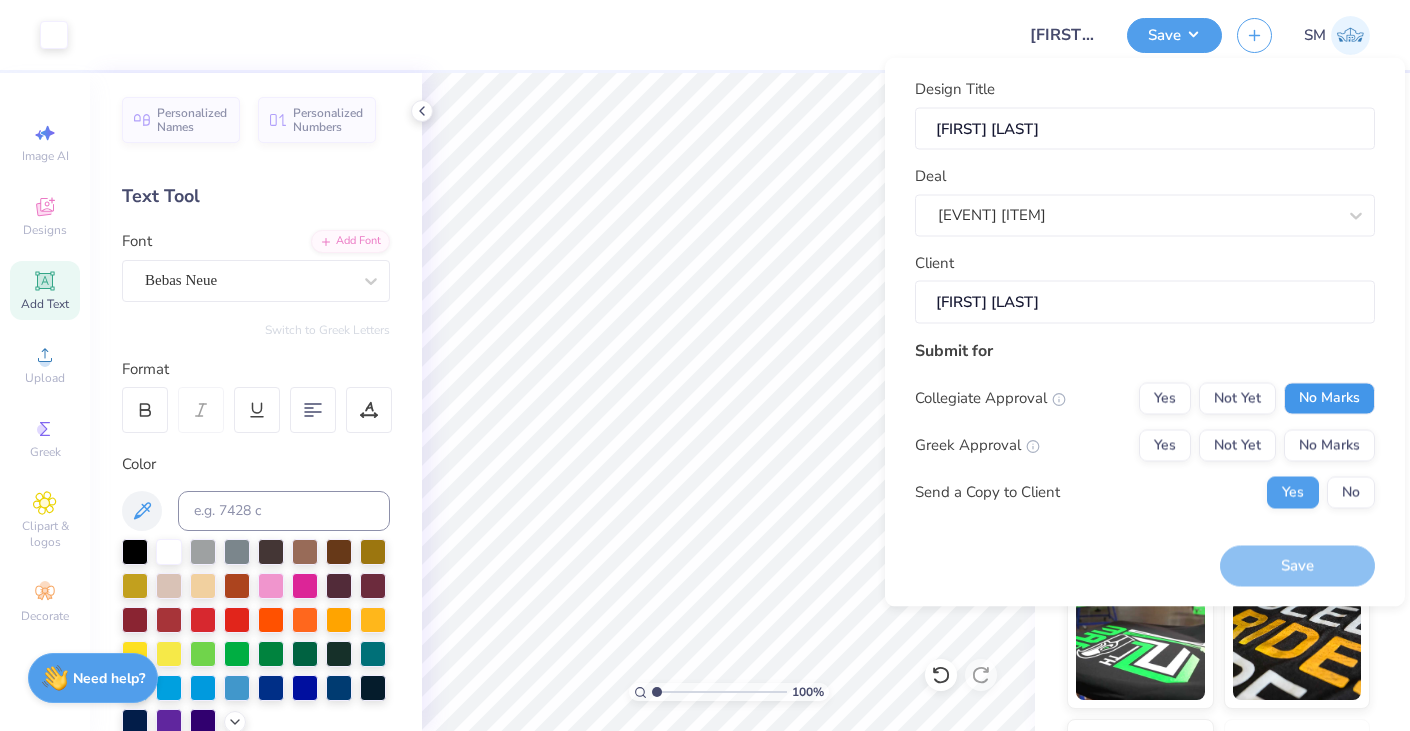 click on "No Marks" at bounding box center (1329, 398) 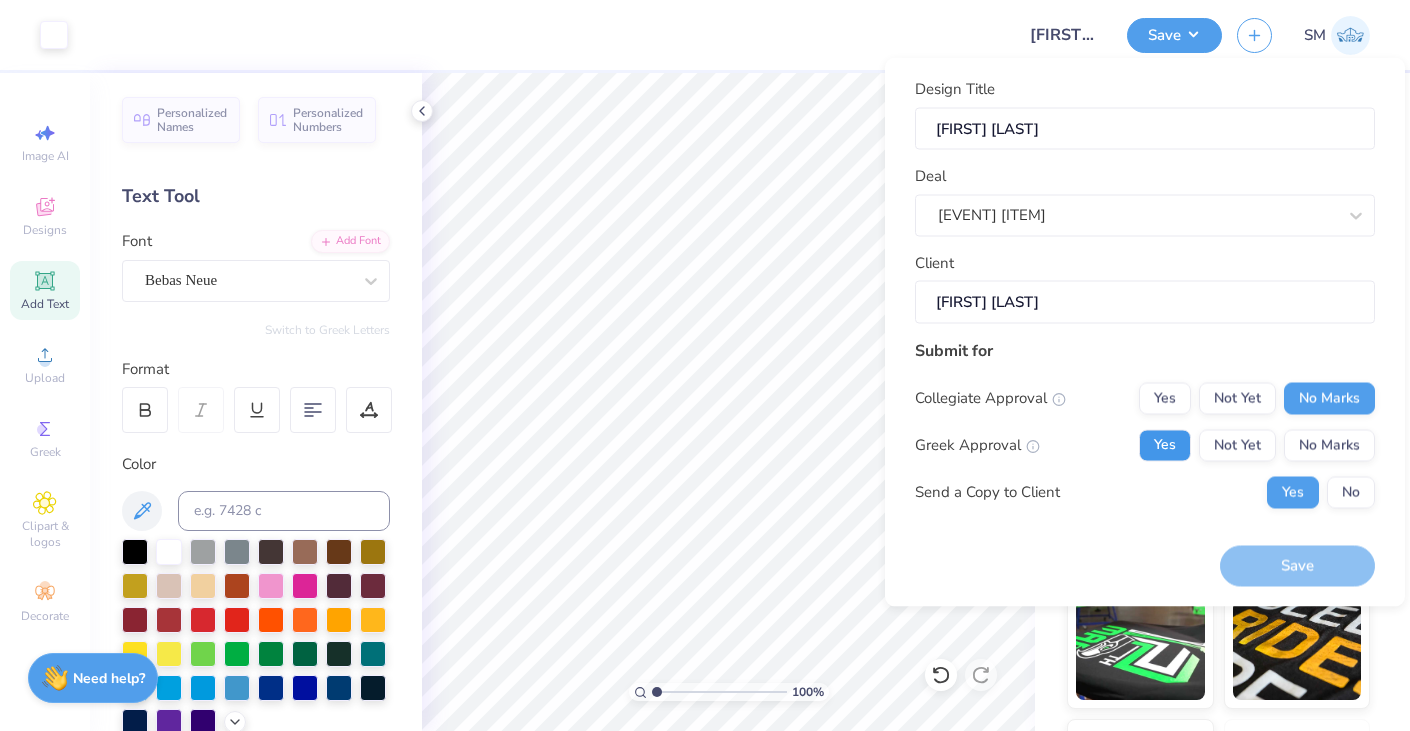 click on "Yes" at bounding box center [1165, 445] 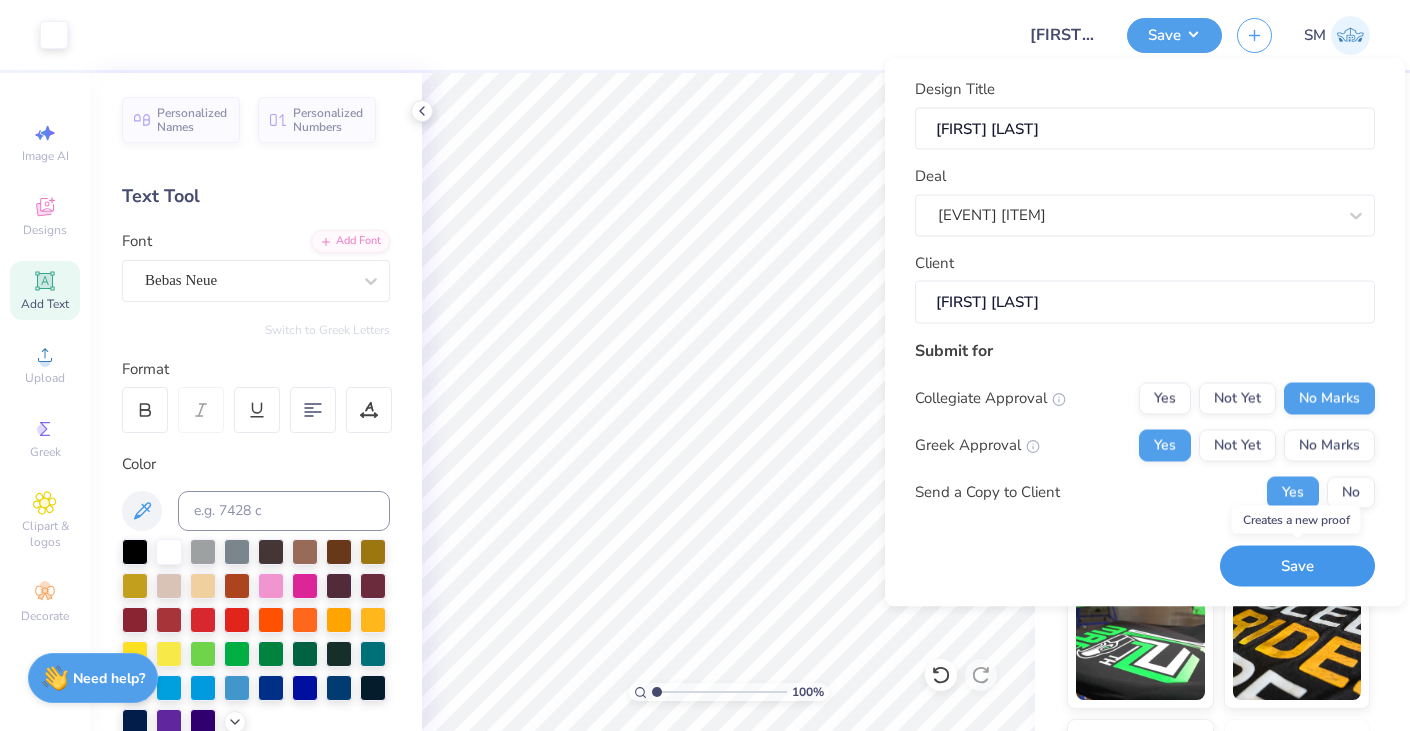 click on "Save" at bounding box center (1297, 566) 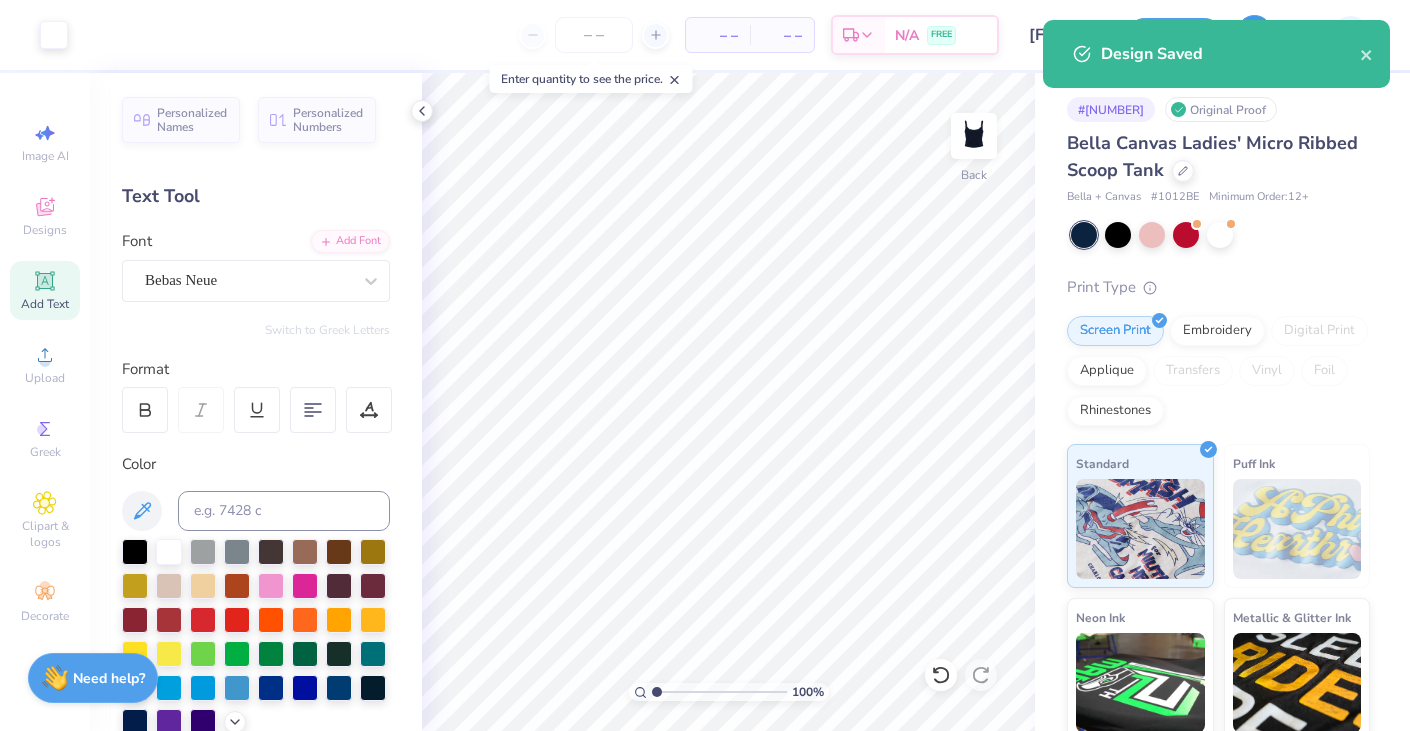 click on "Design Saved" at bounding box center (1216, 54) 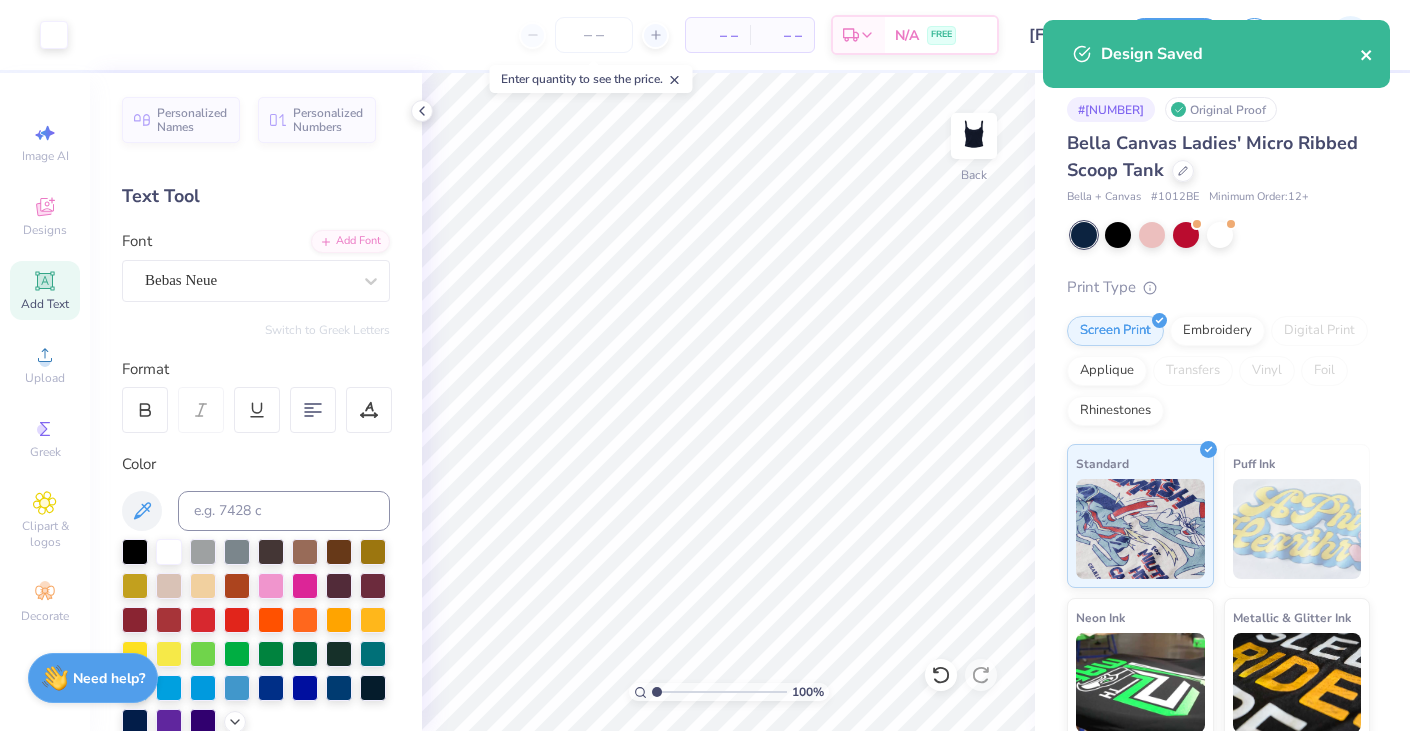 click 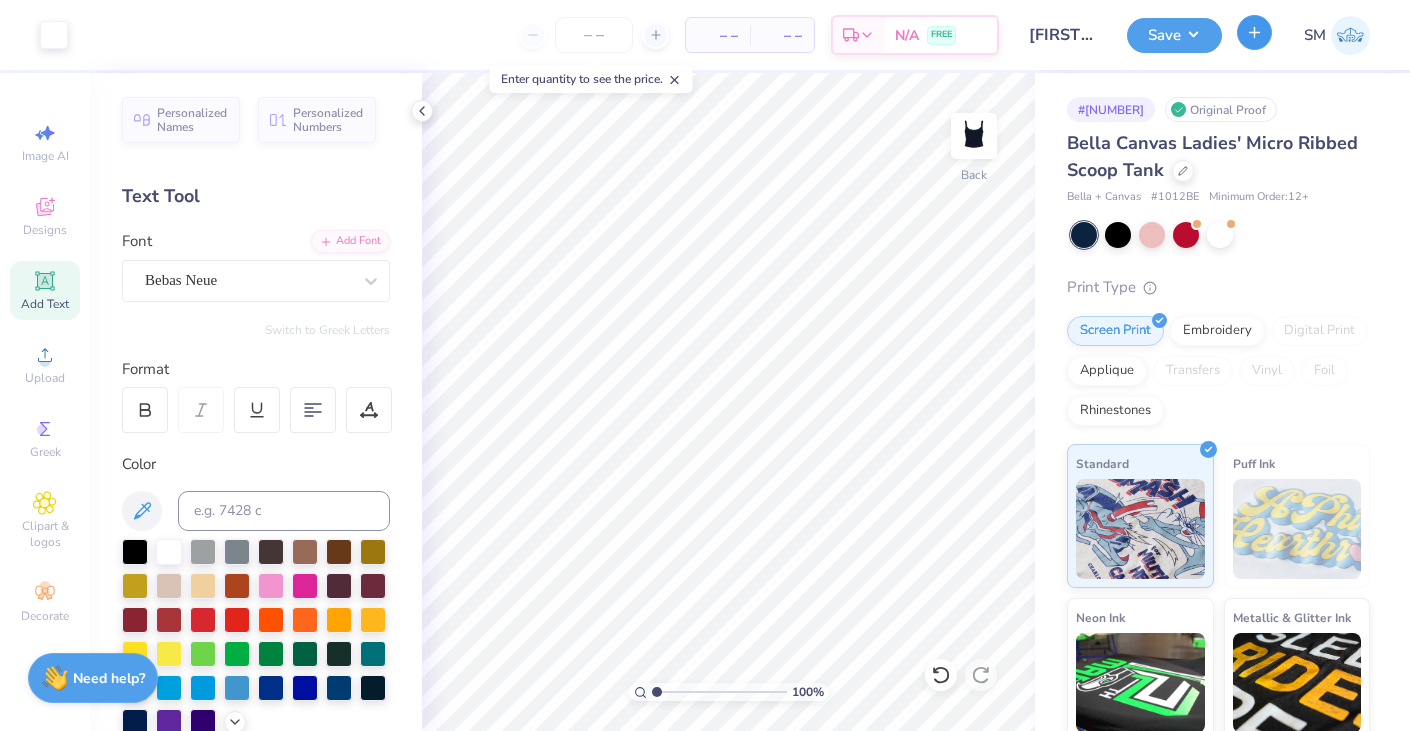 click 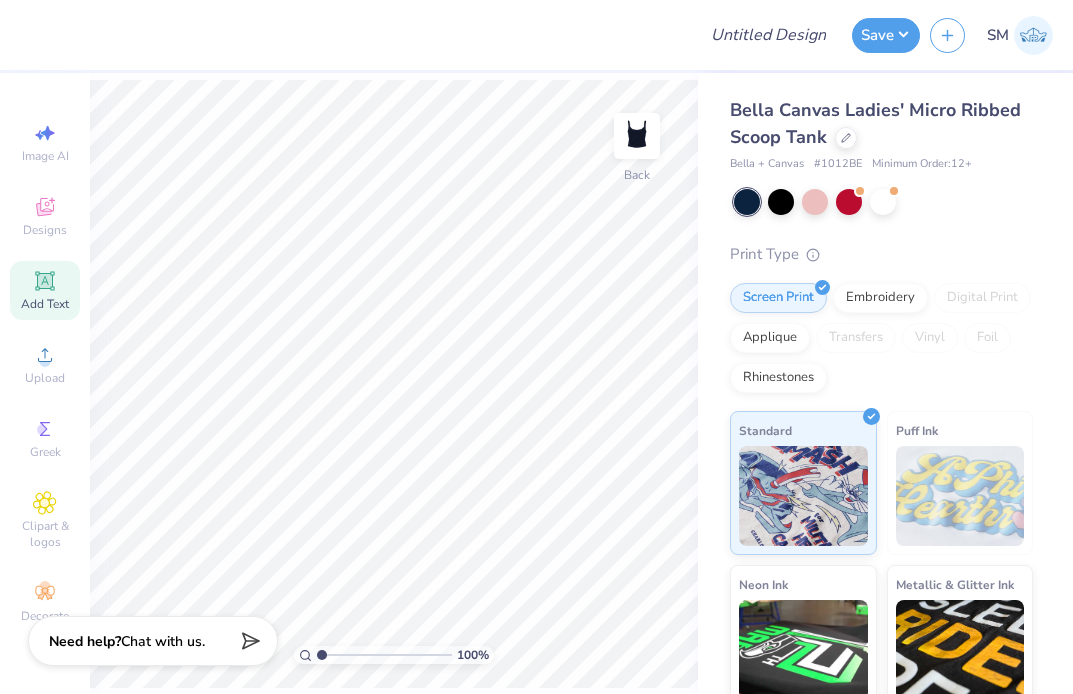 click on "Add Text" at bounding box center (45, 290) 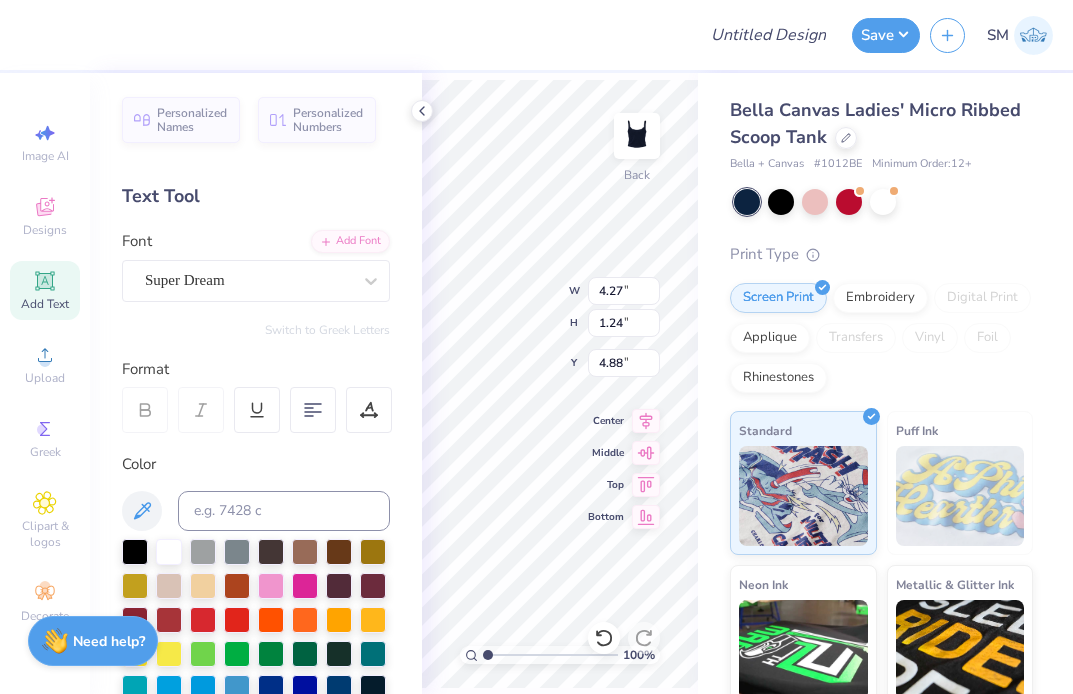 click on "Personalized Names Personalized Numbers Text Tool  Add Font Font Super Dream Switch to Greek Letters Format Color Styles Text Shape" at bounding box center (256, 383) 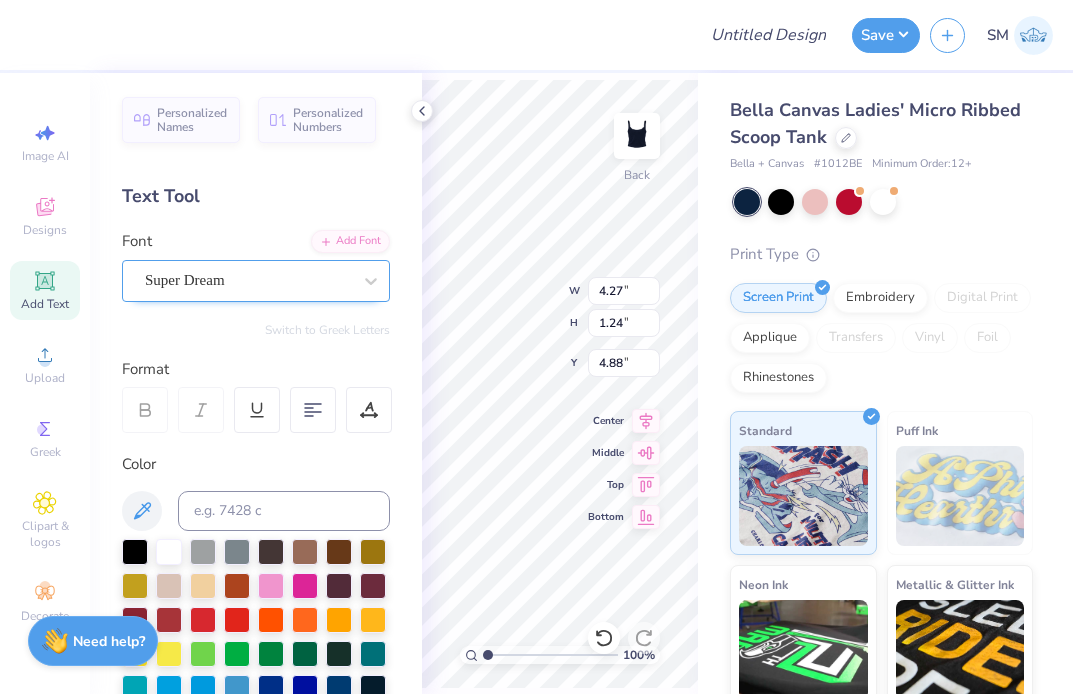 click on "Super Dream" at bounding box center [248, 280] 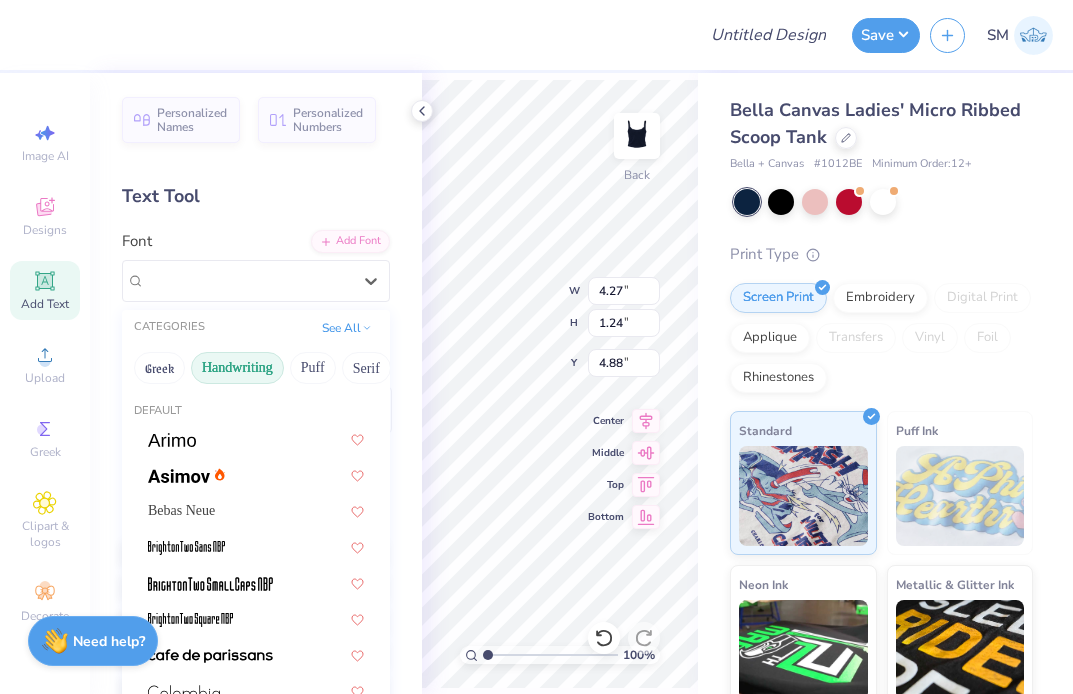 click on "Handwriting" at bounding box center (237, 368) 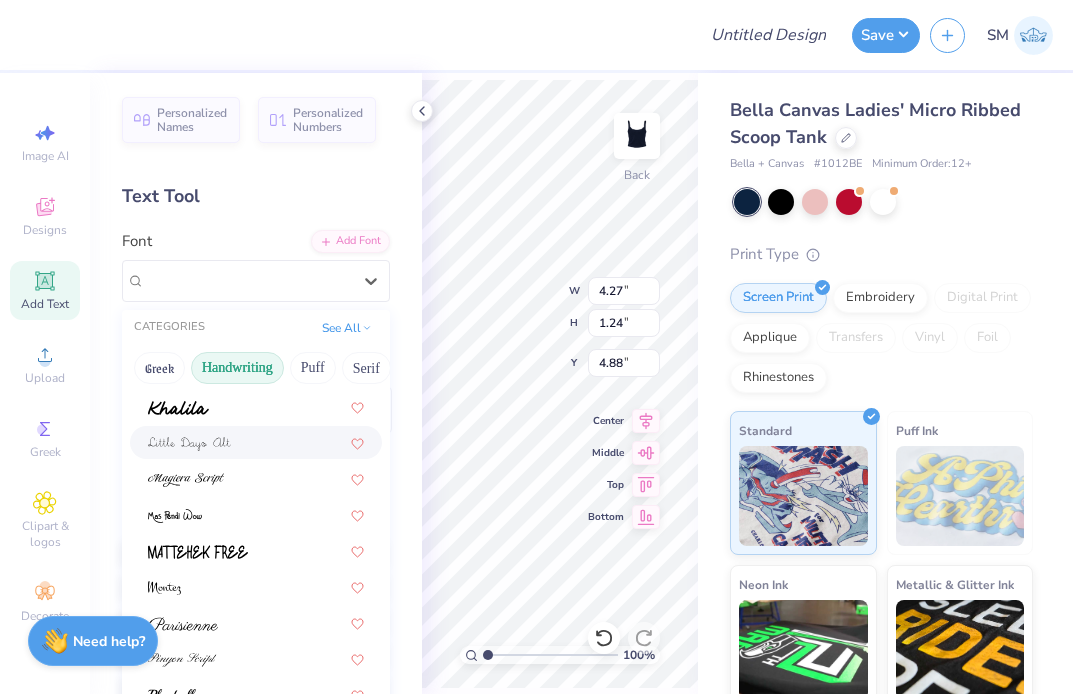 scroll, scrollTop: 454, scrollLeft: 0, axis: vertical 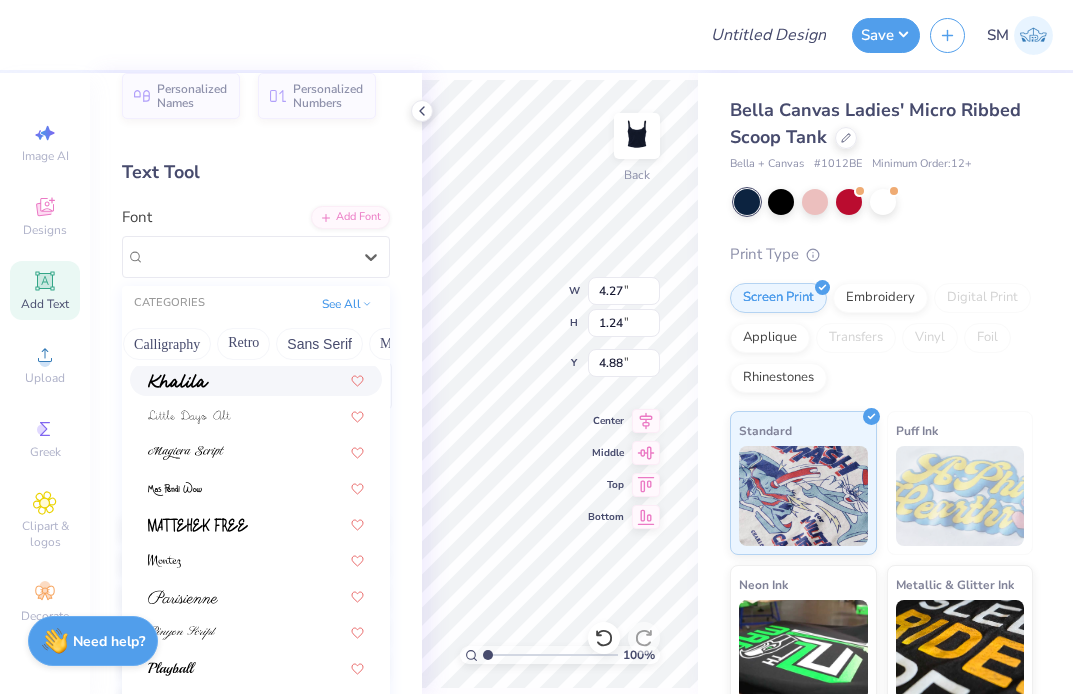 click on "Greek Handwriting Puff Serif Bold Calligraphy Retro Sans Serif Minimal Fantasy Techno Others" at bounding box center [256, 344] 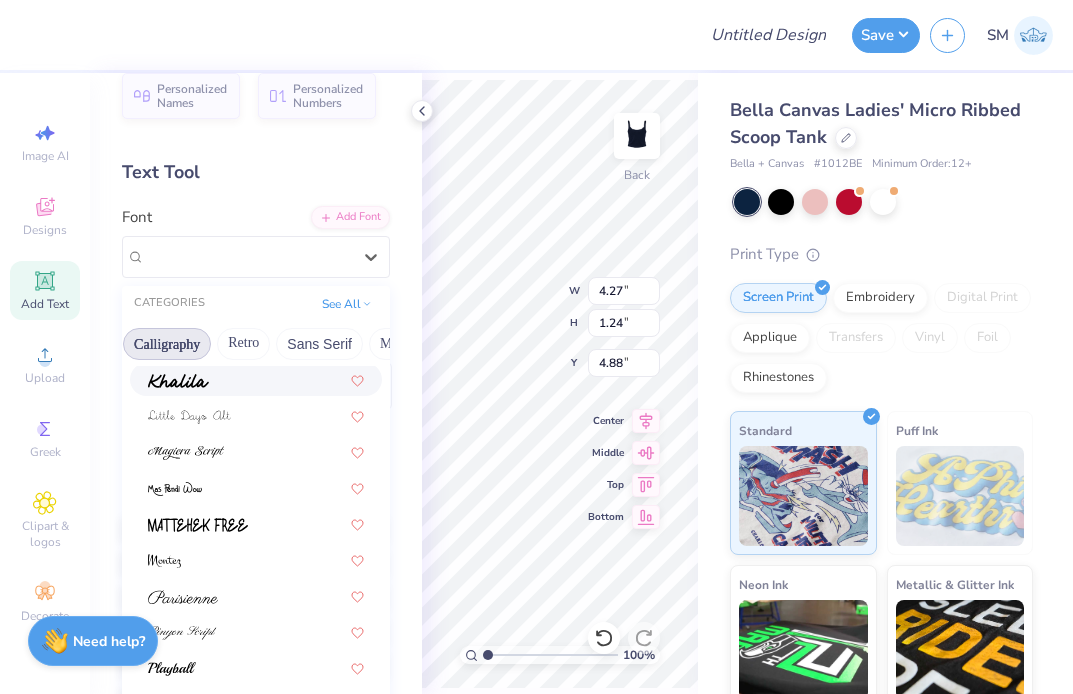 click on "Calligraphy" at bounding box center [167, 344] 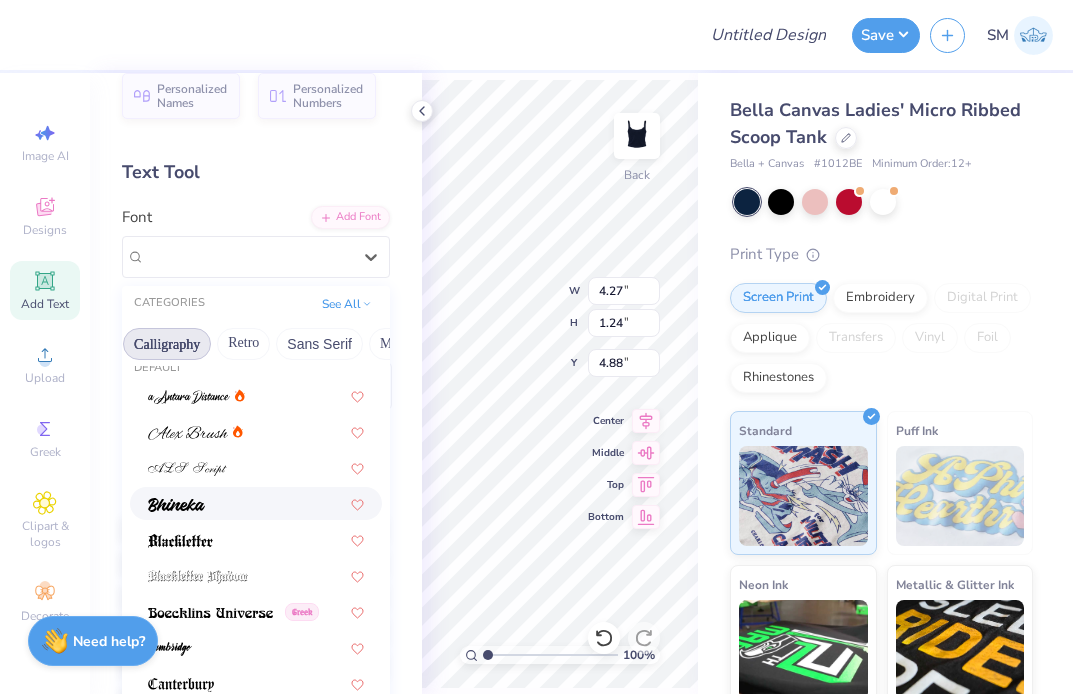 scroll, scrollTop: 20, scrollLeft: 0, axis: vertical 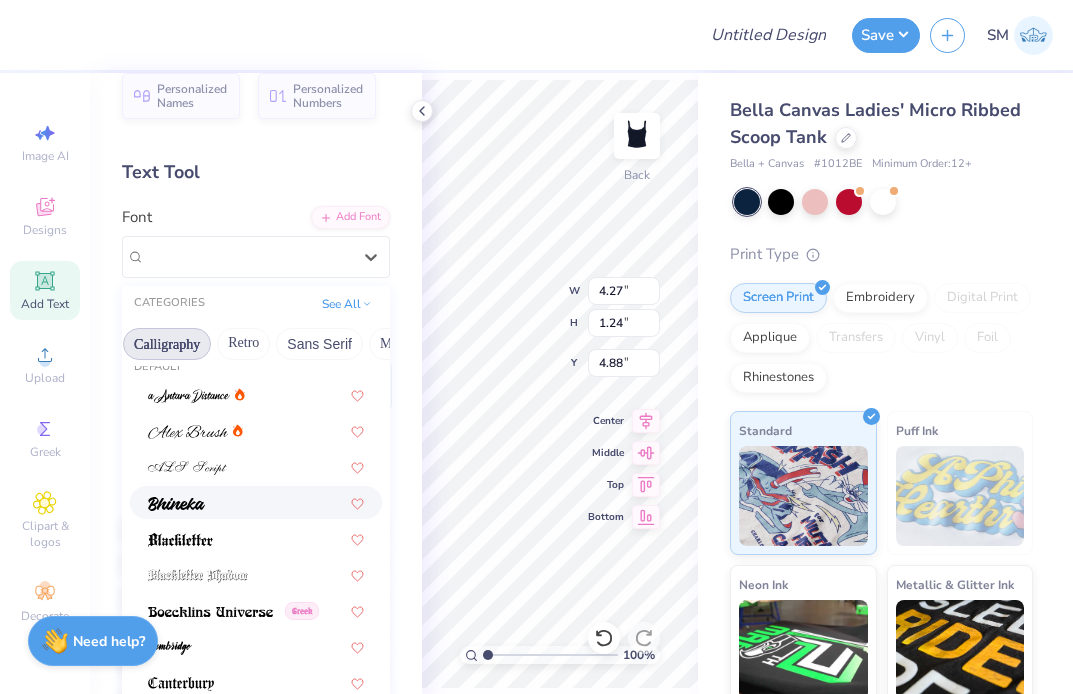 click at bounding box center [256, 502] 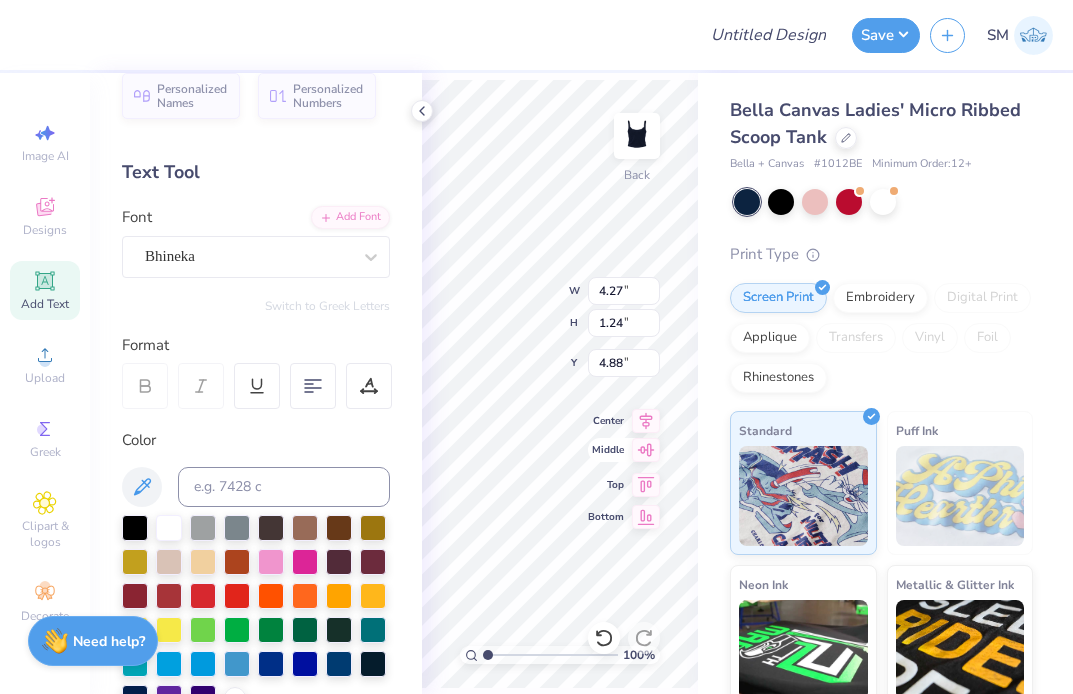 type on "2.96" 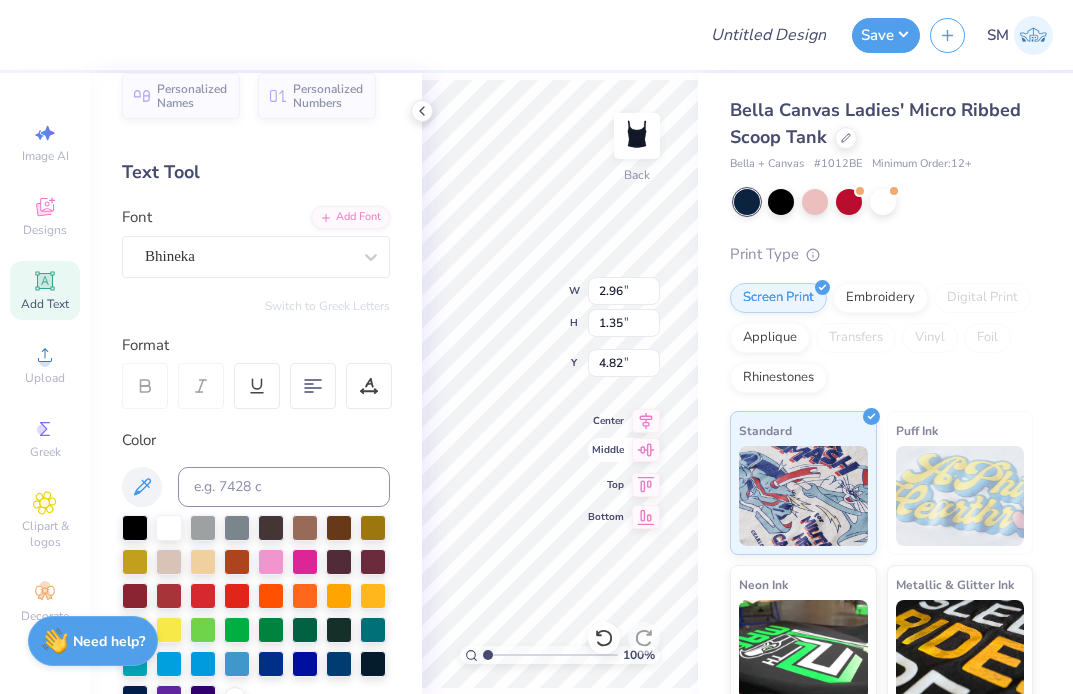 type on "Theta" 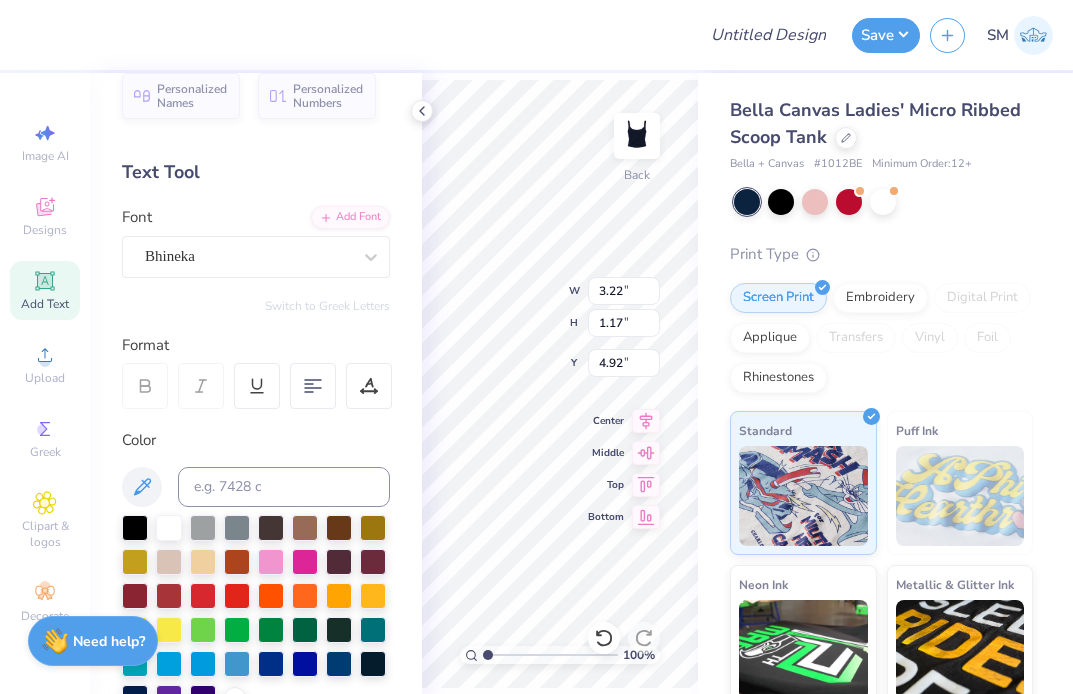 type on "3.24" 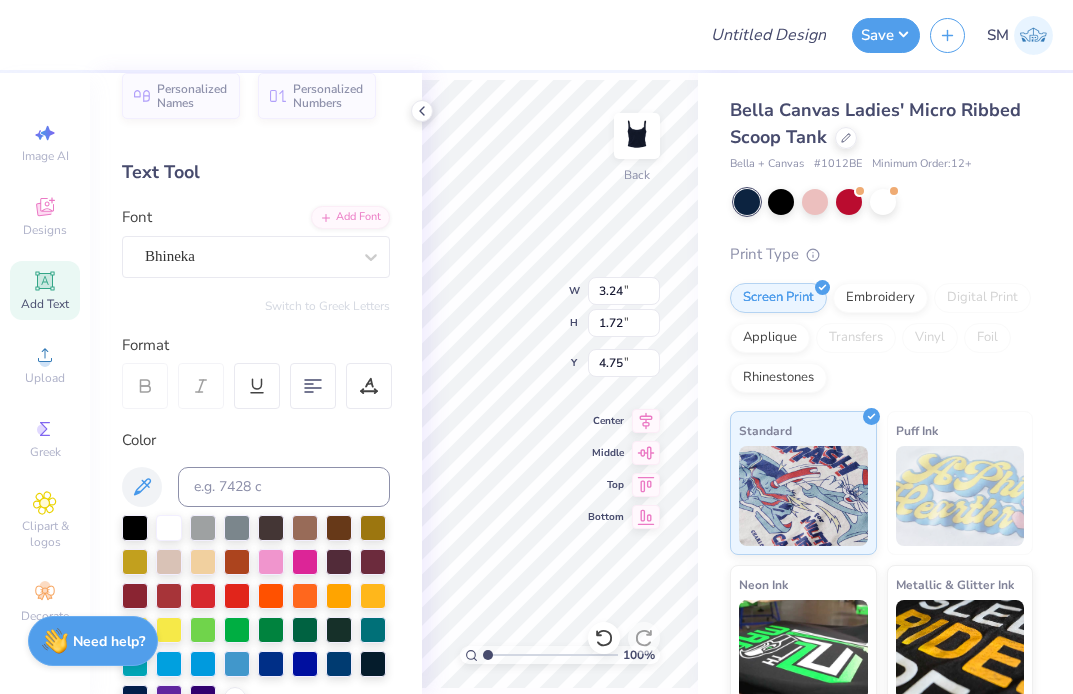 type on "4.20" 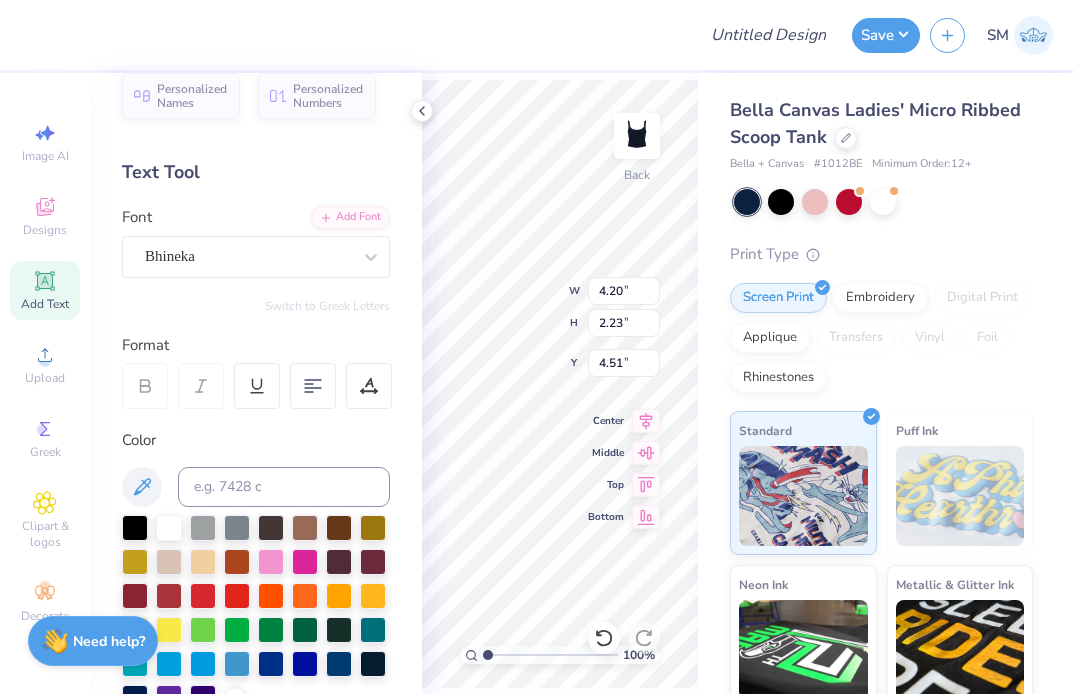 type on "2.00" 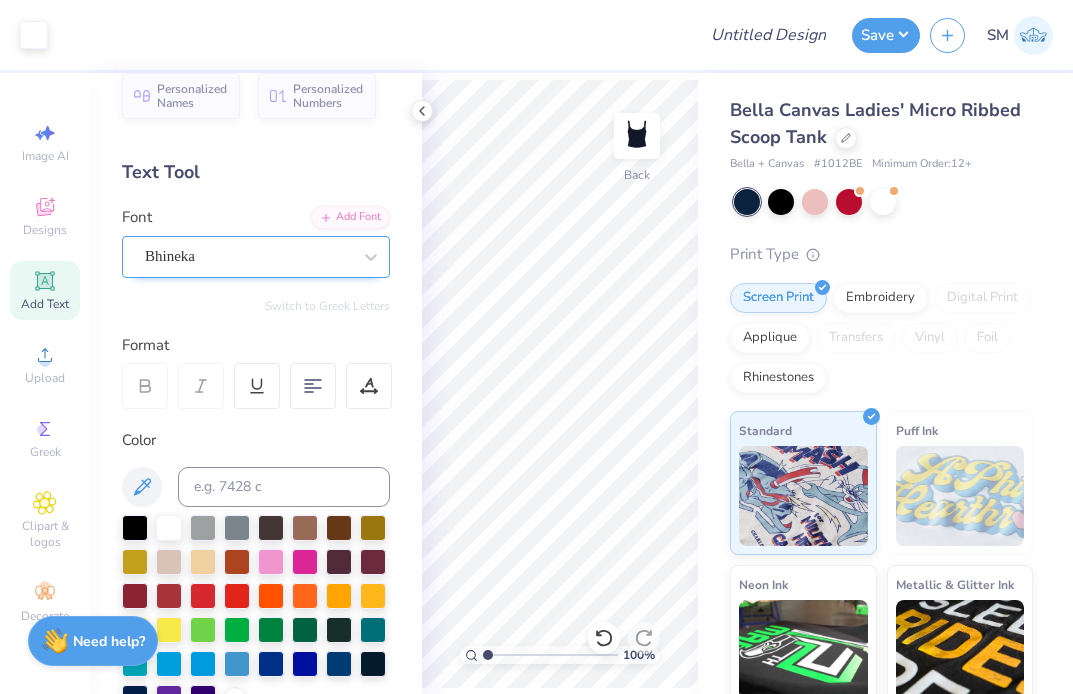 click on "Bhineka" at bounding box center [248, 256] 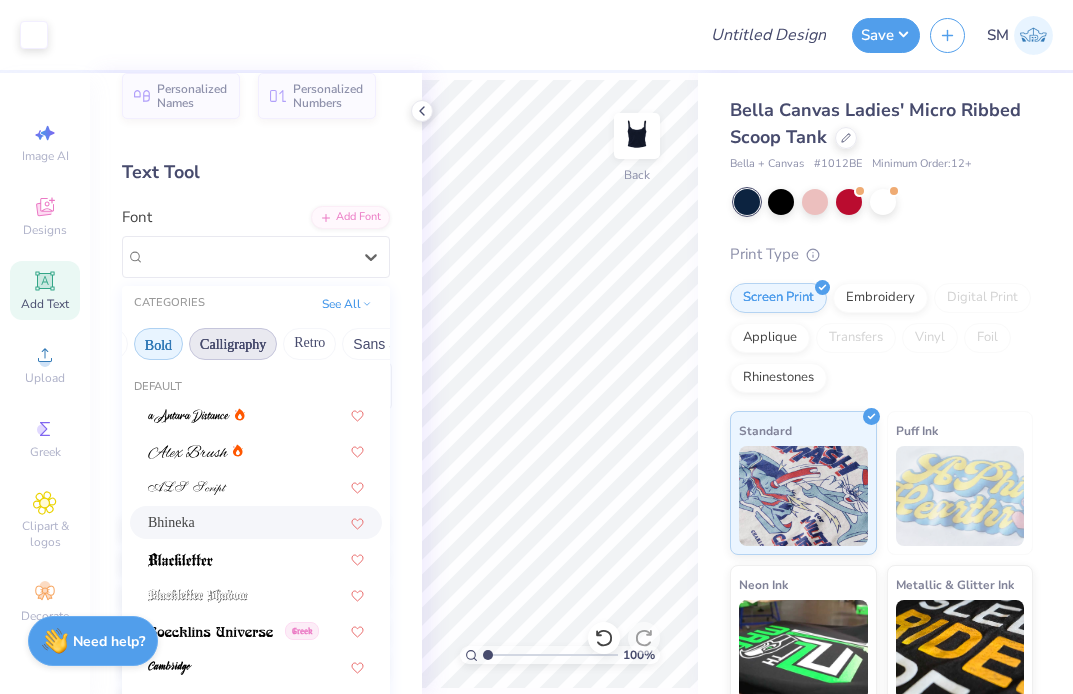 scroll, scrollTop: 0, scrollLeft: 270, axis: horizontal 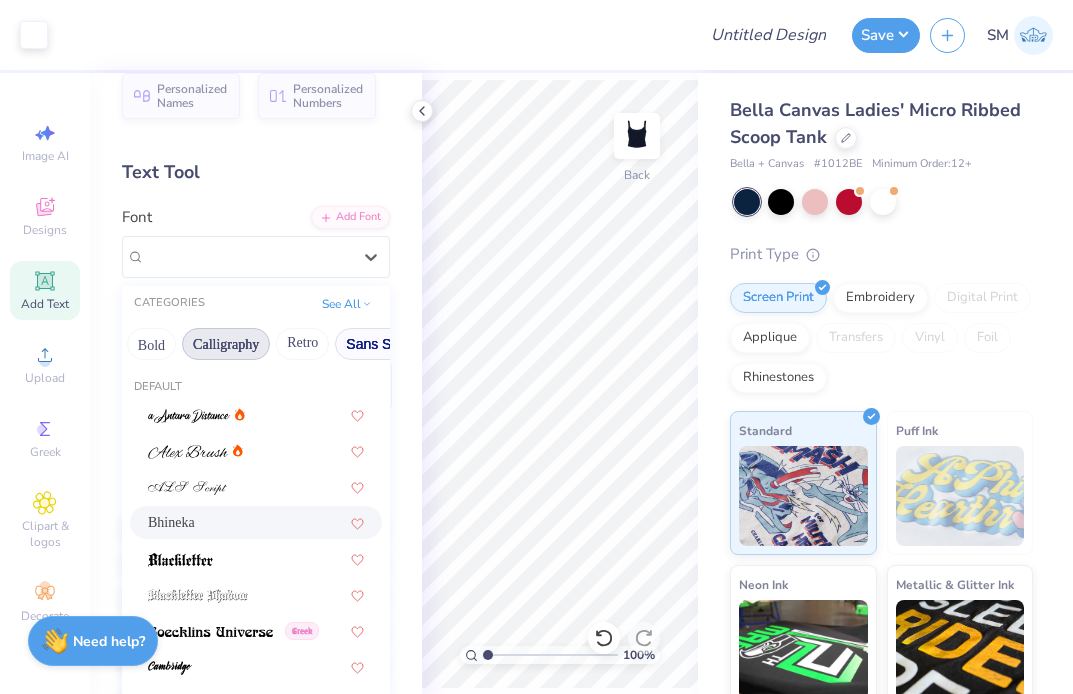 click on "Sans Serif" at bounding box center [378, 344] 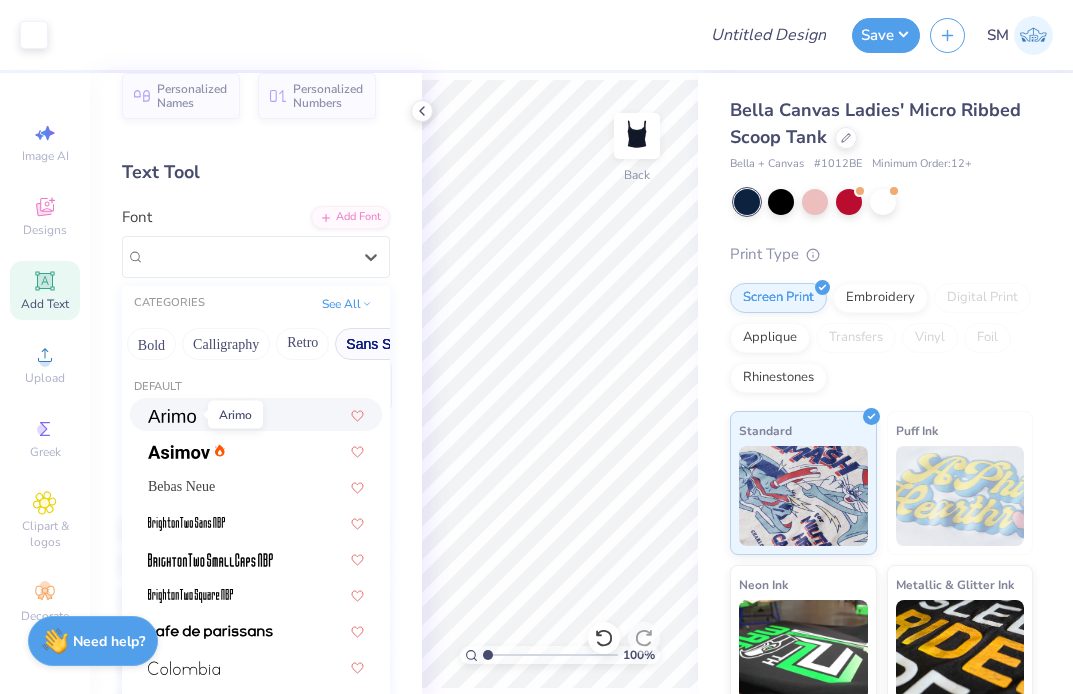 click at bounding box center [172, 416] 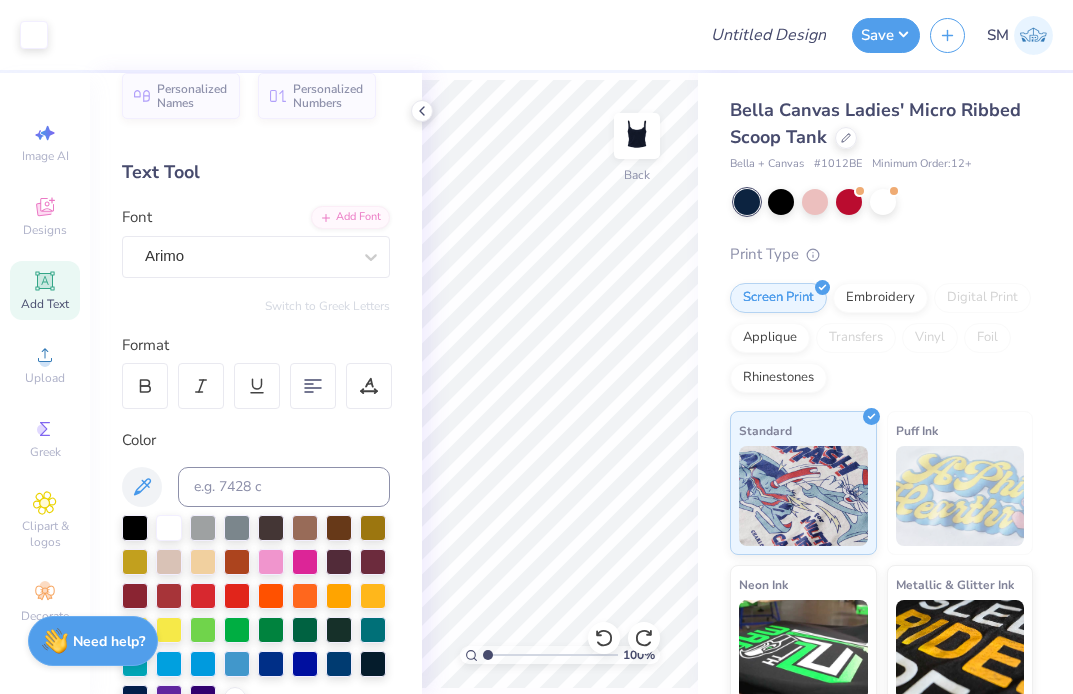 click on "Add Text" at bounding box center [45, 290] 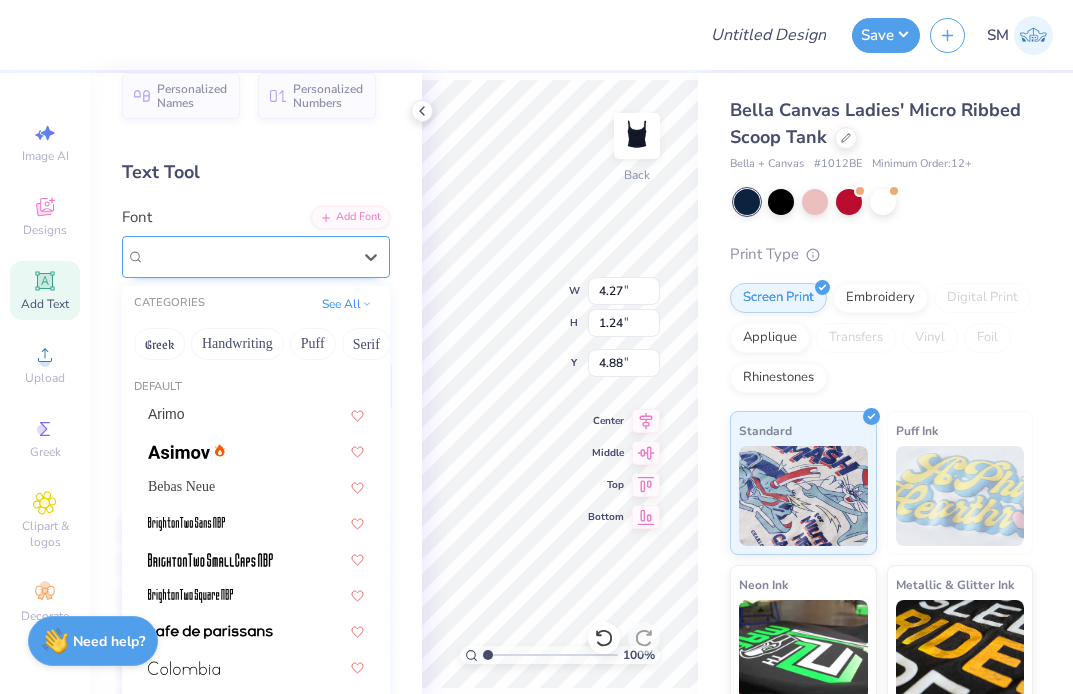 click on "Super Dream" at bounding box center [248, 256] 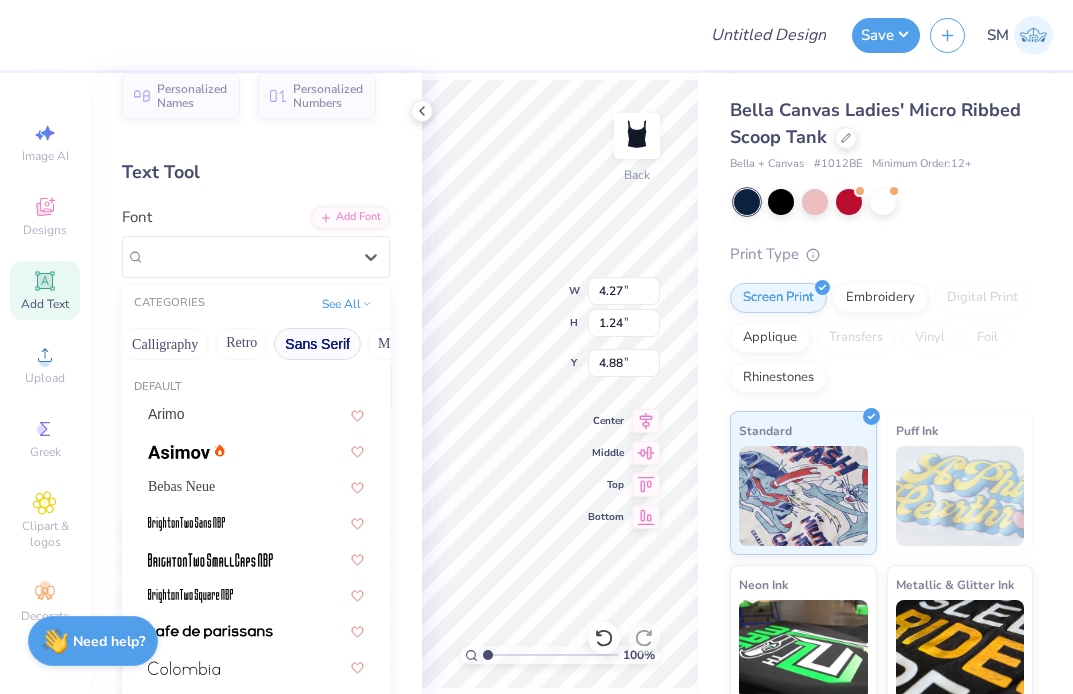 scroll, scrollTop: 0, scrollLeft: 333, axis: horizontal 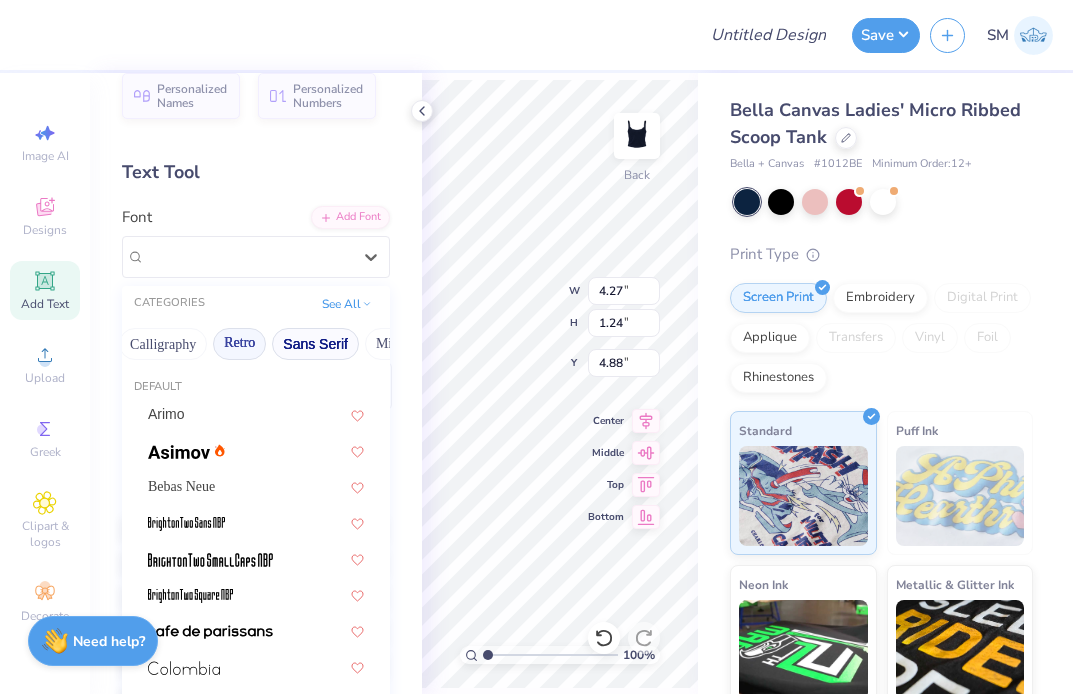 click on "Retro" at bounding box center [239, 344] 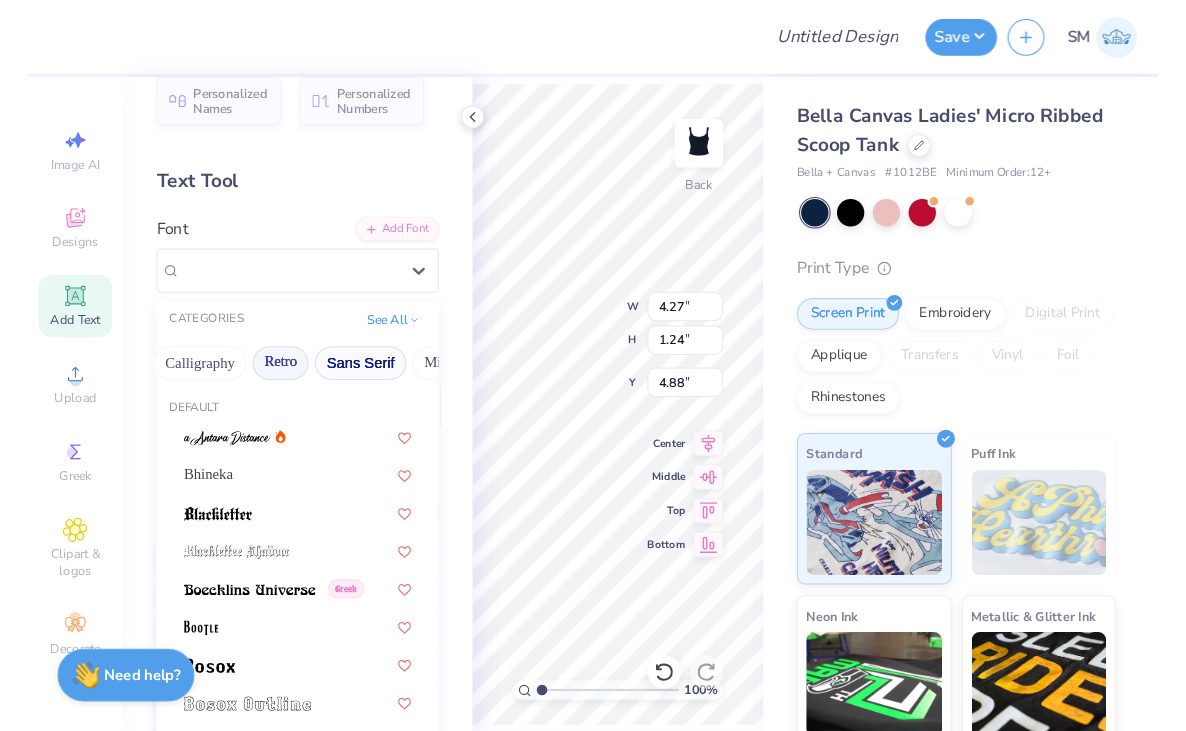 scroll, scrollTop: 0, scrollLeft: 407, axis: horizontal 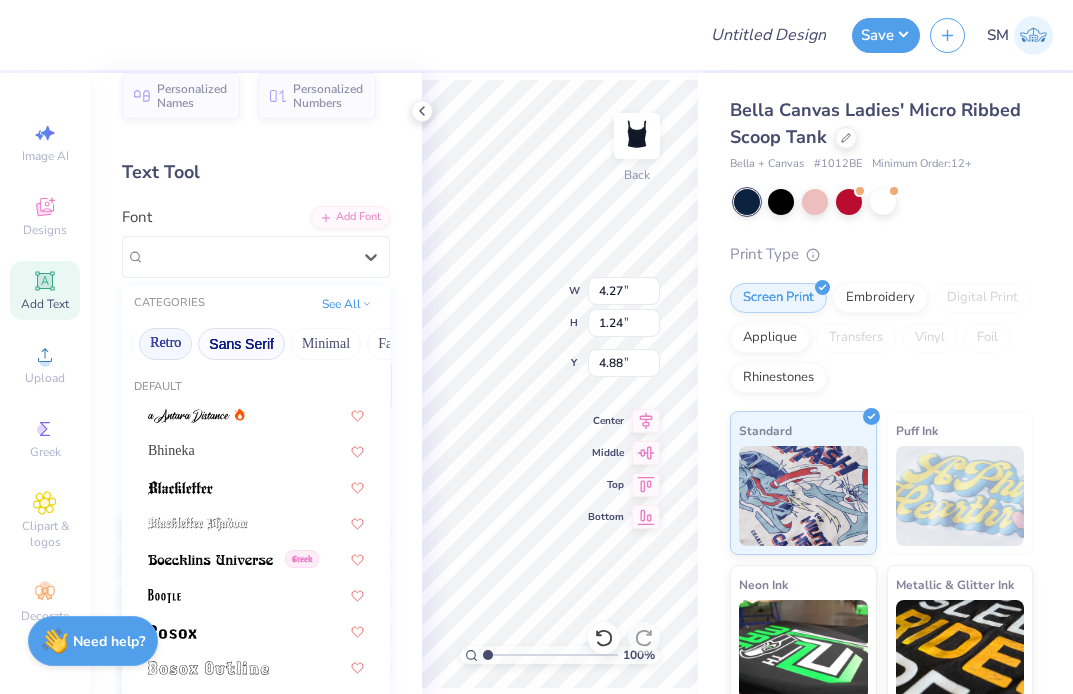 click on "Sans Serif" at bounding box center [241, 344] 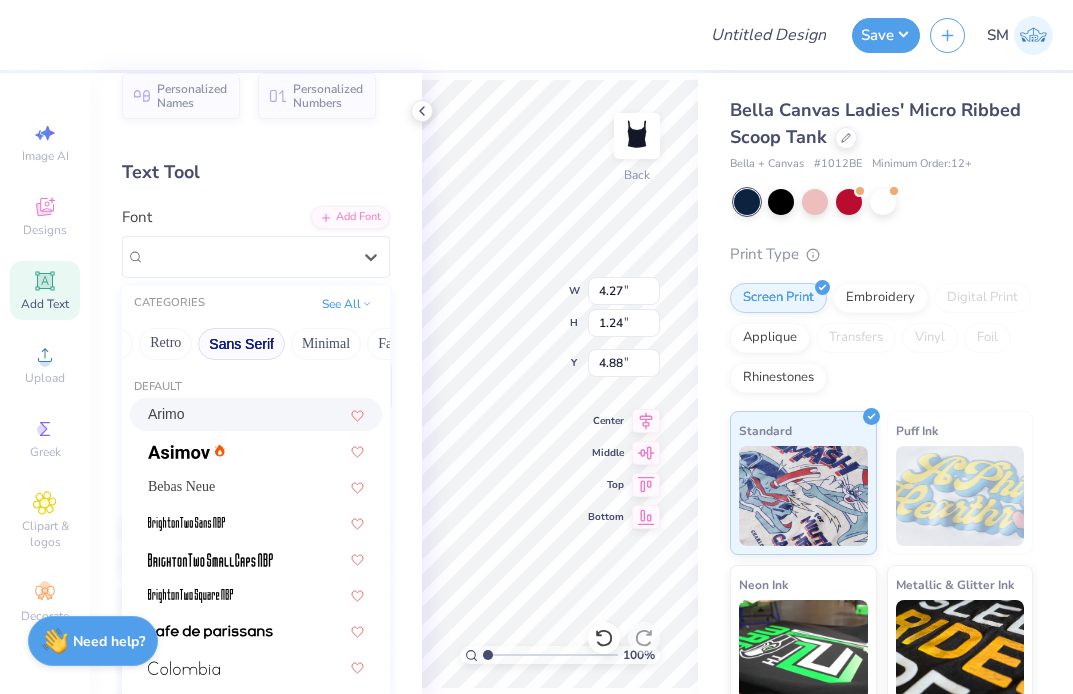click on "Arimo" at bounding box center [256, 414] 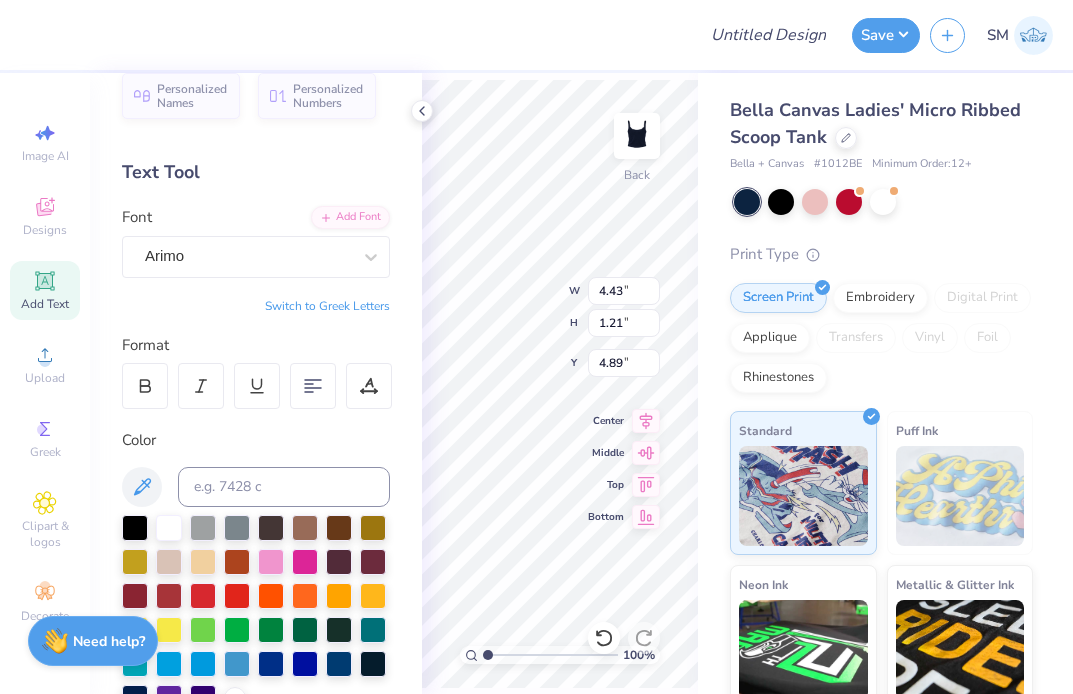 type on "4.43" 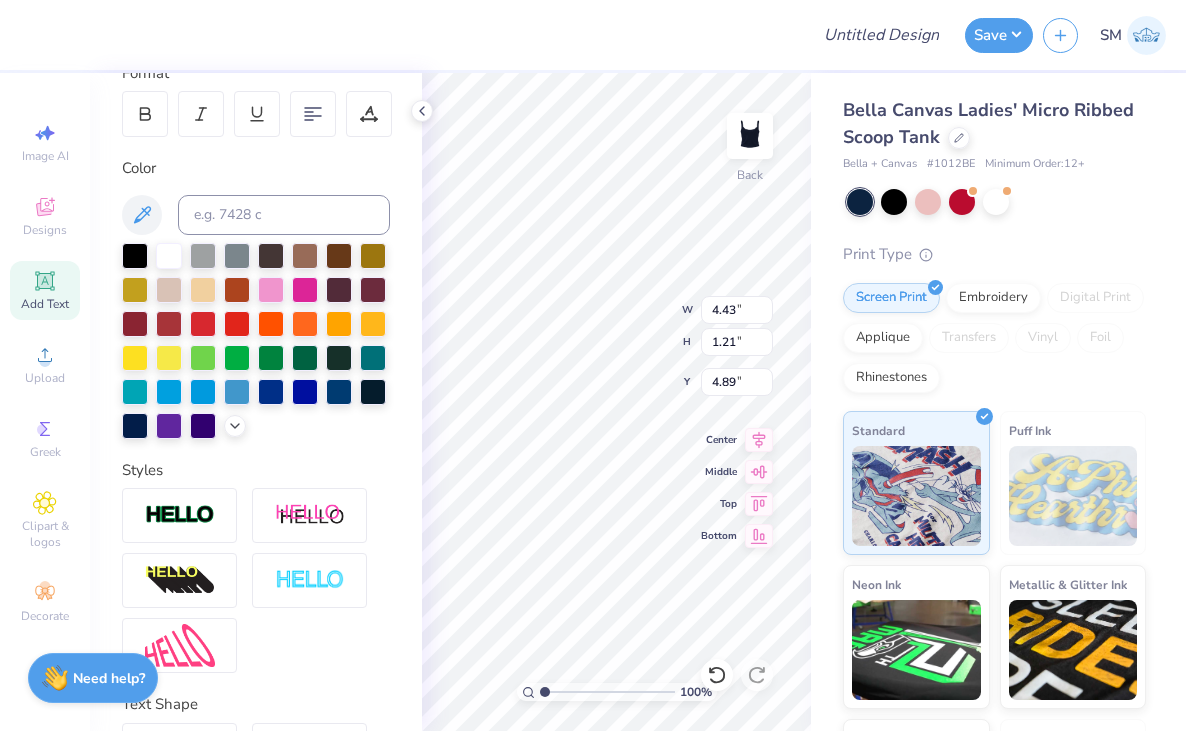 scroll, scrollTop: 299, scrollLeft: 0, axis: vertical 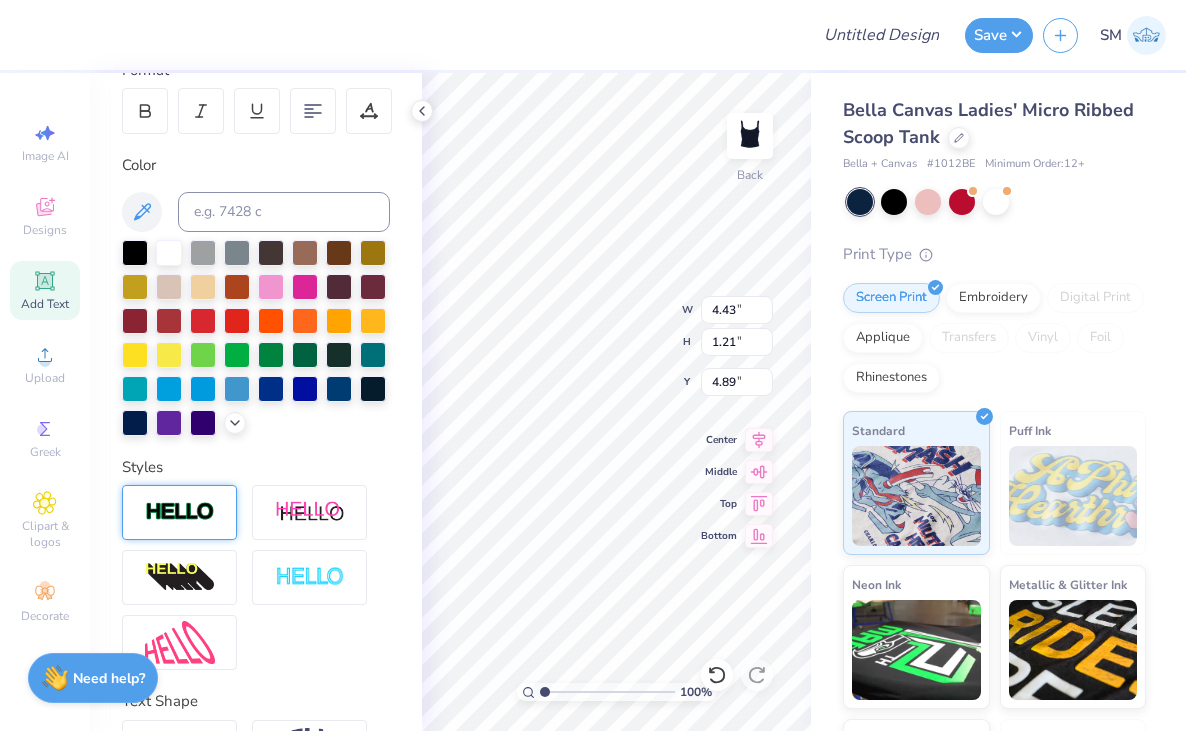 type on "70" 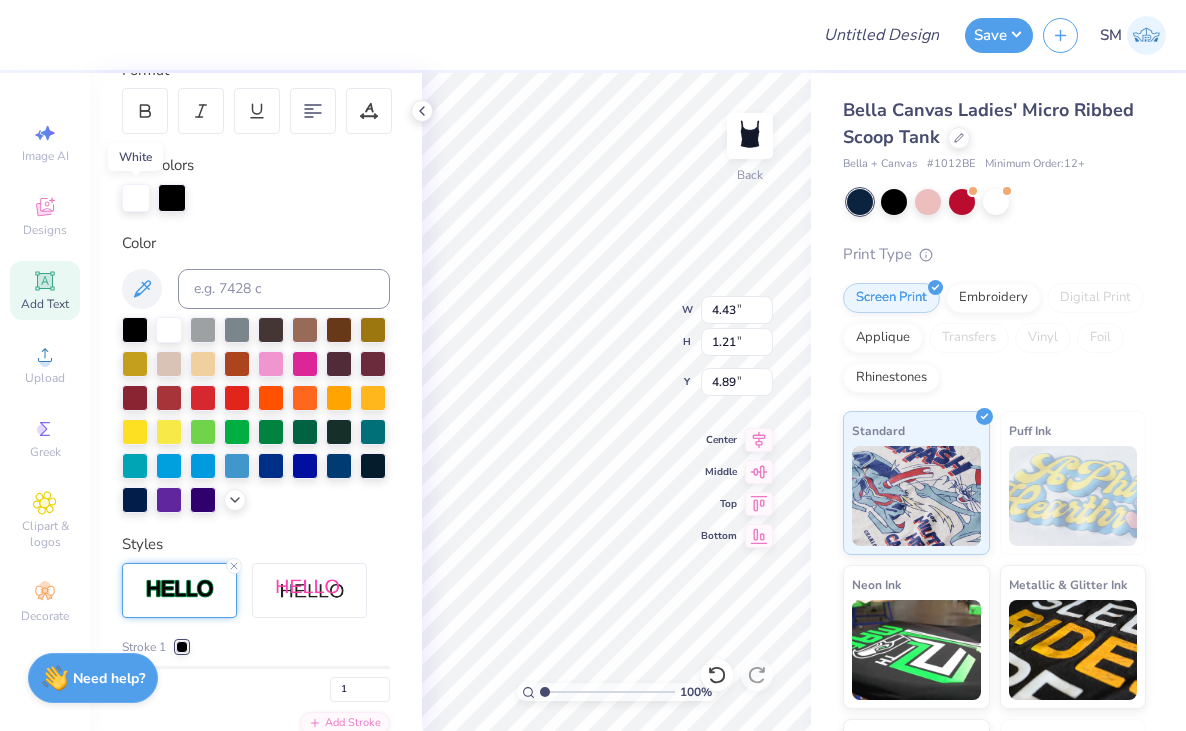 click at bounding box center [136, 198] 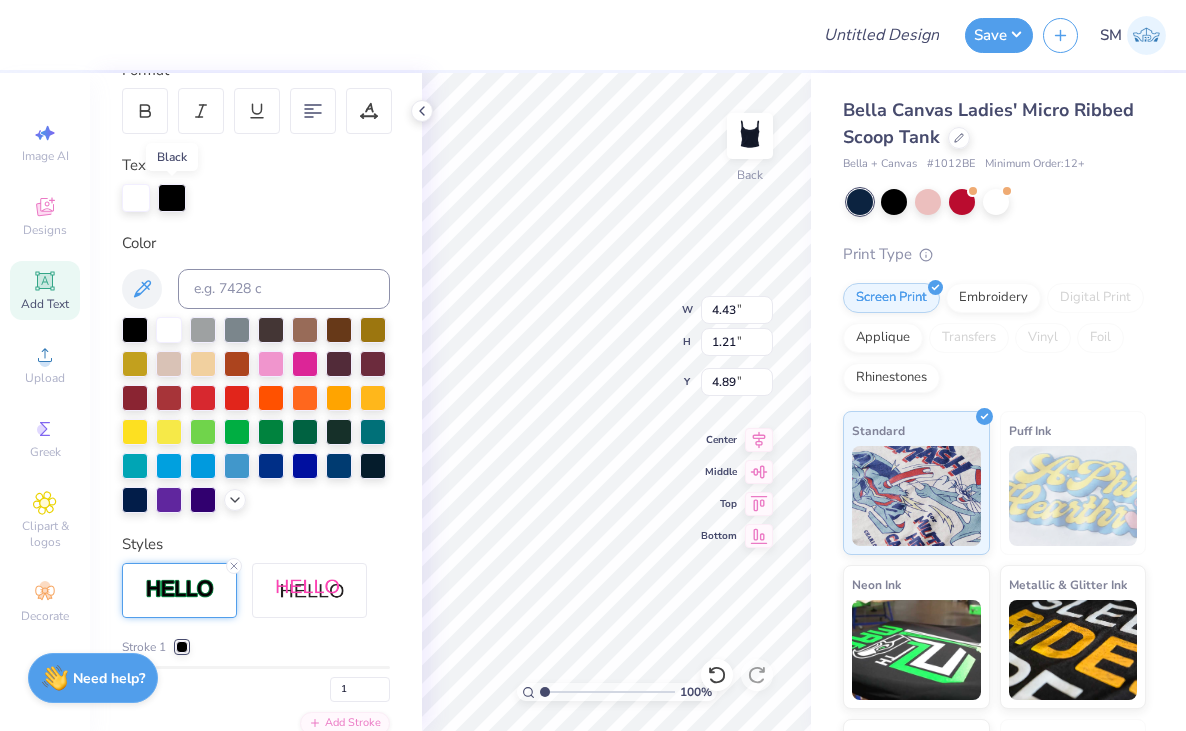 click at bounding box center [172, 198] 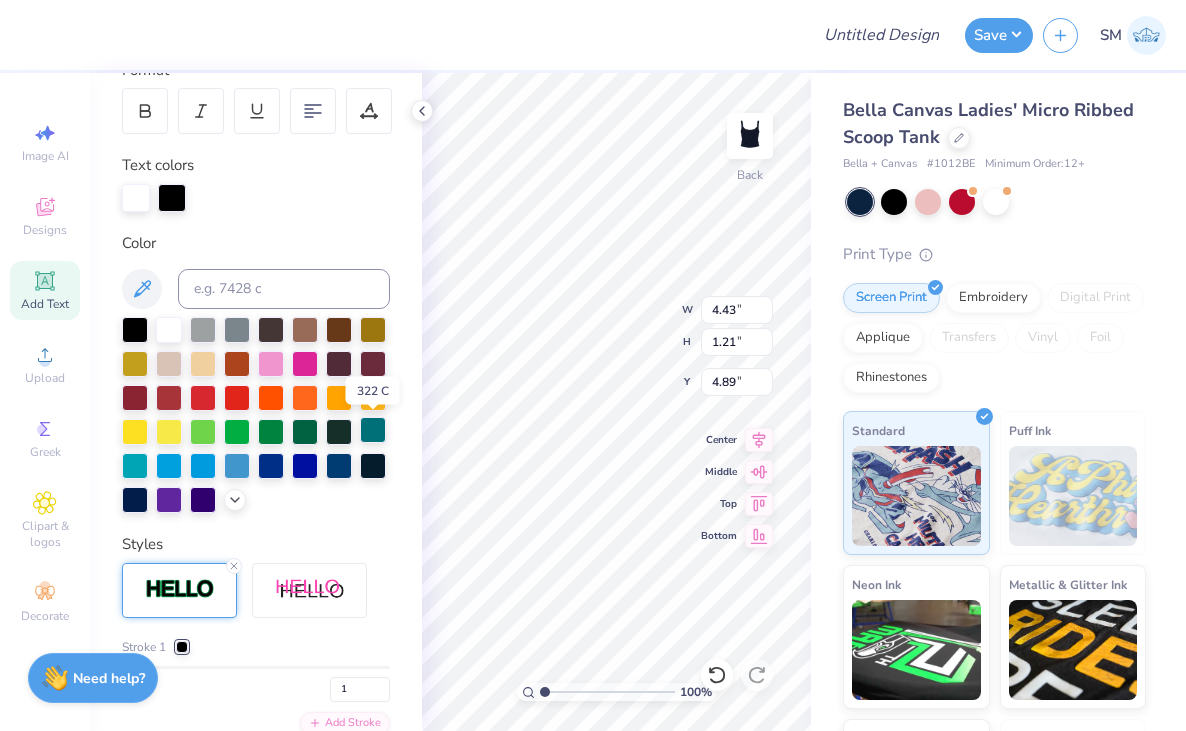 click at bounding box center [373, 430] 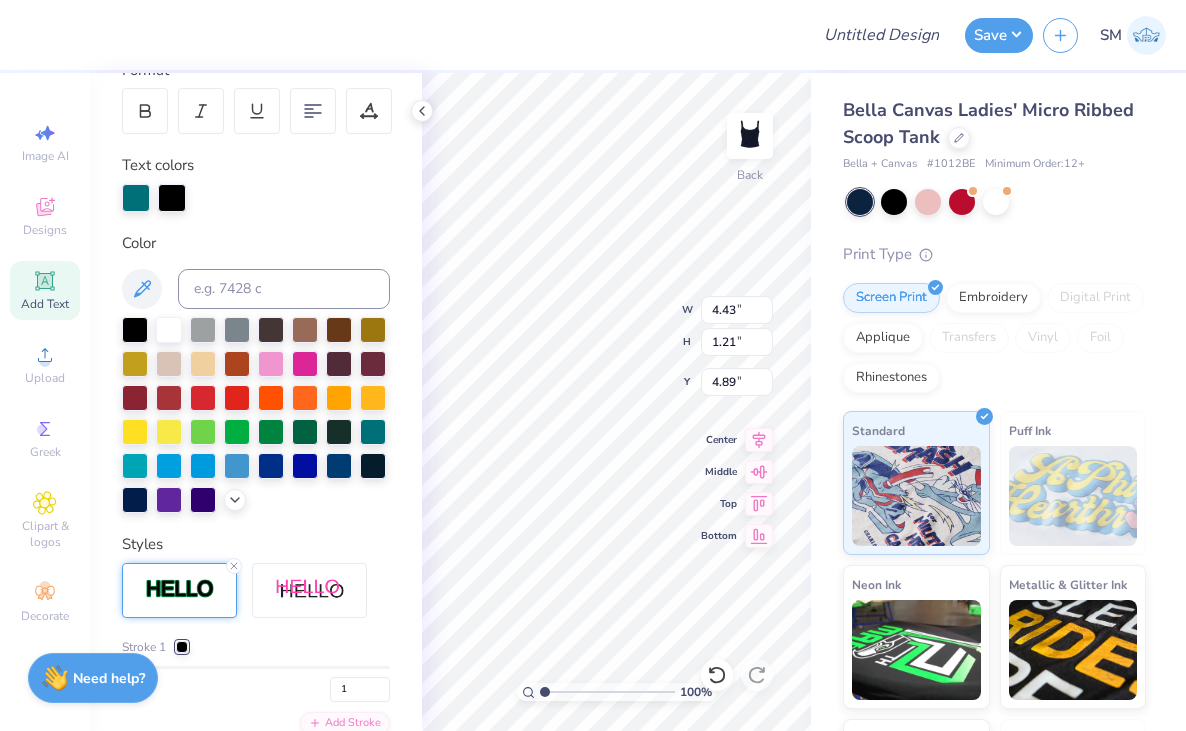 click at bounding box center [172, 198] 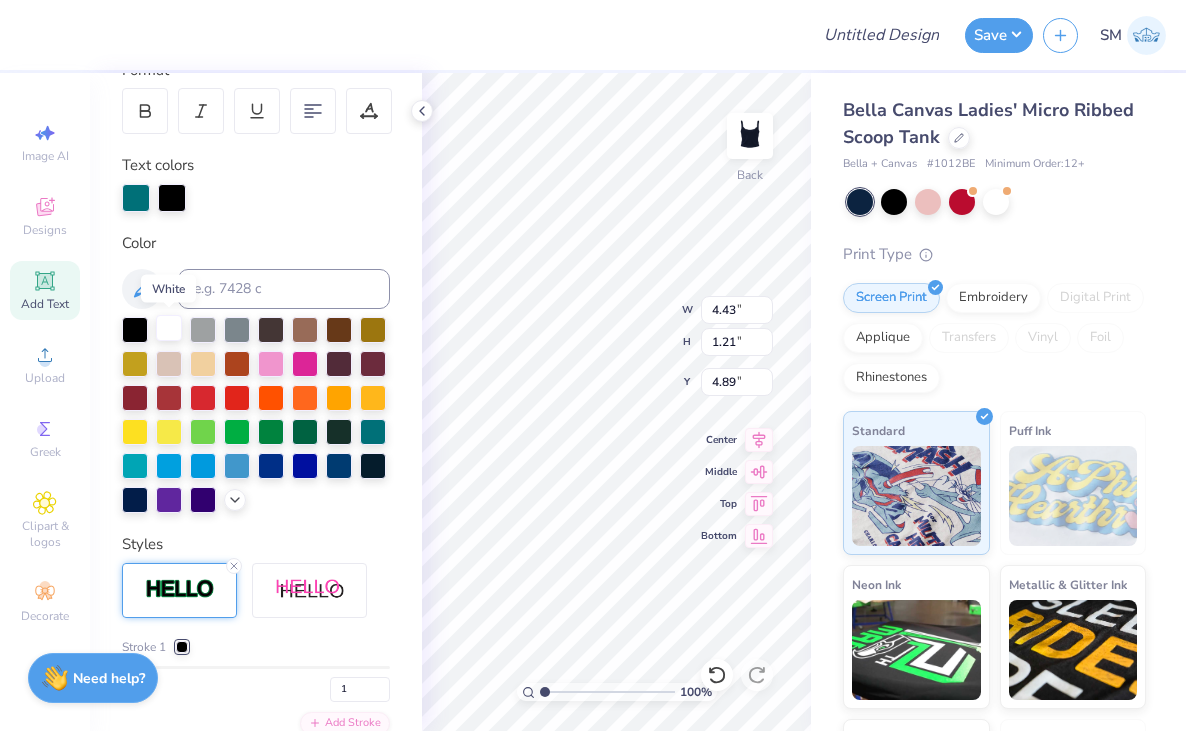 click at bounding box center [169, 328] 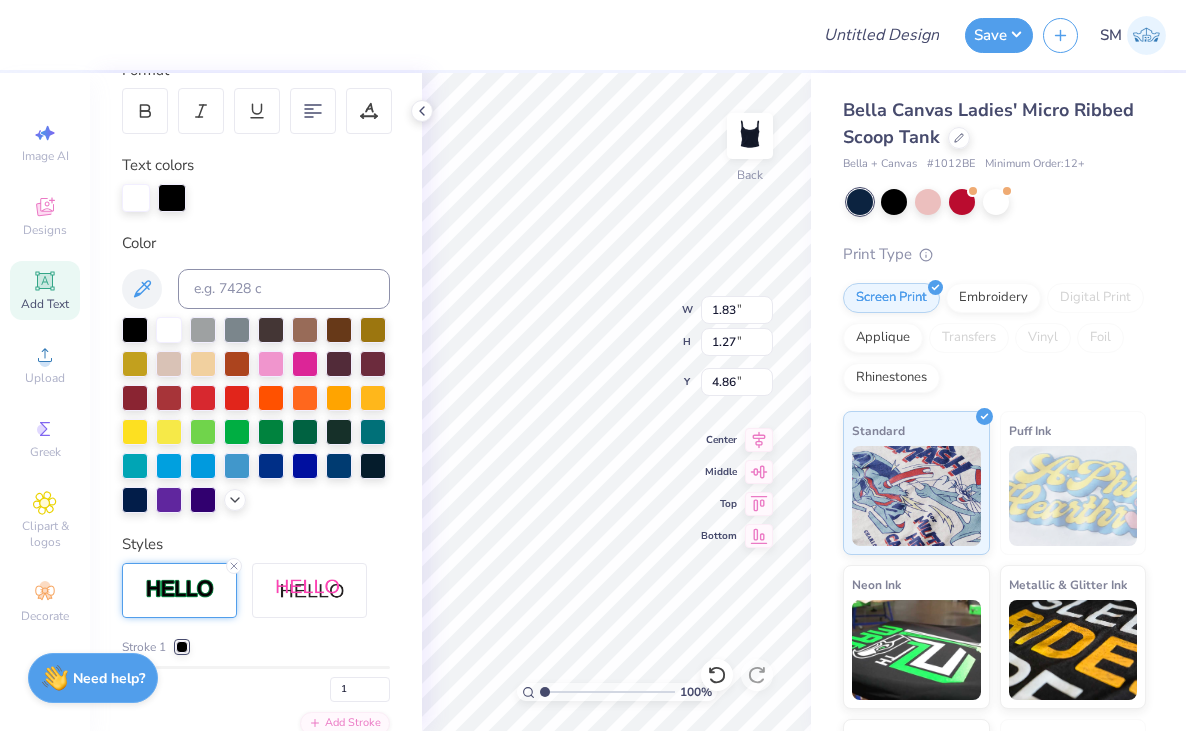 type on "3.84" 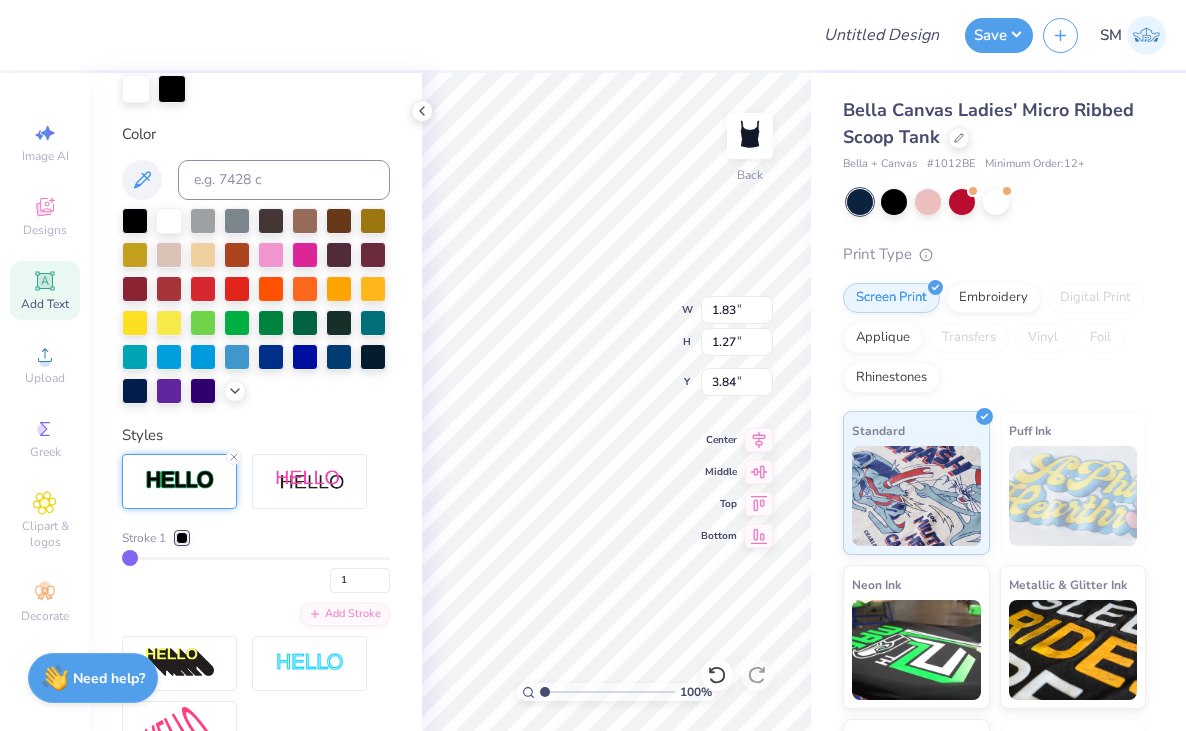 scroll, scrollTop: 410, scrollLeft: 0, axis: vertical 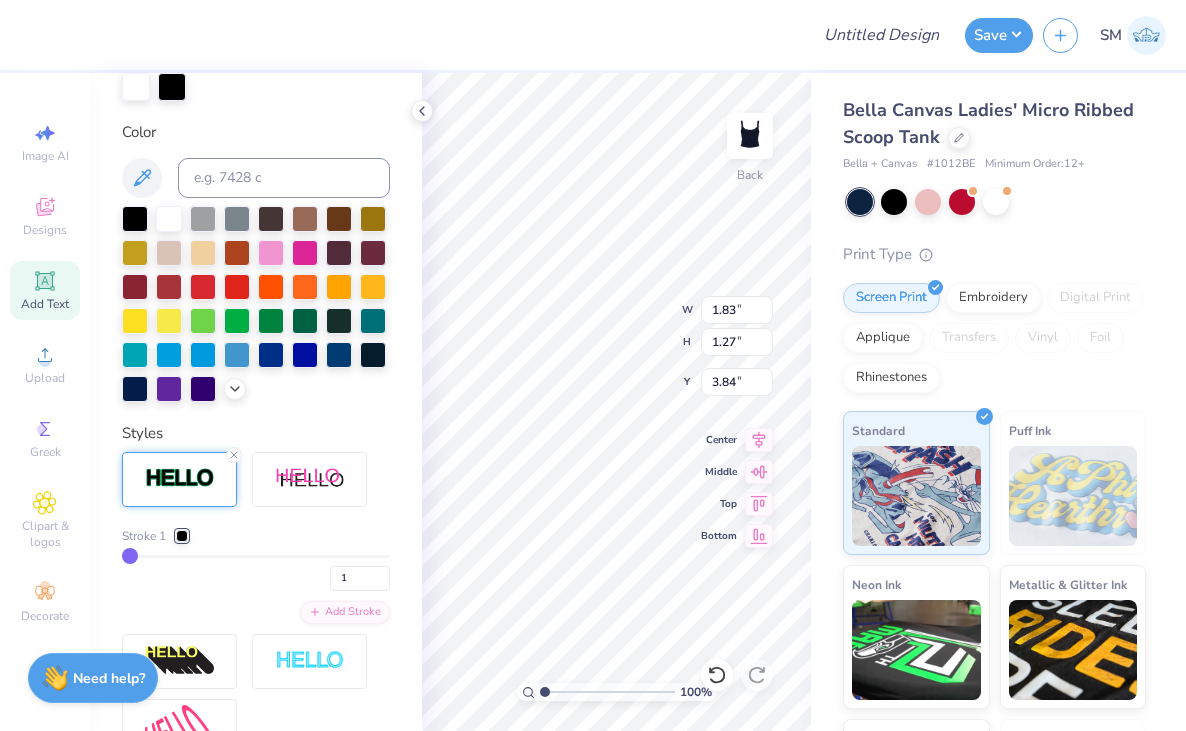type on "3" 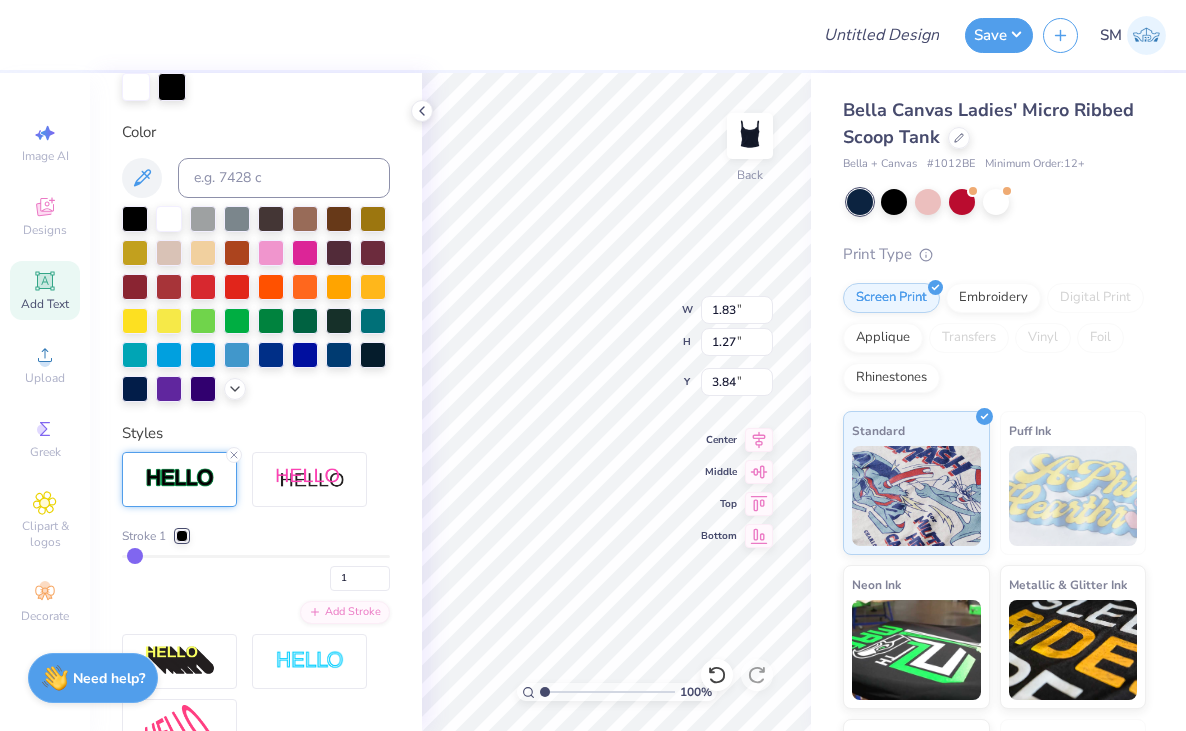 type on "3" 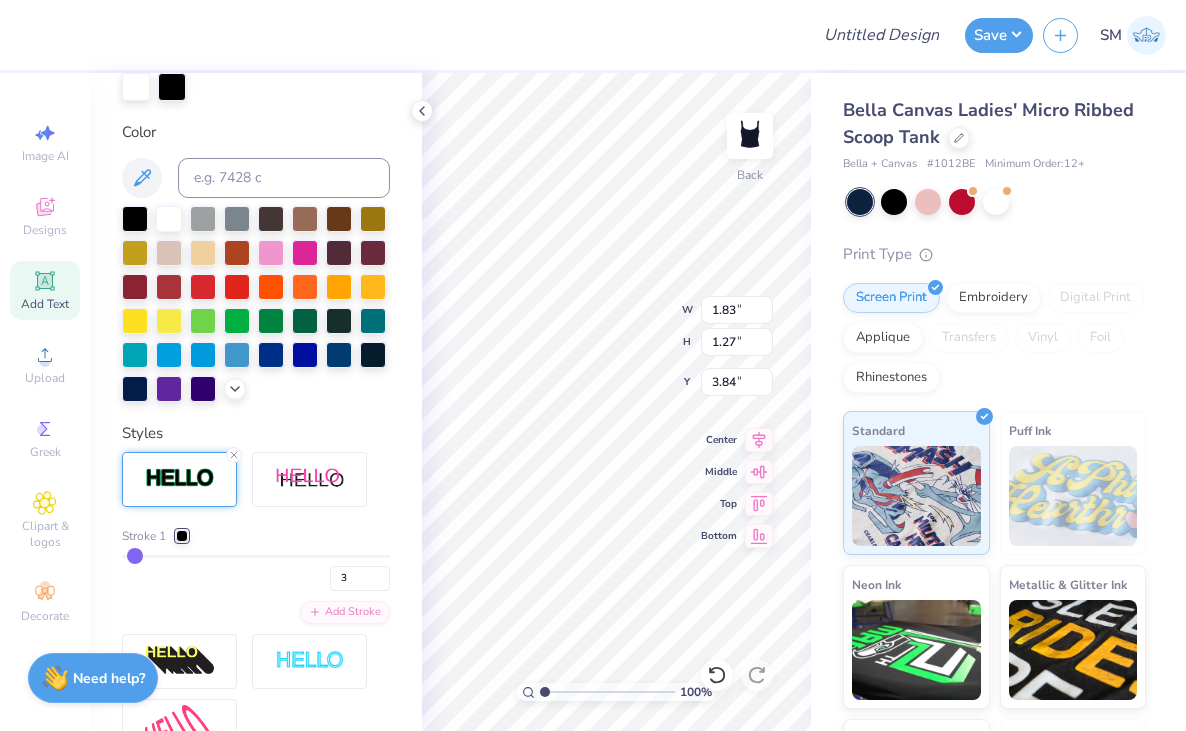 type on "4" 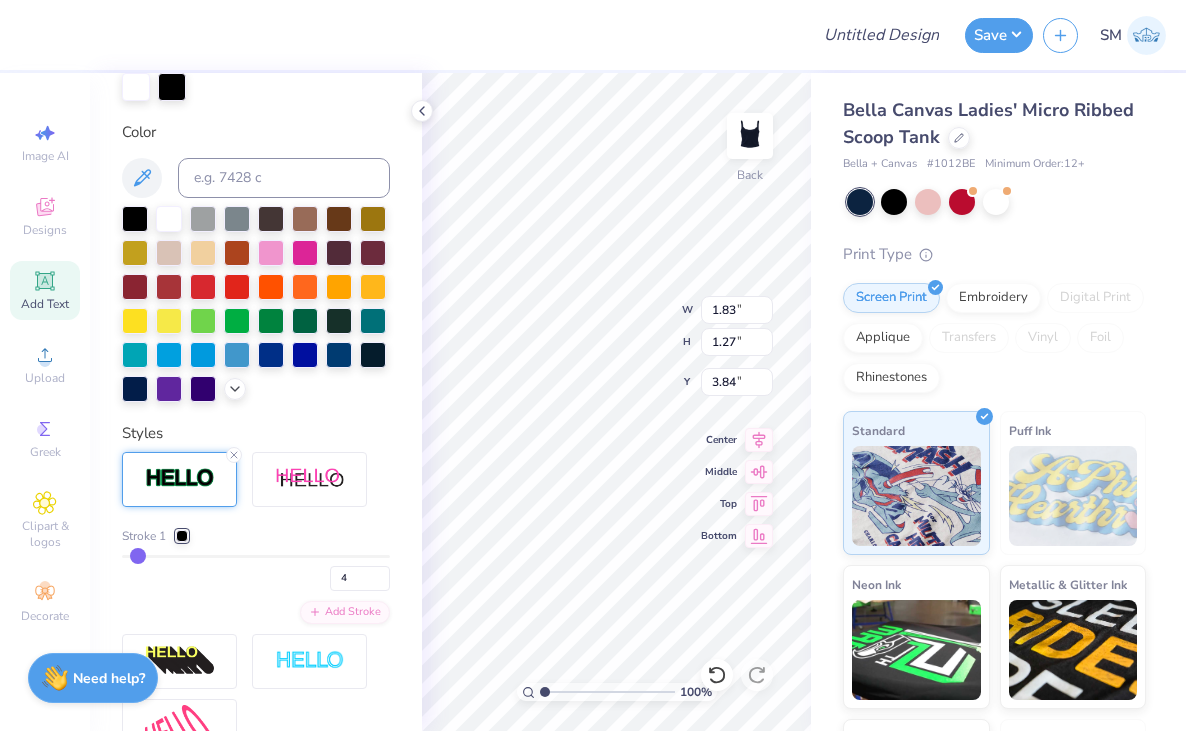 type on "5" 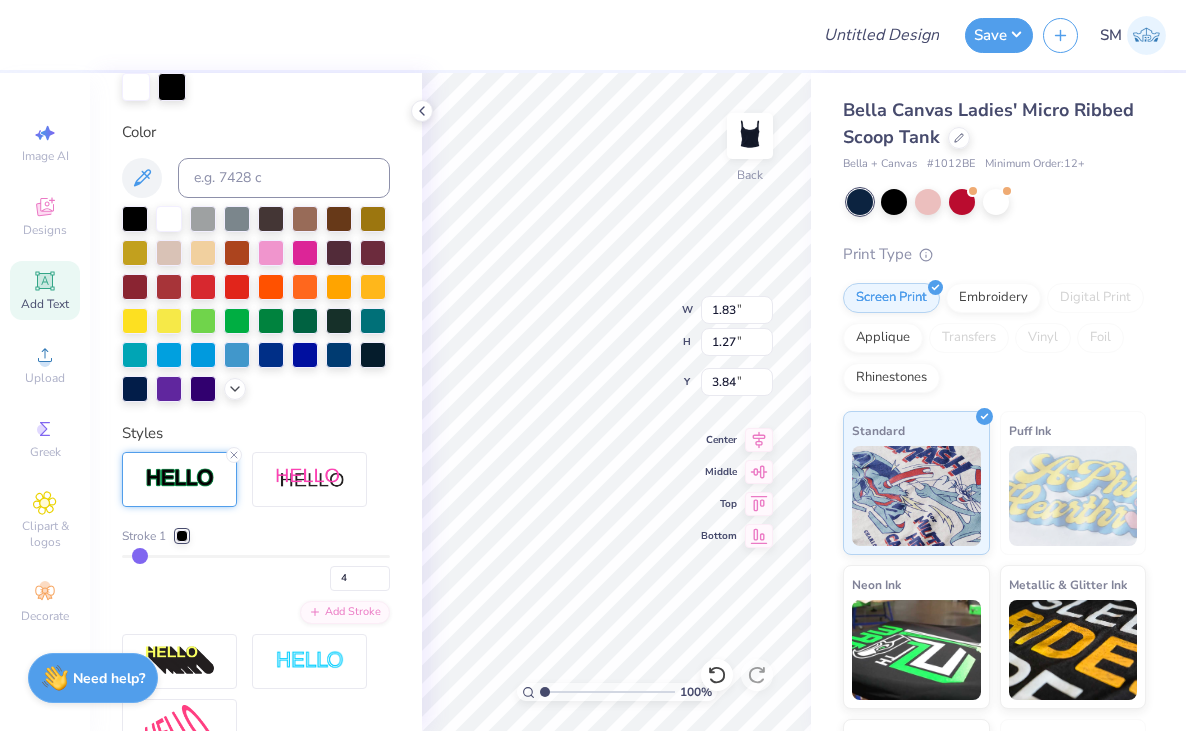 type on "5" 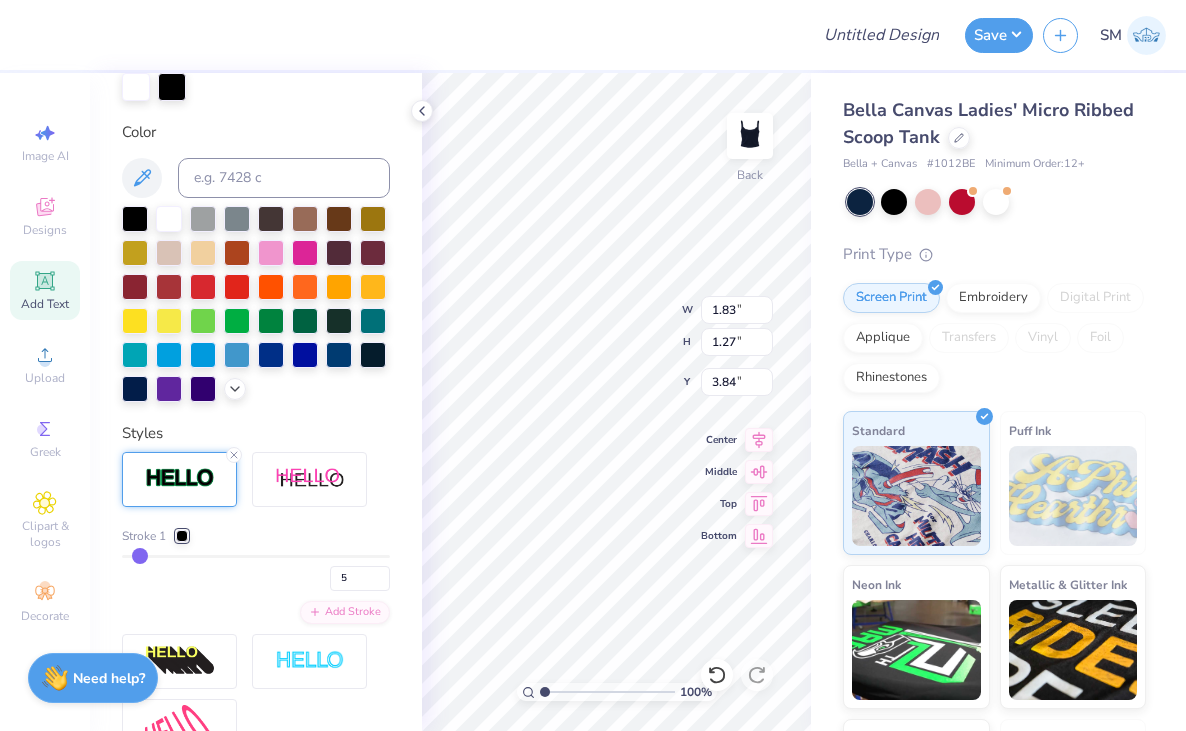 type on "5" 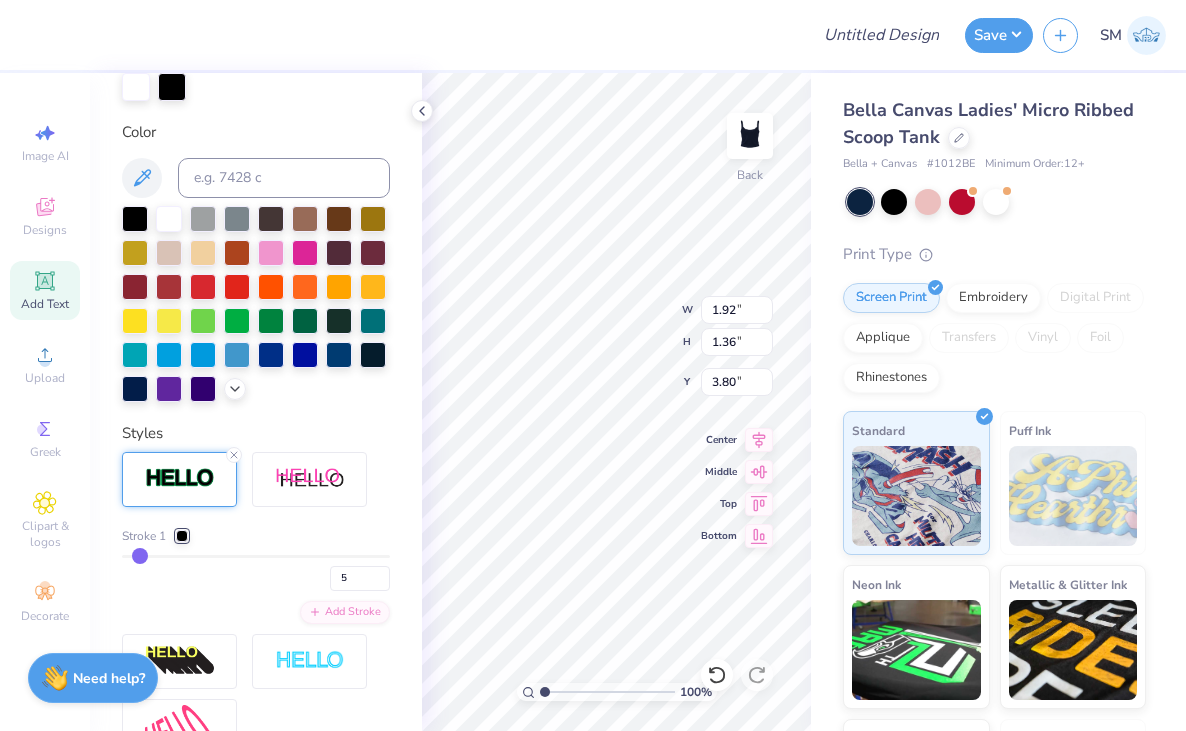 type on "4" 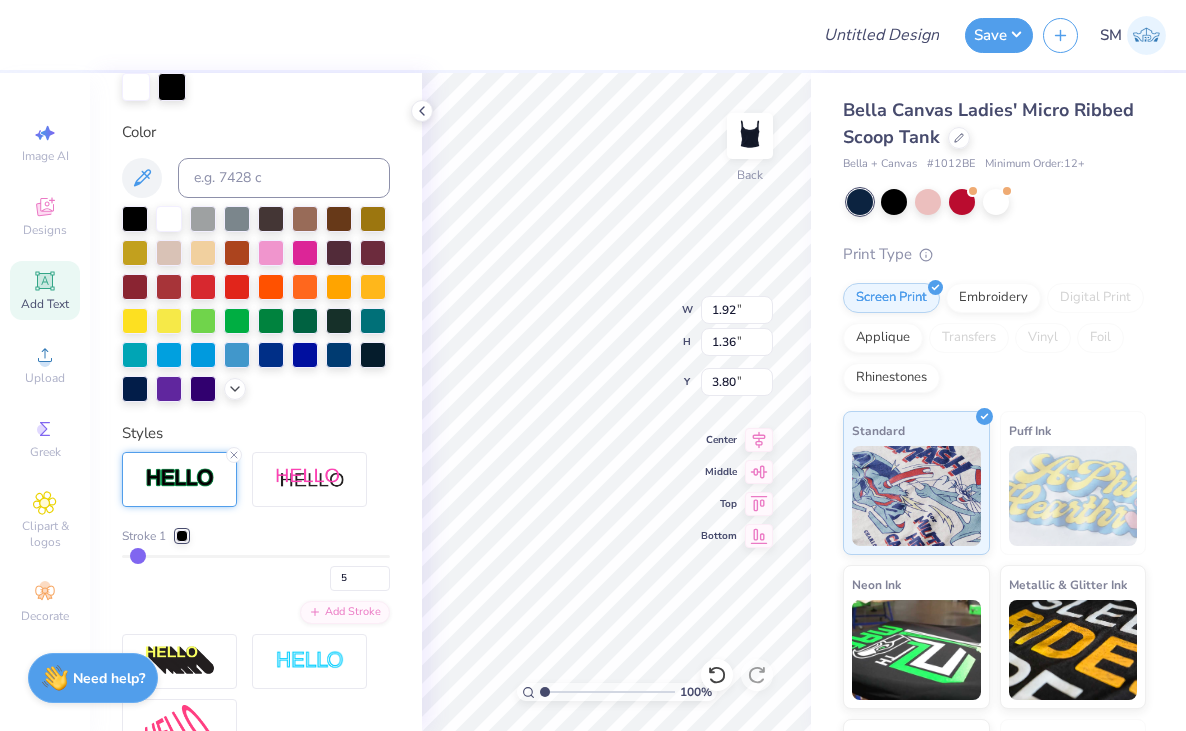 type on "4" 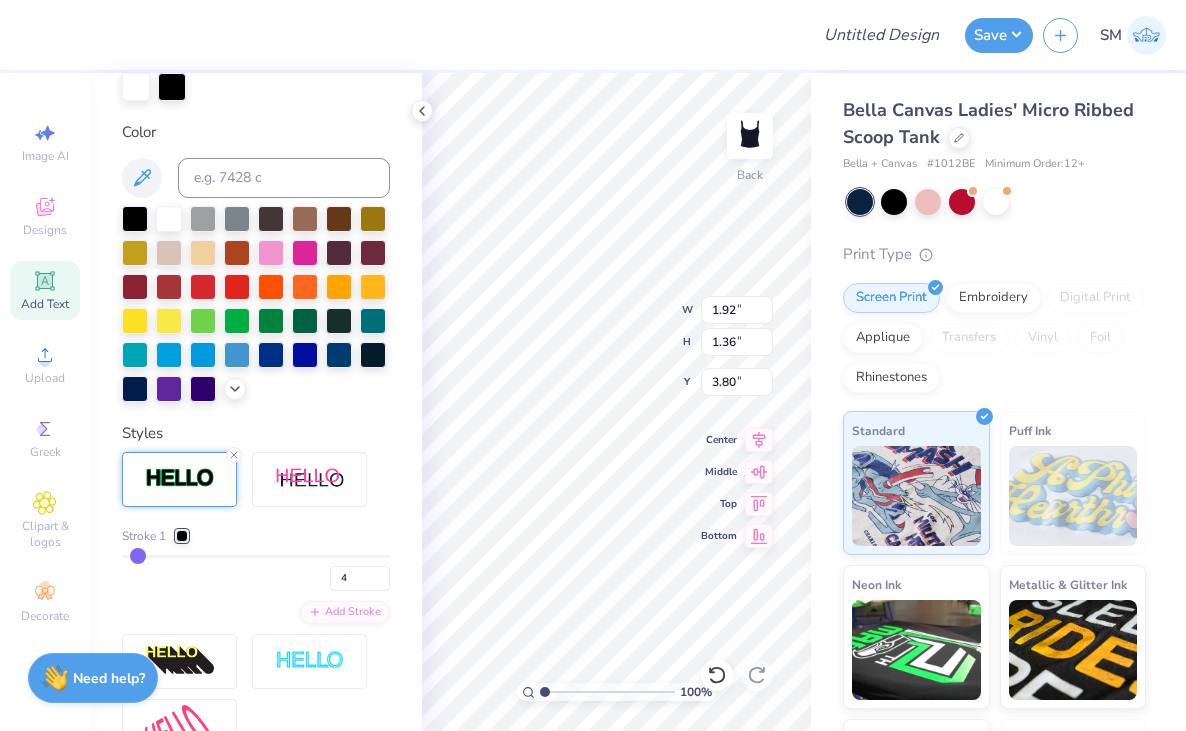 type on "3" 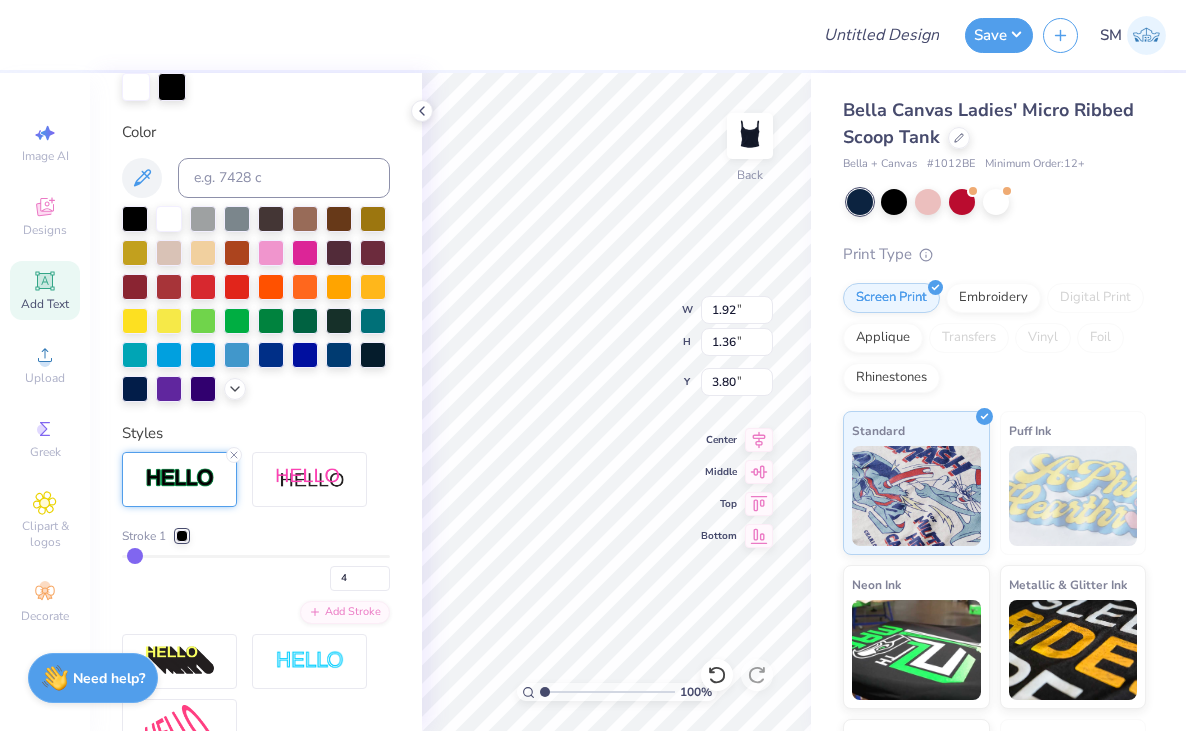 type on "3" 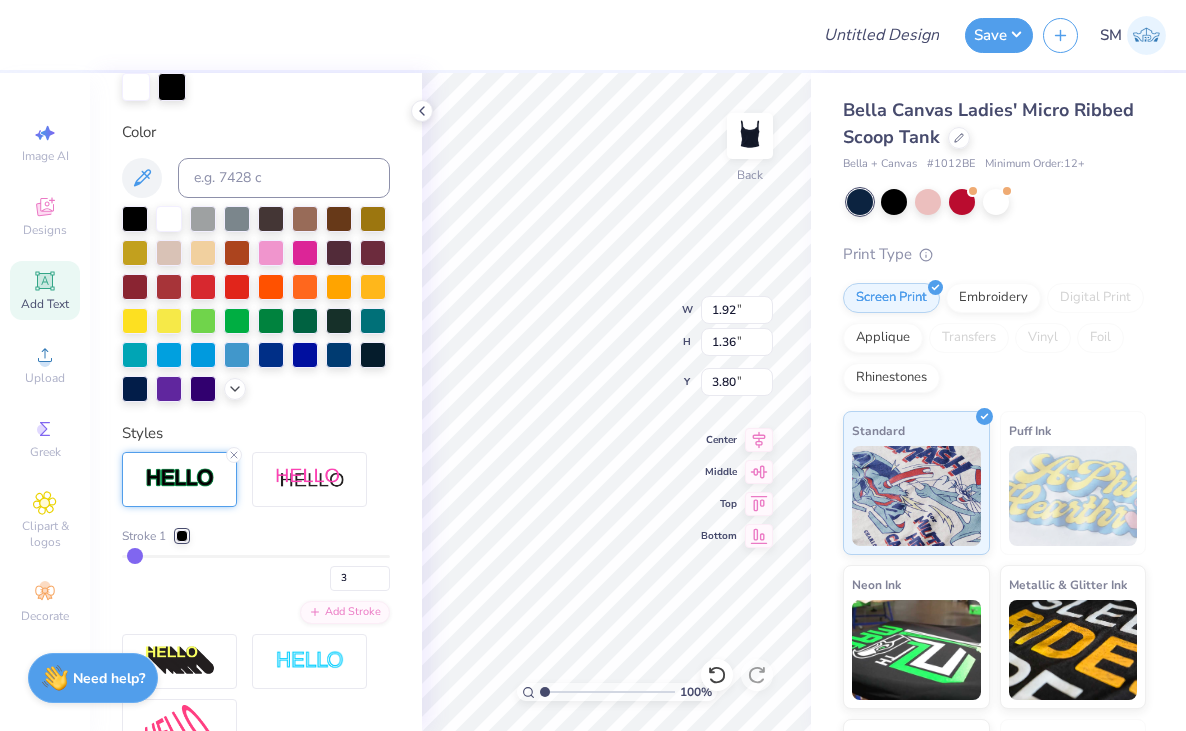type on "1.87" 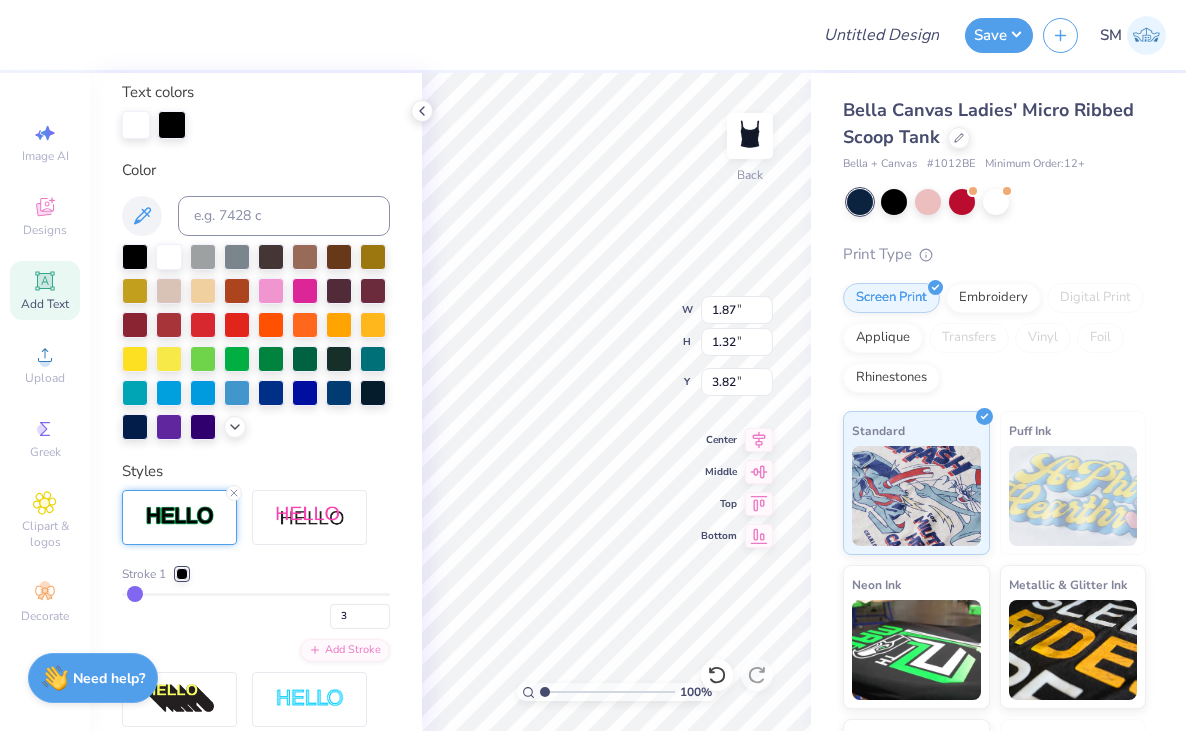 scroll, scrollTop: 371, scrollLeft: 0, axis: vertical 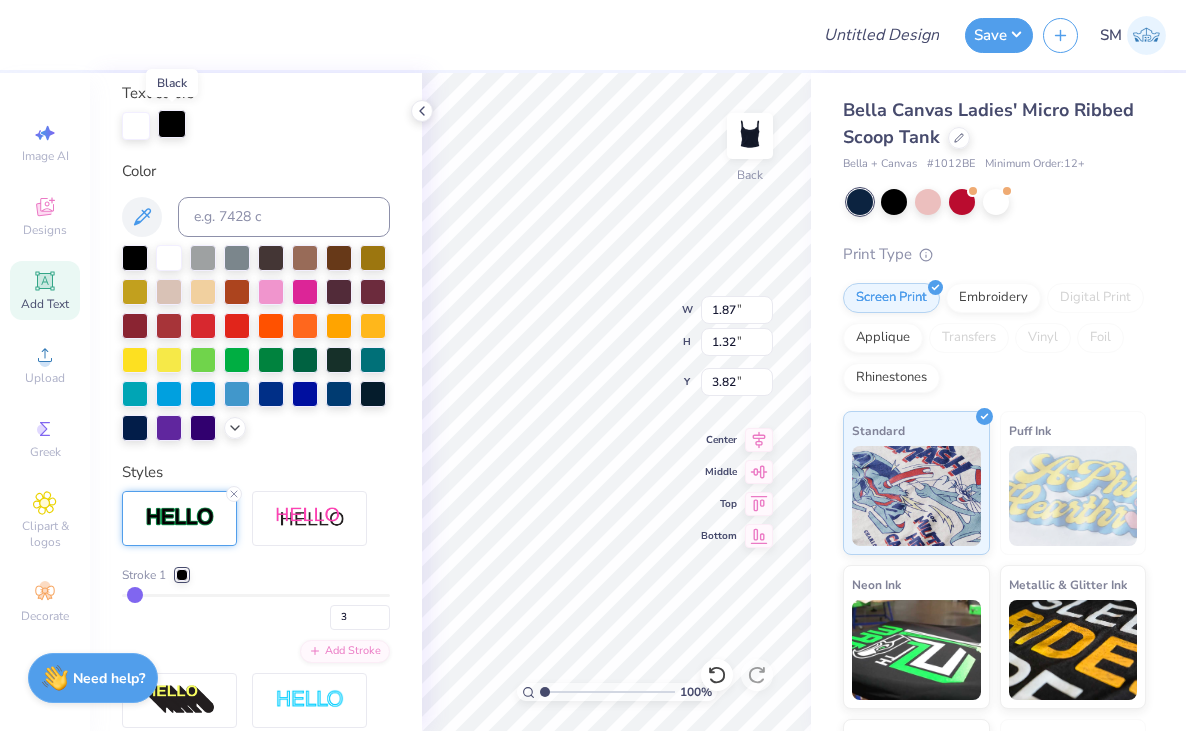 click at bounding box center (172, 124) 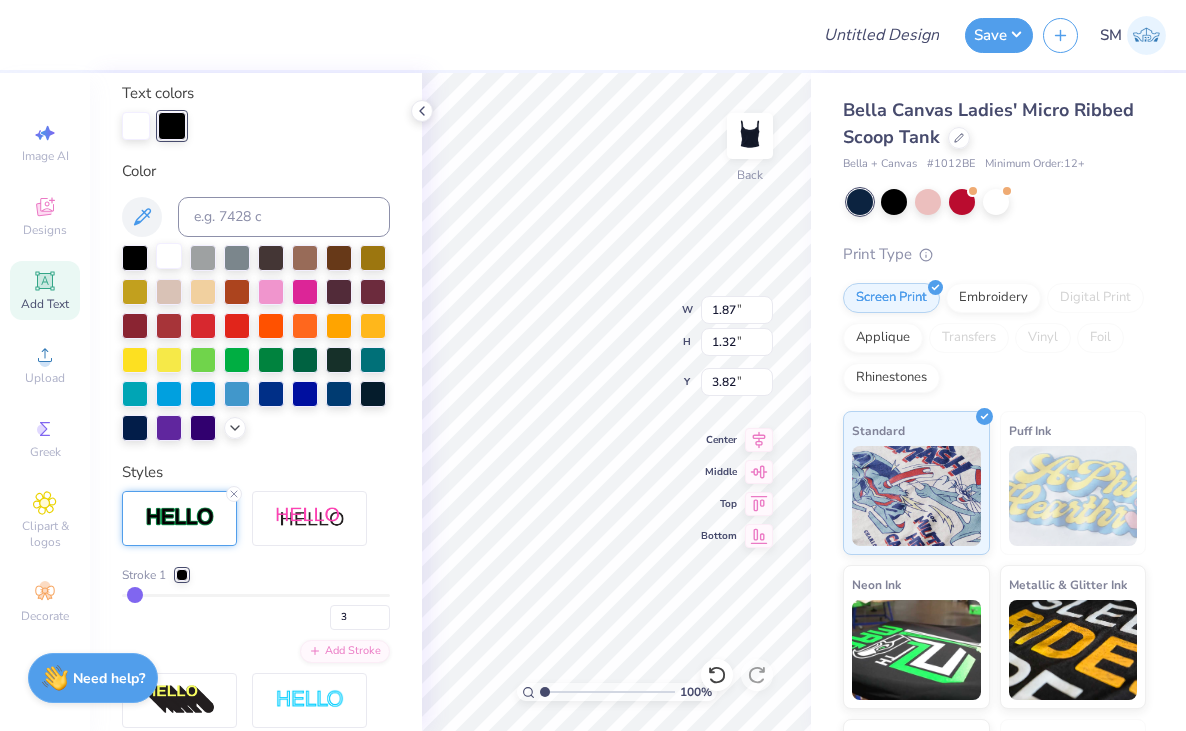 click at bounding box center (169, 256) 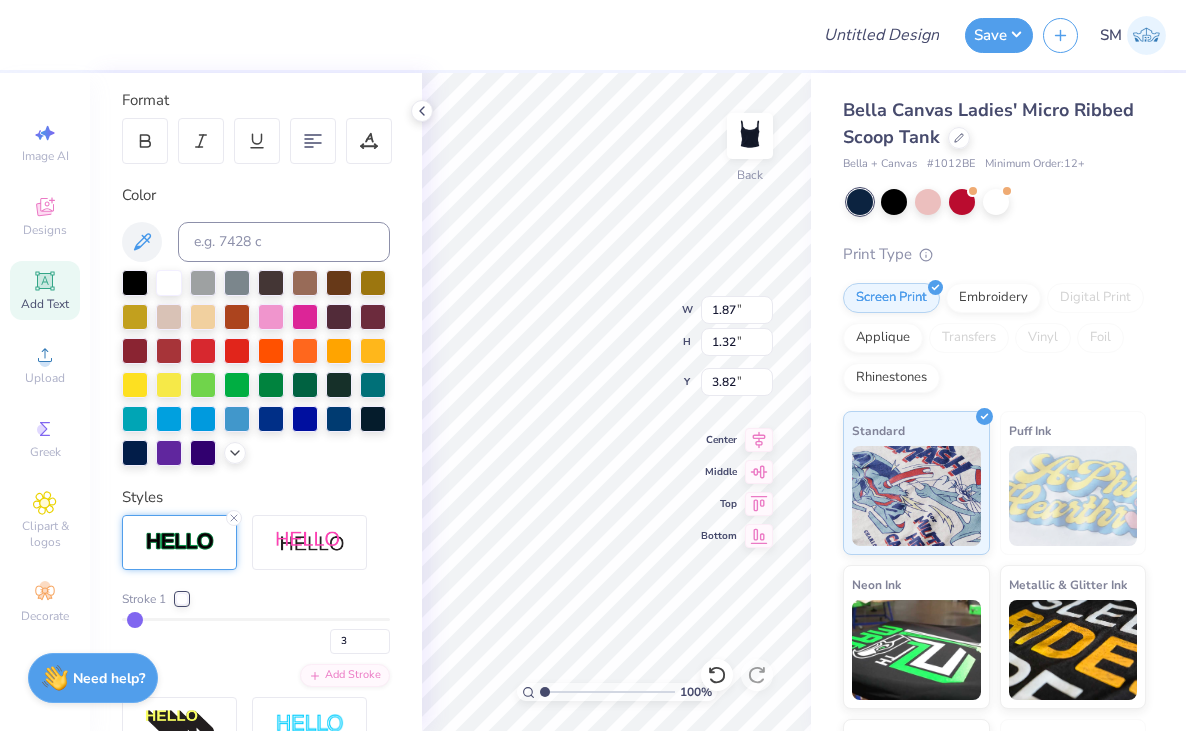scroll, scrollTop: 271, scrollLeft: 0, axis: vertical 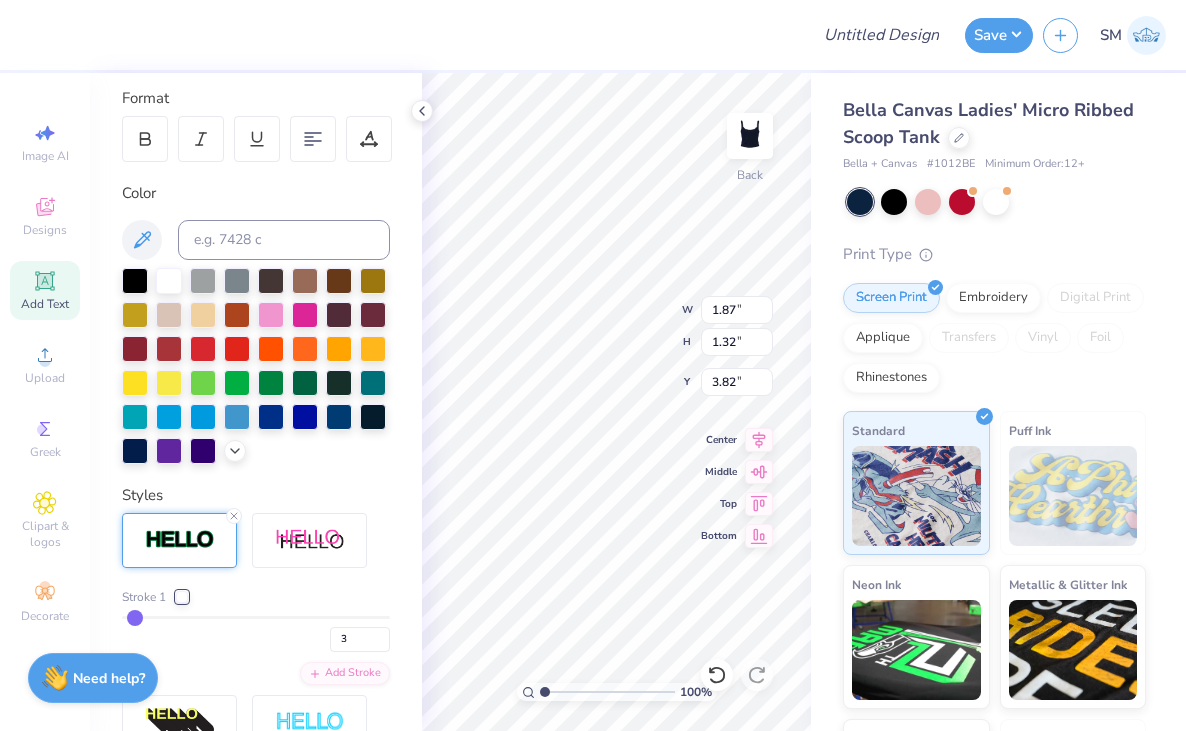 click at bounding box center [182, 597] 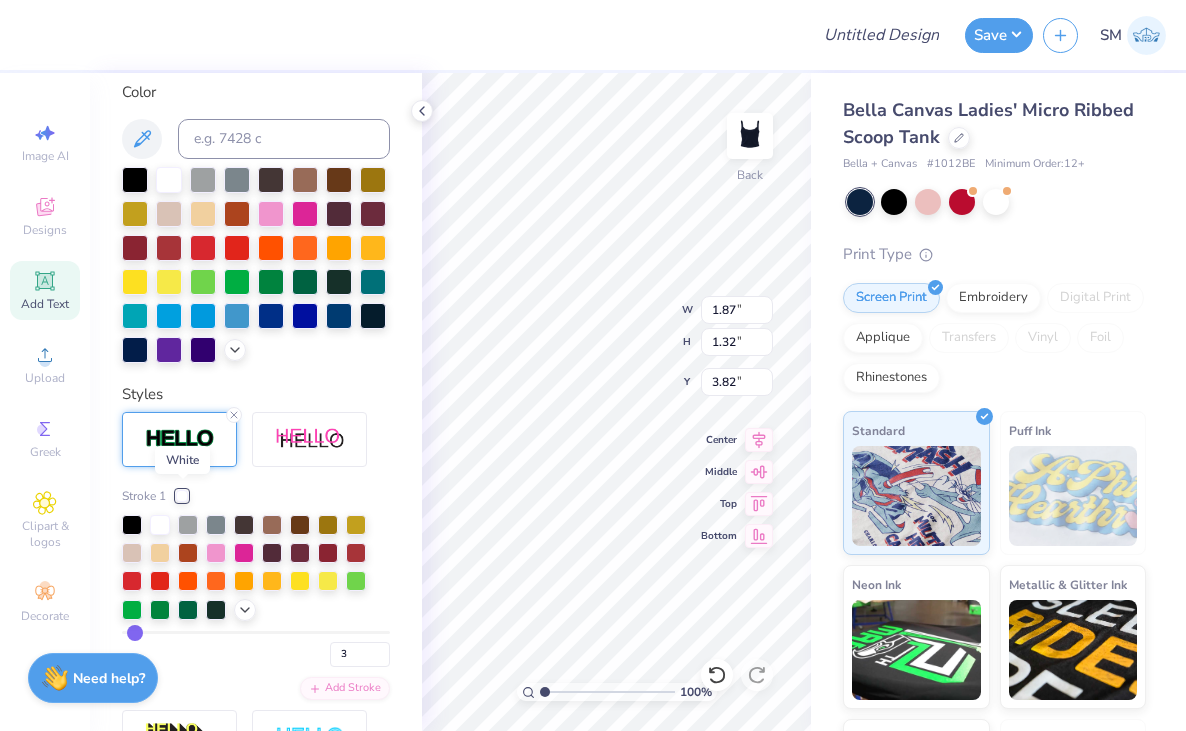 scroll, scrollTop: 376, scrollLeft: 0, axis: vertical 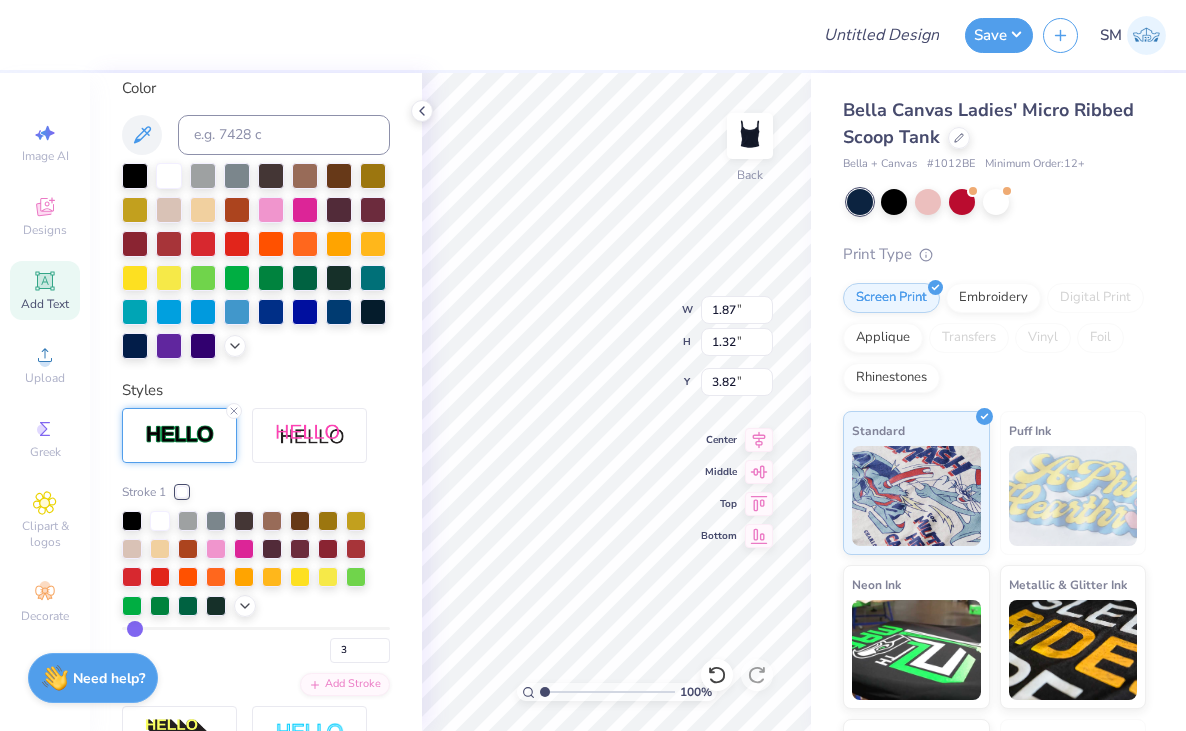 click at bounding box center [180, 435] 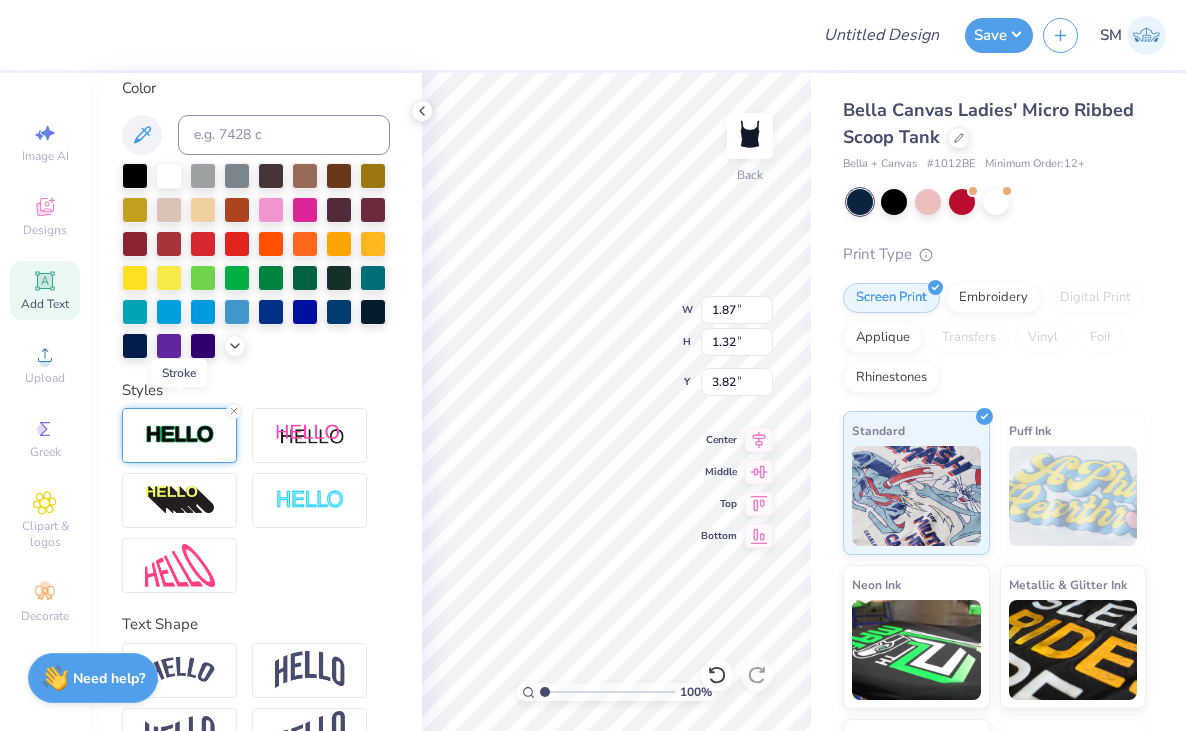 scroll, scrollTop: 431, scrollLeft: 0, axis: vertical 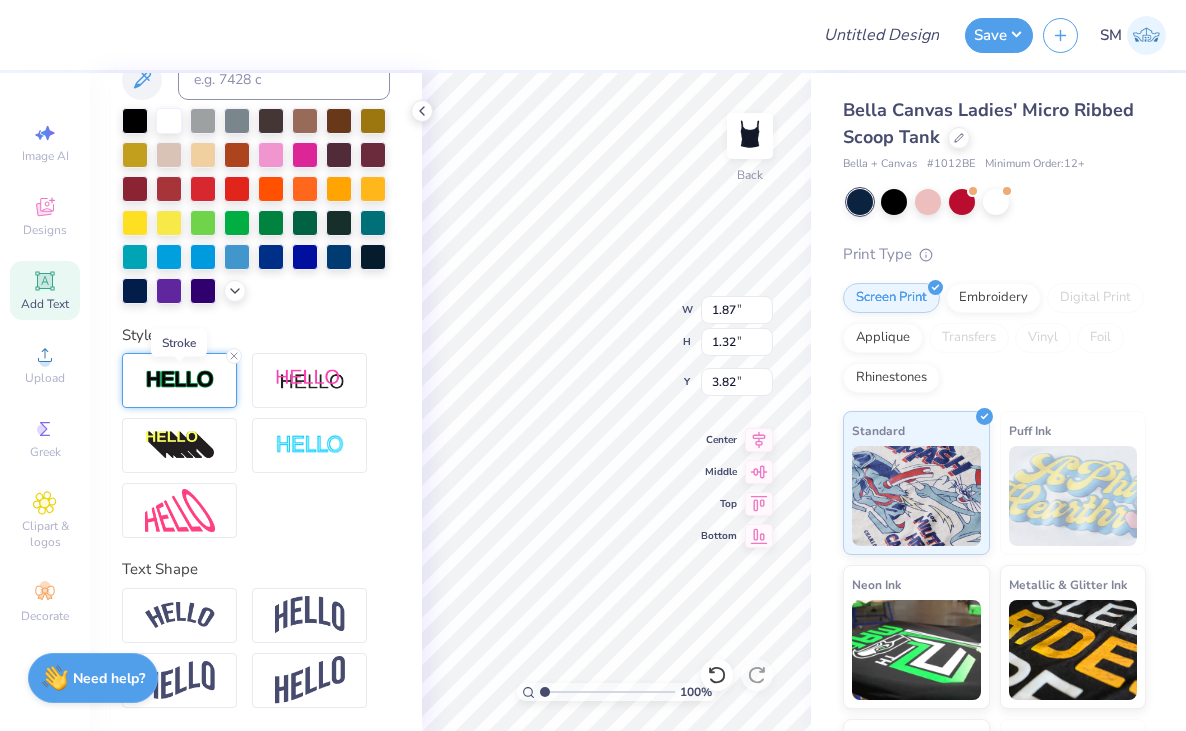 click at bounding box center (180, 380) 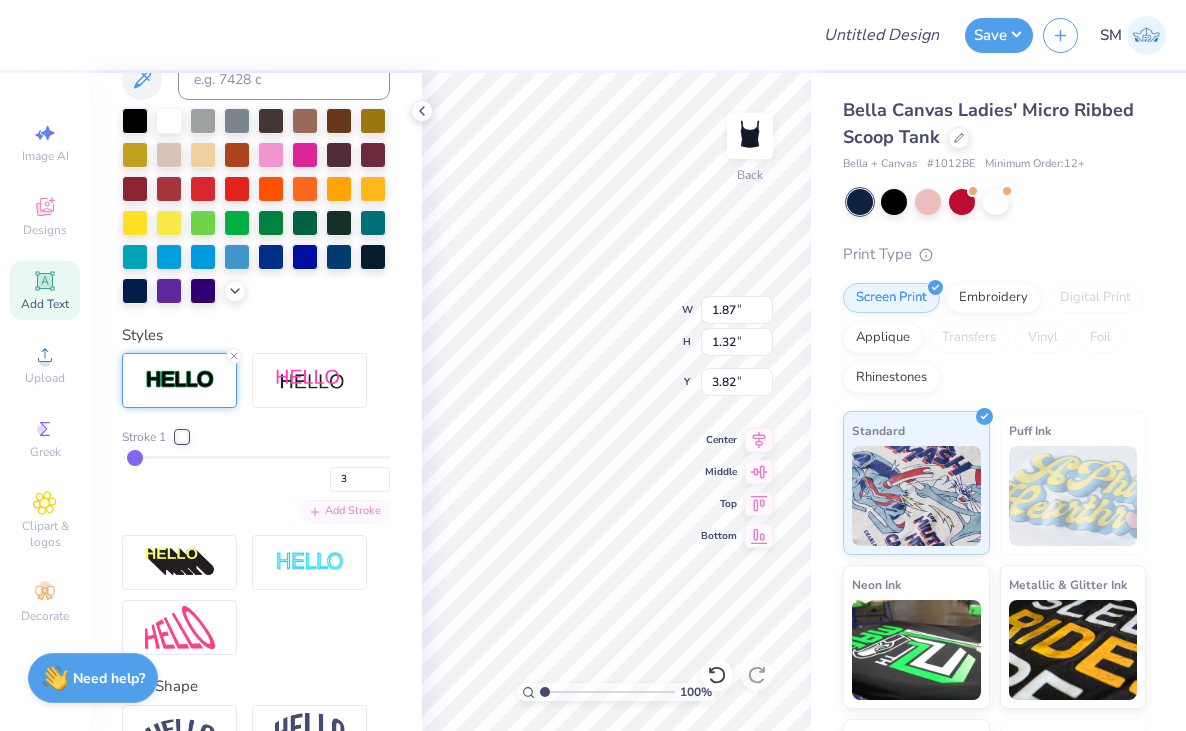 click on "Add Stroke" at bounding box center (345, 511) 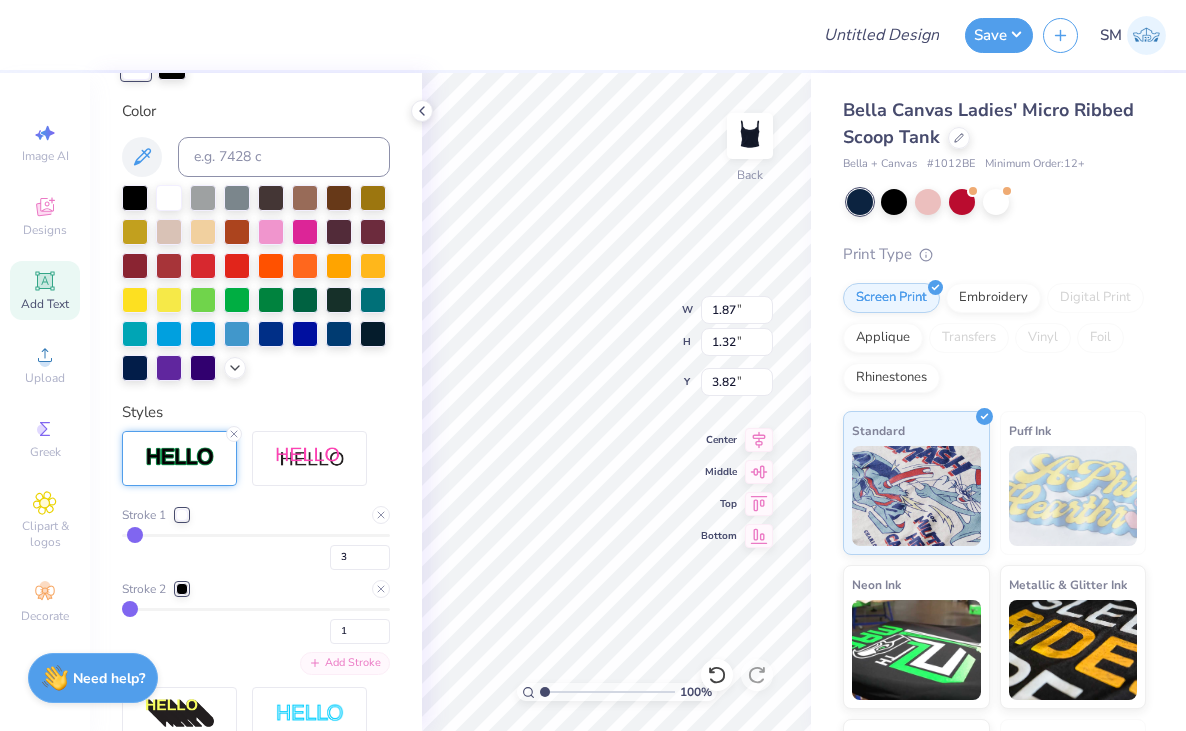 scroll, scrollTop: 509, scrollLeft: 0, axis: vertical 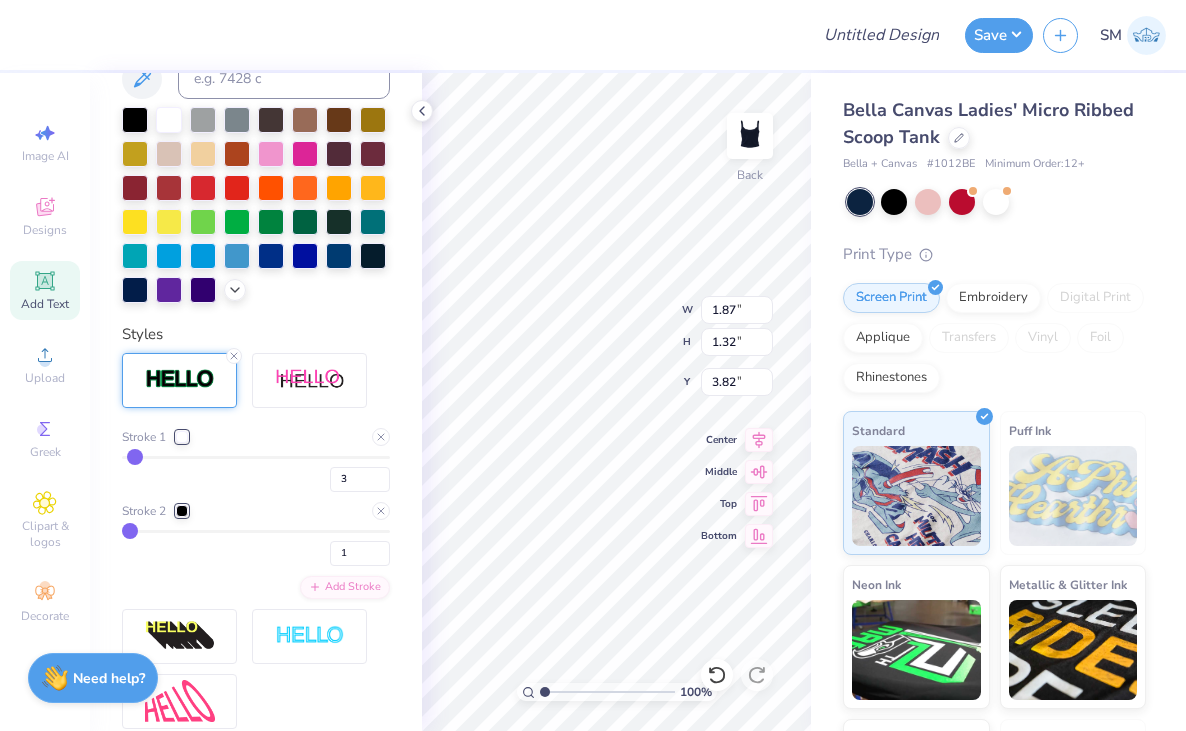 click at bounding box center [182, 511] 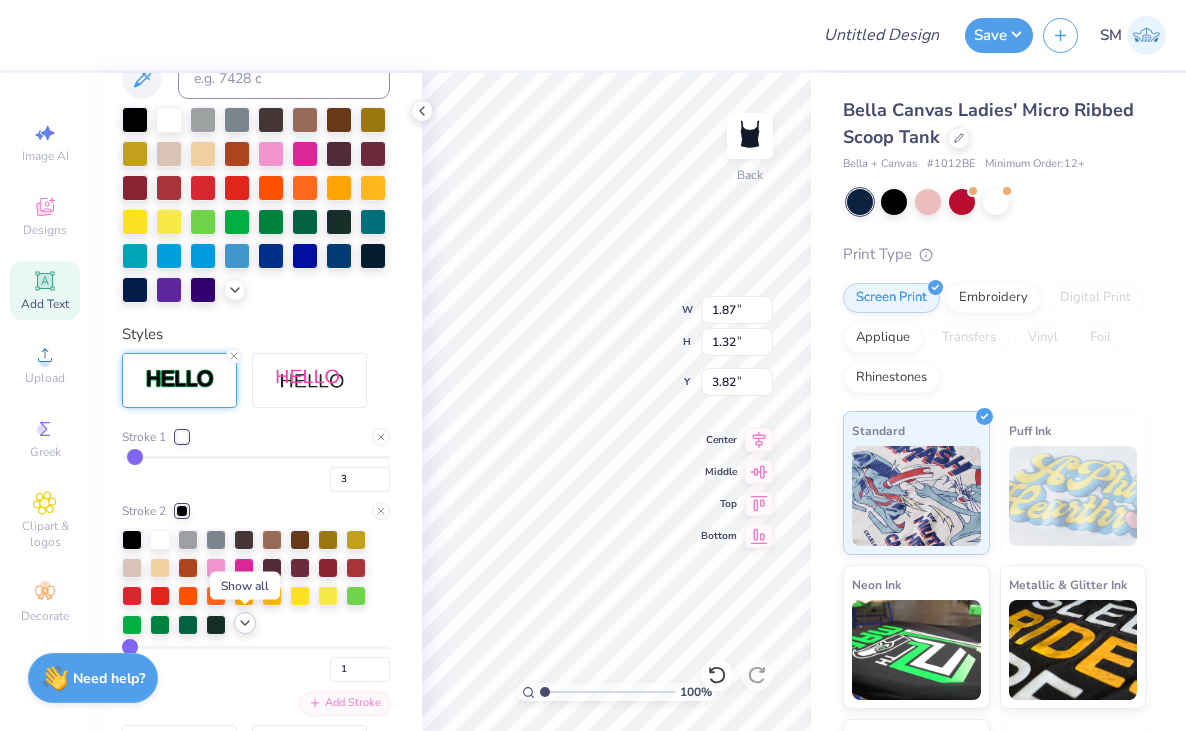 click 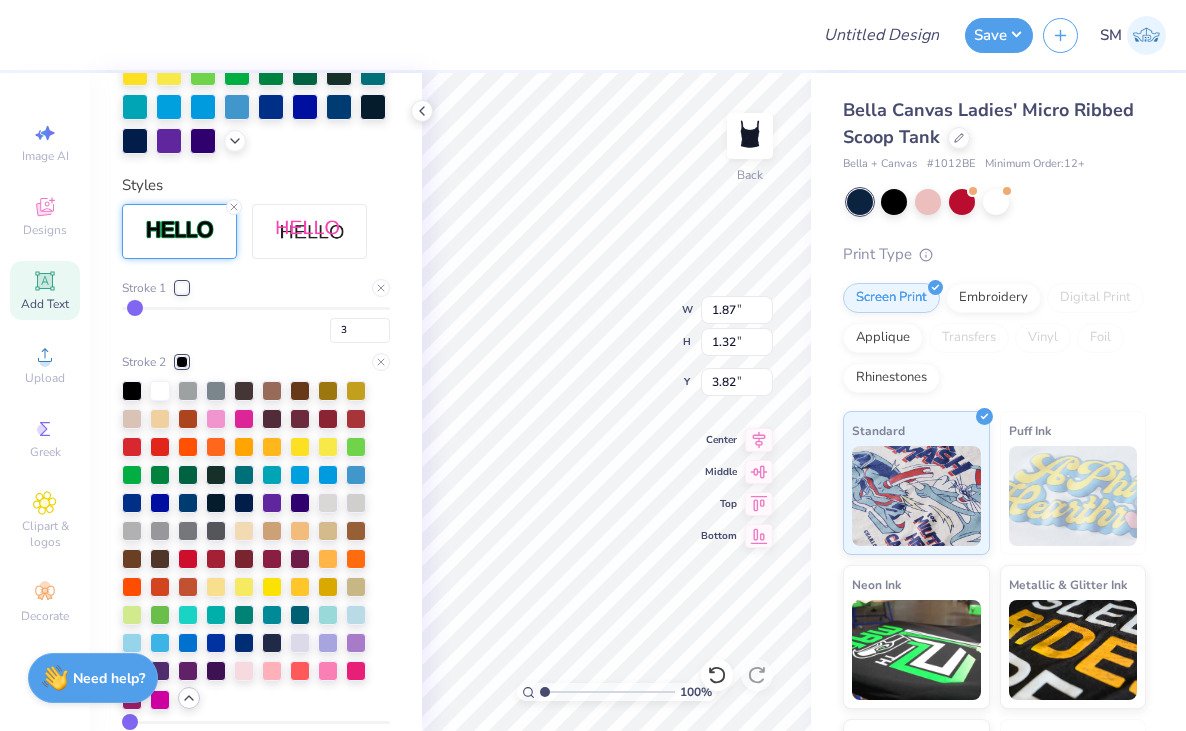 scroll, scrollTop: 681, scrollLeft: 0, axis: vertical 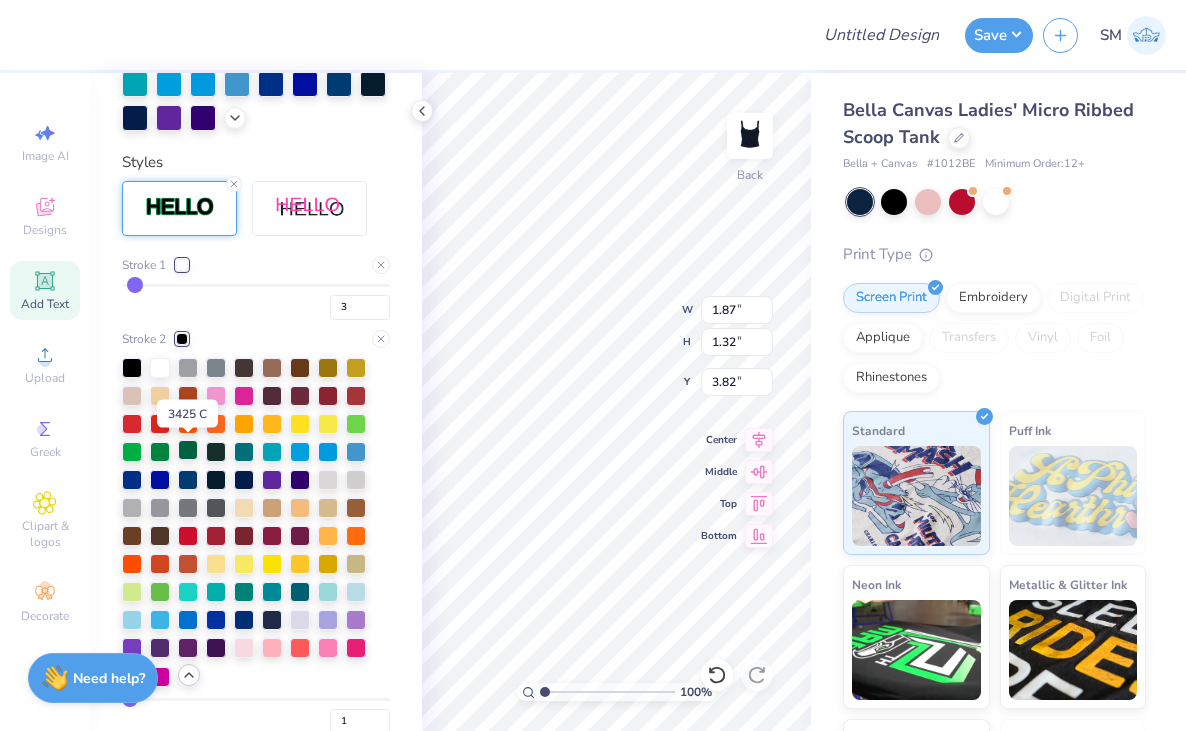 click at bounding box center [188, 450] 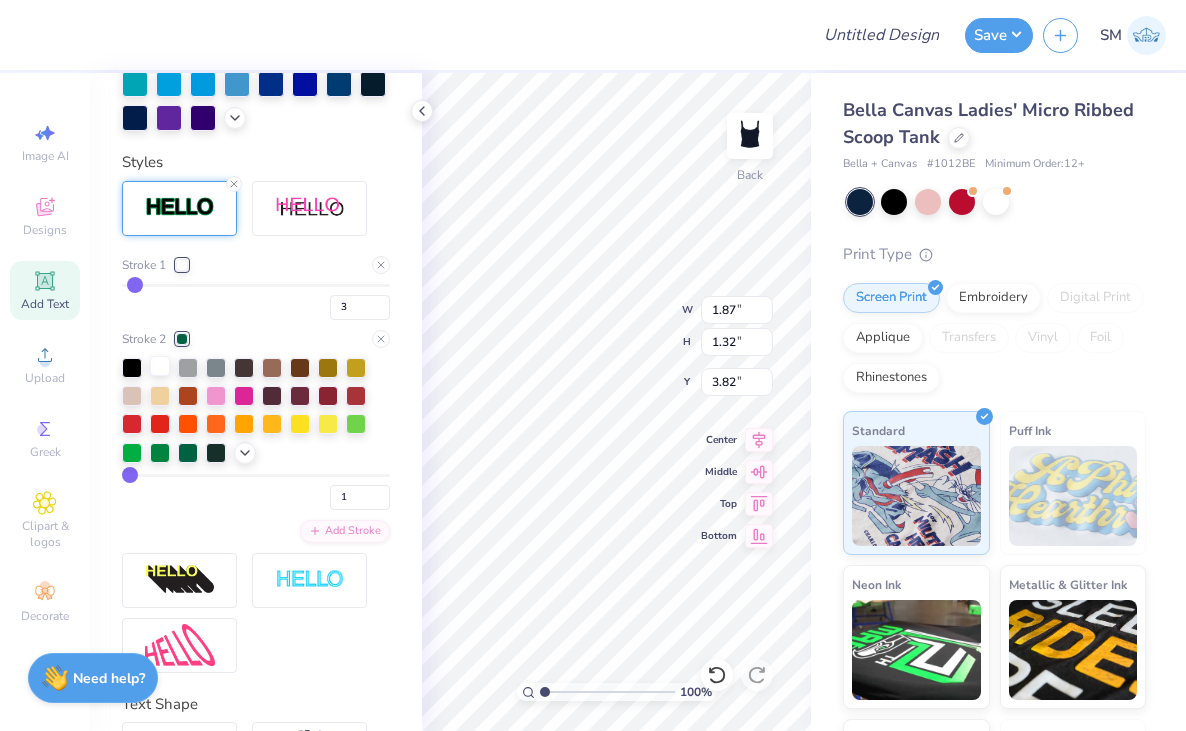 click at bounding box center [160, 366] 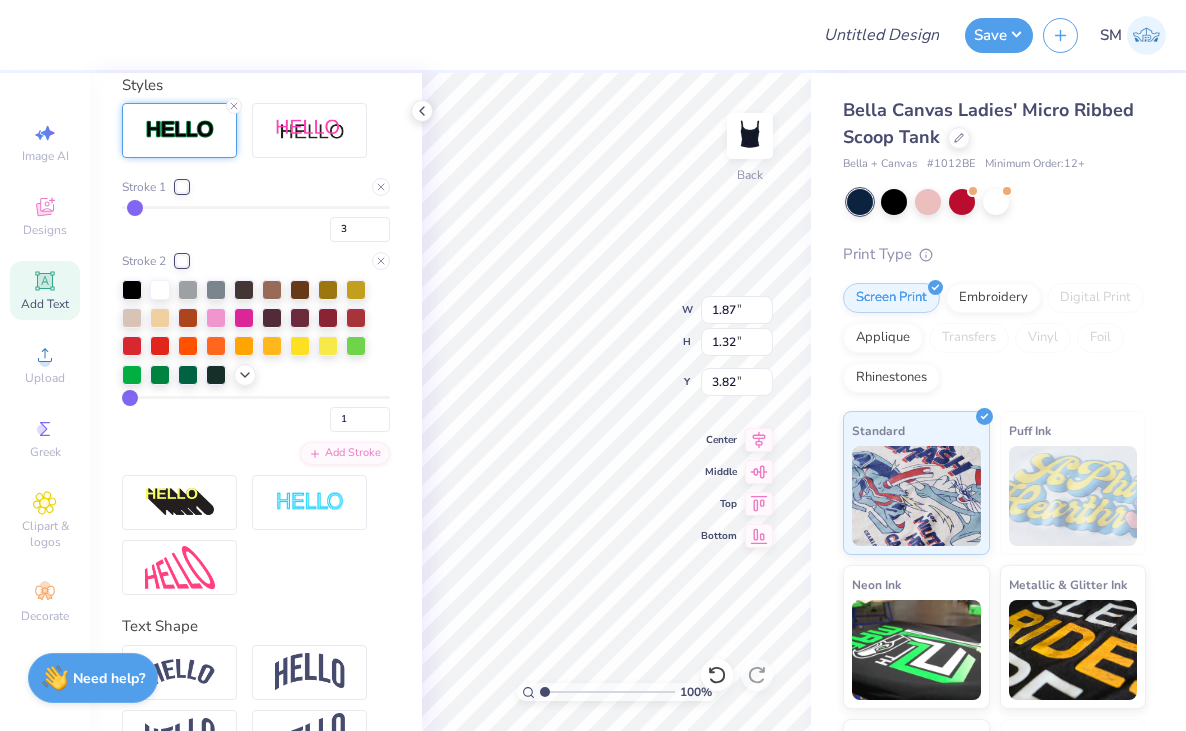 scroll, scrollTop: 603, scrollLeft: 0, axis: vertical 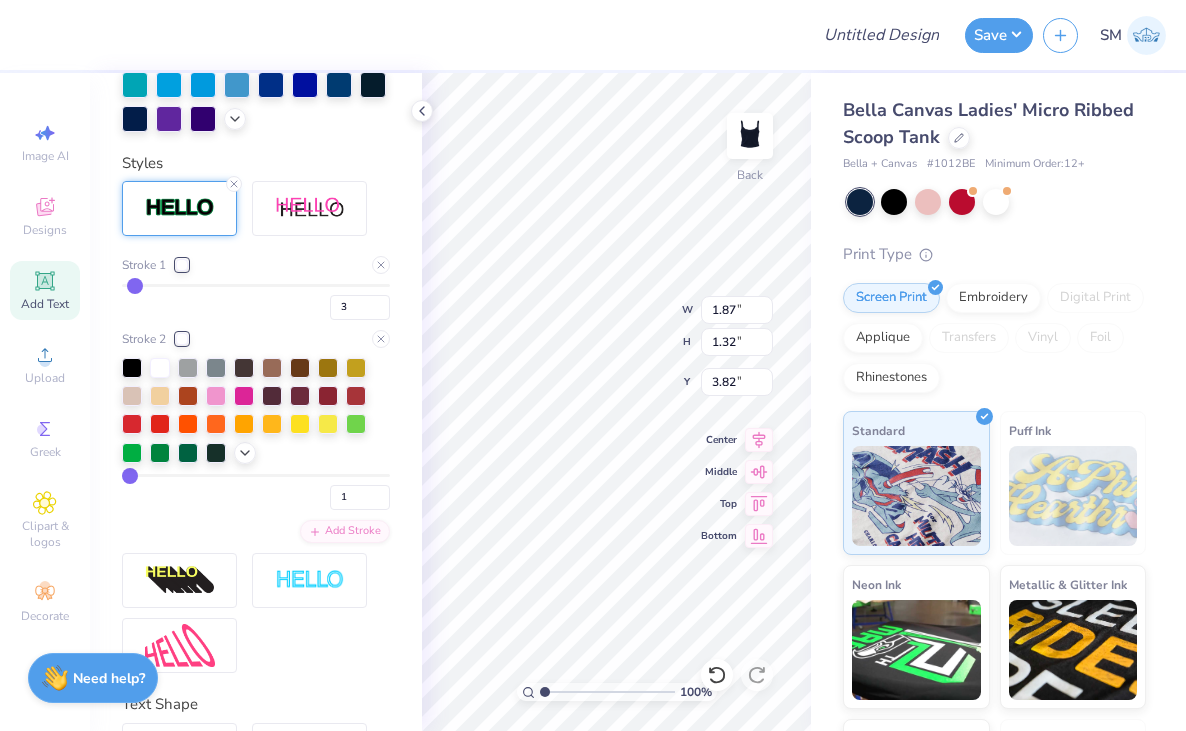 click at bounding box center (182, 265) 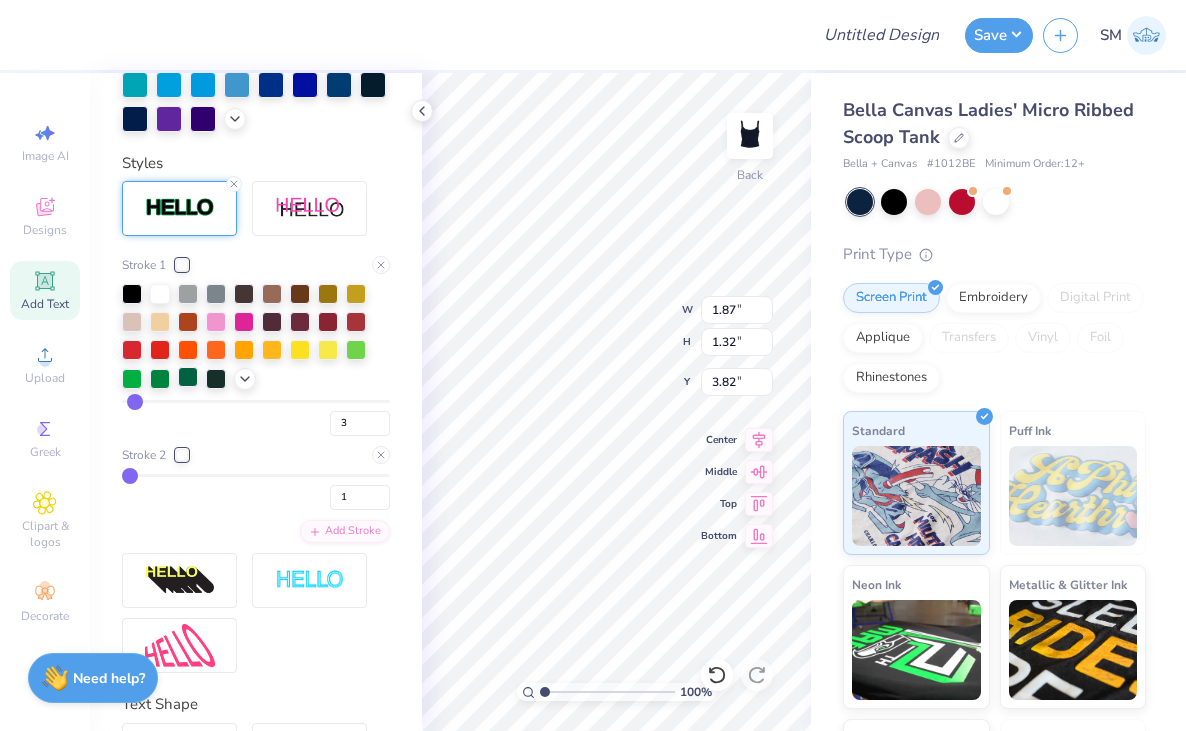 click at bounding box center [188, 377] 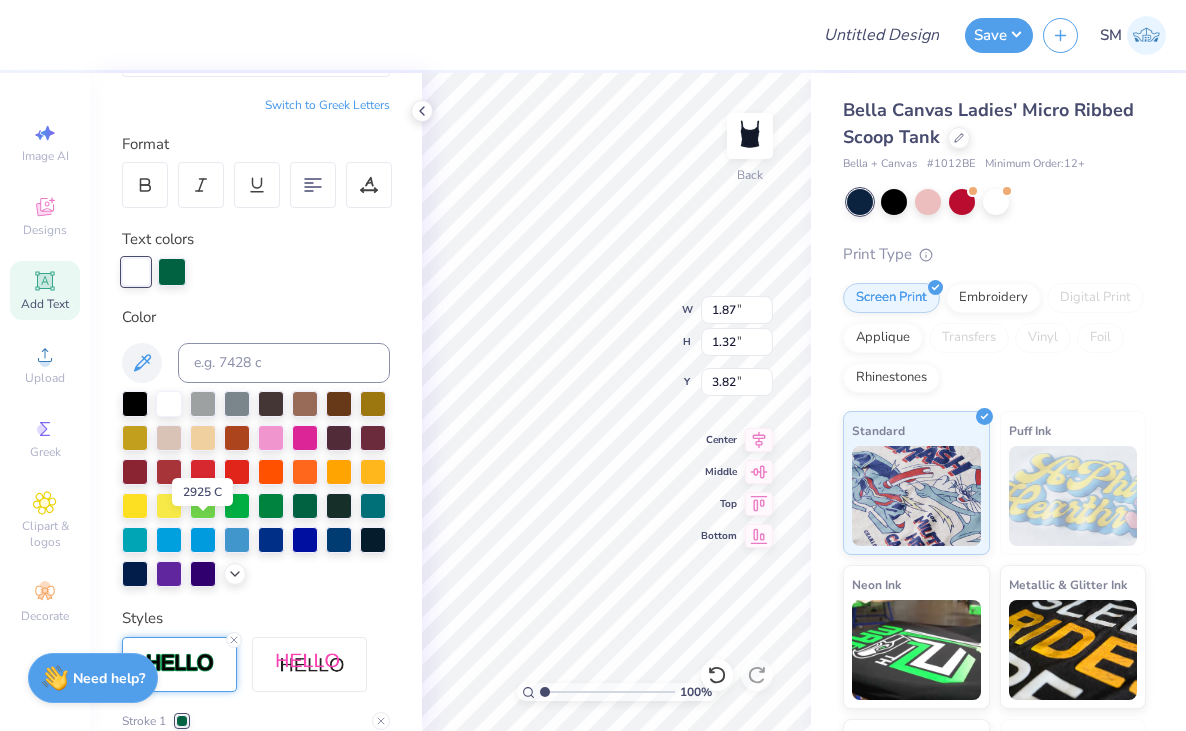 scroll, scrollTop: 222, scrollLeft: 0, axis: vertical 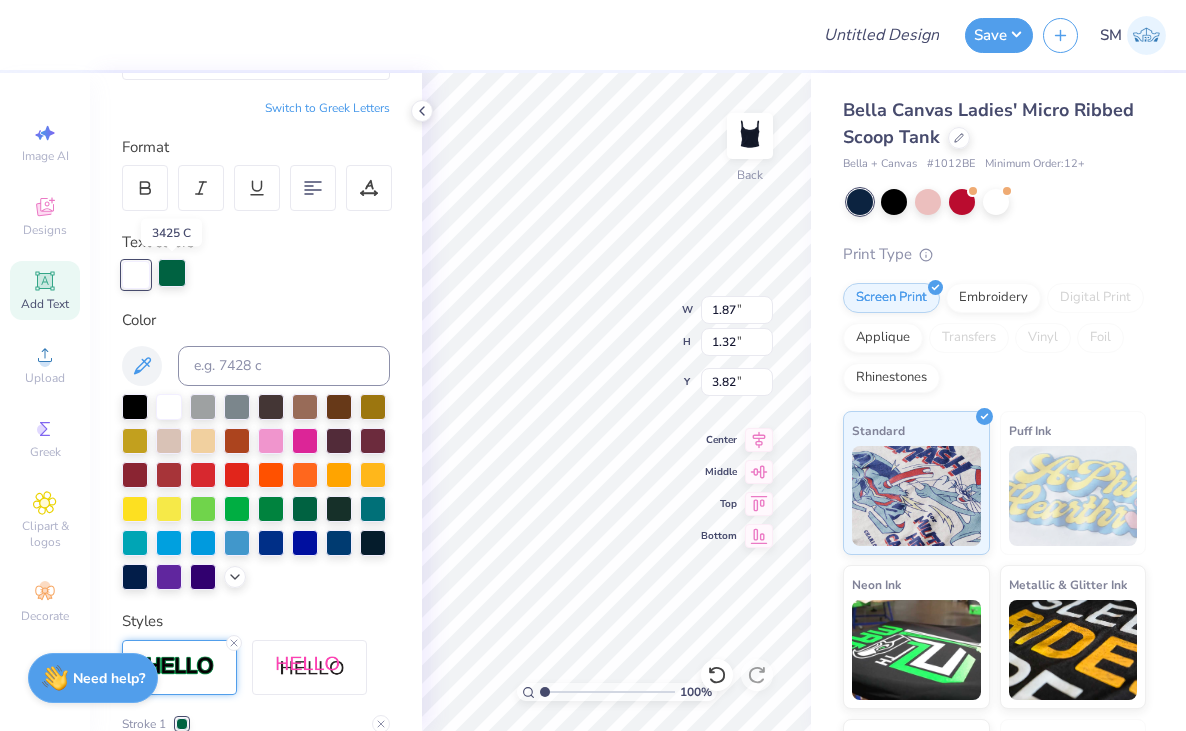 click at bounding box center [172, 273] 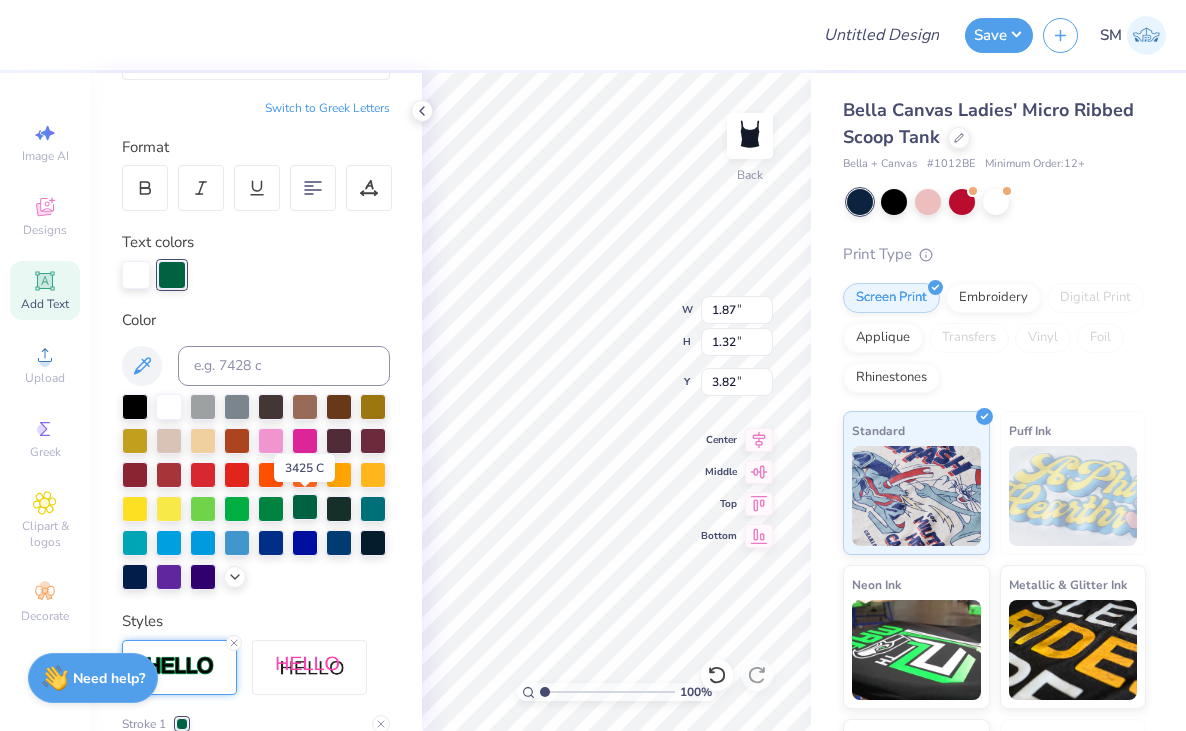 click at bounding box center (305, 507) 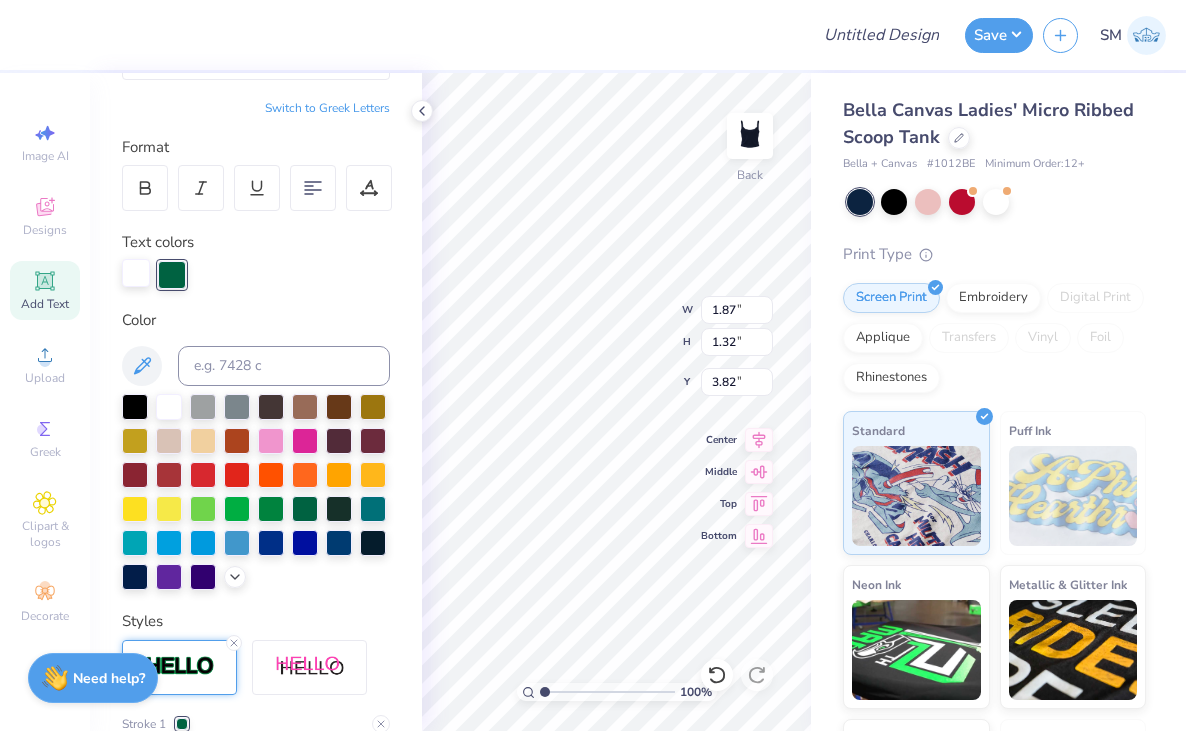 click at bounding box center [136, 273] 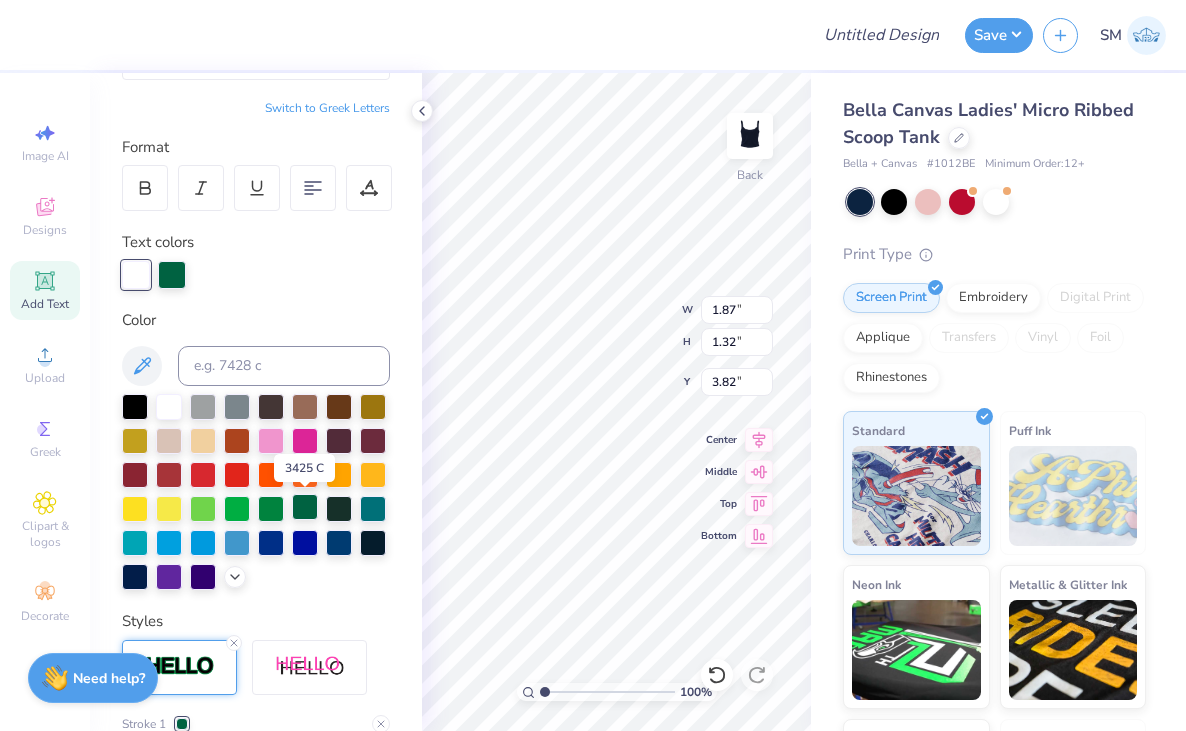 click at bounding box center (305, 507) 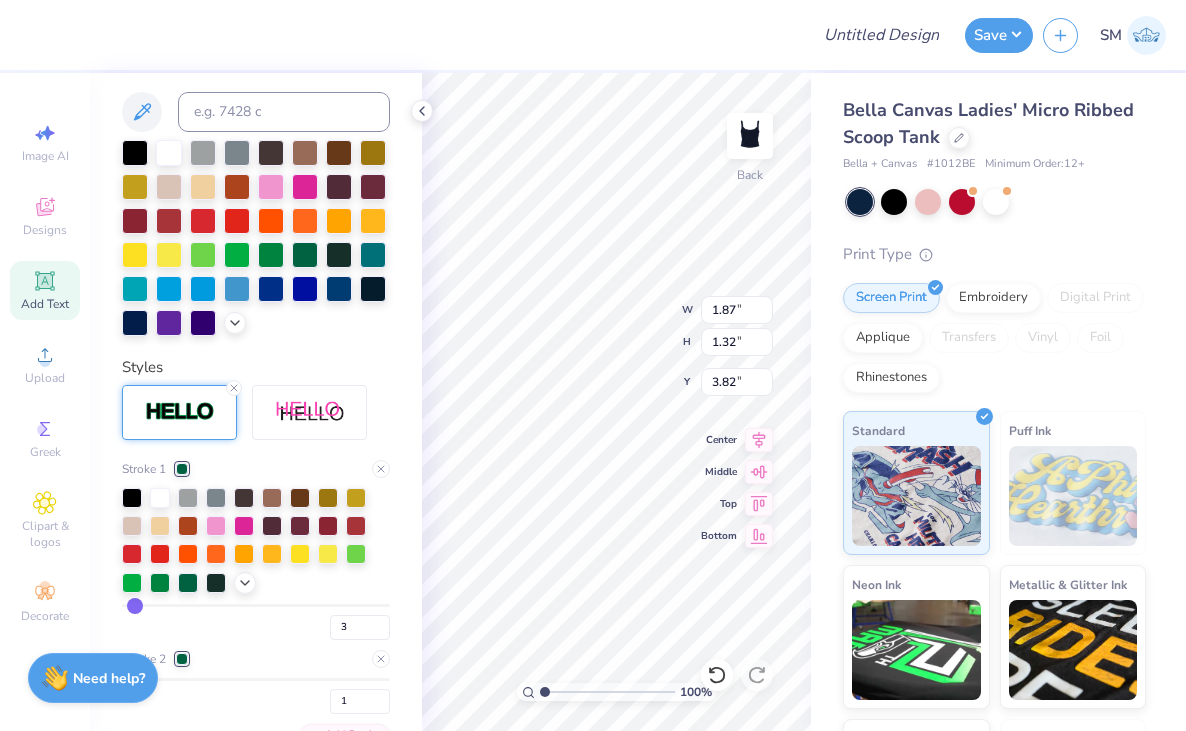 scroll, scrollTop: 431, scrollLeft: 0, axis: vertical 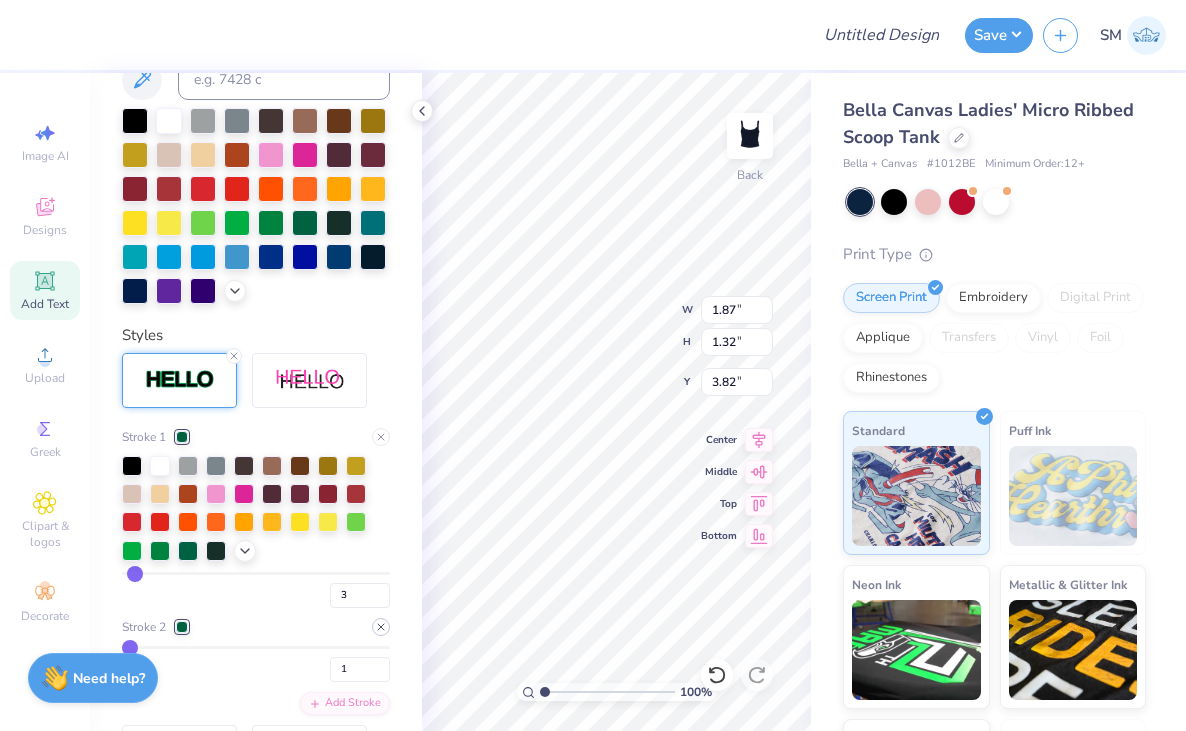 click 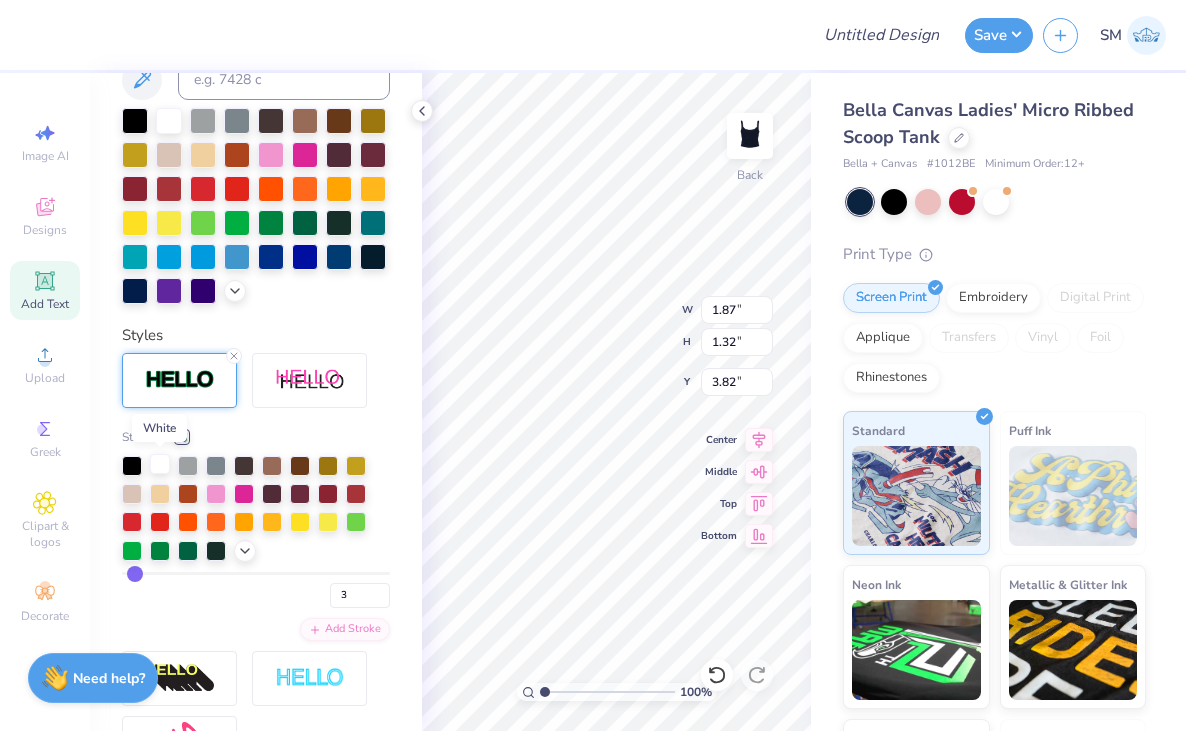 click at bounding box center (160, 464) 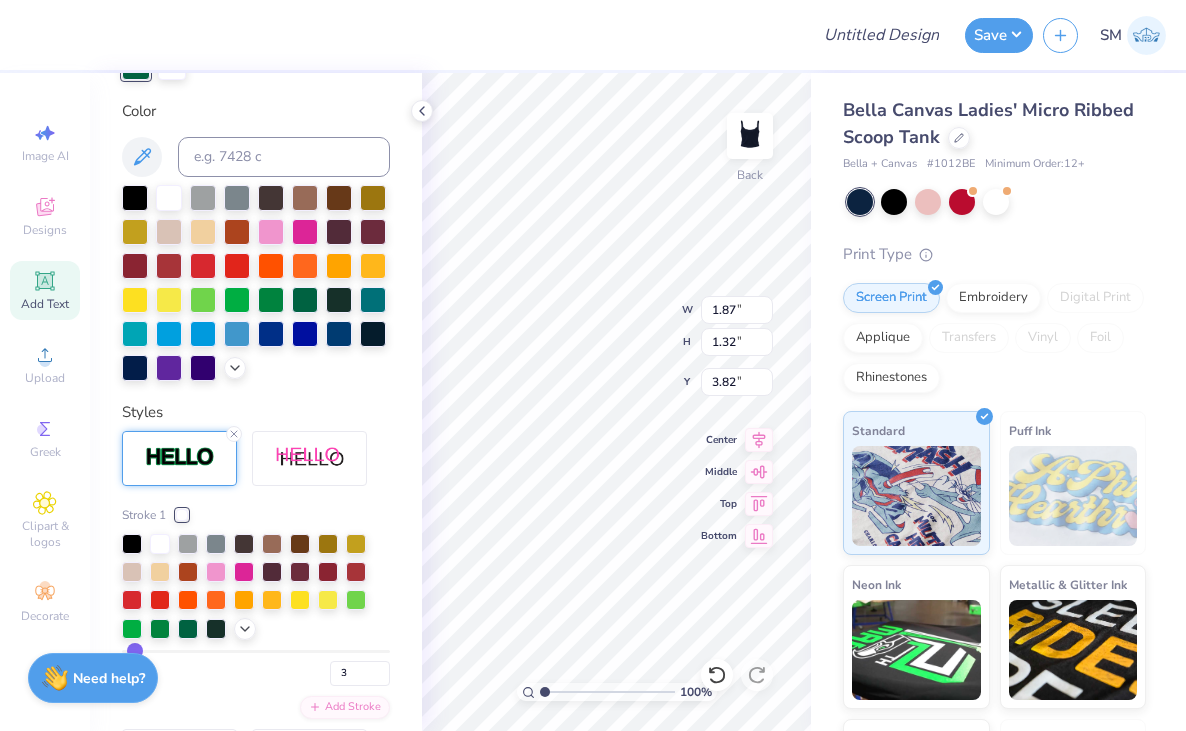 scroll, scrollTop: 508, scrollLeft: 0, axis: vertical 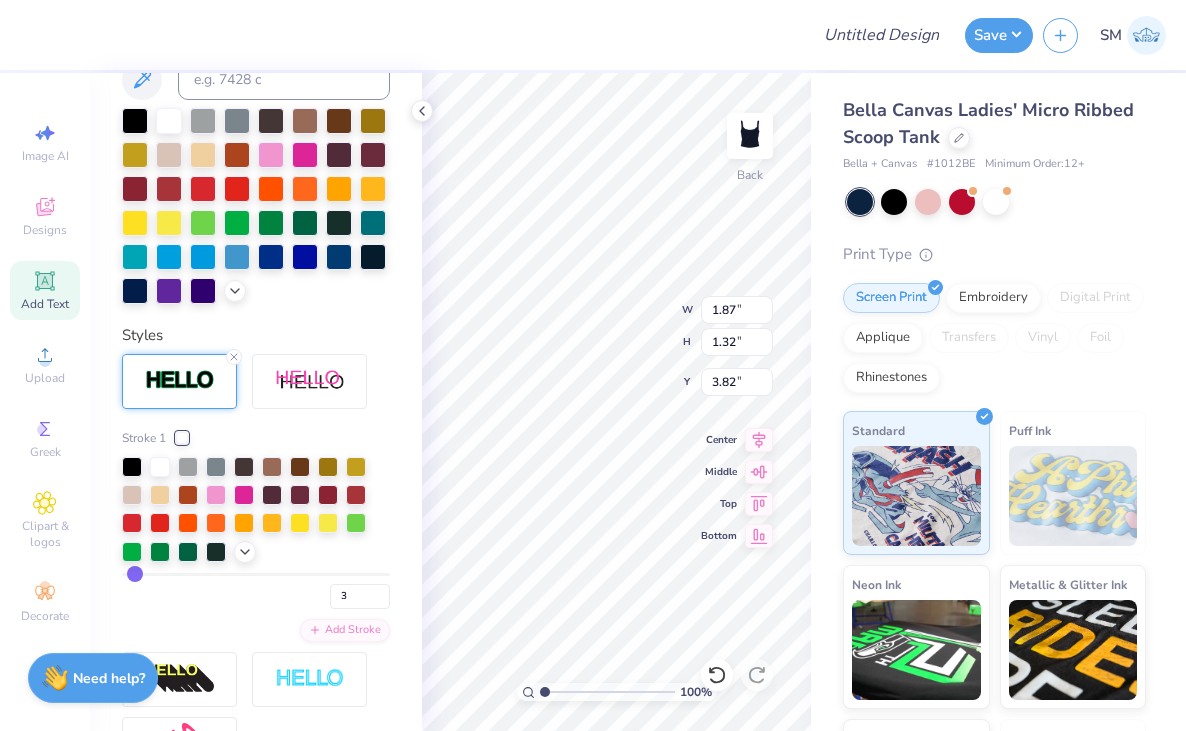 type on "2" 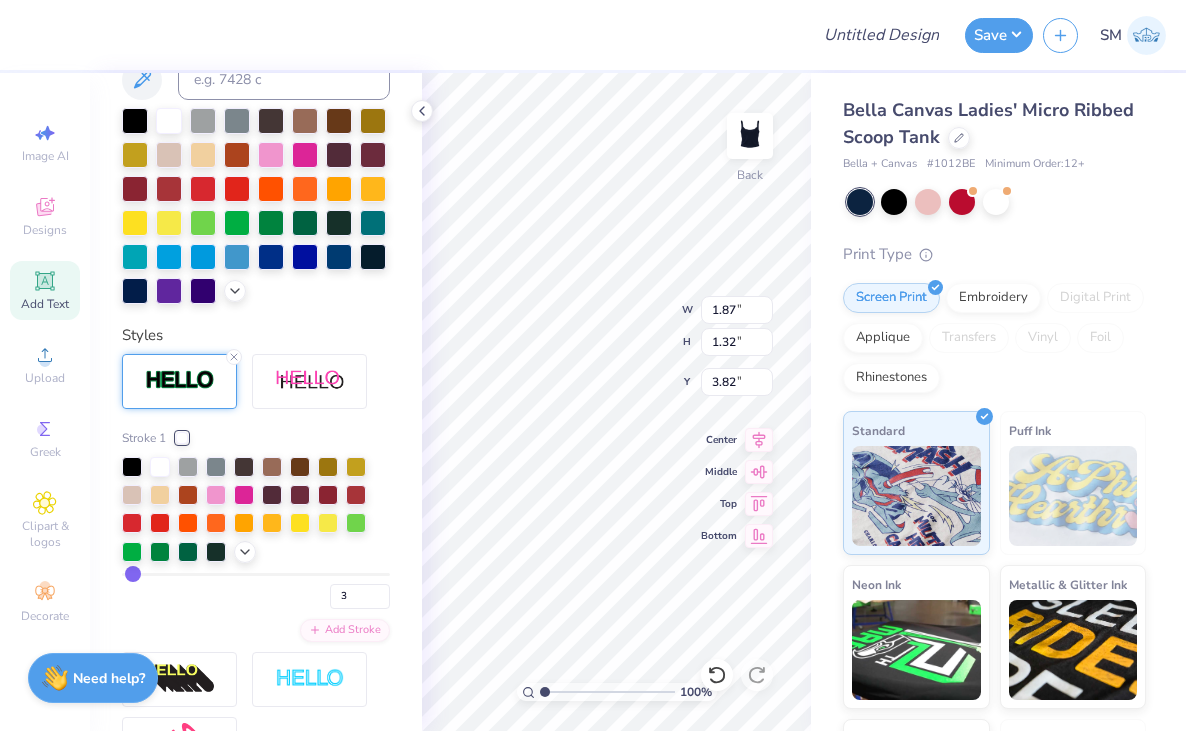 type on "2" 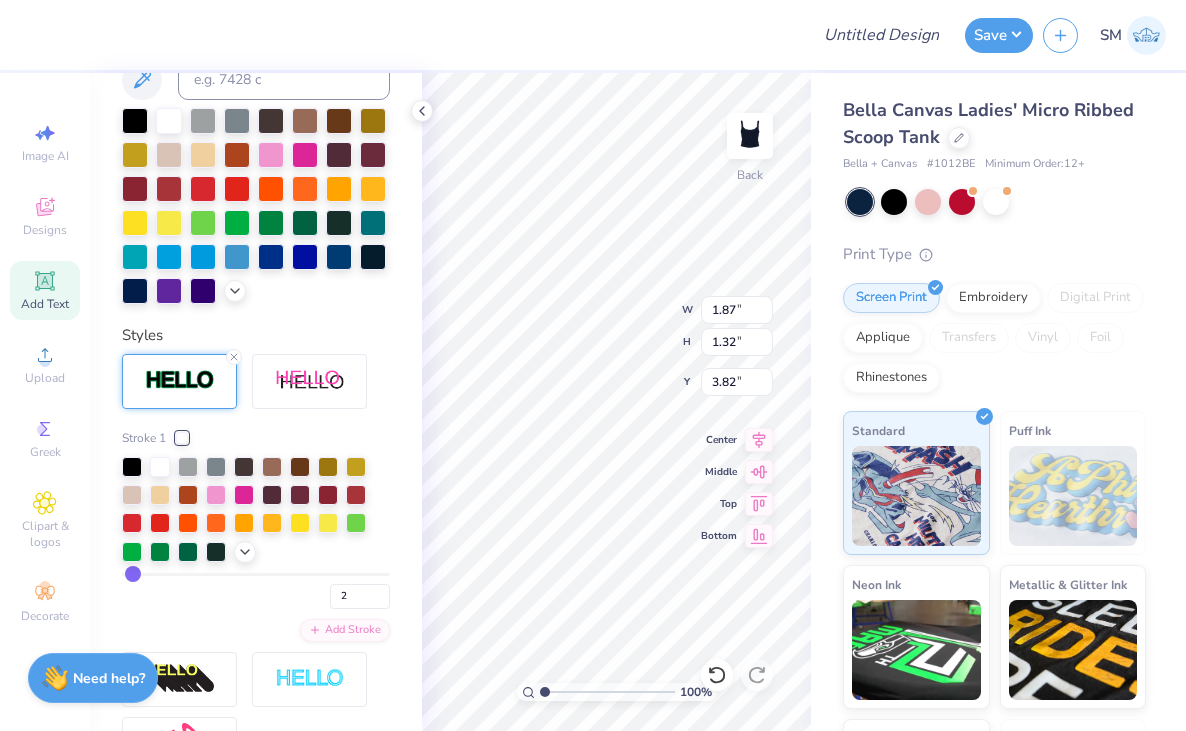 type on "1" 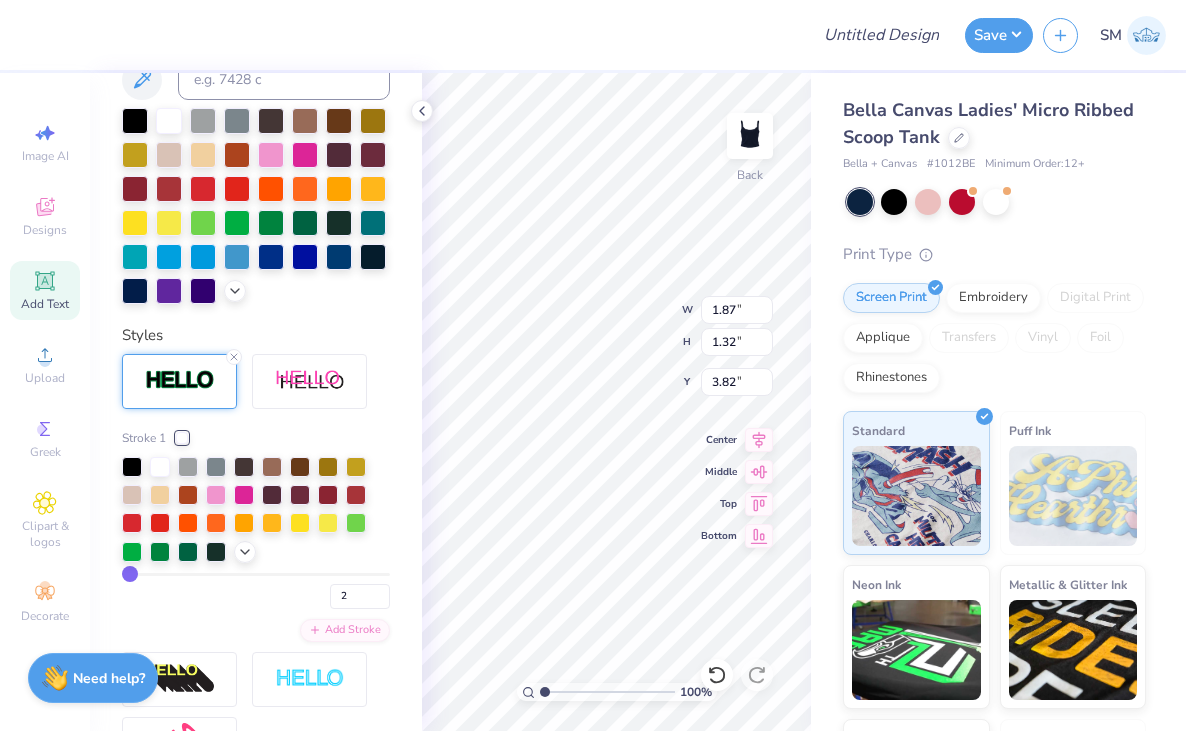 type on "1" 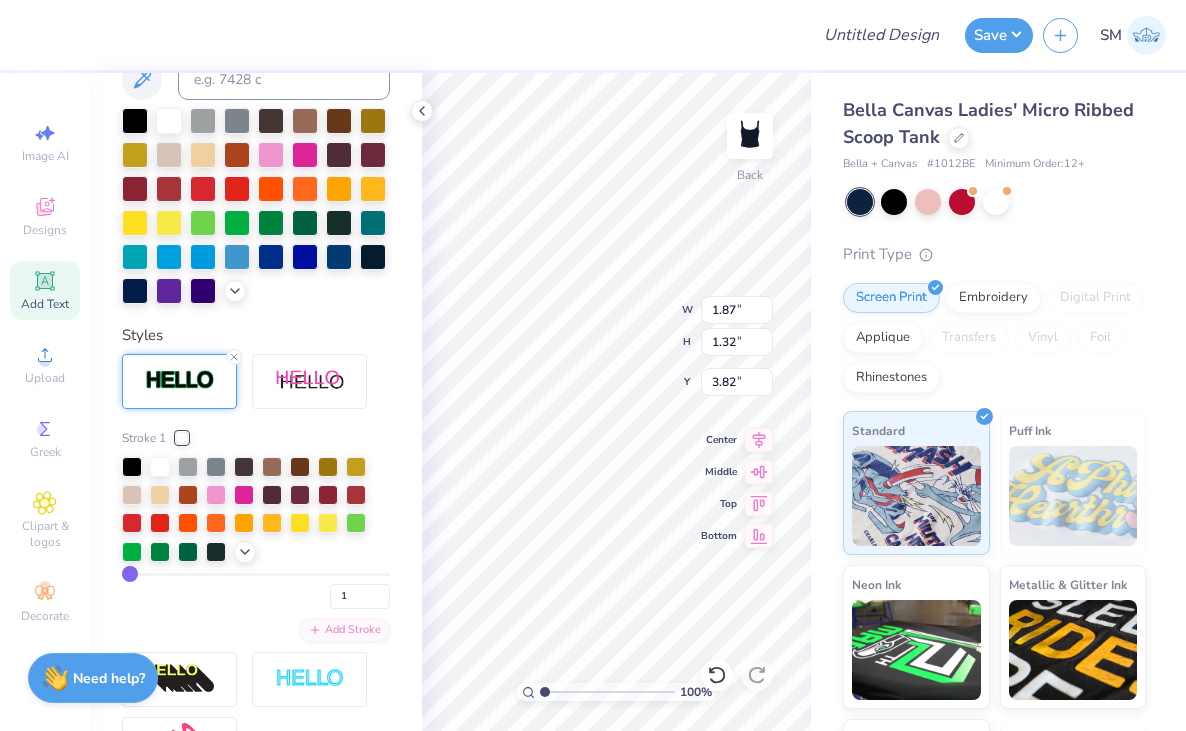click at bounding box center (256, 574) 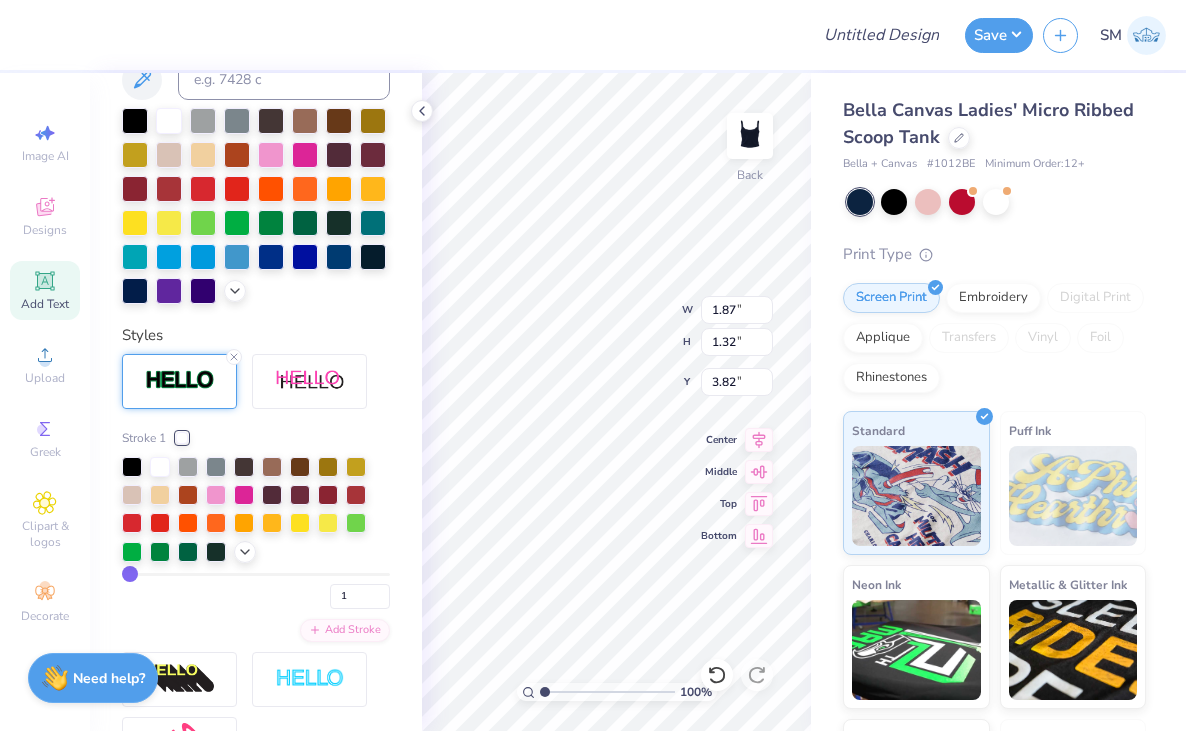 type on "1.83" 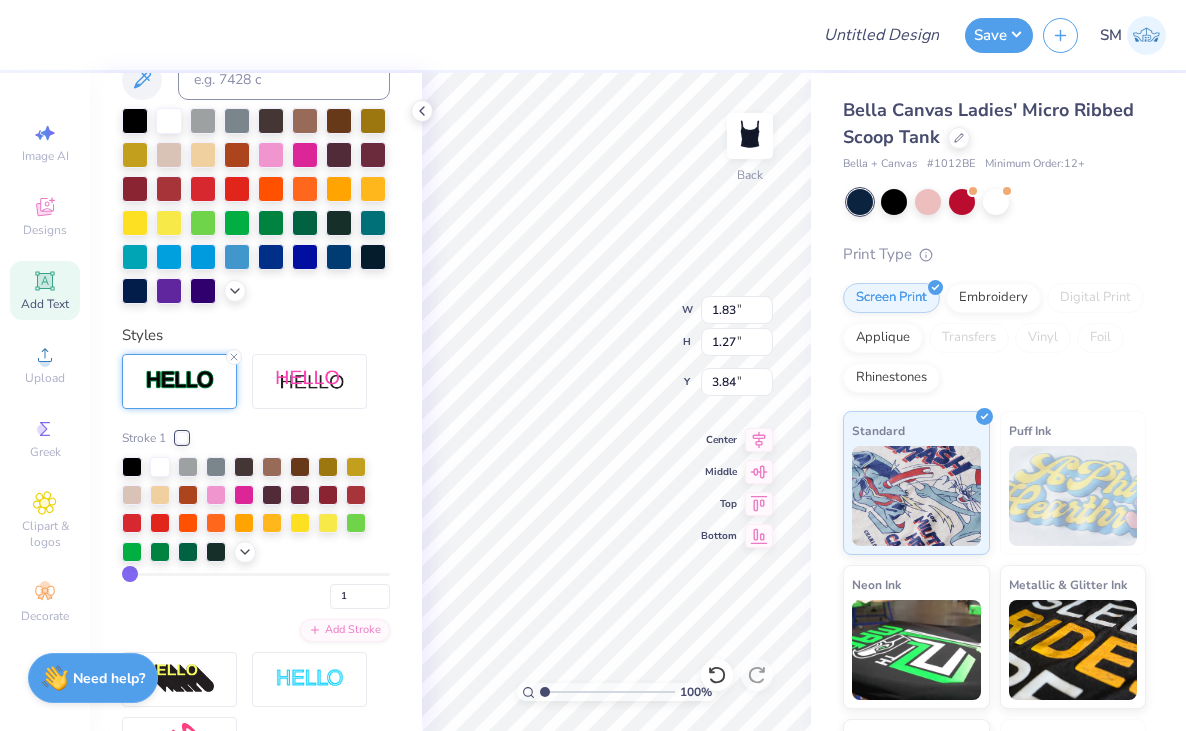 type on "2" 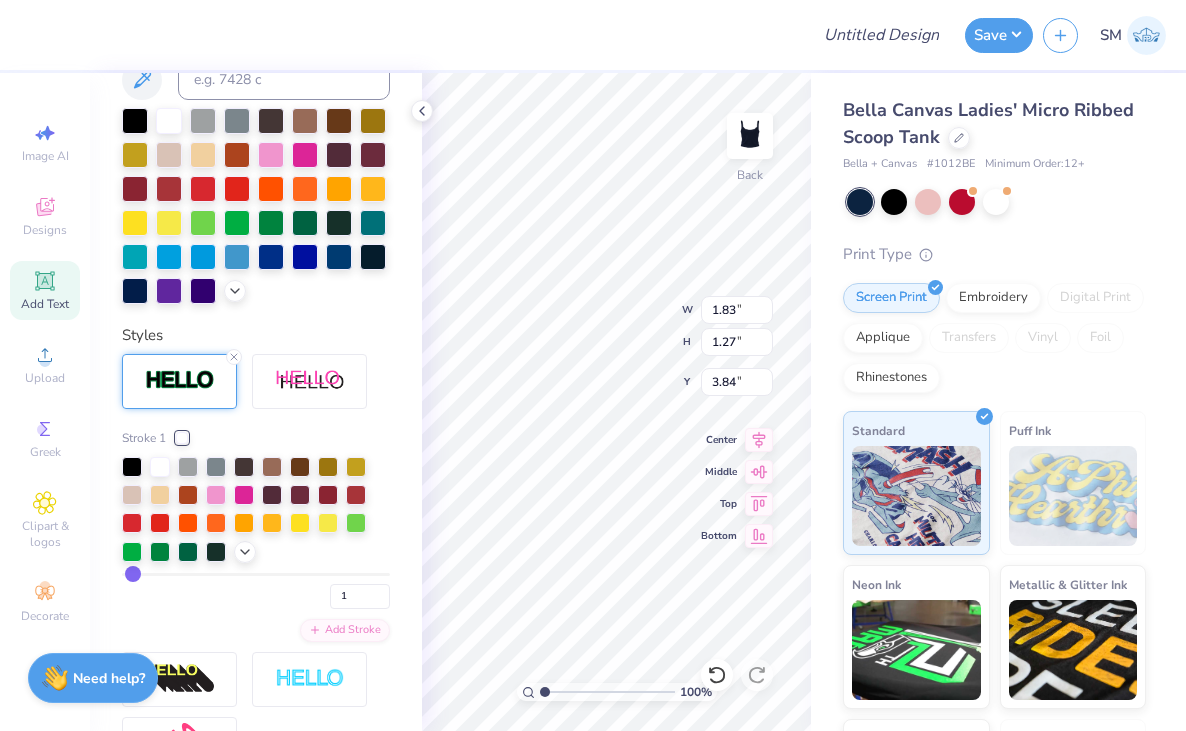 type on "2" 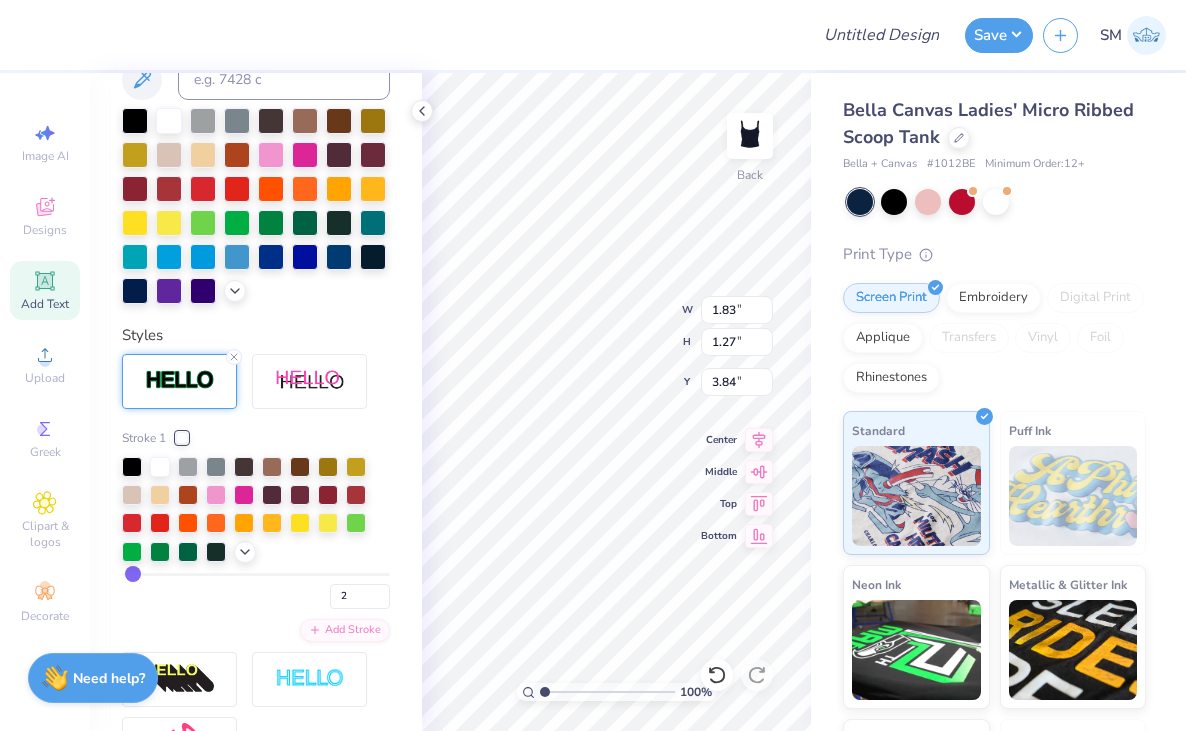 type on "1.85" 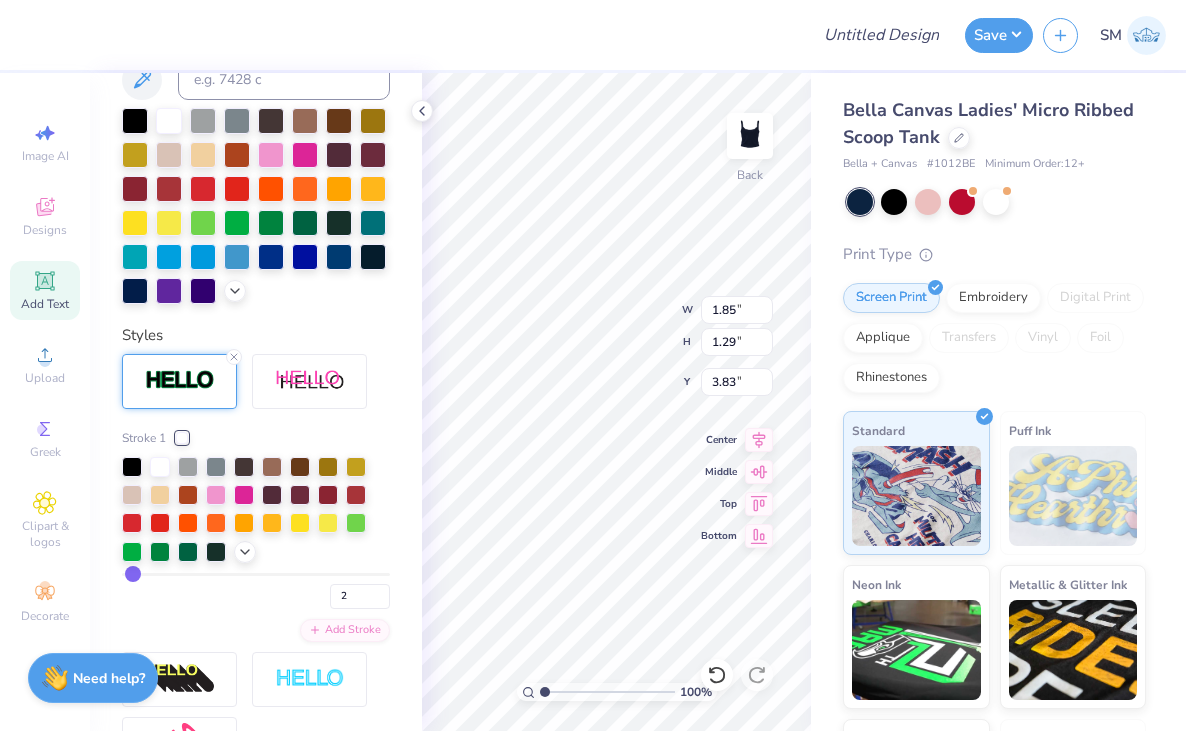 type on "3" 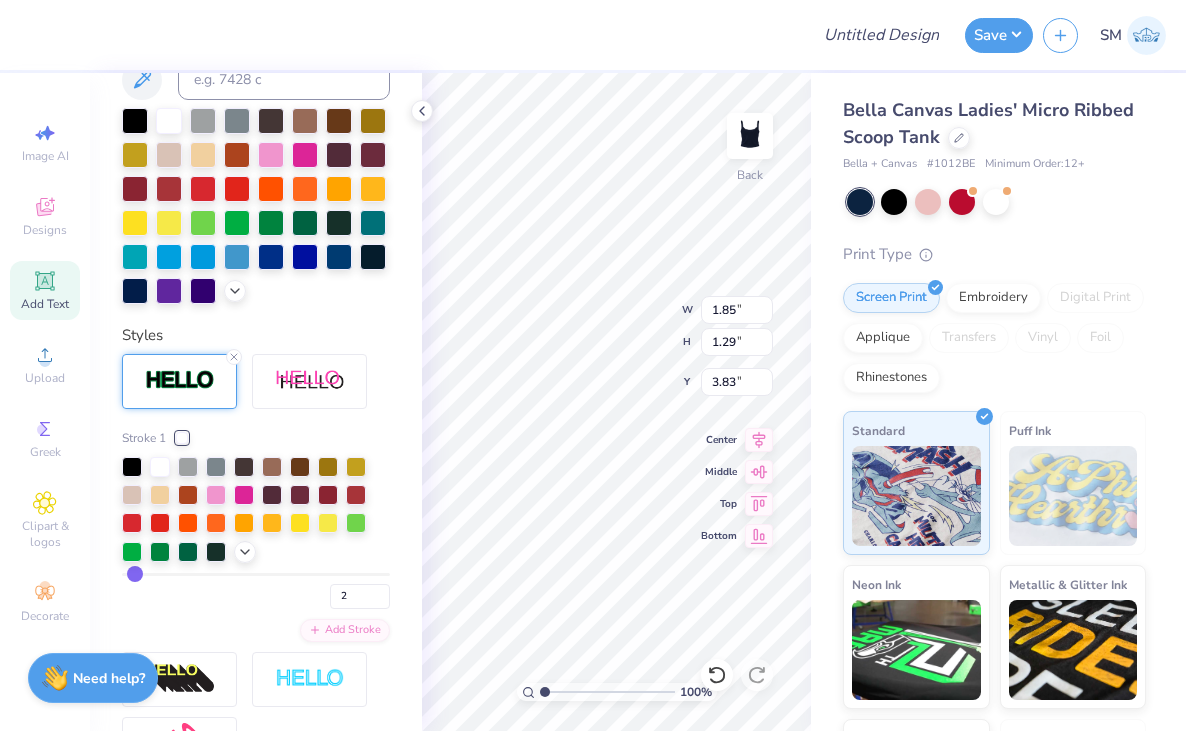 type on "3" 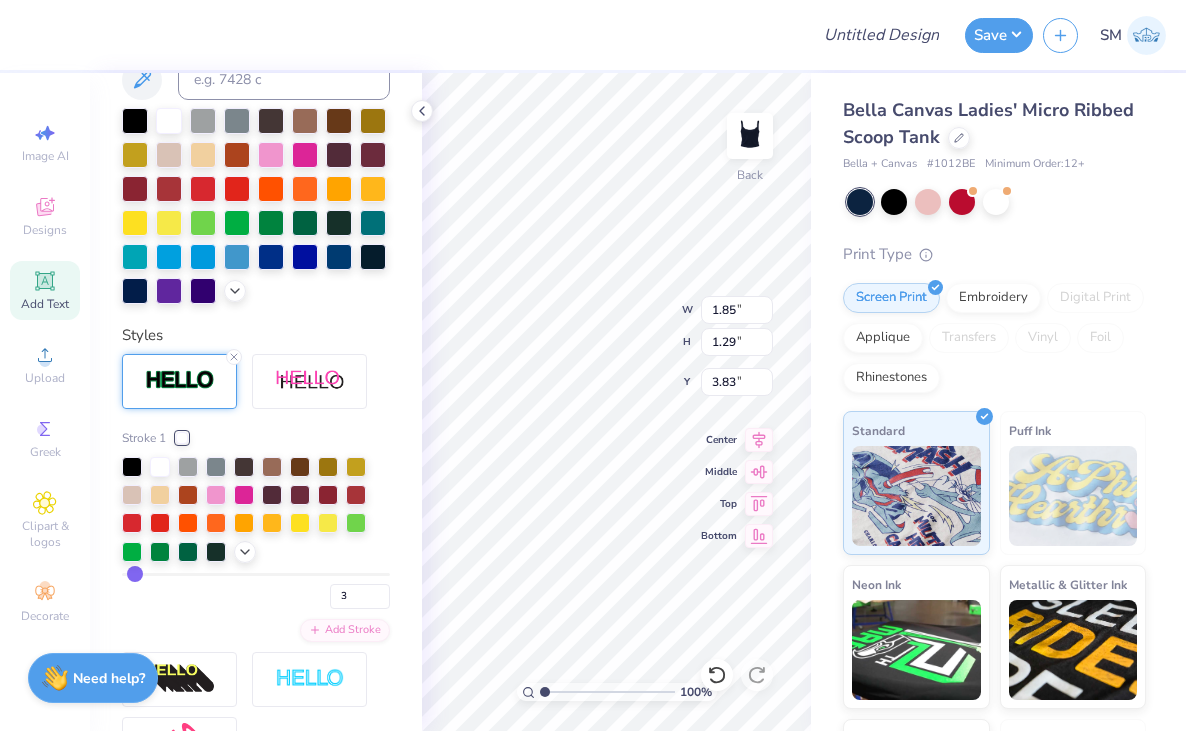 type on "4" 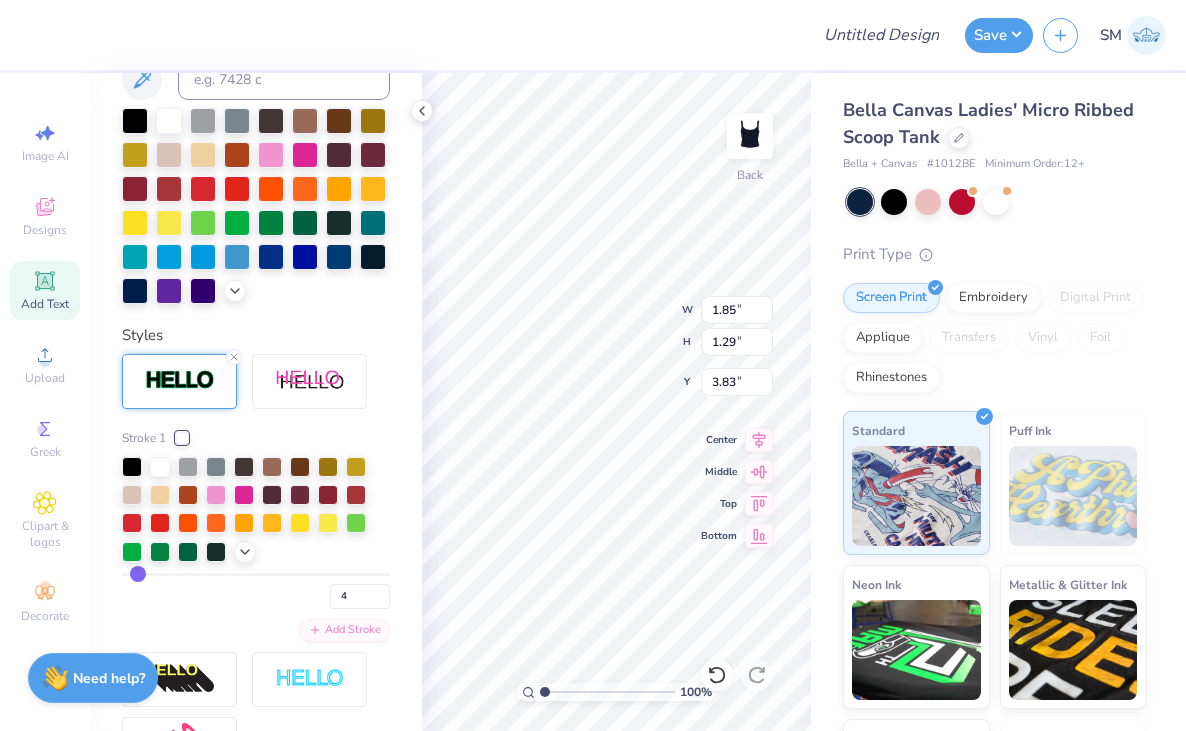 type on "1.89" 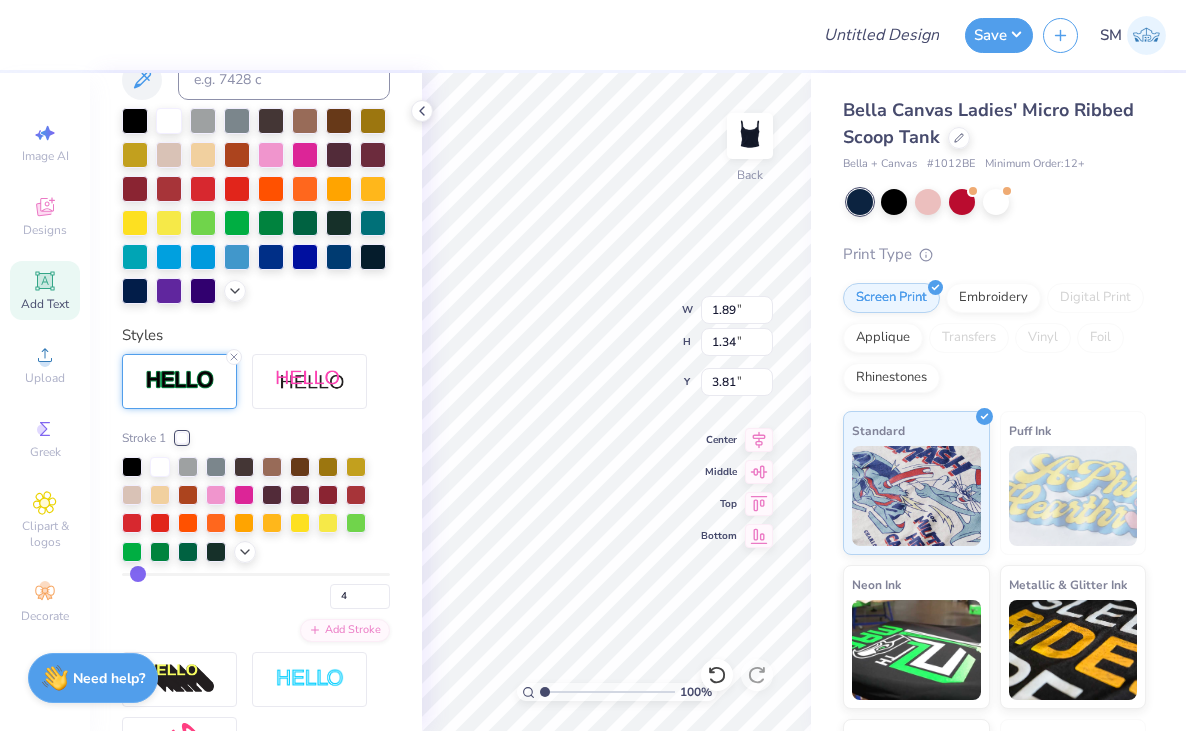 type on "3" 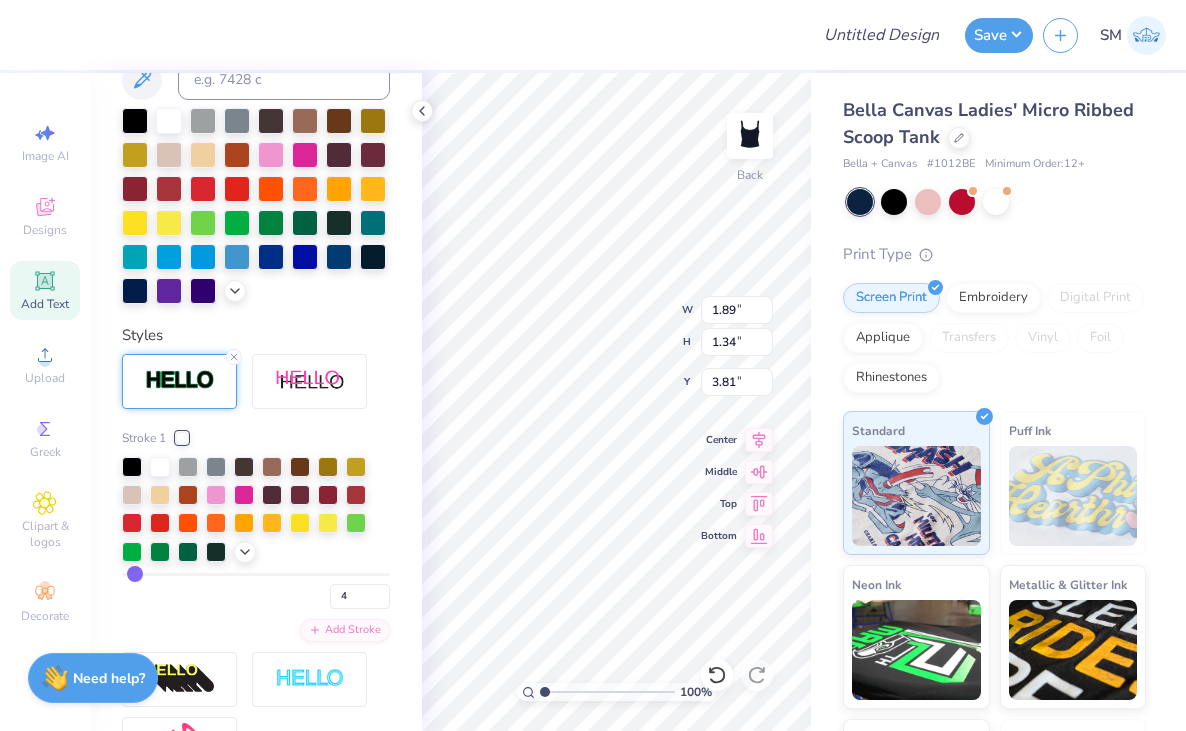 type on "3" 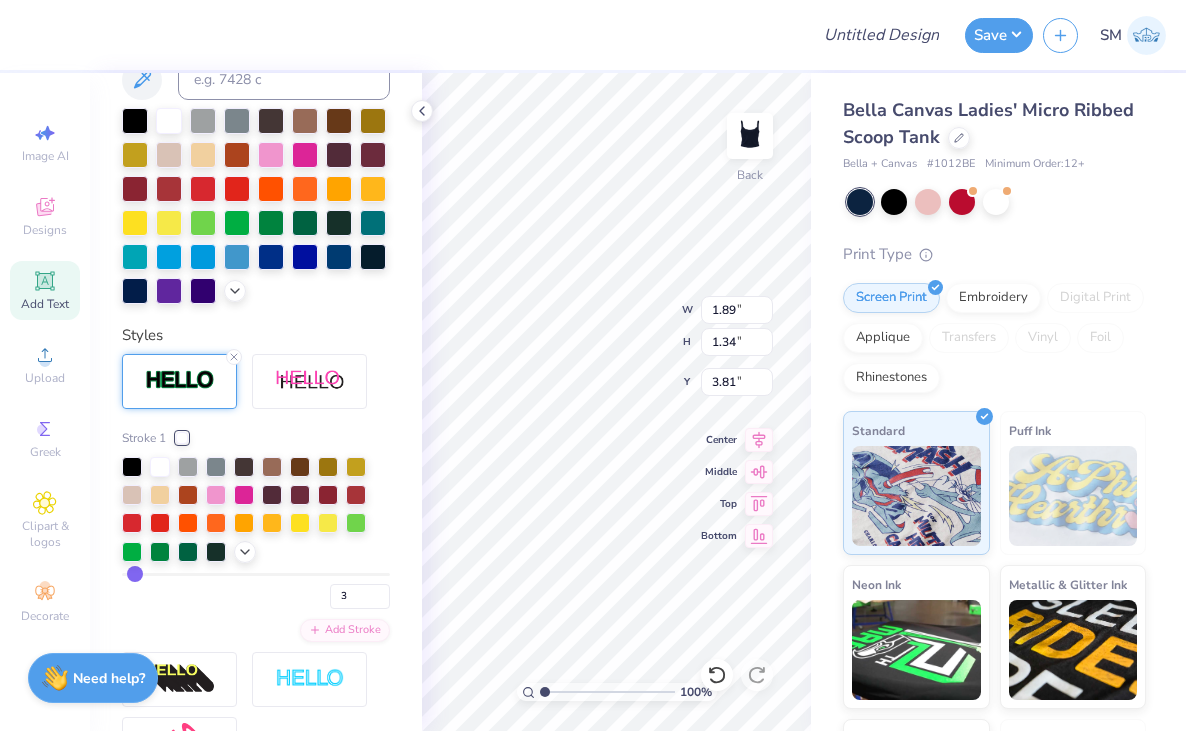 type on "2" 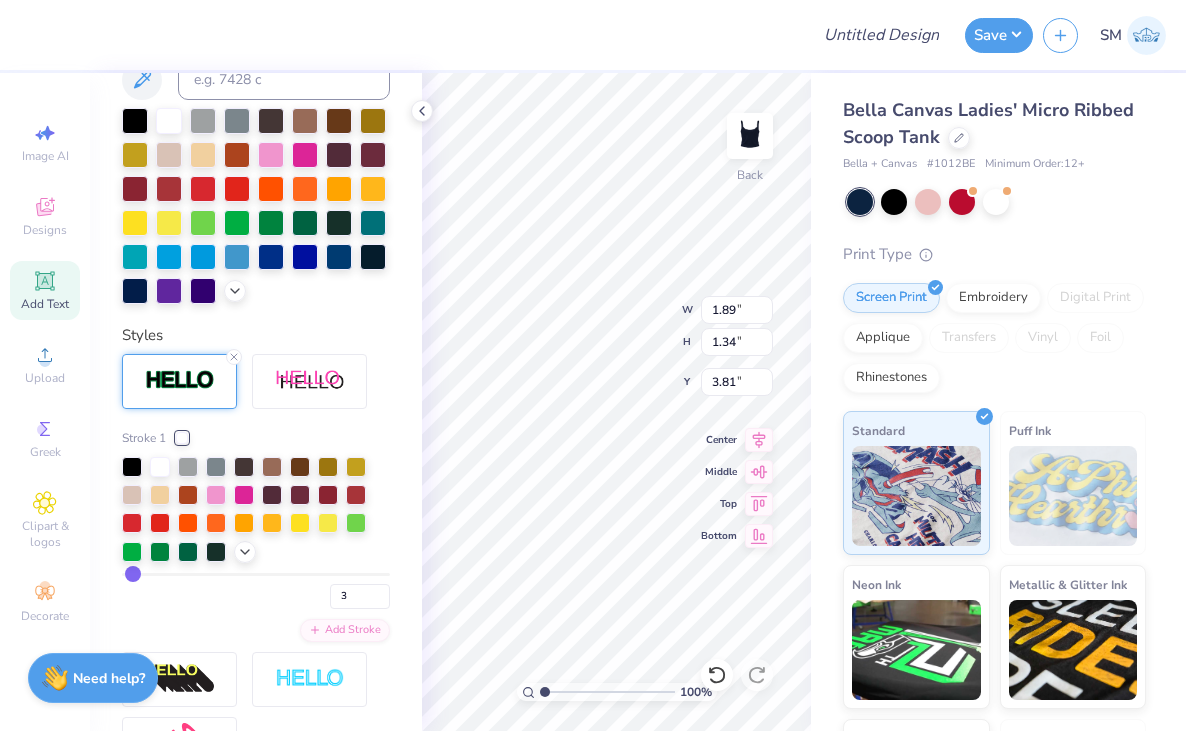 type on "2" 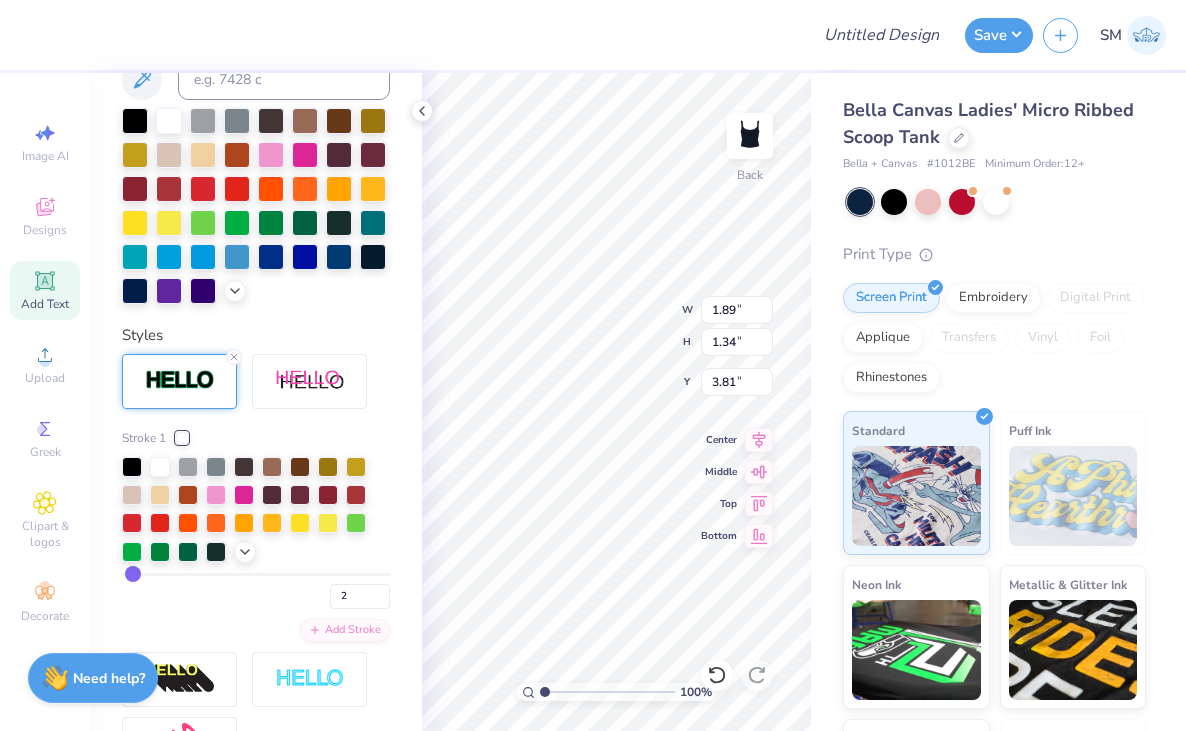 click at bounding box center [256, 574] 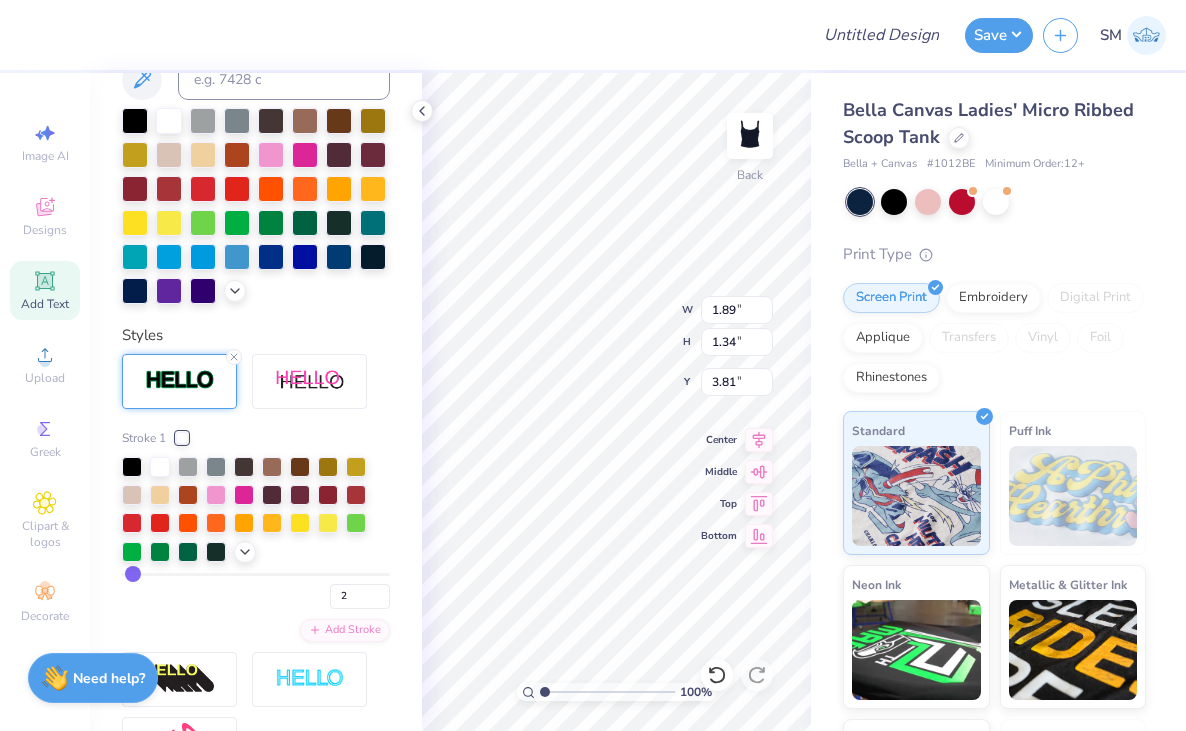 type on "1.85" 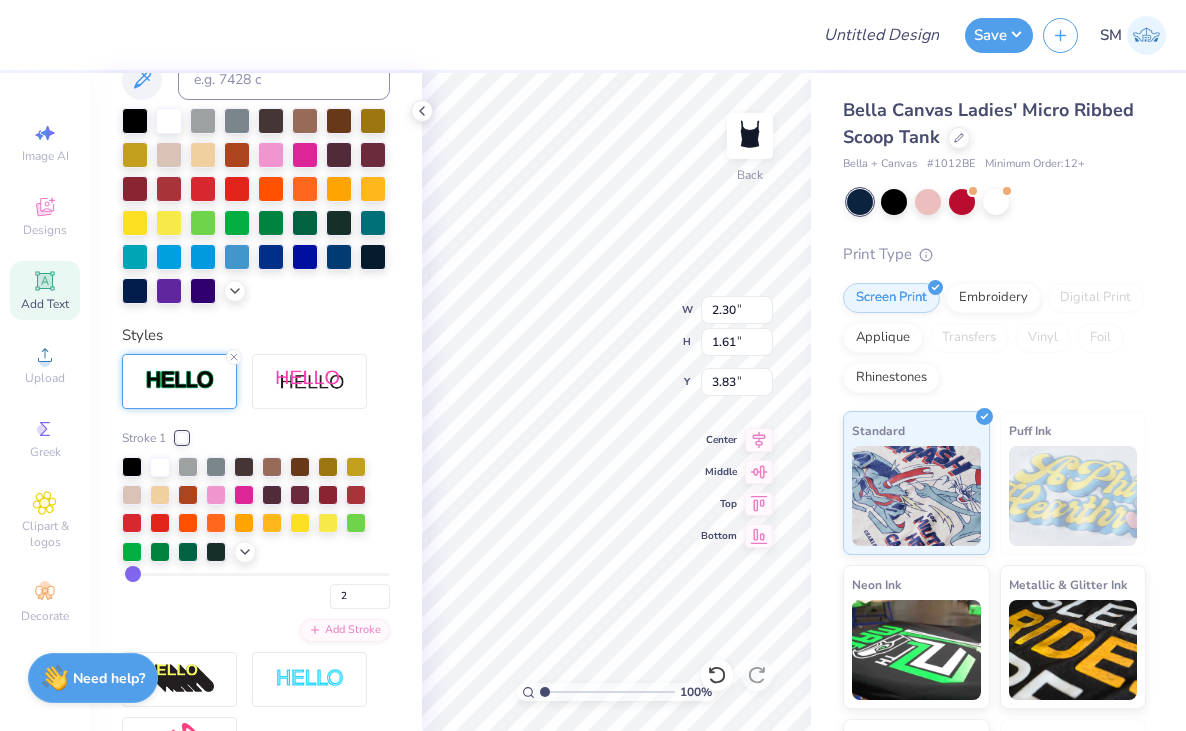 type on "2.30" 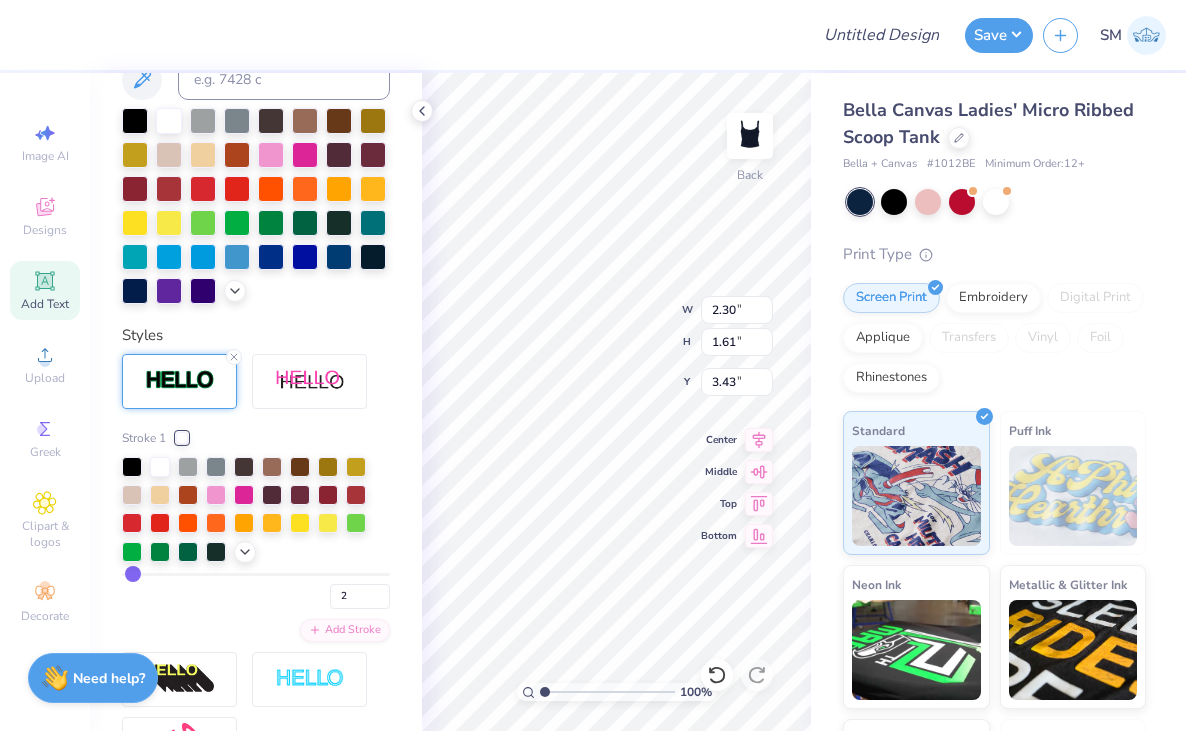 type on "4.20" 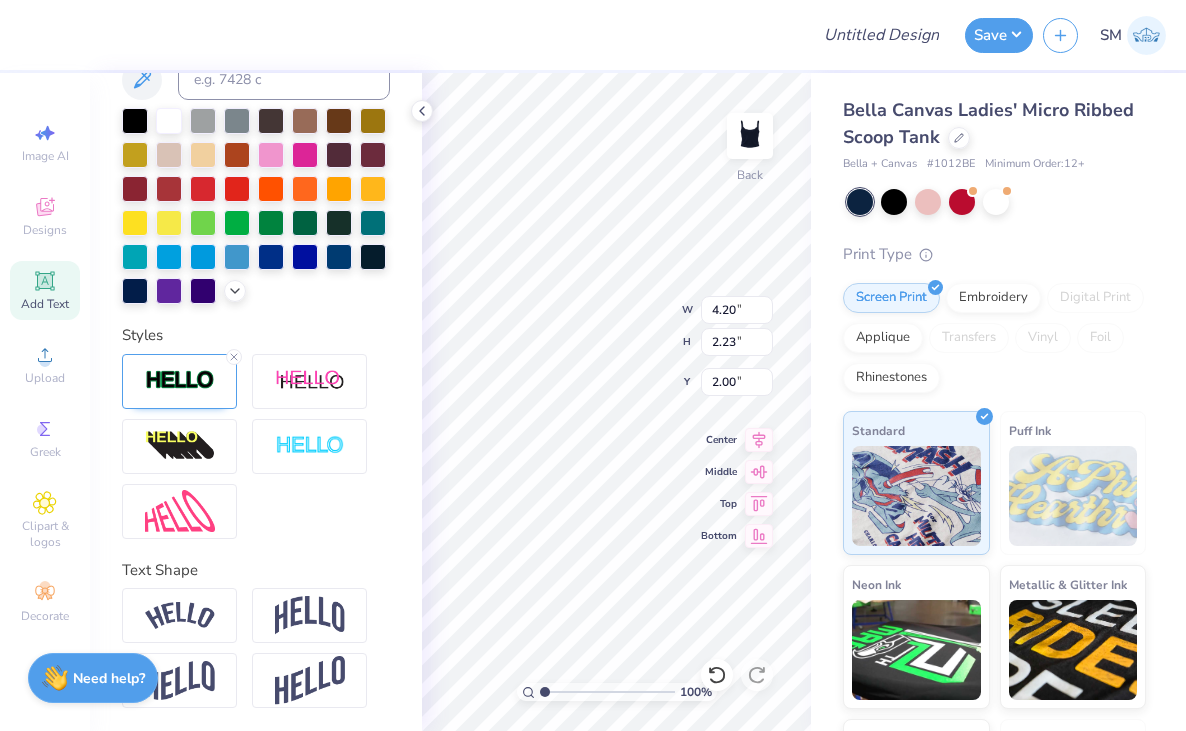 type on "4.23" 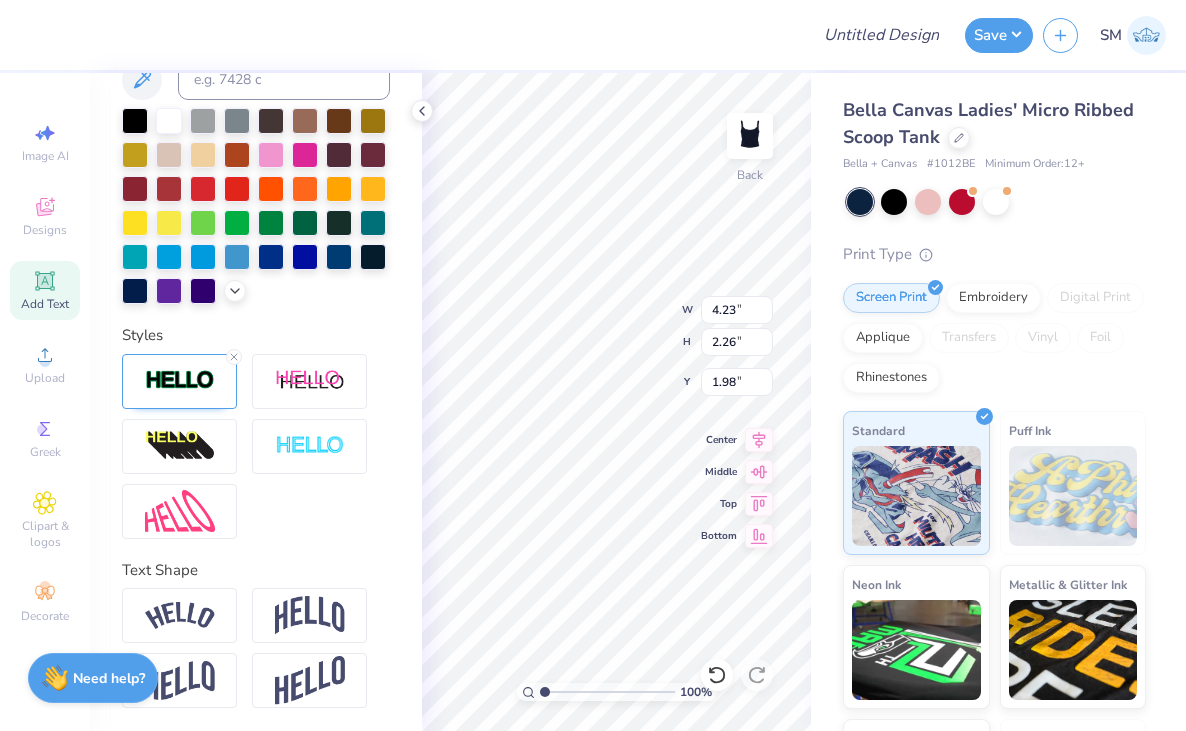 scroll, scrollTop: 508, scrollLeft: 0, axis: vertical 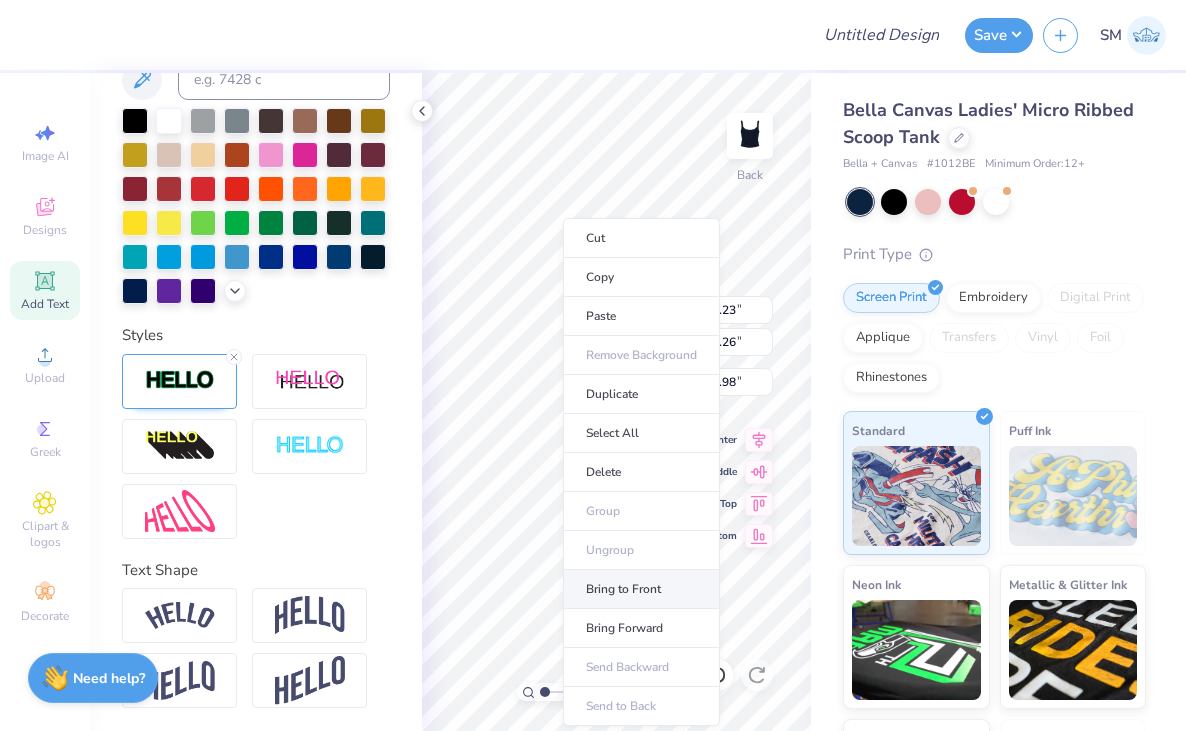 click on "Bring to Front" at bounding box center [641, 589] 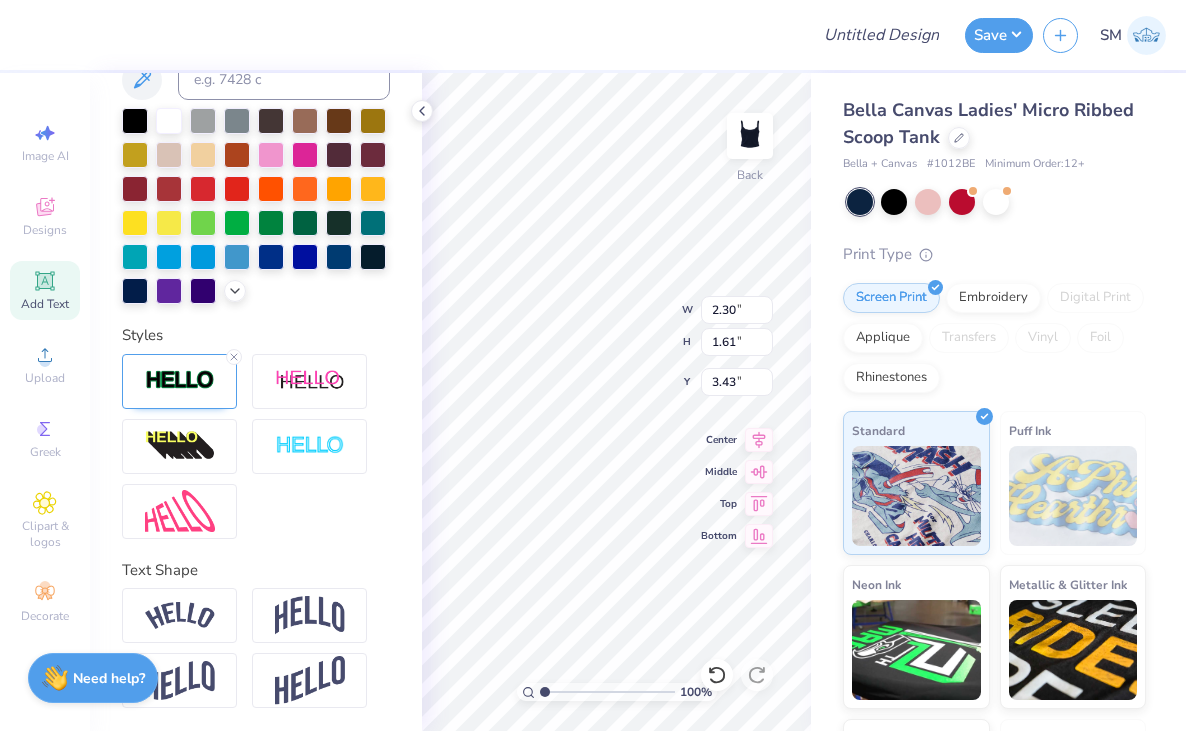 type on "3.44" 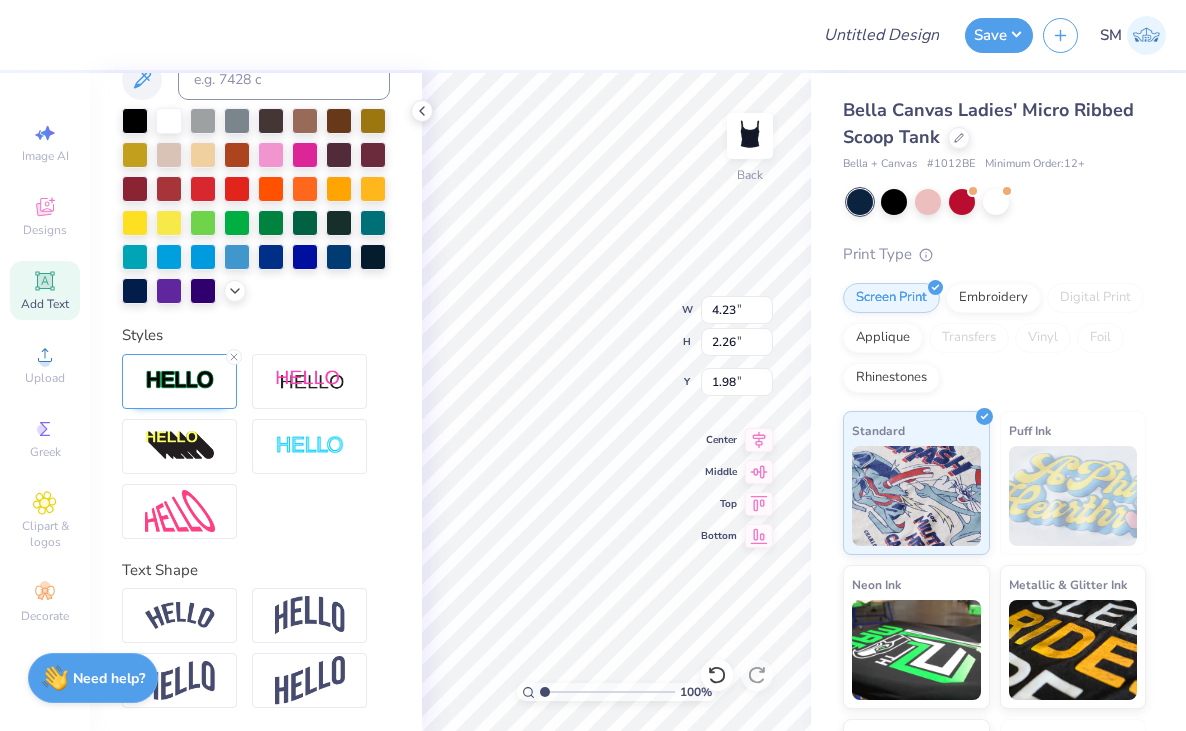click on "[NAME] [NUMBER] [TEXT] [FONT] [FONT] [TEXT] [COLOR] [STYLE] [SHAPE]" at bounding box center (256, 402) 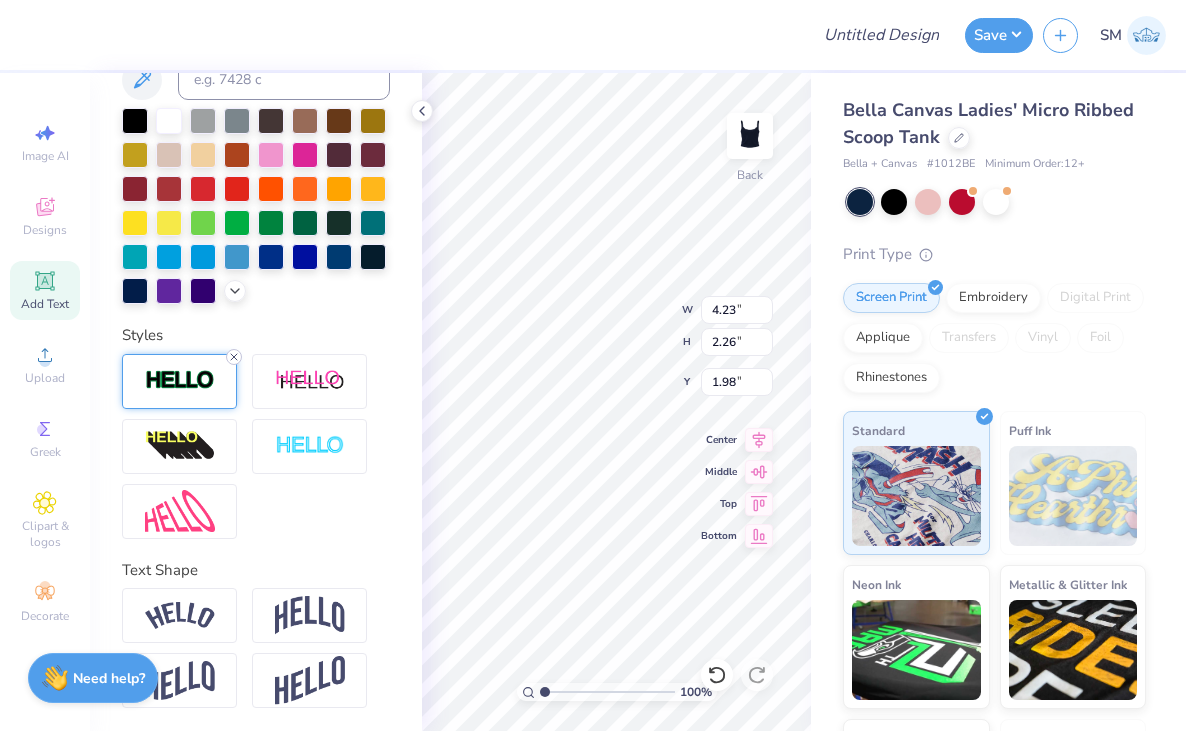 click 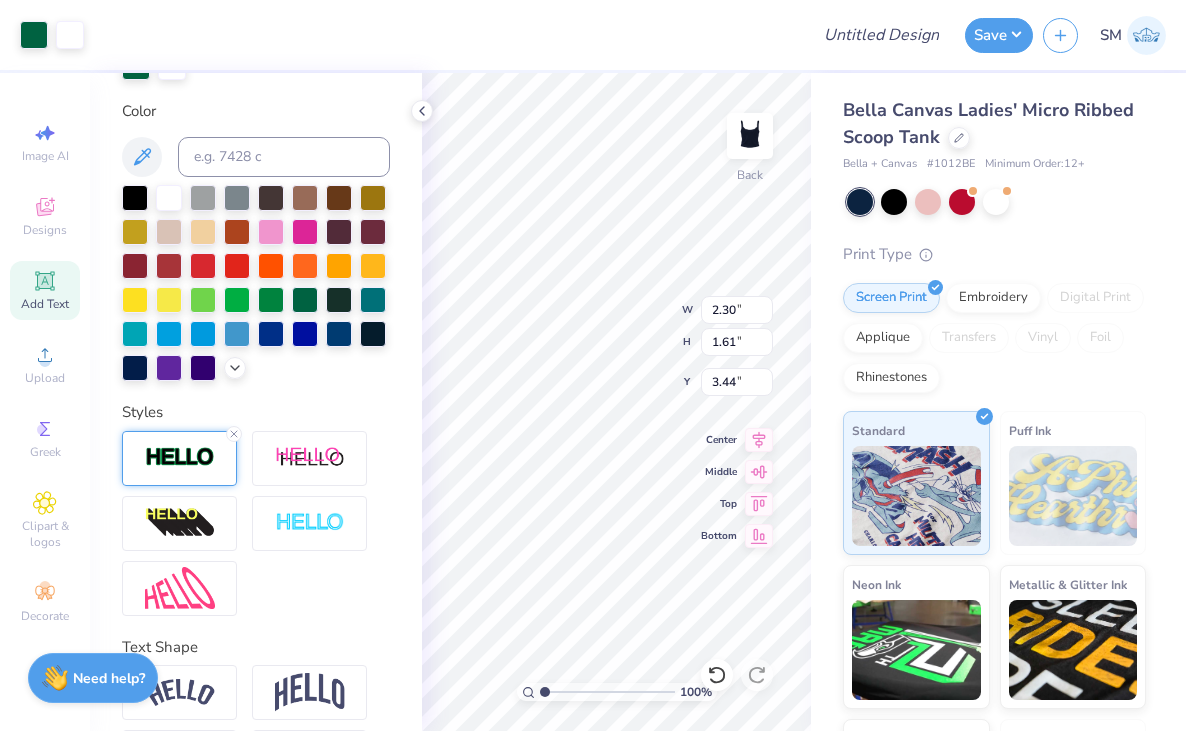 scroll, scrollTop: 508, scrollLeft: 0, axis: vertical 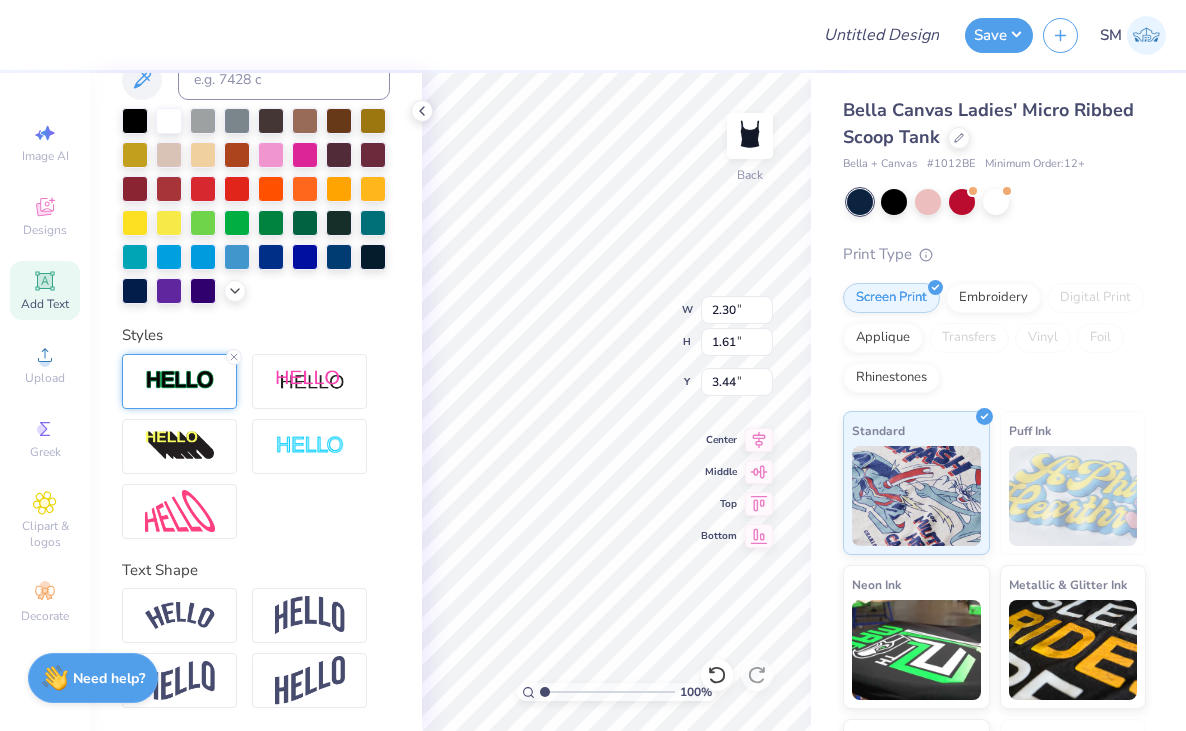 type on "3.60" 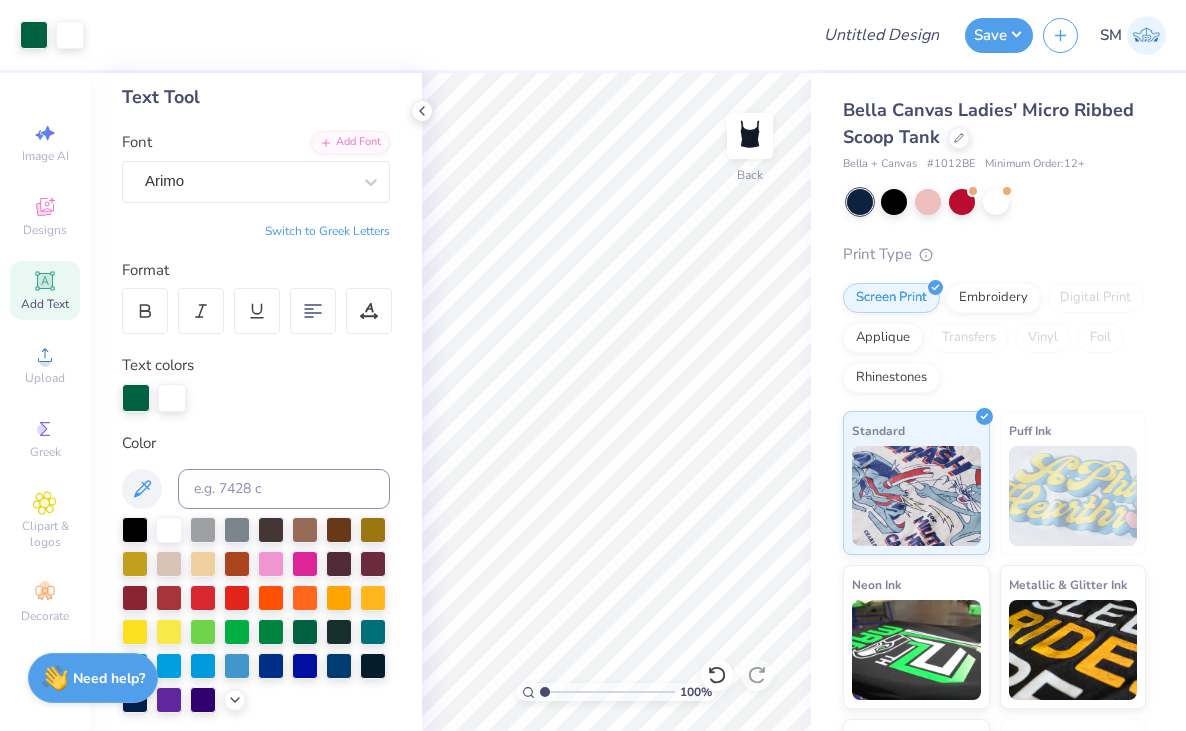 scroll, scrollTop: 90, scrollLeft: 0, axis: vertical 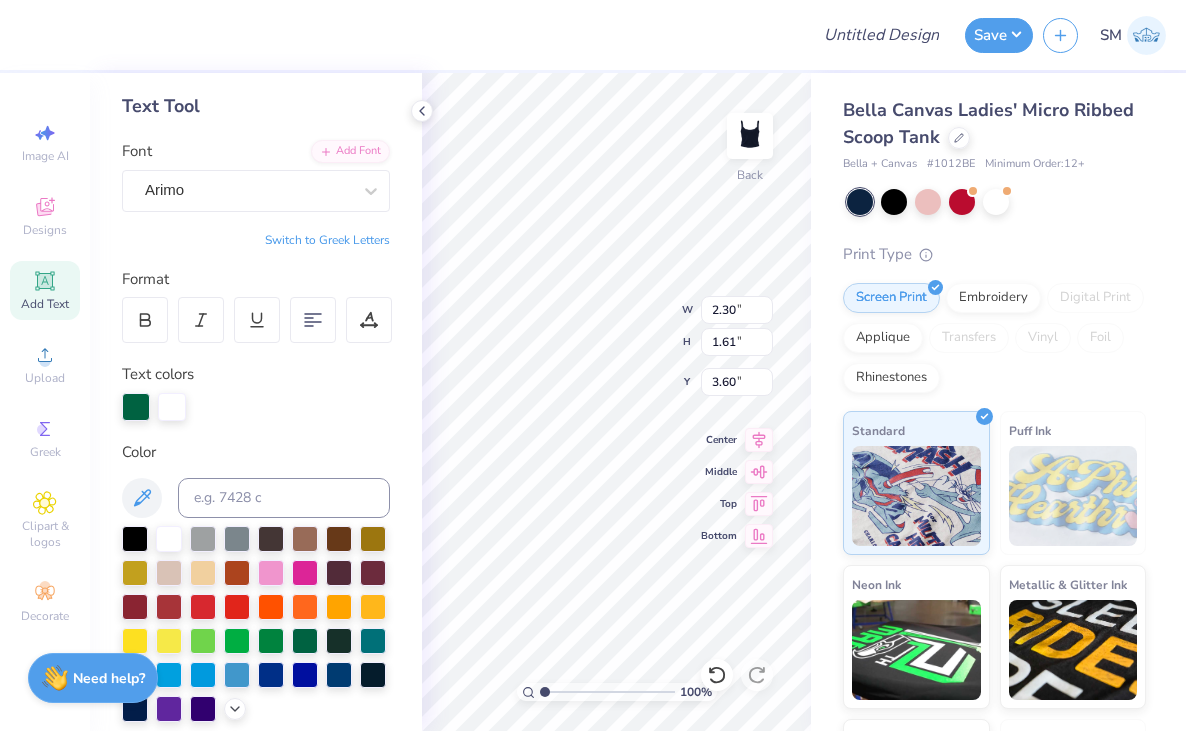 type on "2.52" 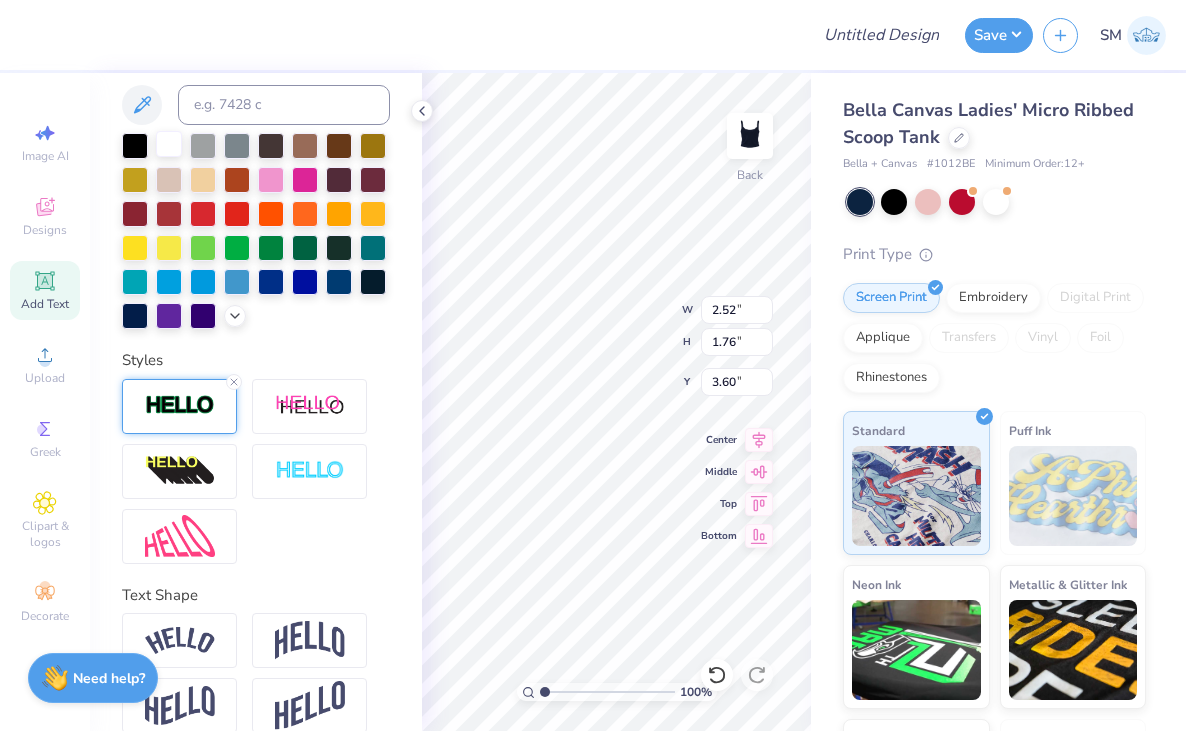 scroll, scrollTop: 486, scrollLeft: 0, axis: vertical 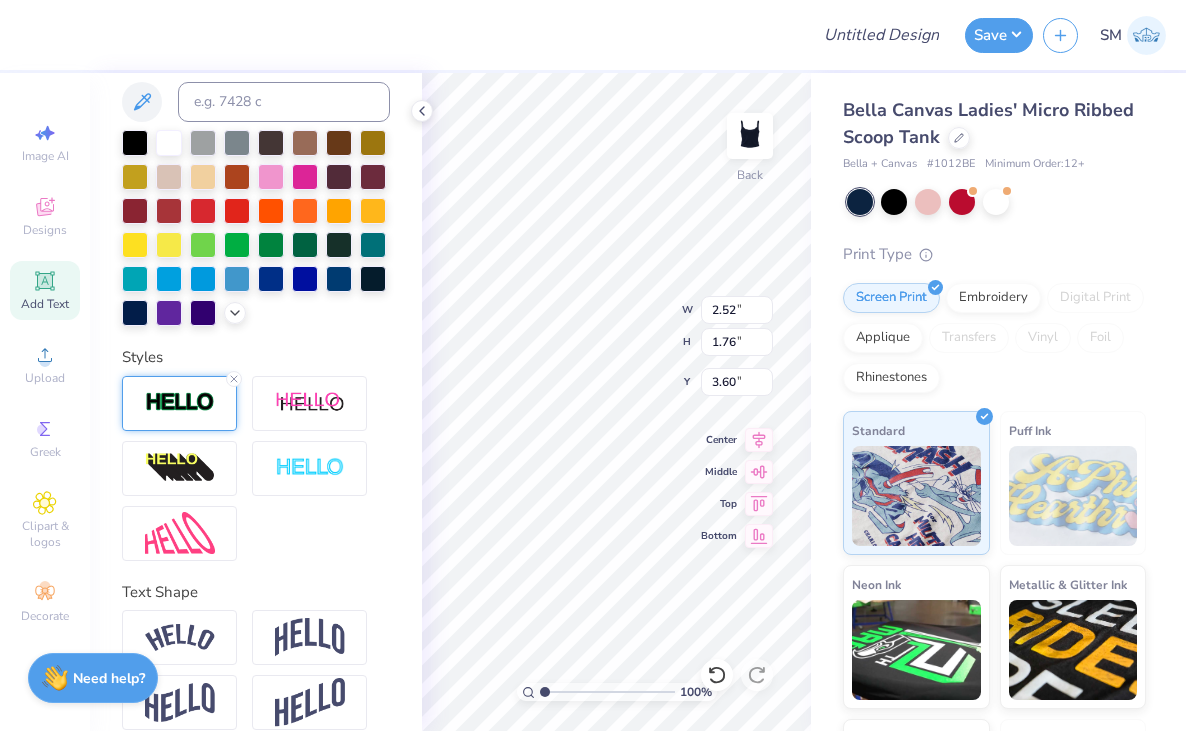 click at bounding box center [180, 402] 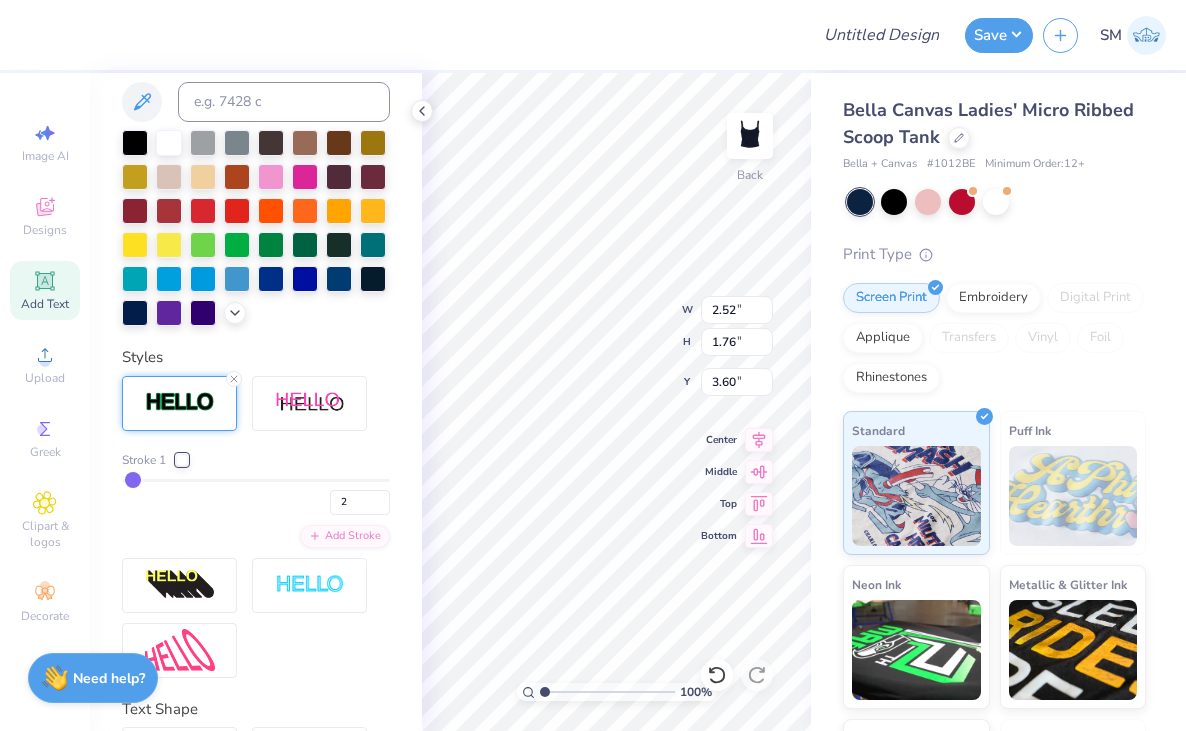 type on "1" 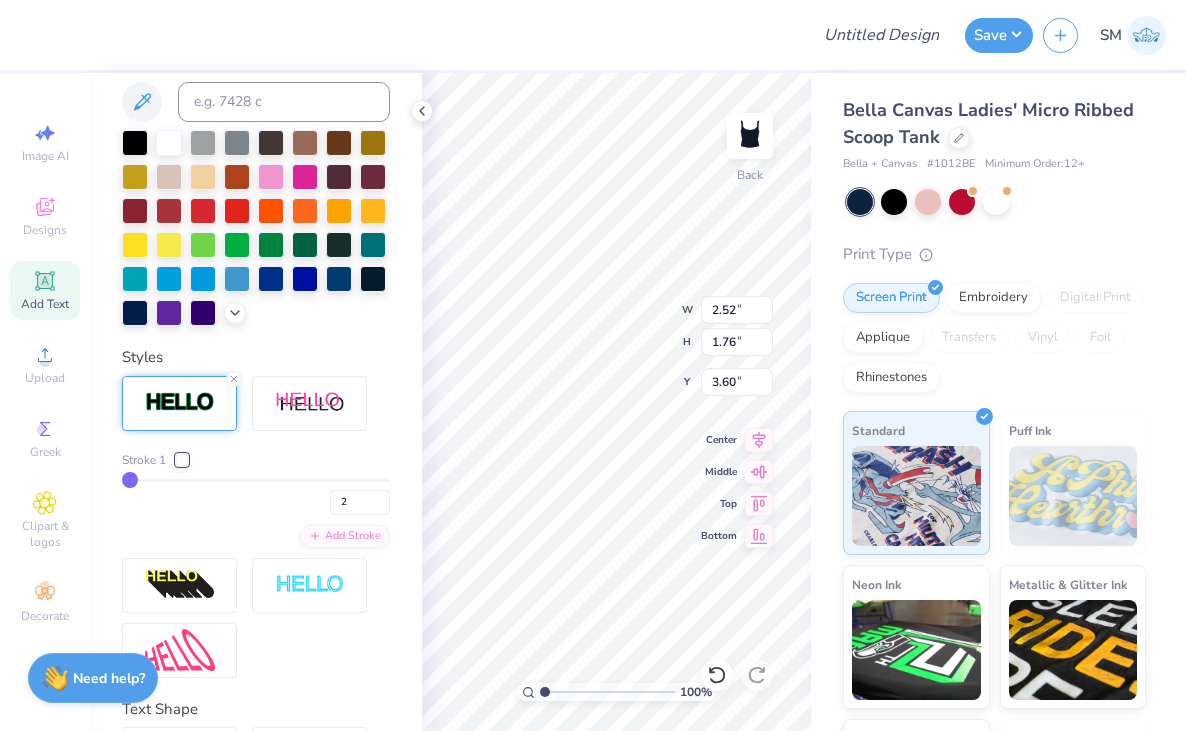 type on "1" 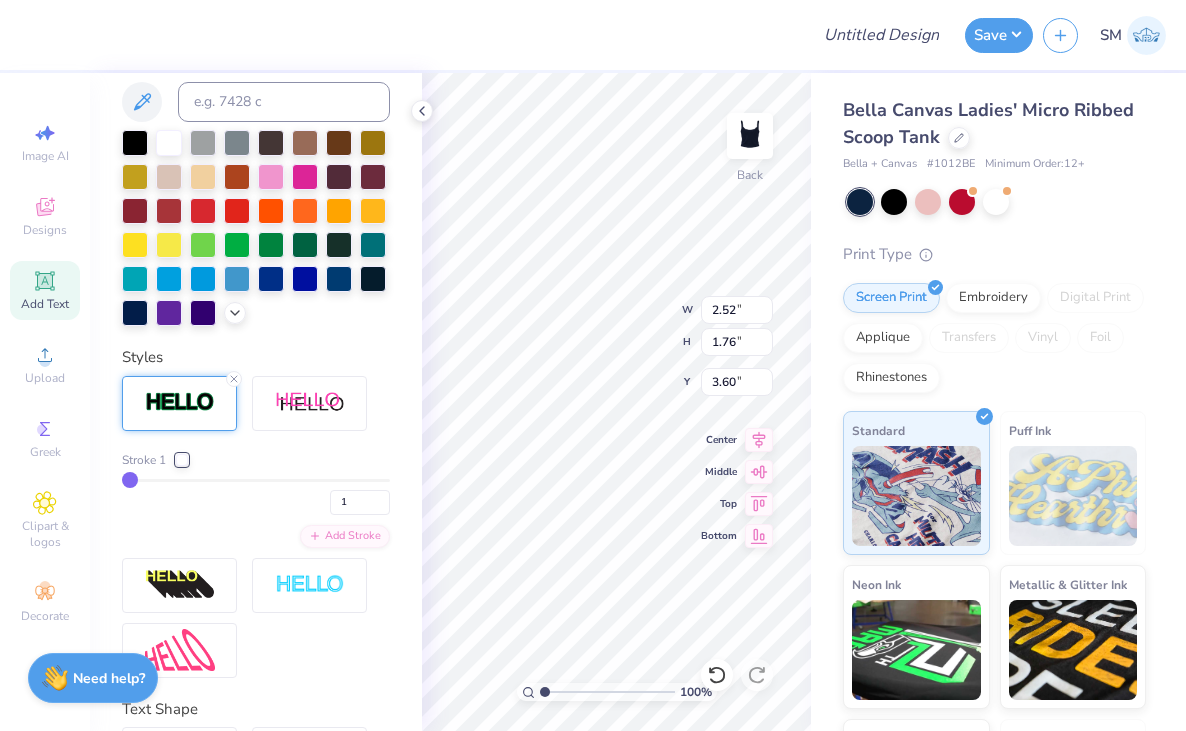 type on "1" 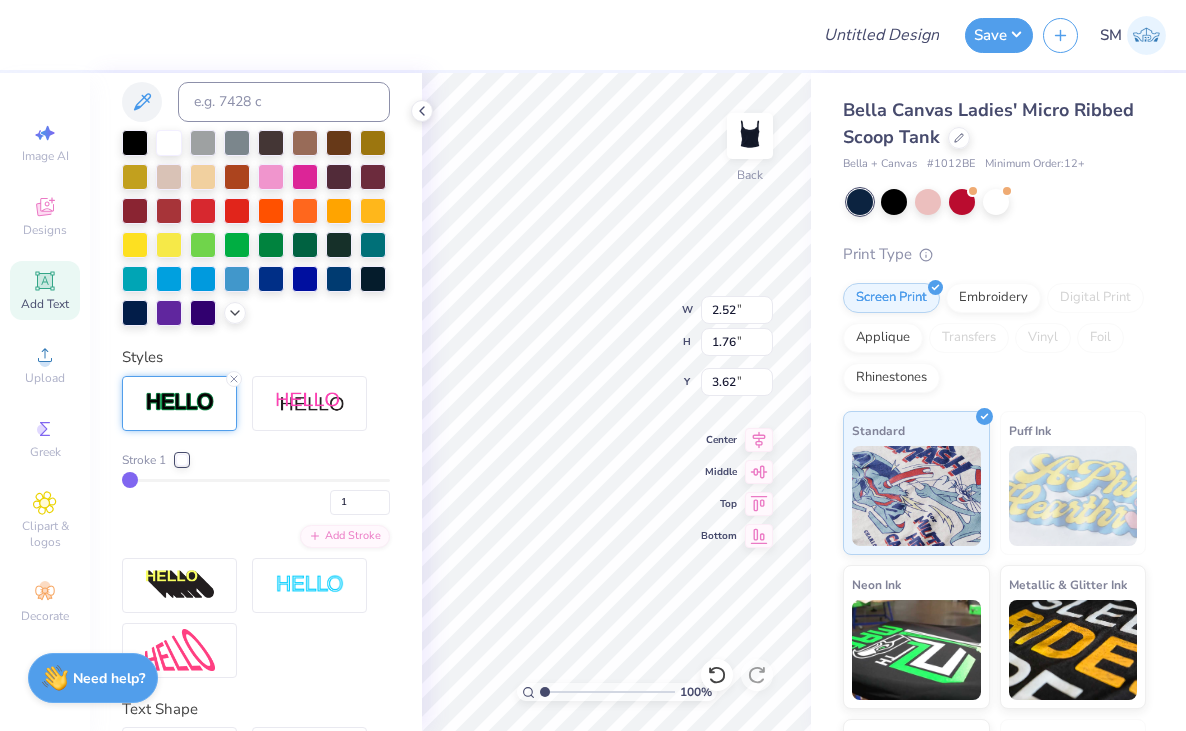 type on "2.48" 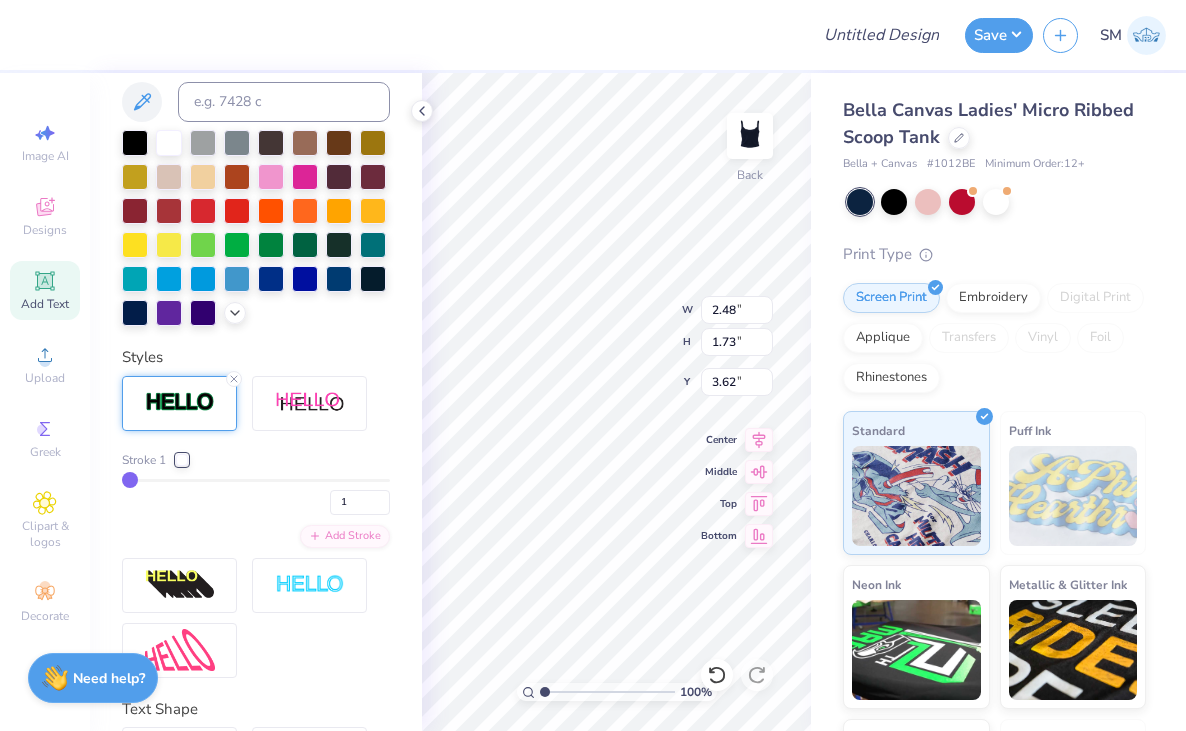 type on "2" 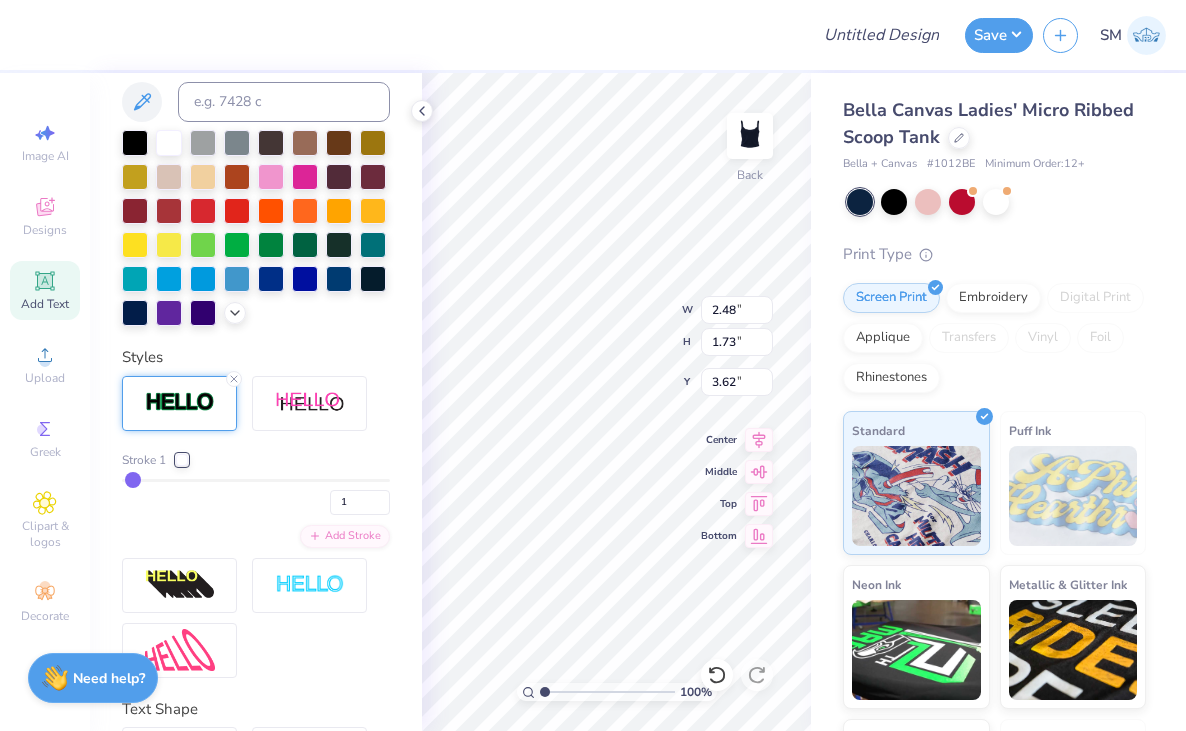 type on "2" 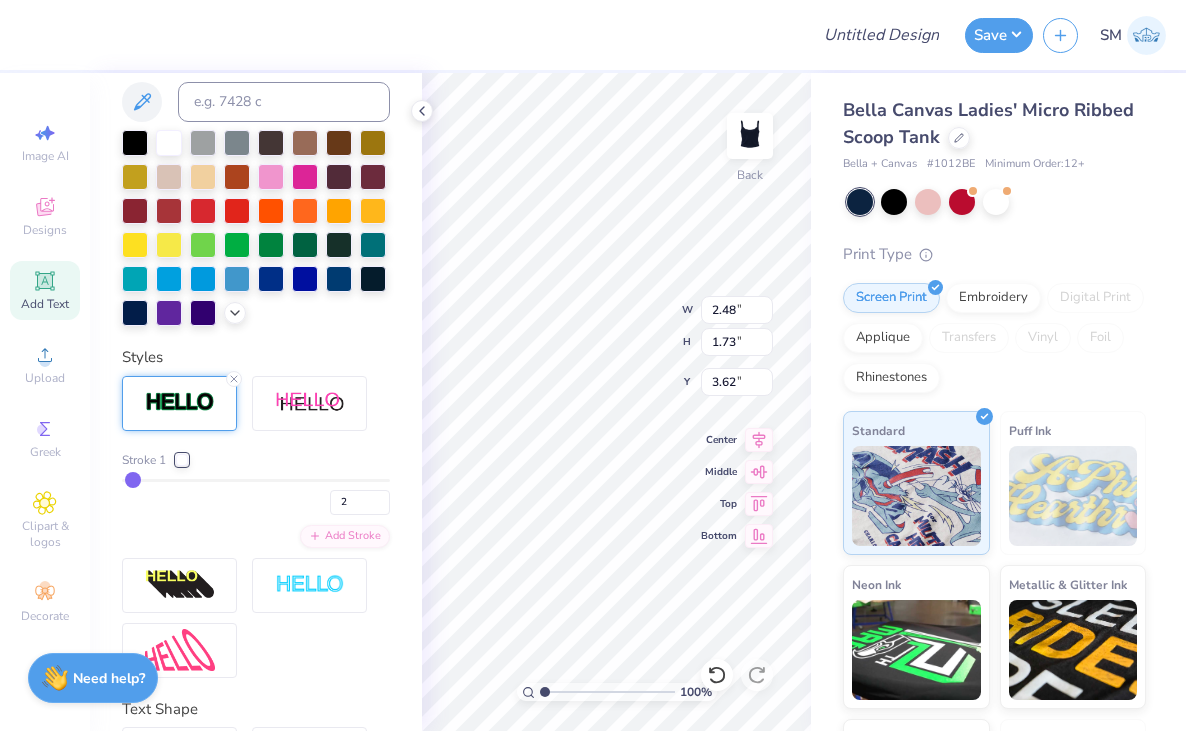 click at bounding box center (256, 480) 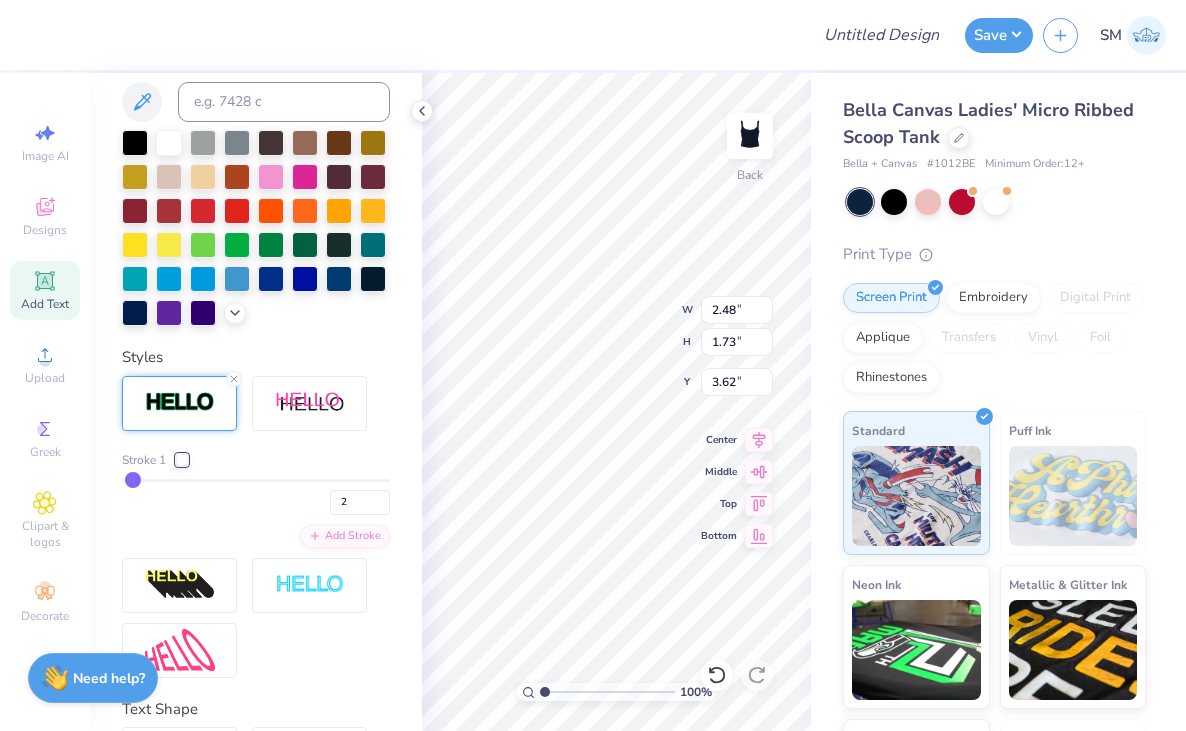 type on "2.52" 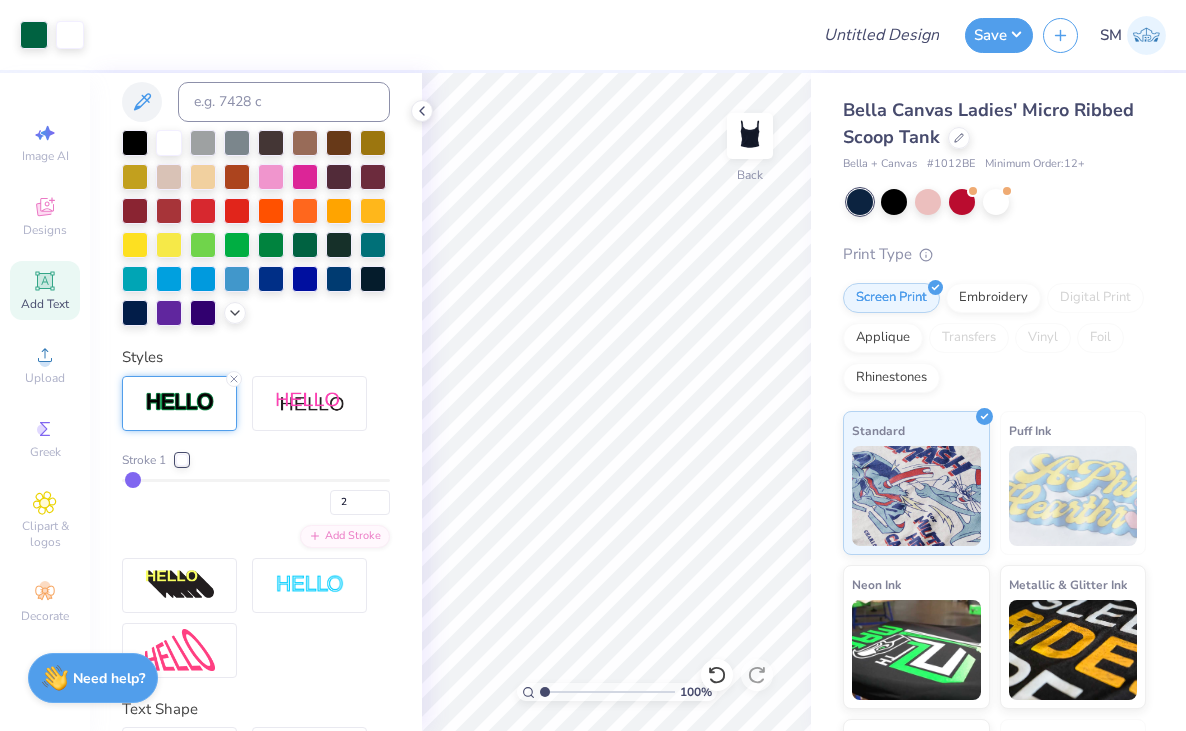 click on "Add Text" at bounding box center [45, 304] 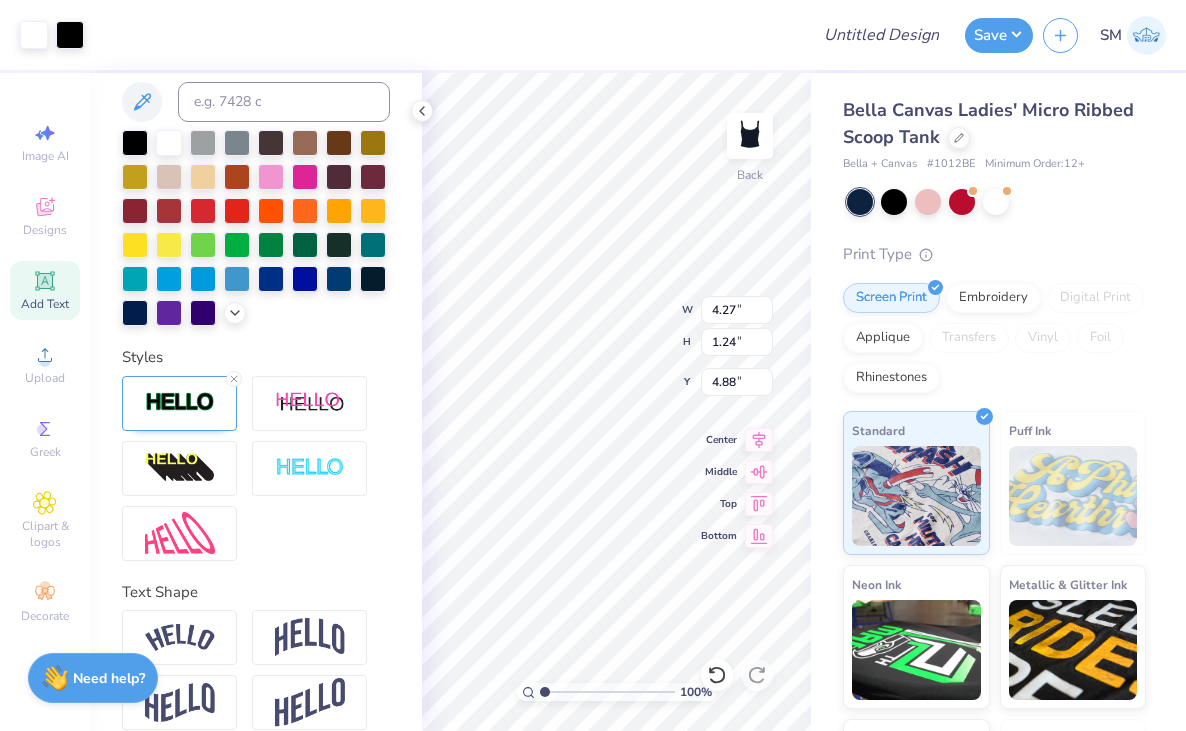 type on "4.29" 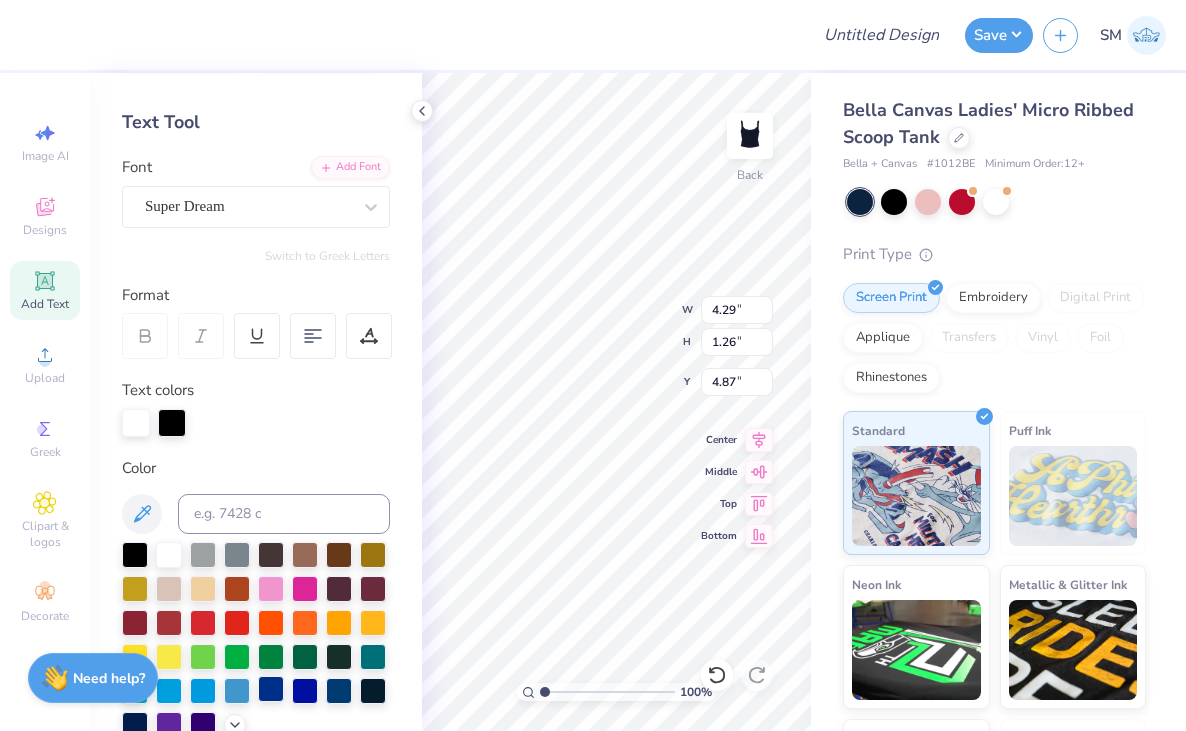 scroll, scrollTop: 0, scrollLeft: 0, axis: both 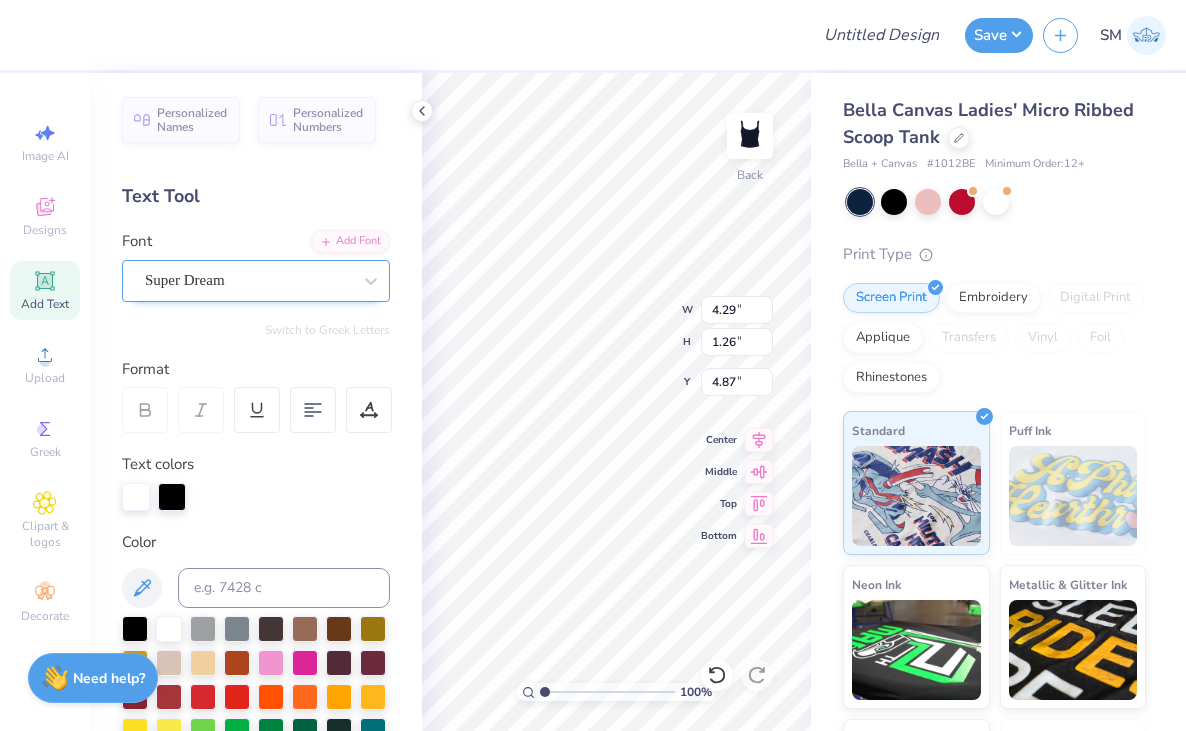 click on "Super Dream" at bounding box center (248, 280) 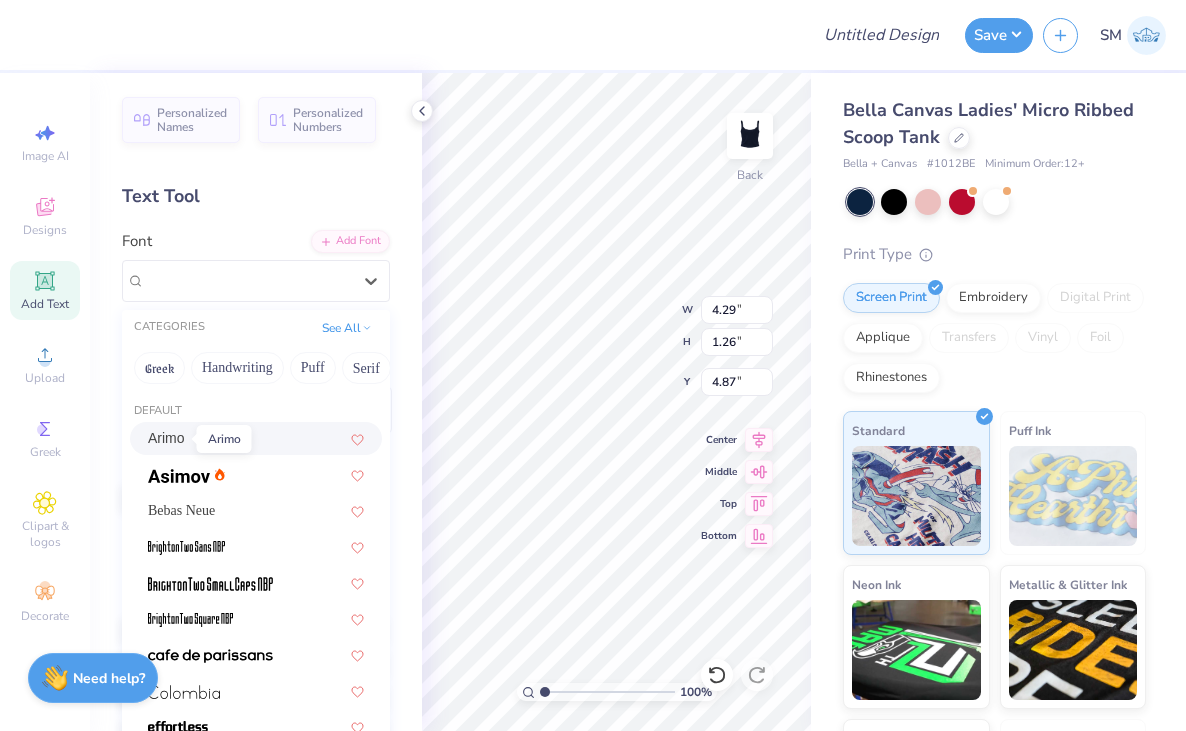 click on "Arimo" at bounding box center [166, 438] 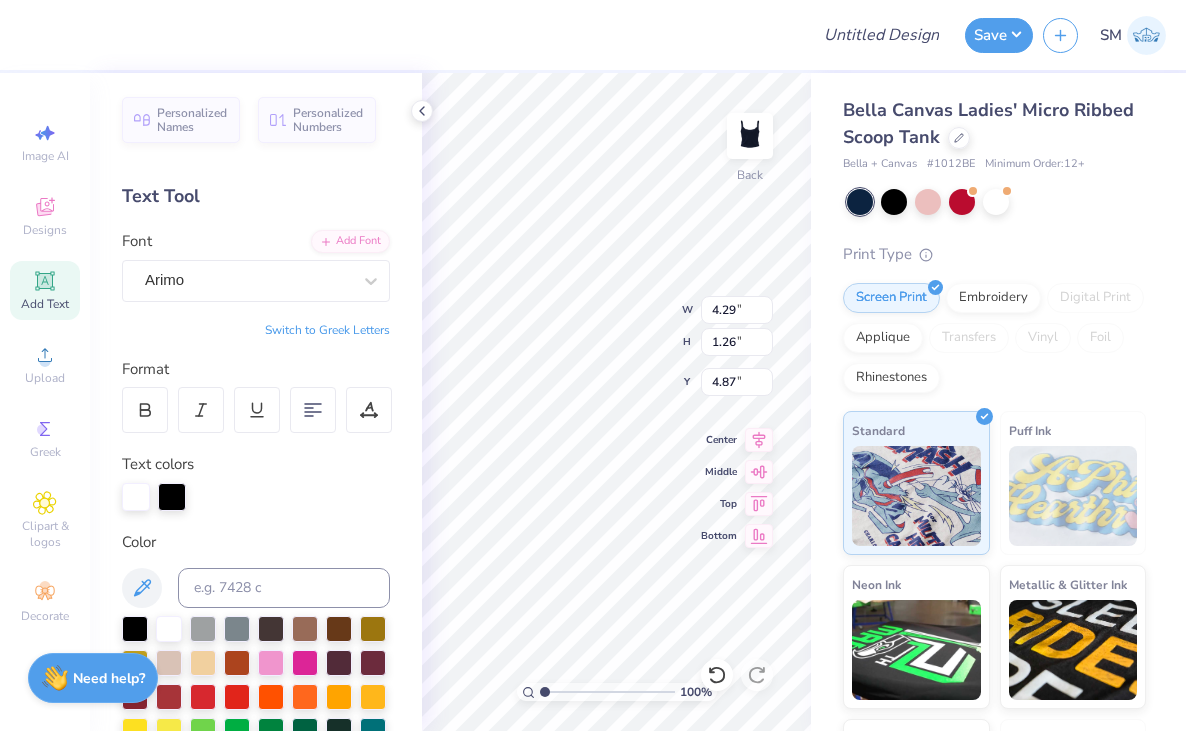 type on "4.45" 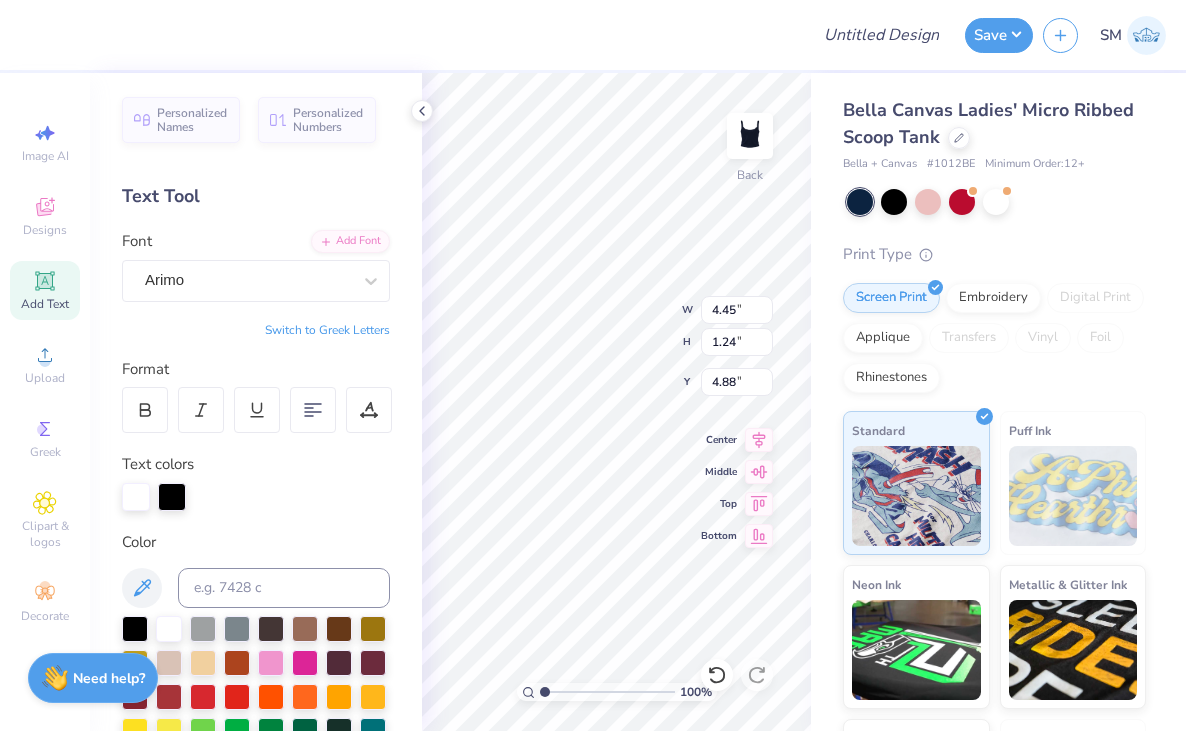 type on "1.84" 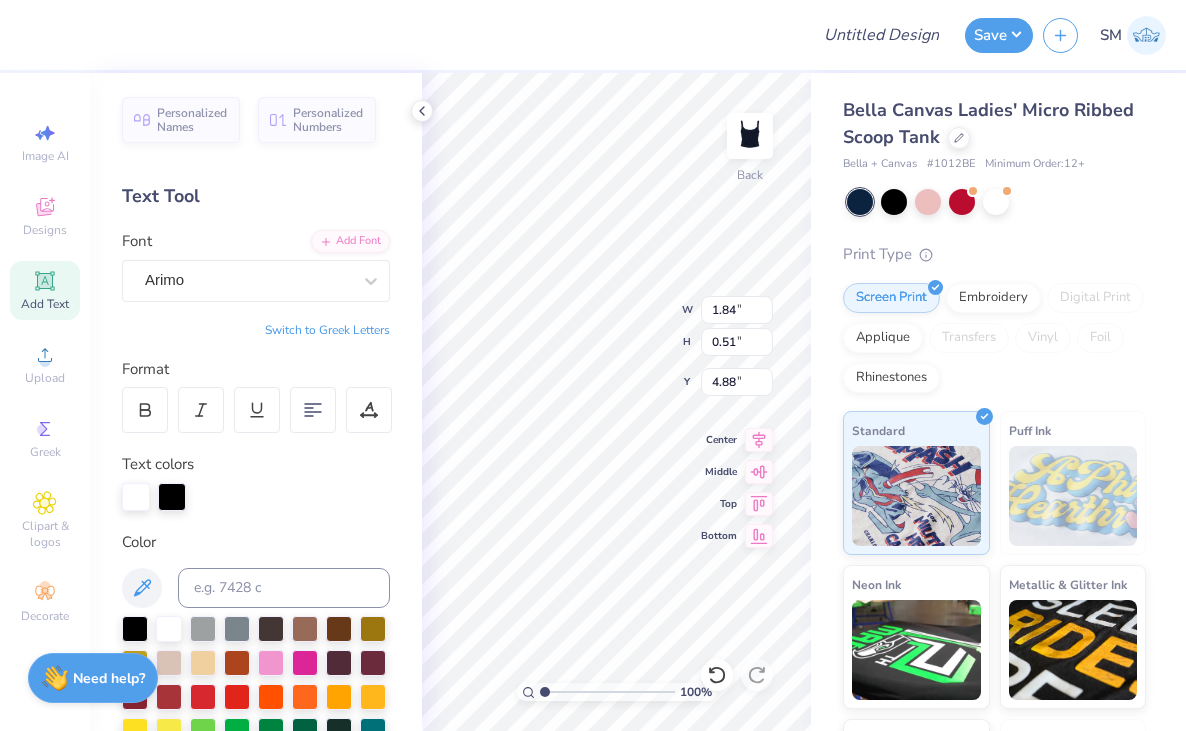 type on "5.50" 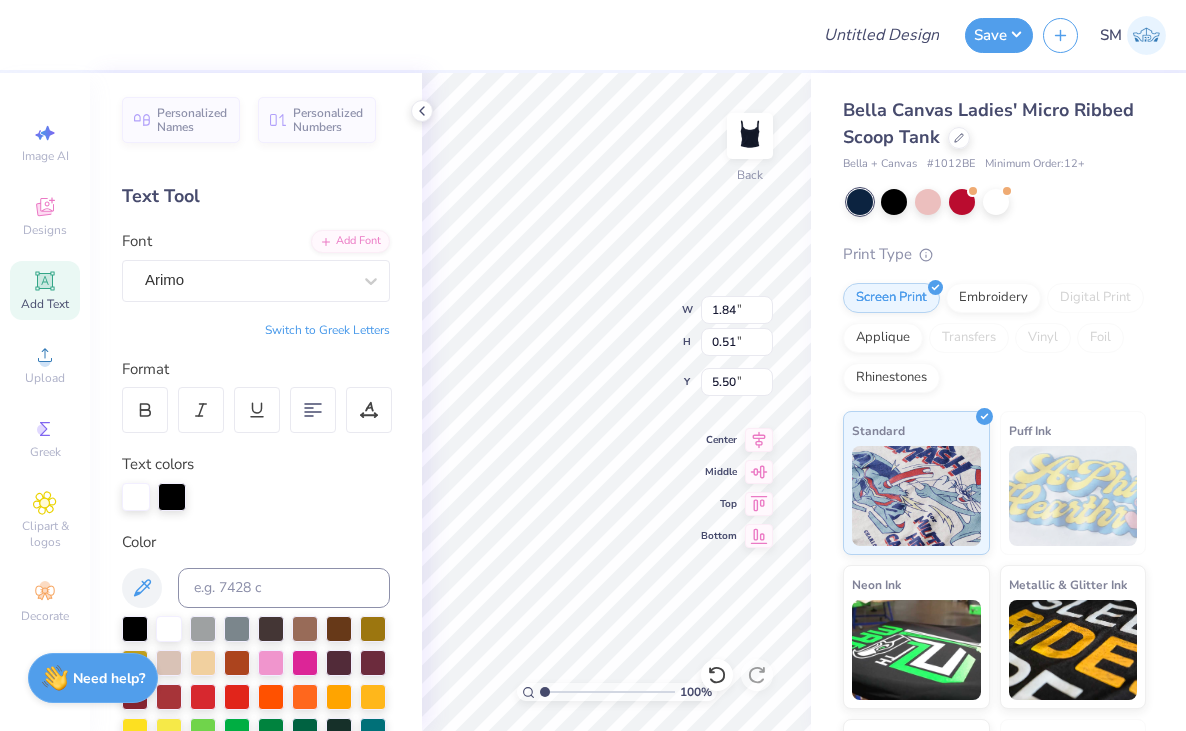scroll, scrollTop: 0, scrollLeft: 5, axis: horizontal 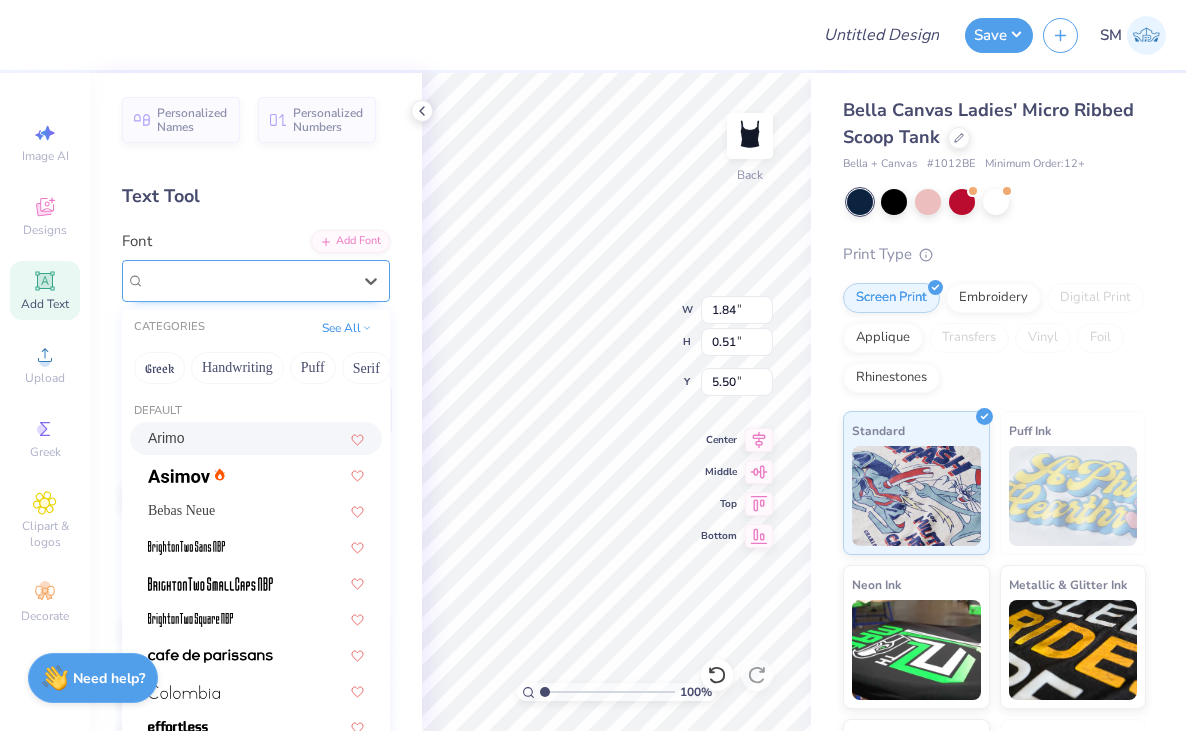click on "Arimo" at bounding box center [248, 280] 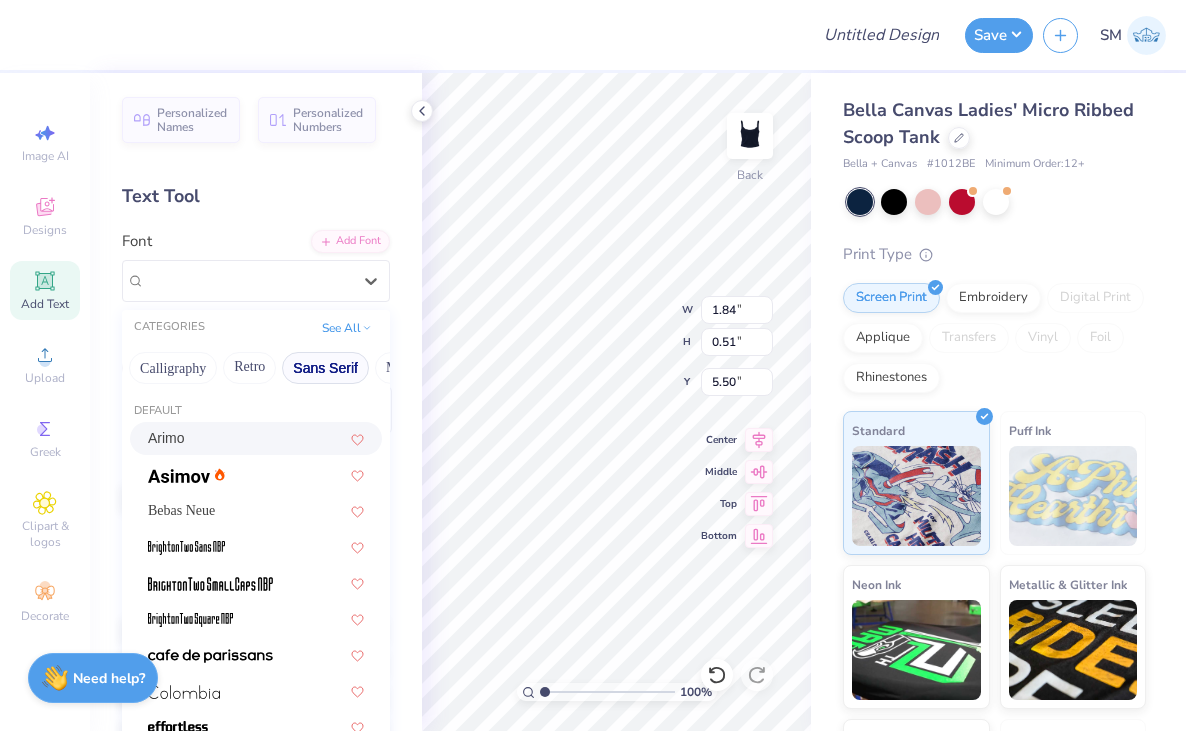 scroll, scrollTop: 0, scrollLeft: 344, axis: horizontal 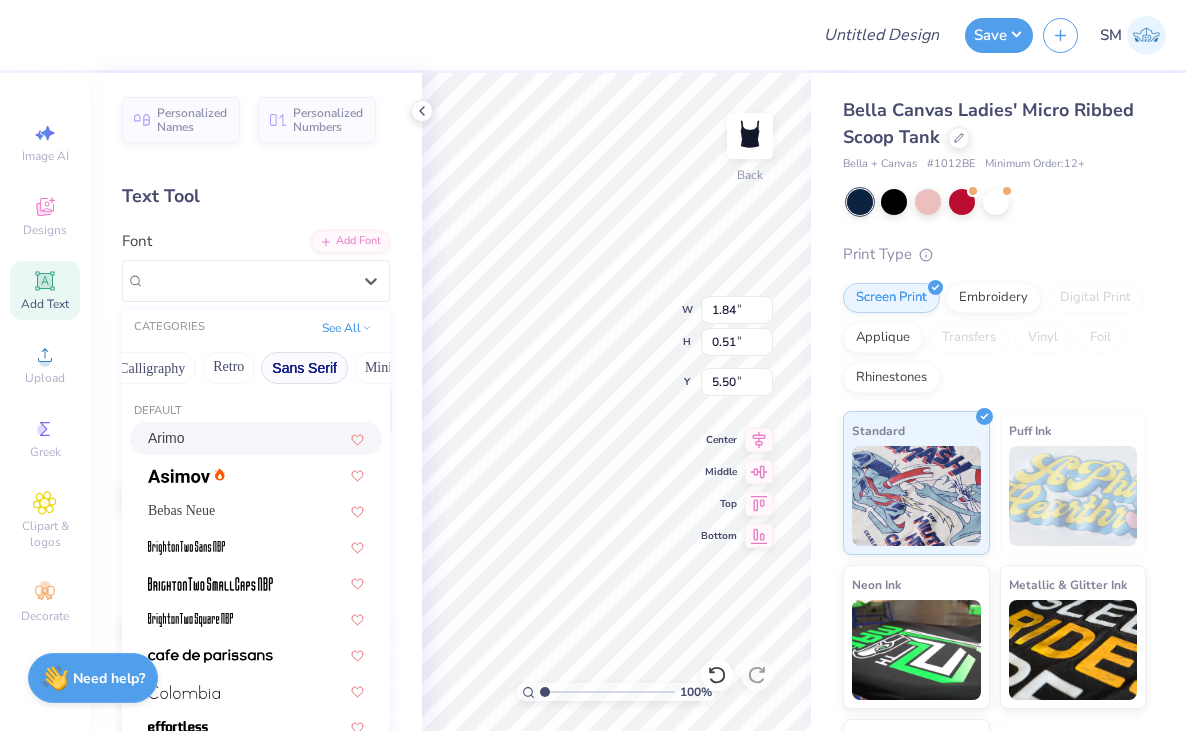 click on "Sans Serif" at bounding box center [304, 368] 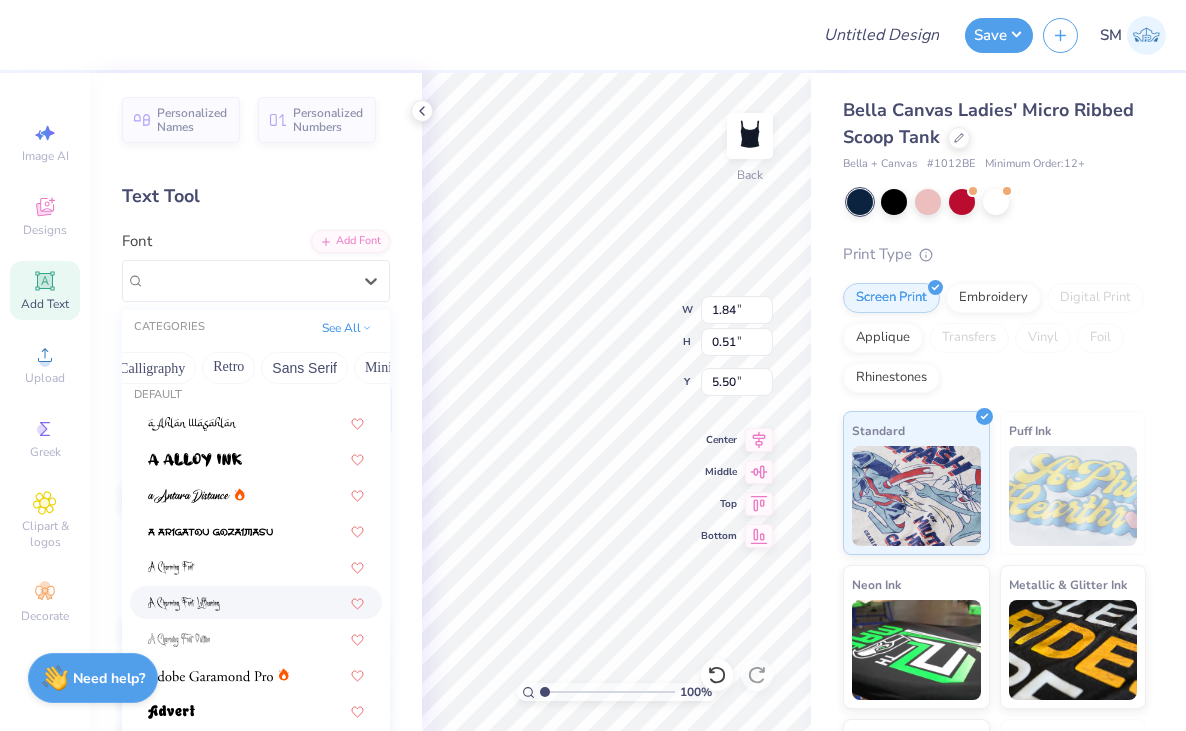 scroll, scrollTop: 6, scrollLeft: 0, axis: vertical 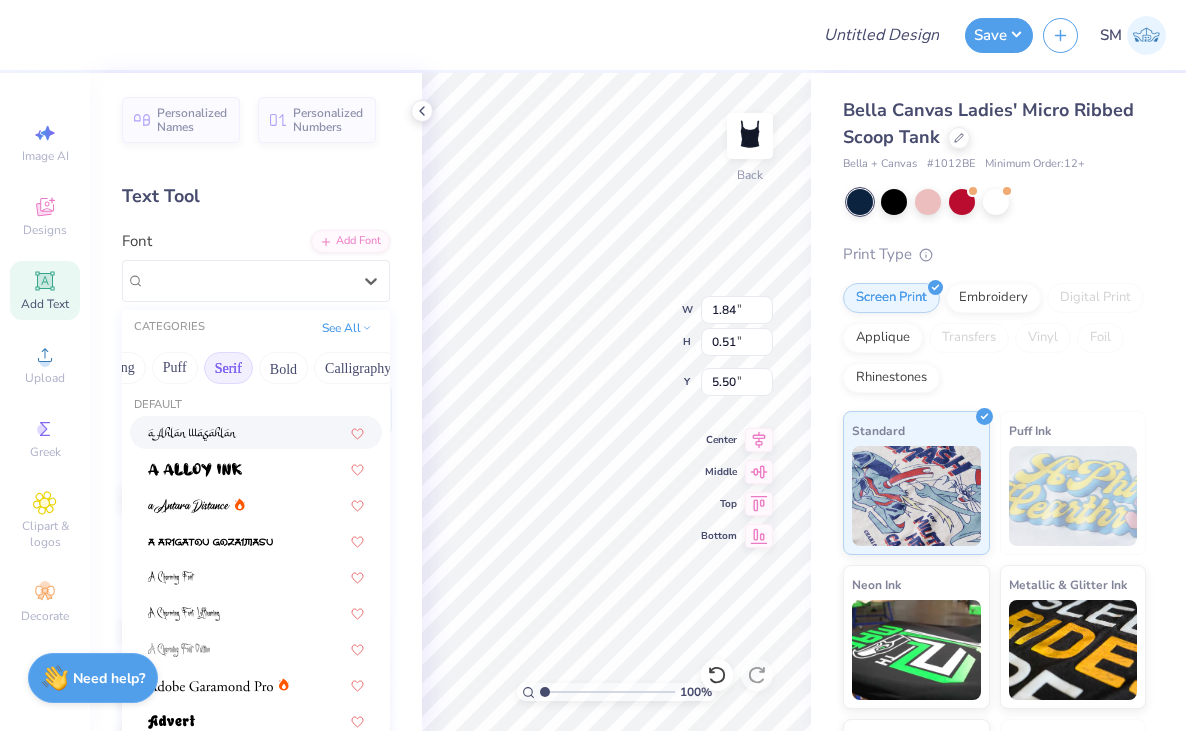 click on "Serif" at bounding box center [228, 368] 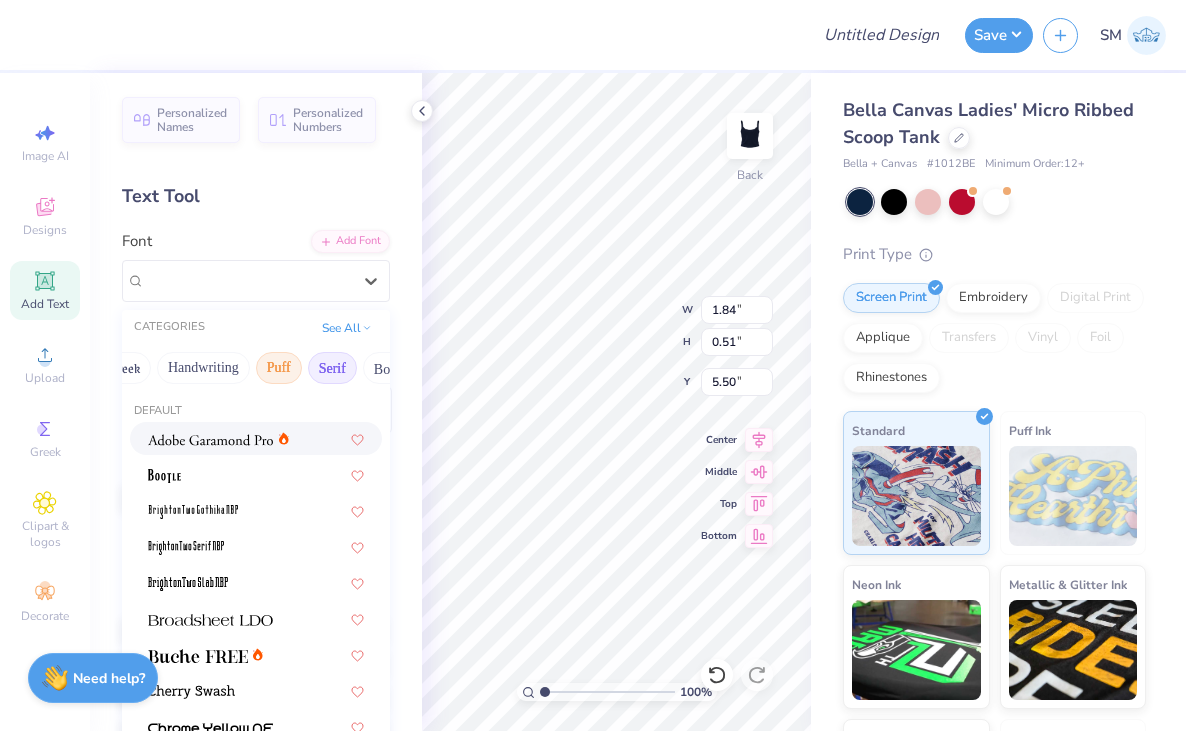scroll, scrollTop: 0, scrollLeft: 0, axis: both 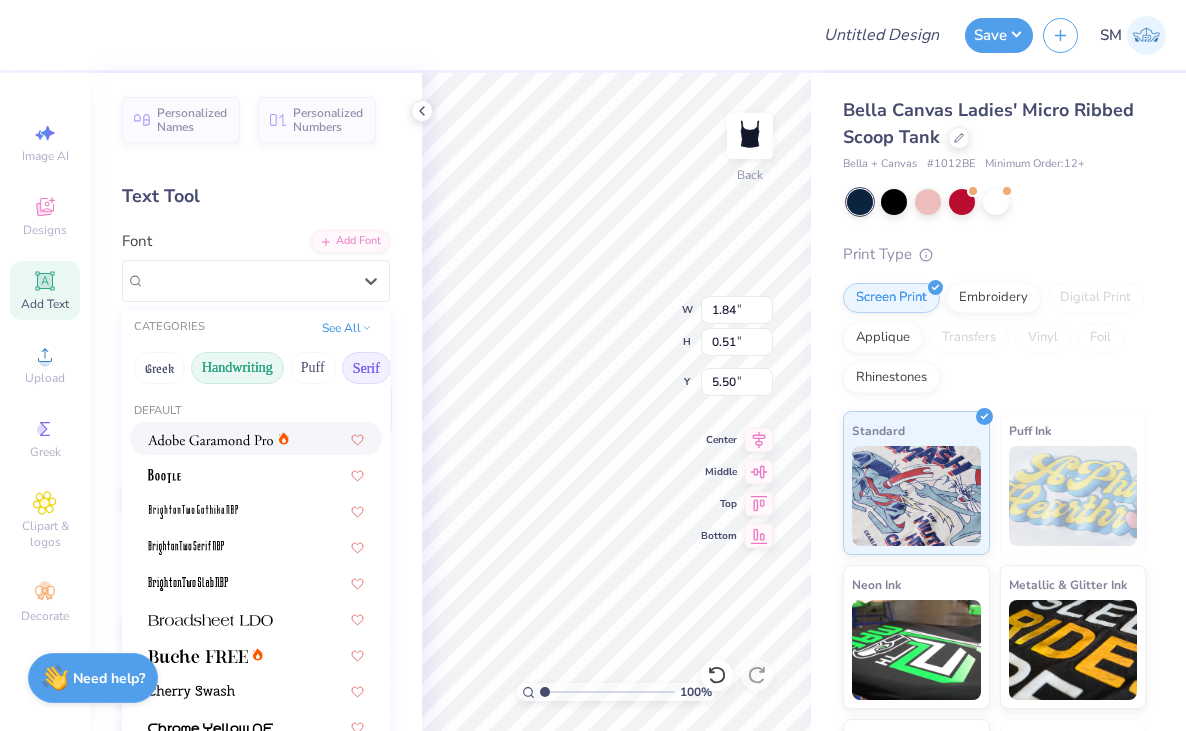 click on "Handwriting" at bounding box center (237, 368) 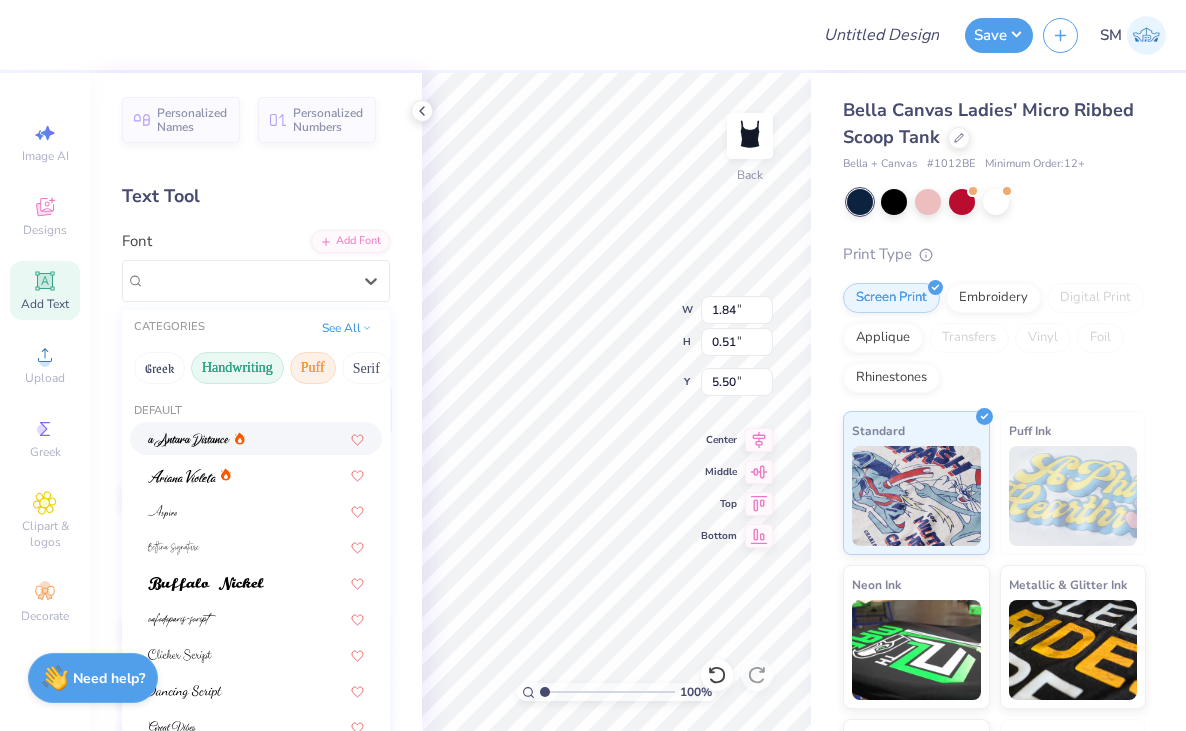 click on "Puff" at bounding box center [313, 368] 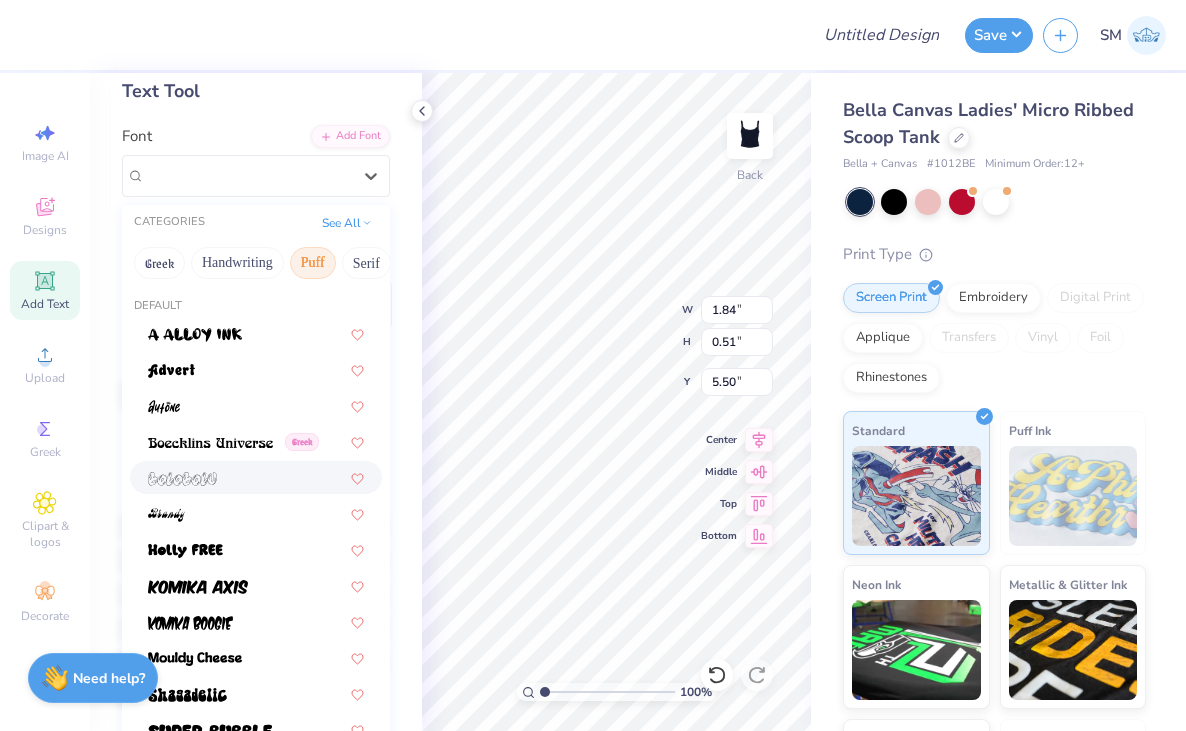 scroll, scrollTop: 130, scrollLeft: 0, axis: vertical 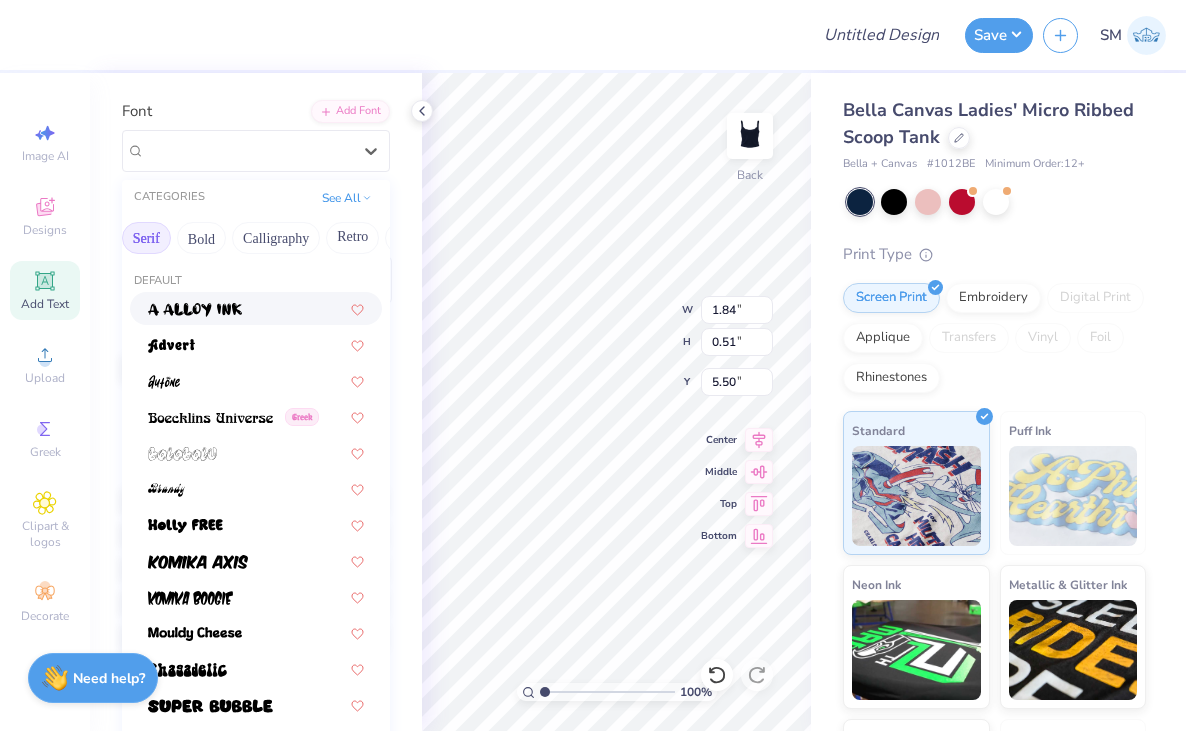click on "Serif" at bounding box center (146, 238) 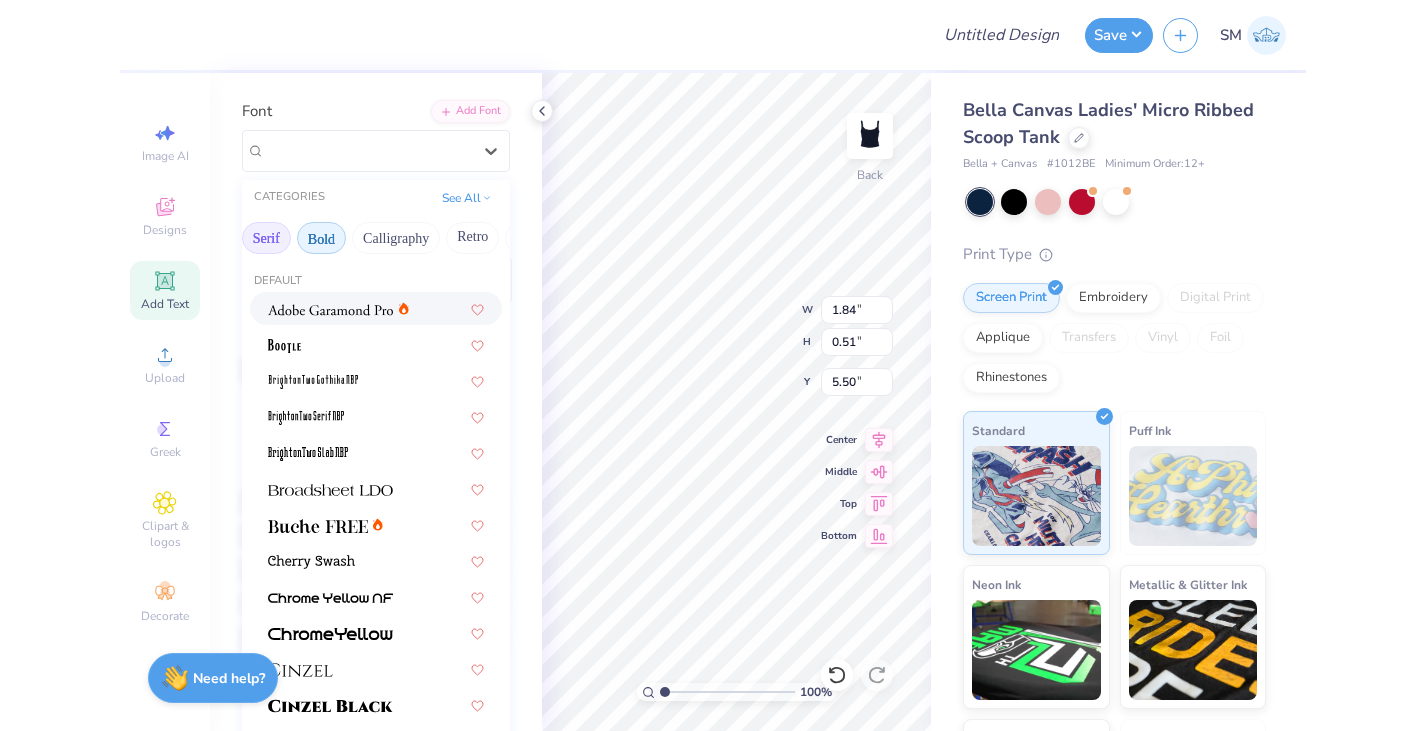 scroll, scrollTop: 0, scrollLeft: 251, axis: horizontal 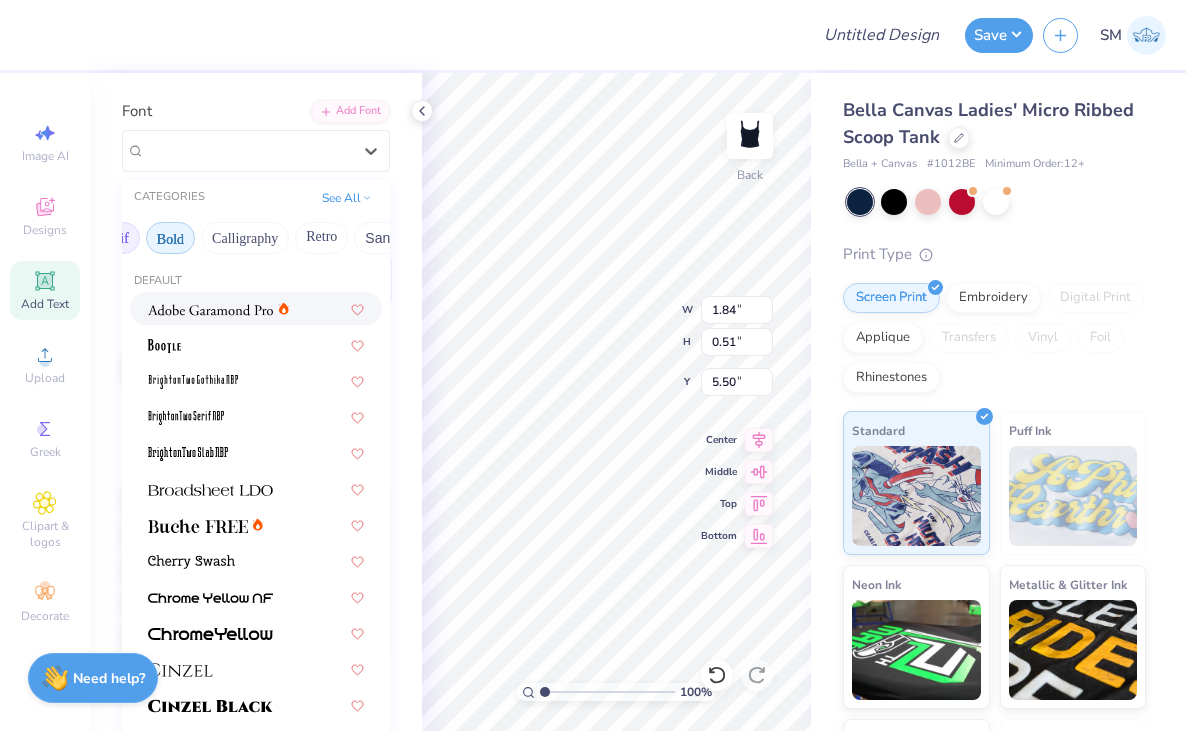click on "Bold" at bounding box center (170, 238) 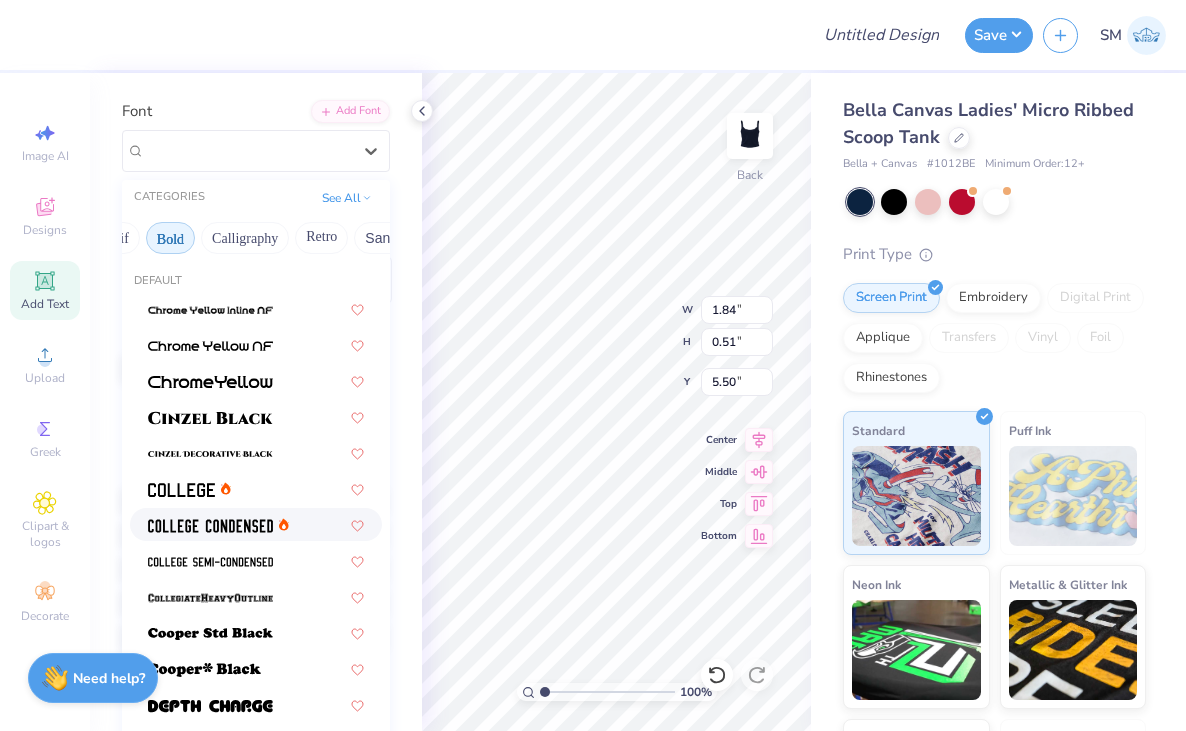 click at bounding box center [210, 526] 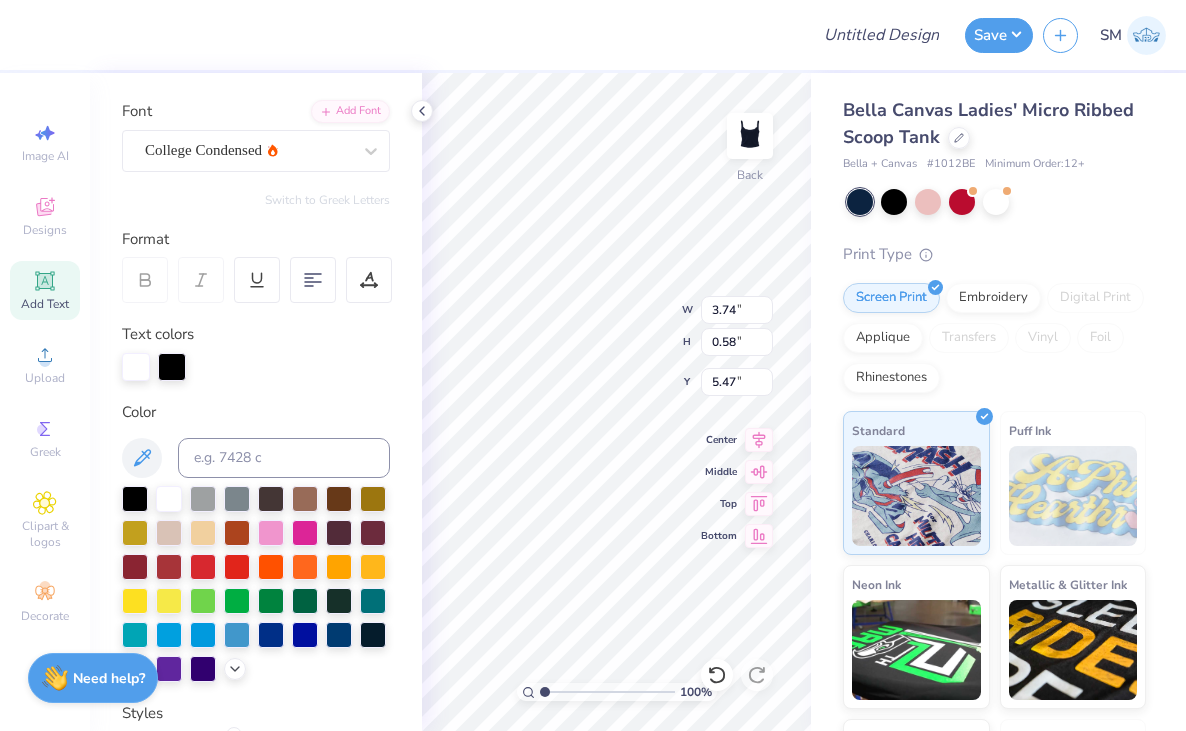 type on "2.35" 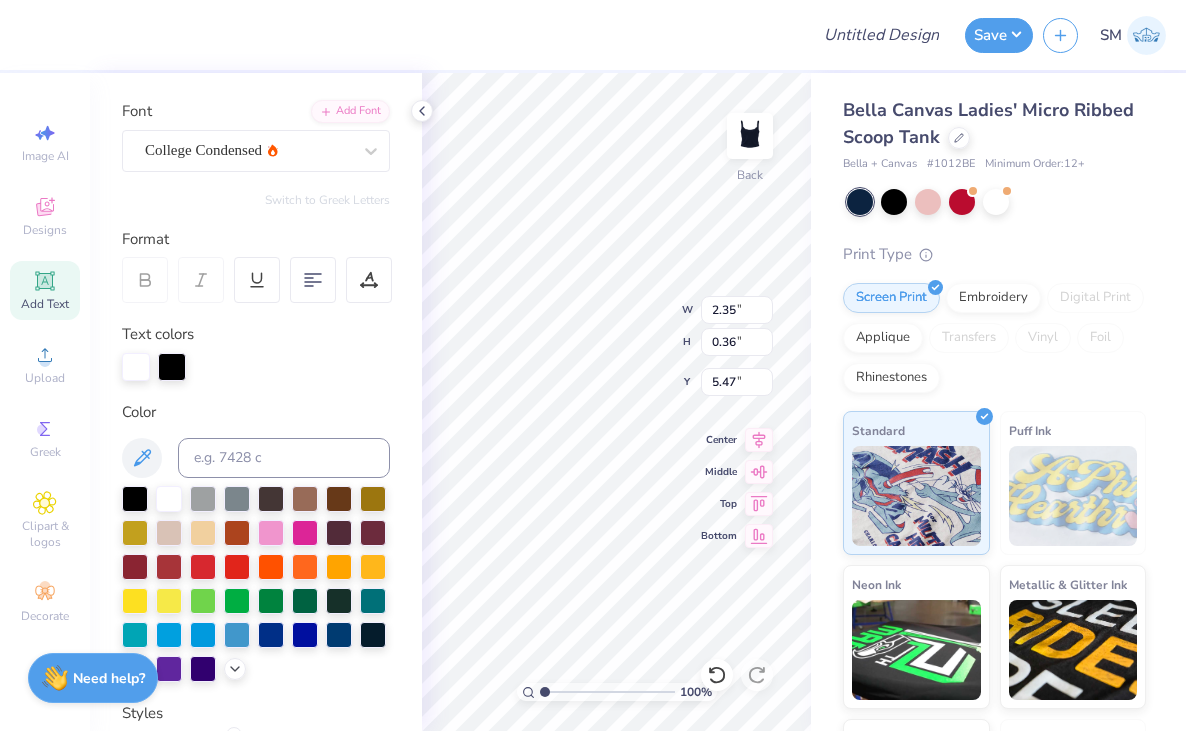 type on "5.50" 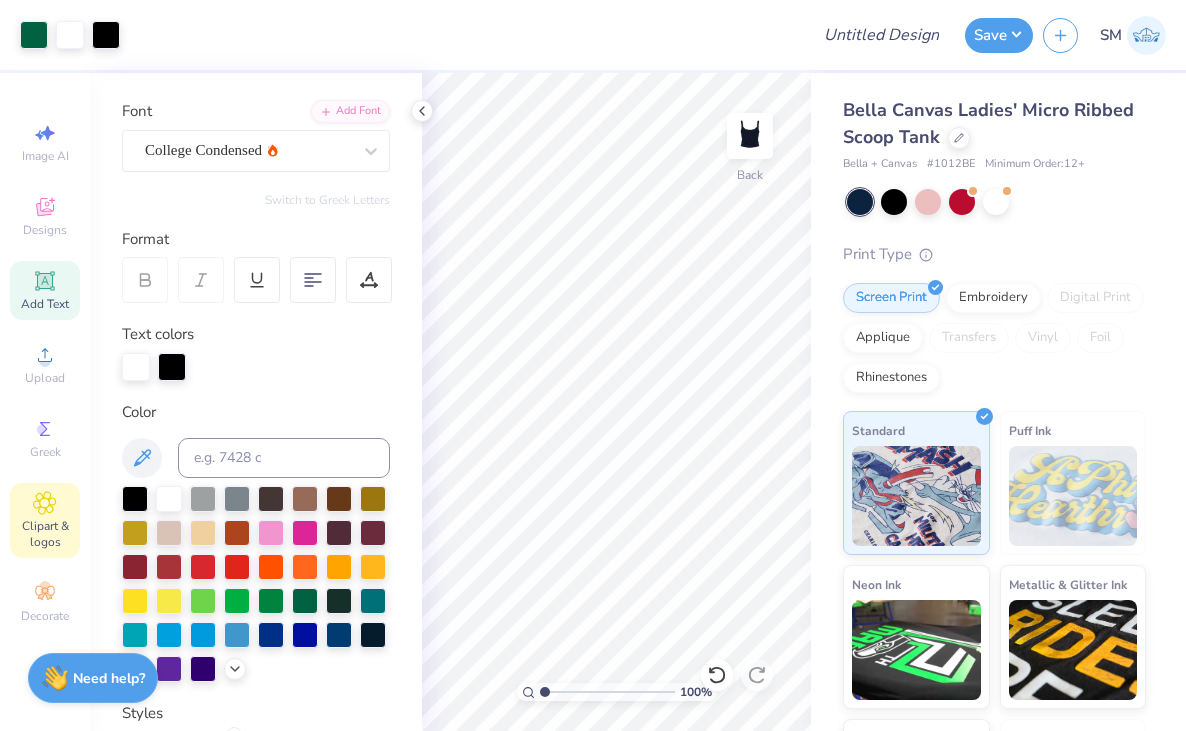 click 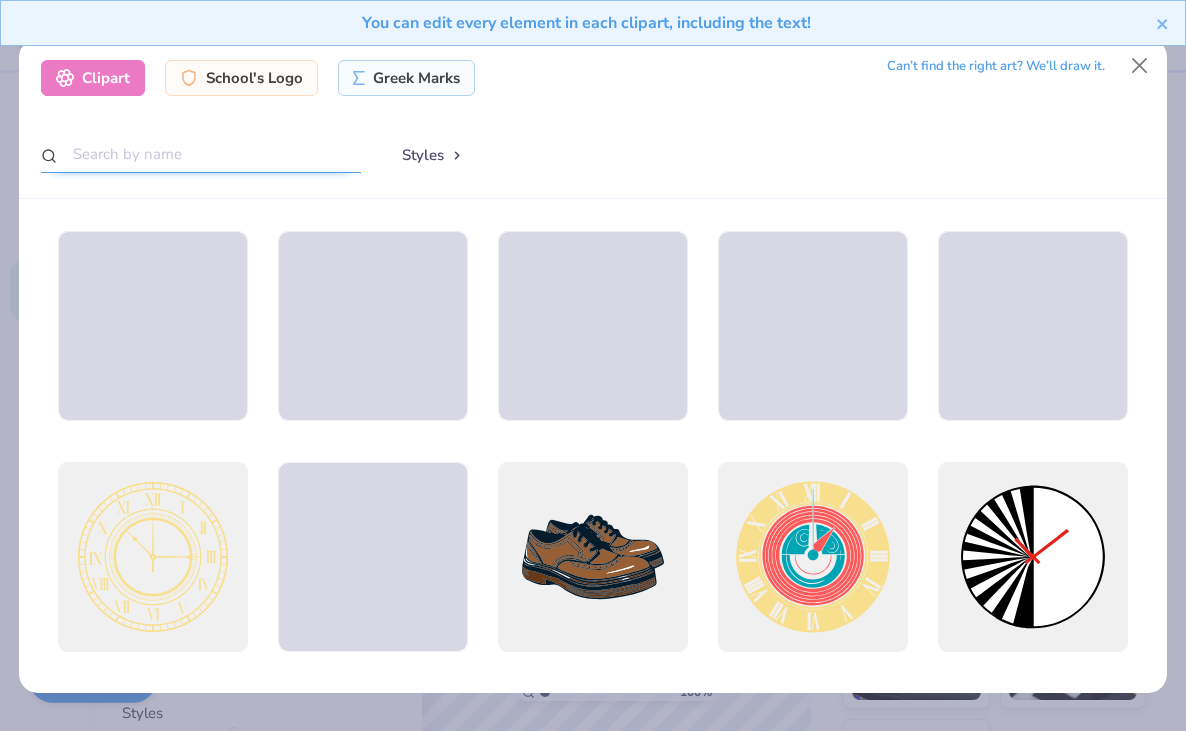 click at bounding box center [201, 154] 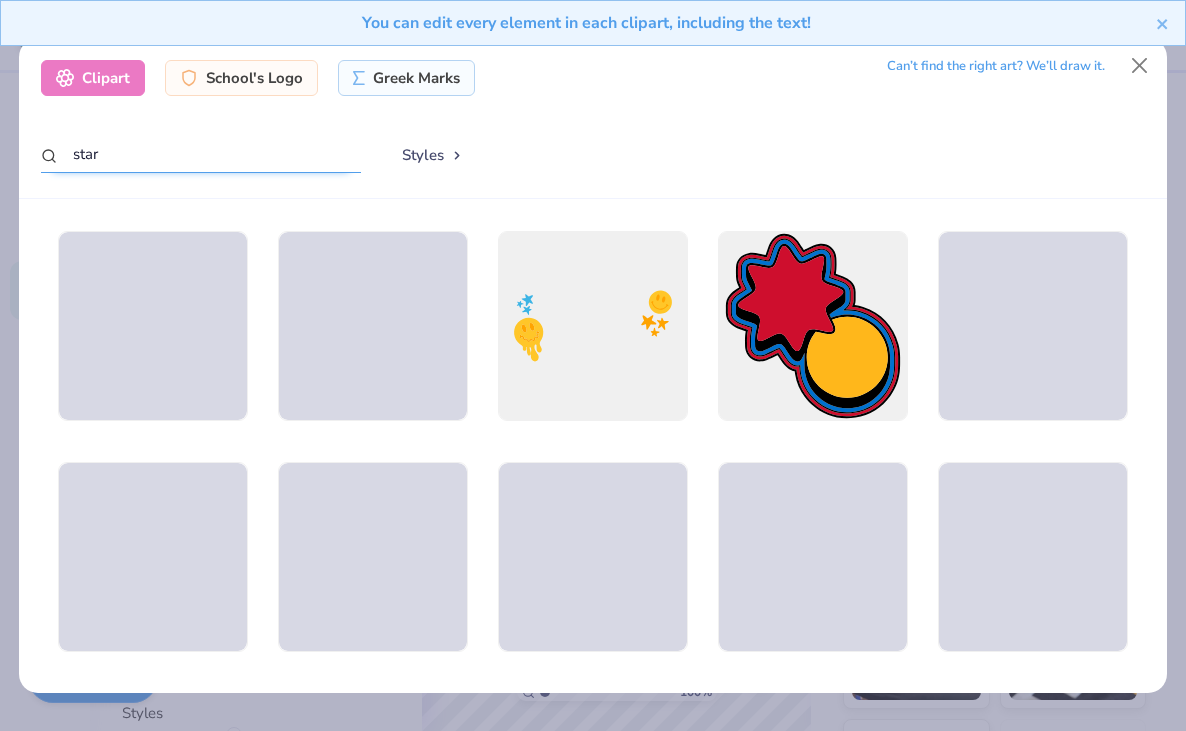 type on "star" 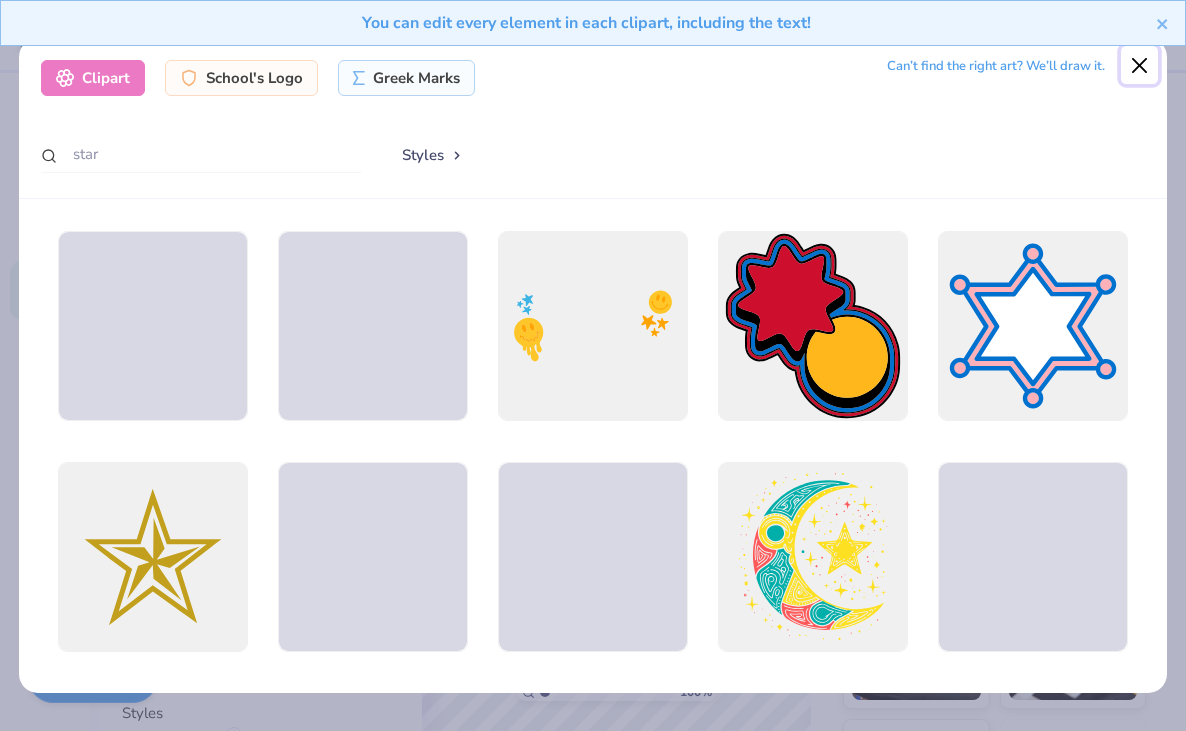 click at bounding box center (1140, 65) 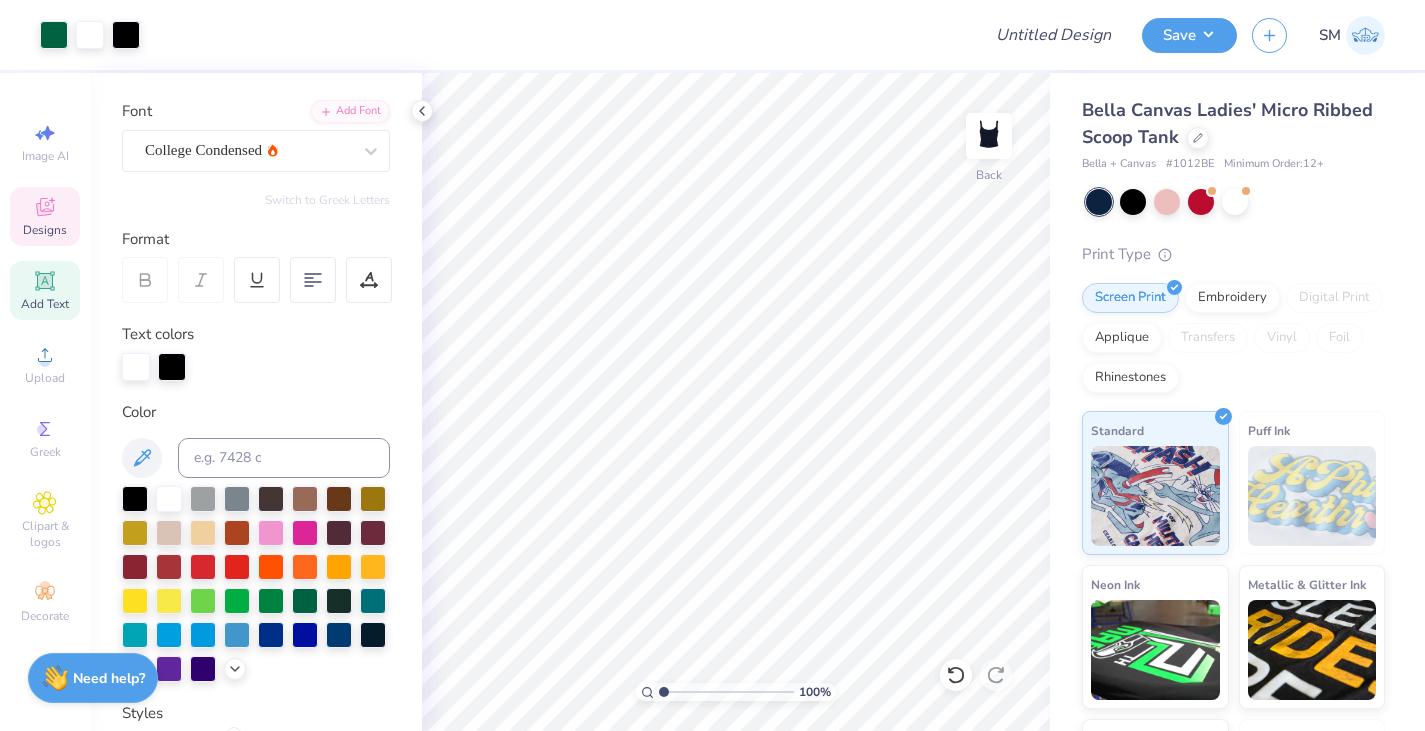 click on "Designs" at bounding box center (45, 216) 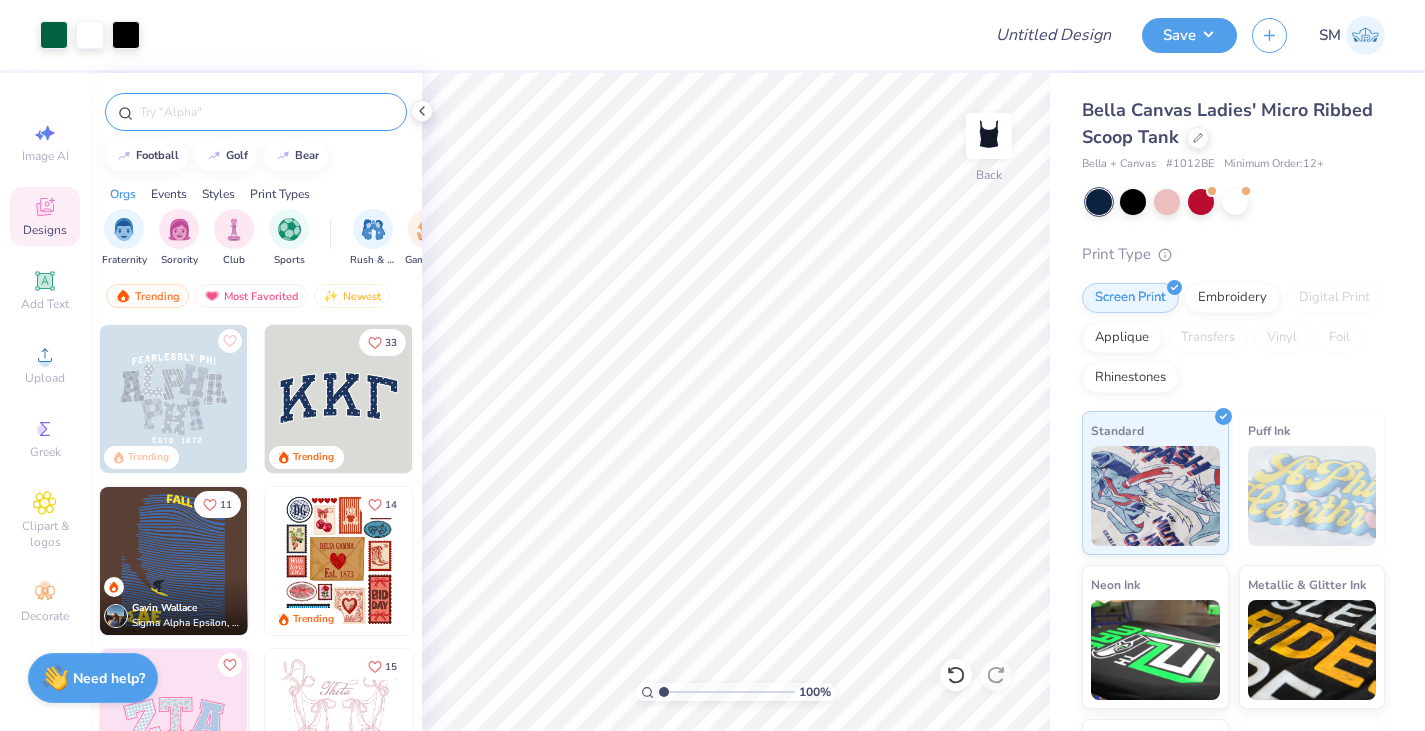 click at bounding box center [266, 112] 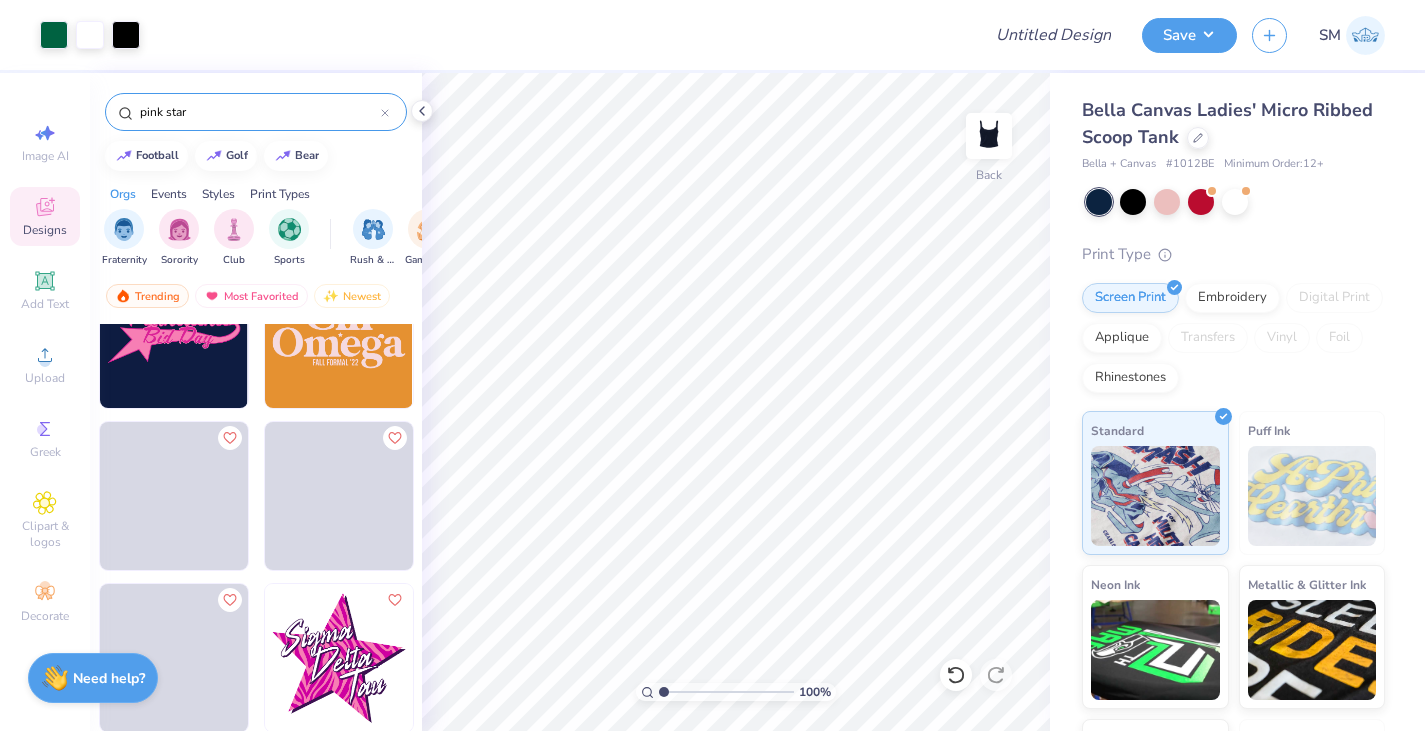 scroll, scrollTop: 72, scrollLeft: 0, axis: vertical 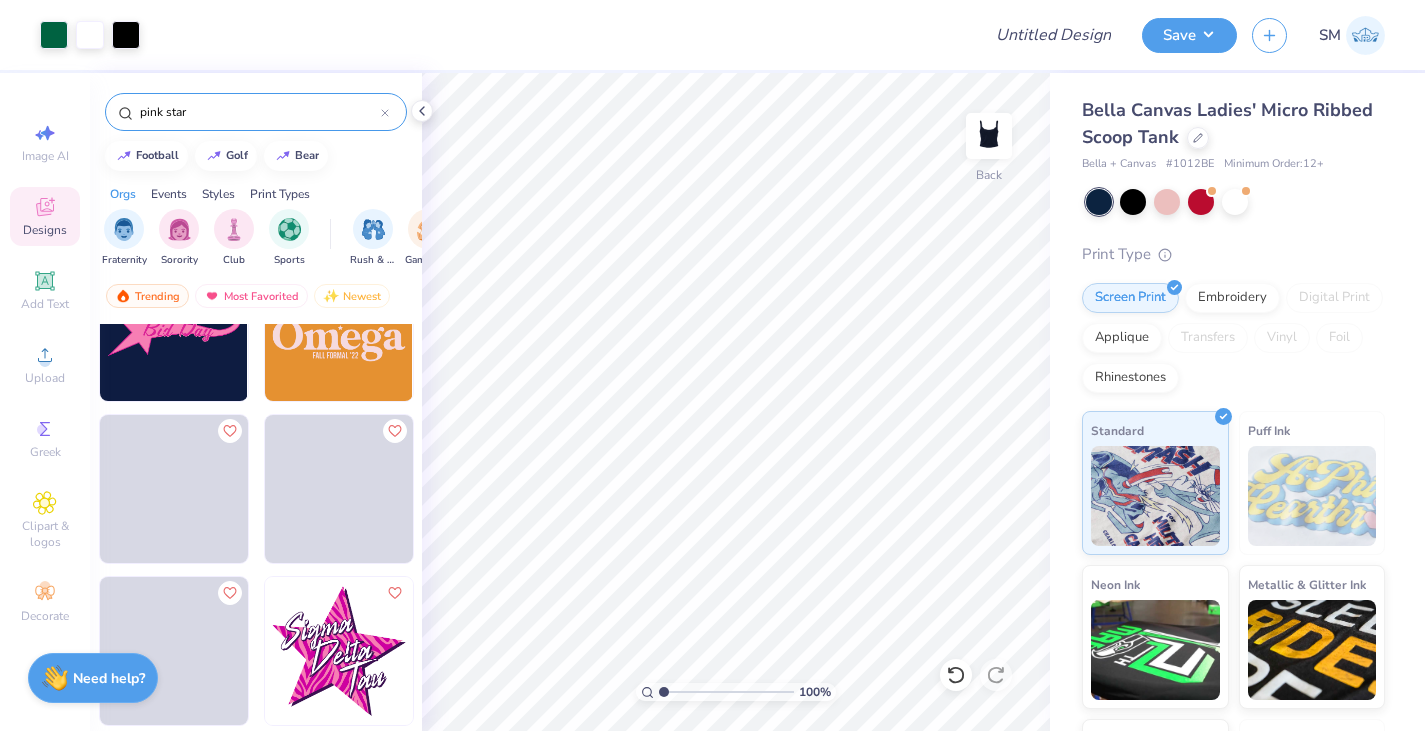 type on "pink star" 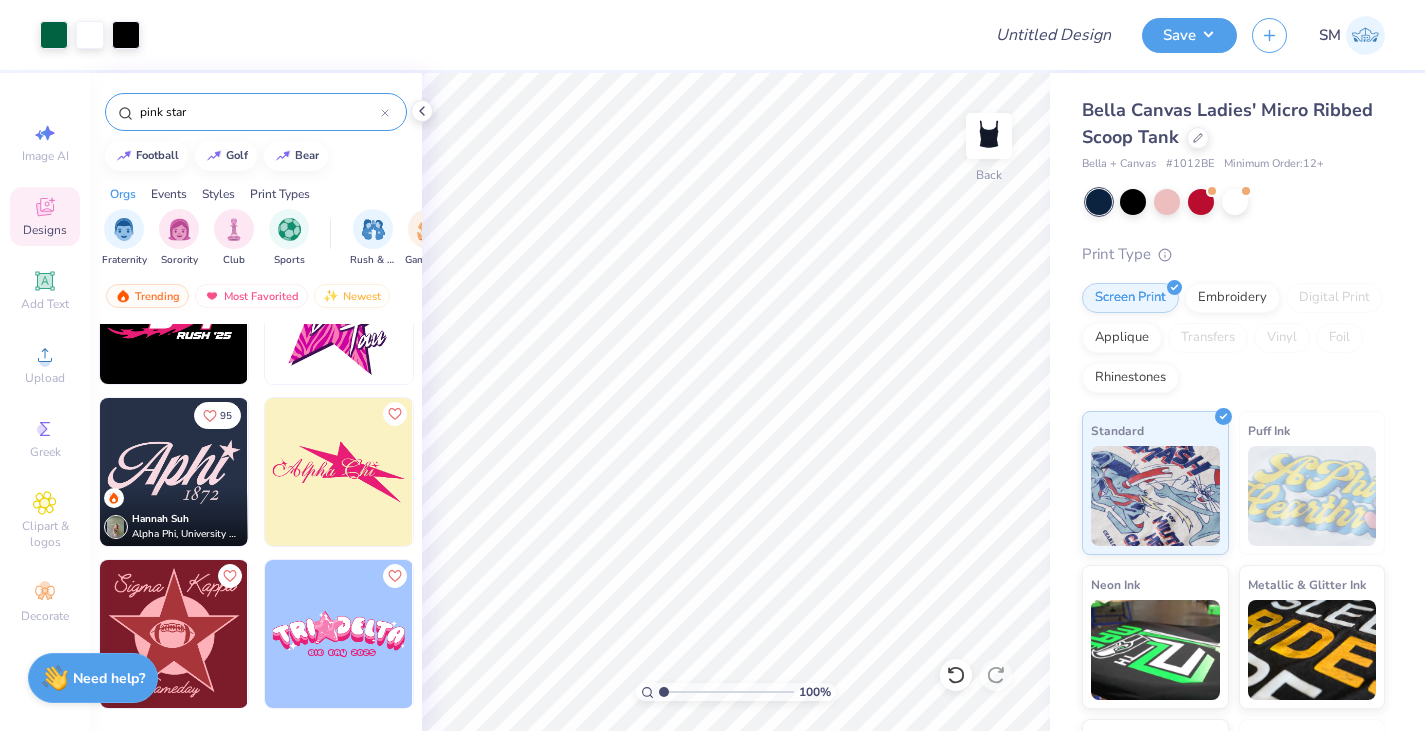 scroll, scrollTop: 0, scrollLeft: 0, axis: both 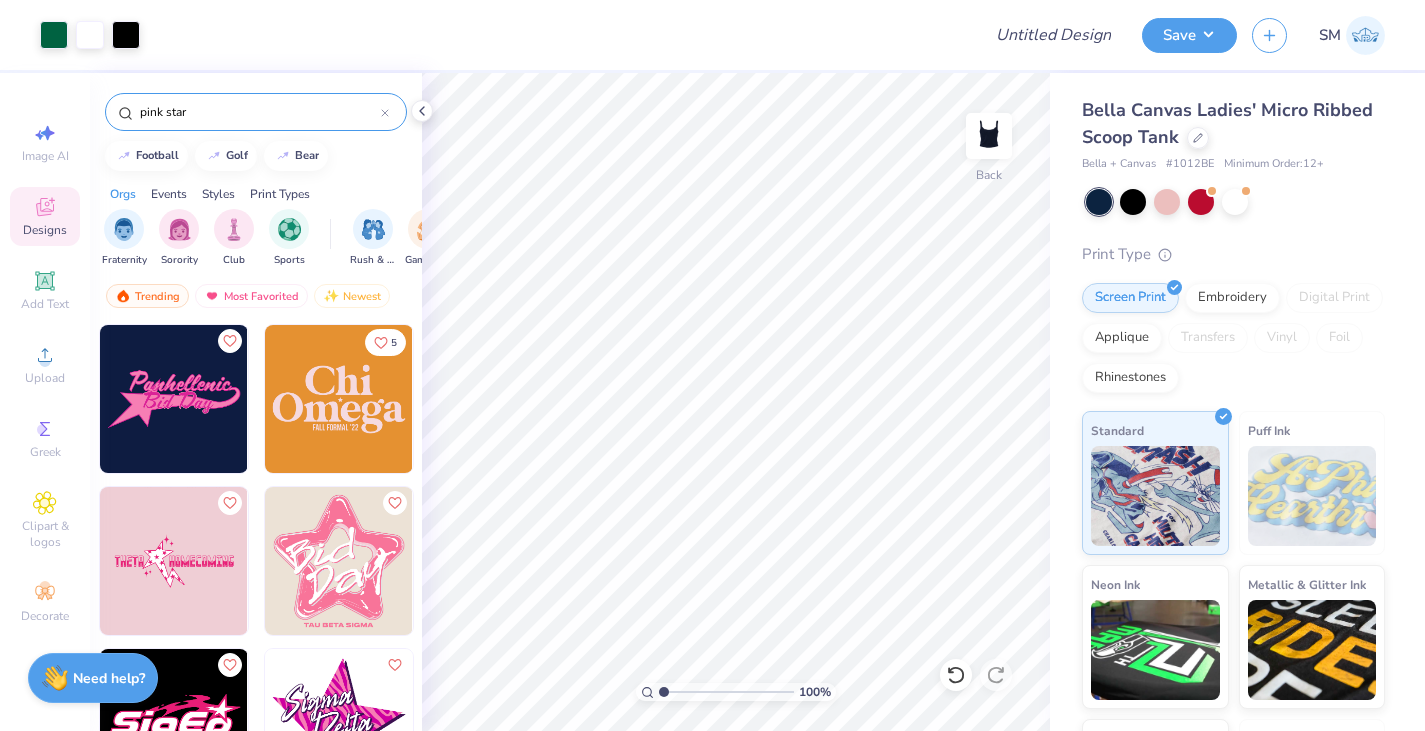 click at bounding box center (339, 399) 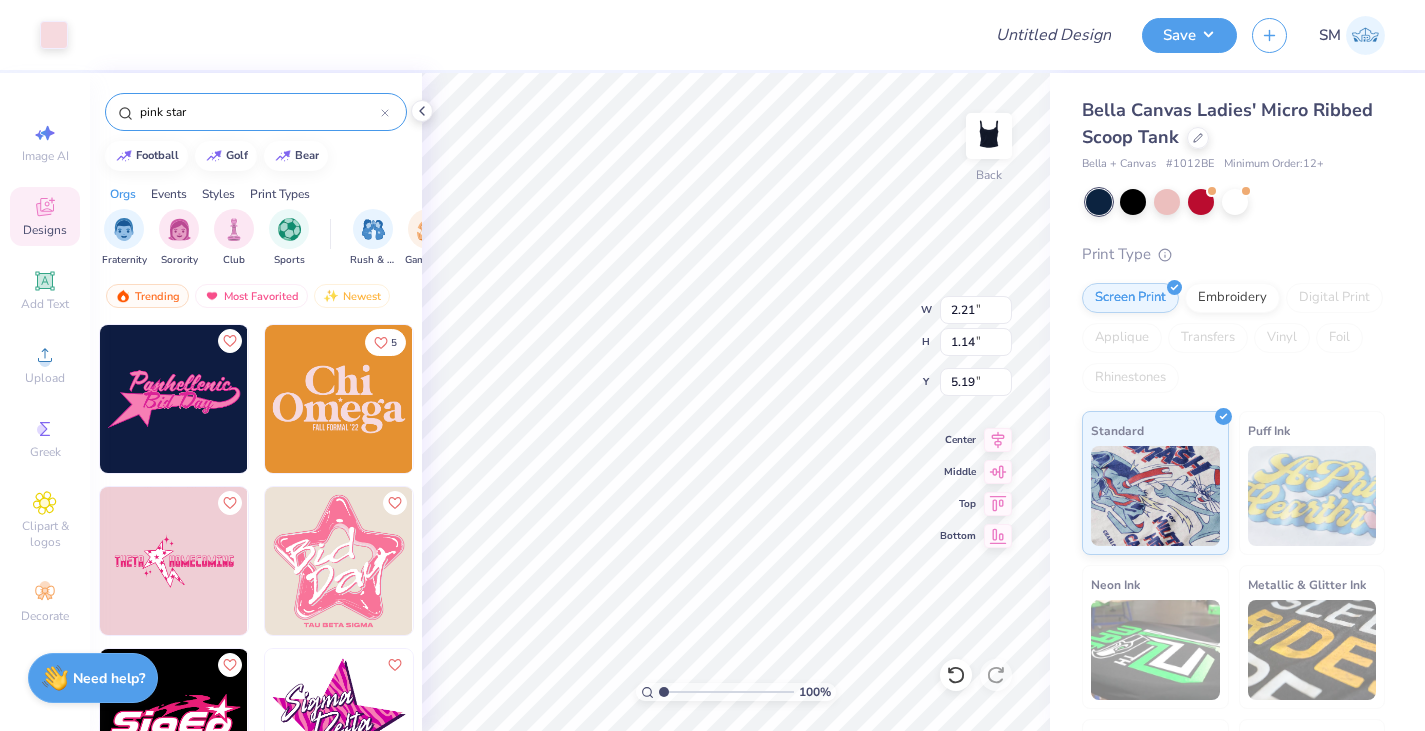 type on "2.21" 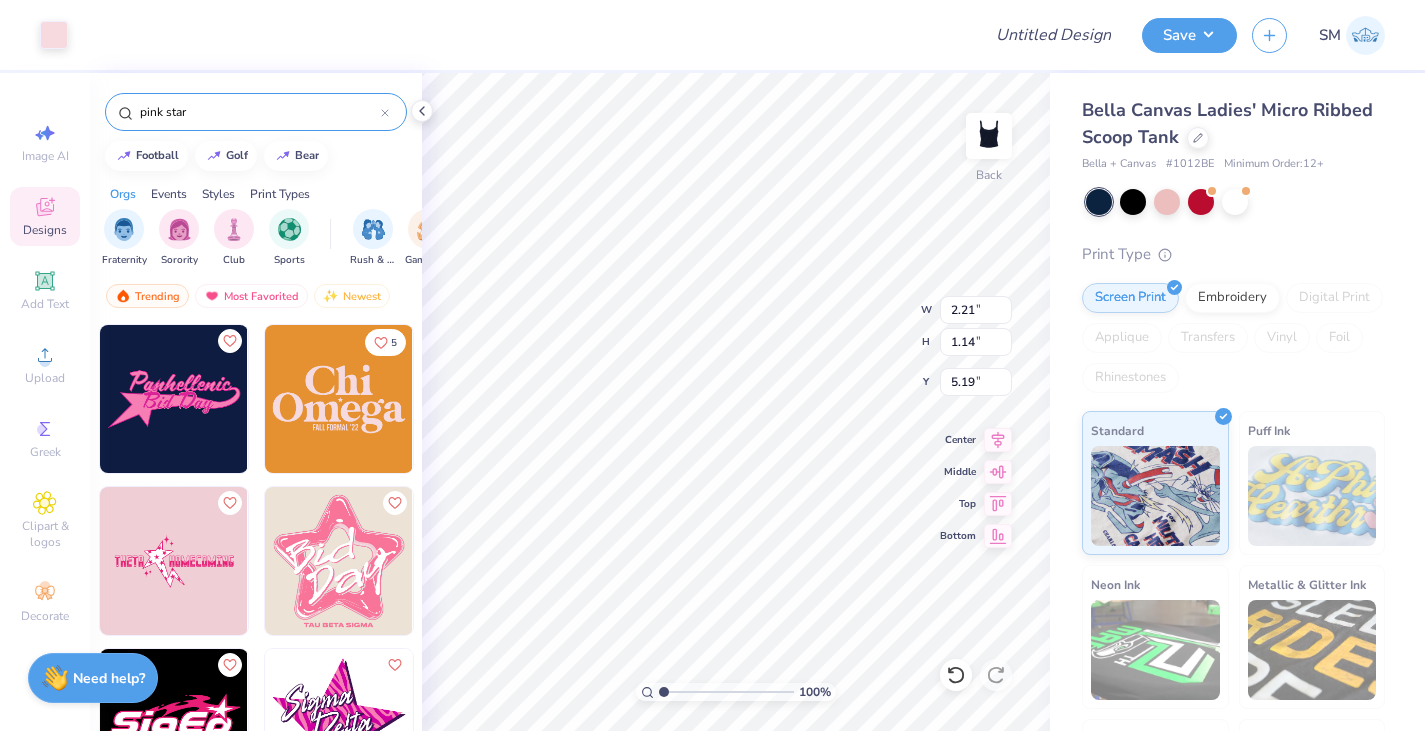 type on "1.14" 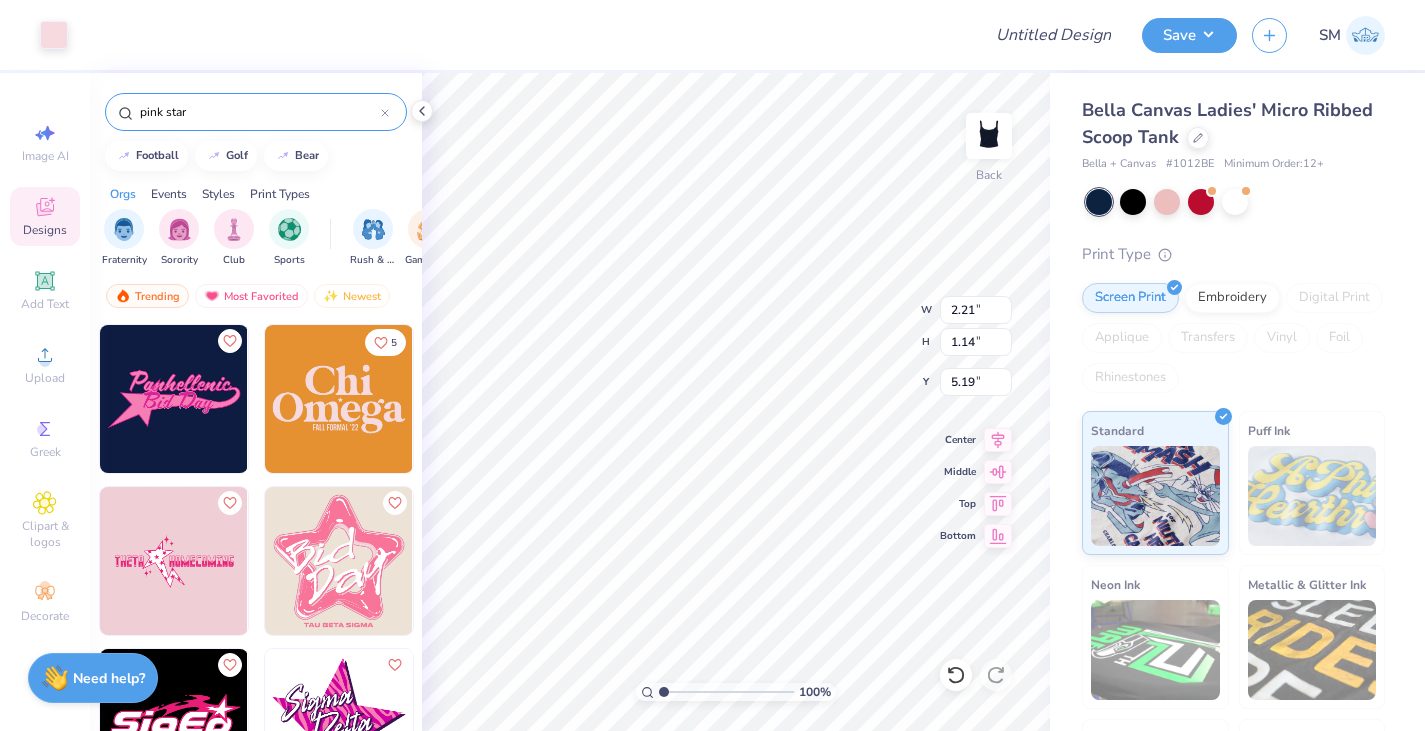 type on "5.19" 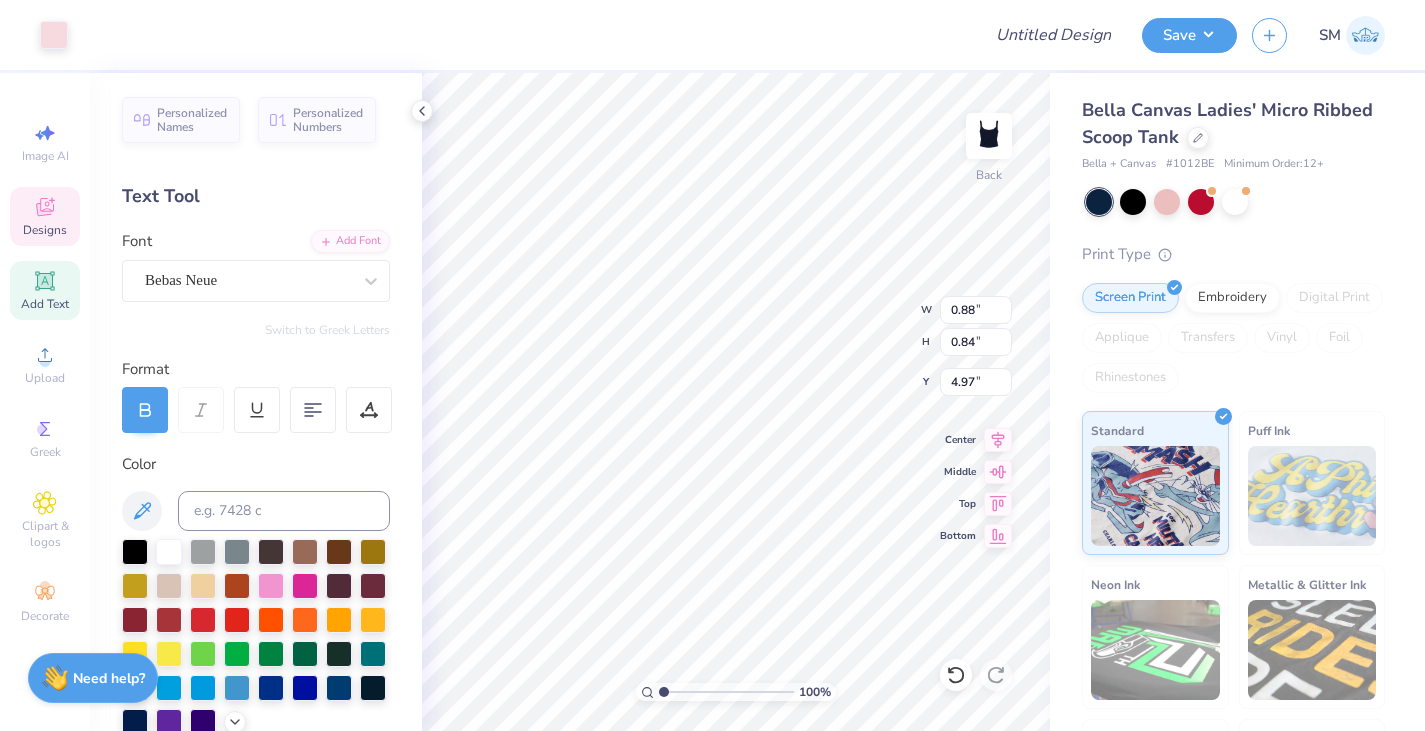 type on "0.88" 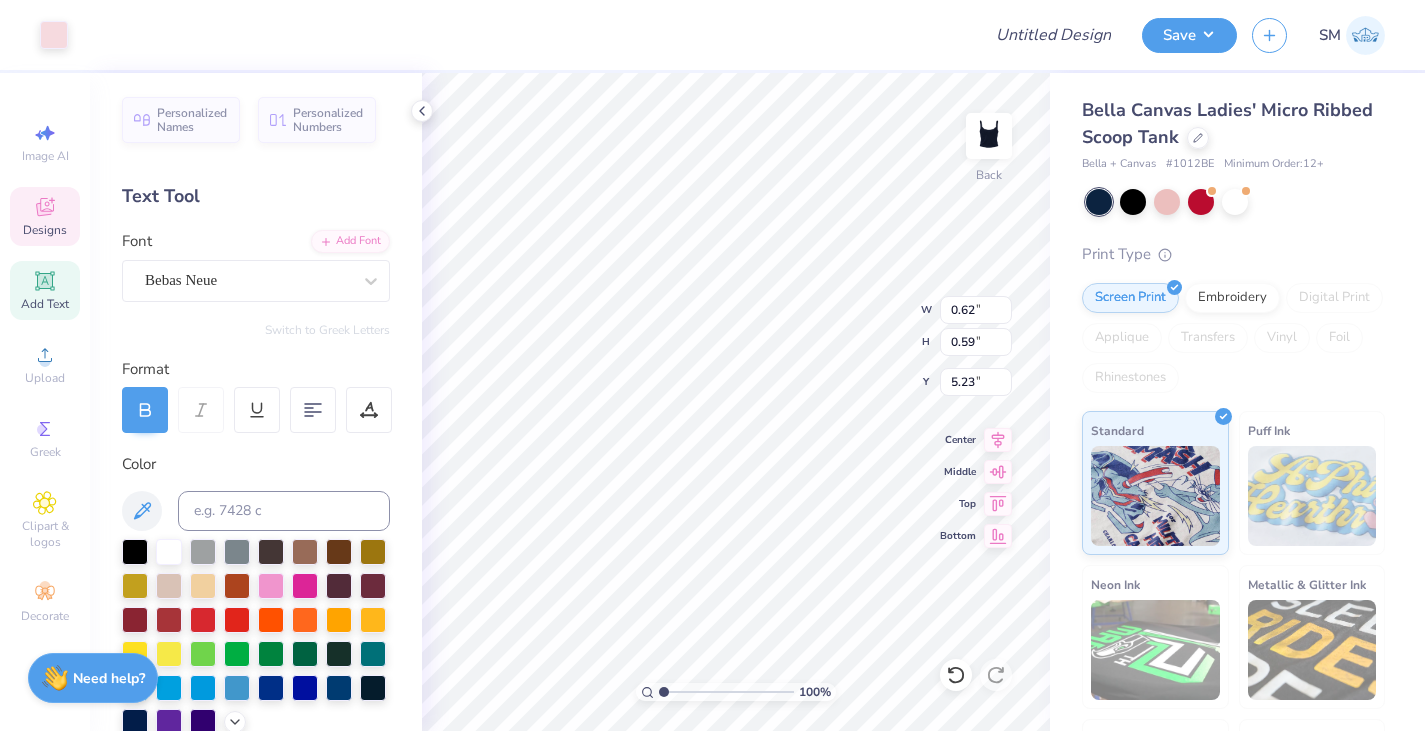 type on "2.00" 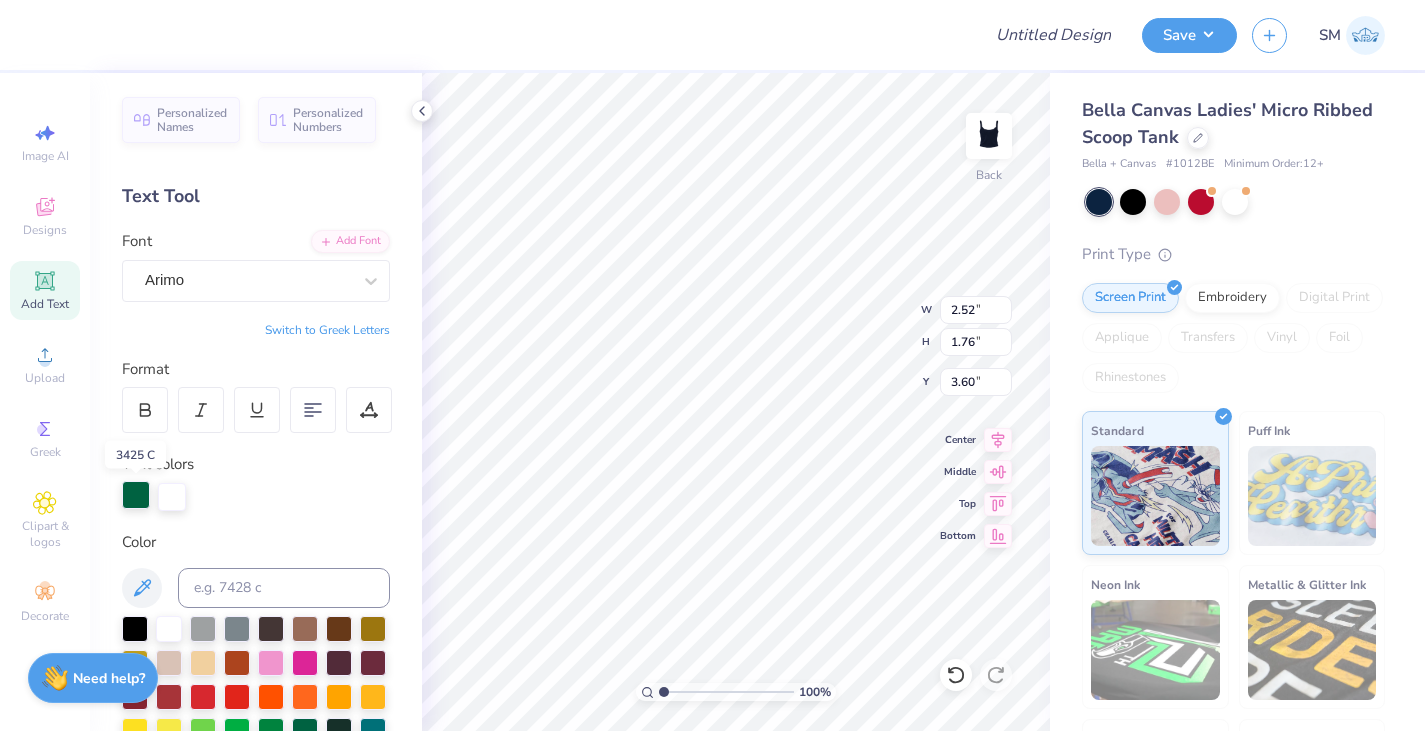 click at bounding box center [136, 495] 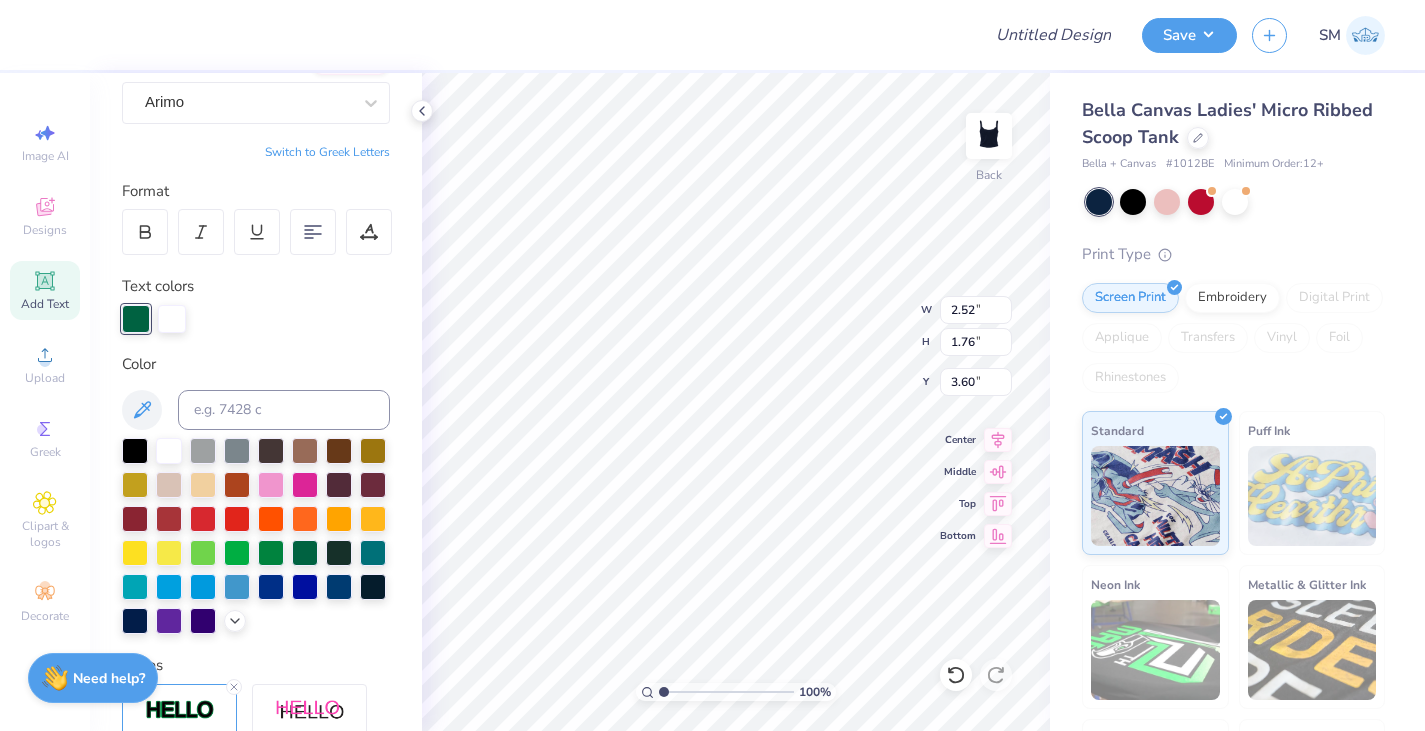 scroll, scrollTop: 184, scrollLeft: 0, axis: vertical 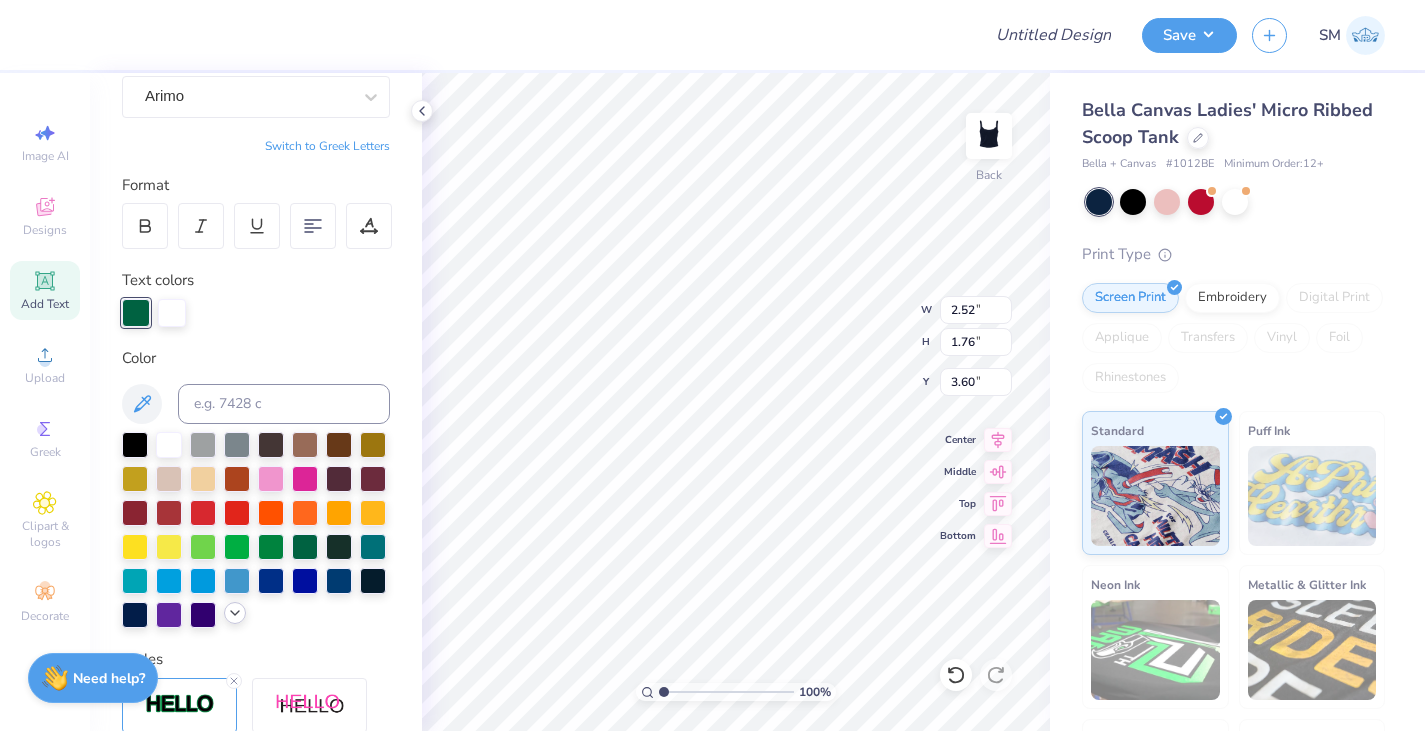 click 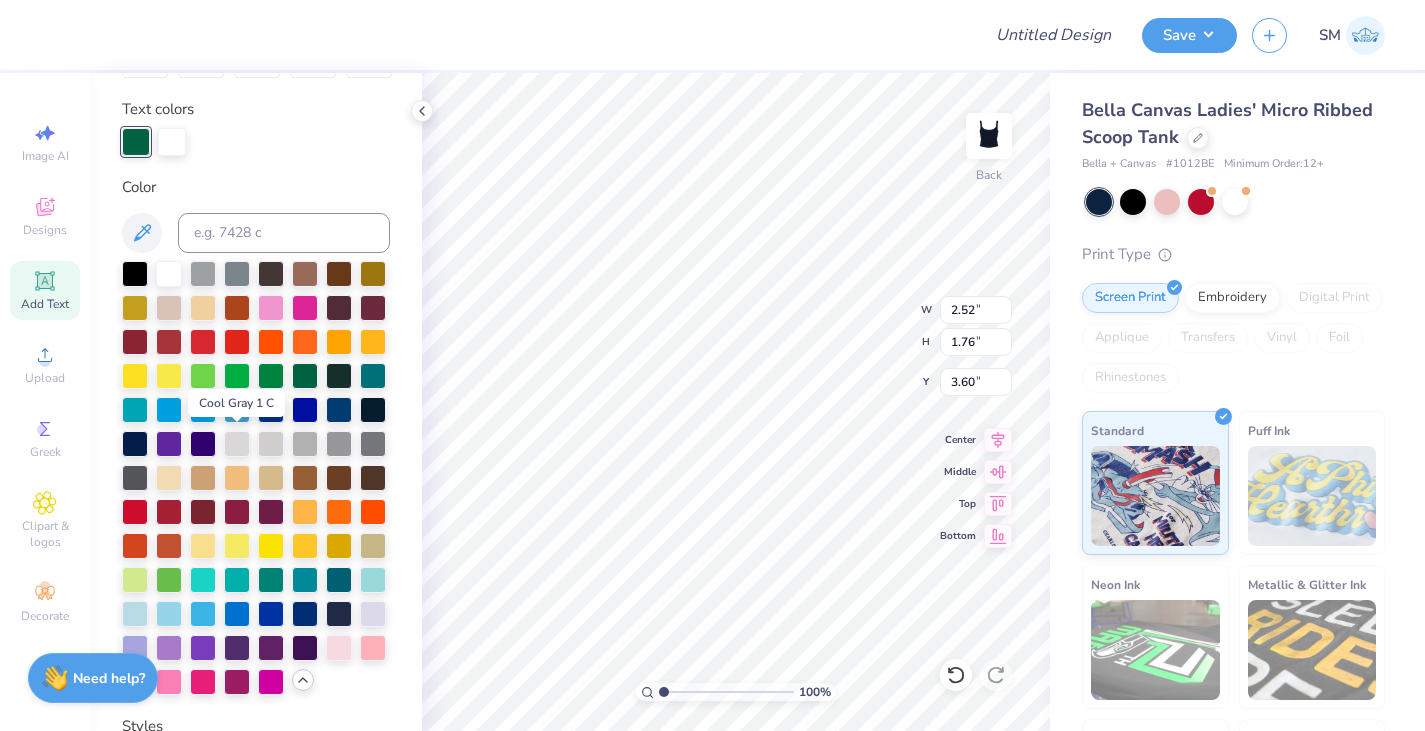 scroll, scrollTop: 359, scrollLeft: 0, axis: vertical 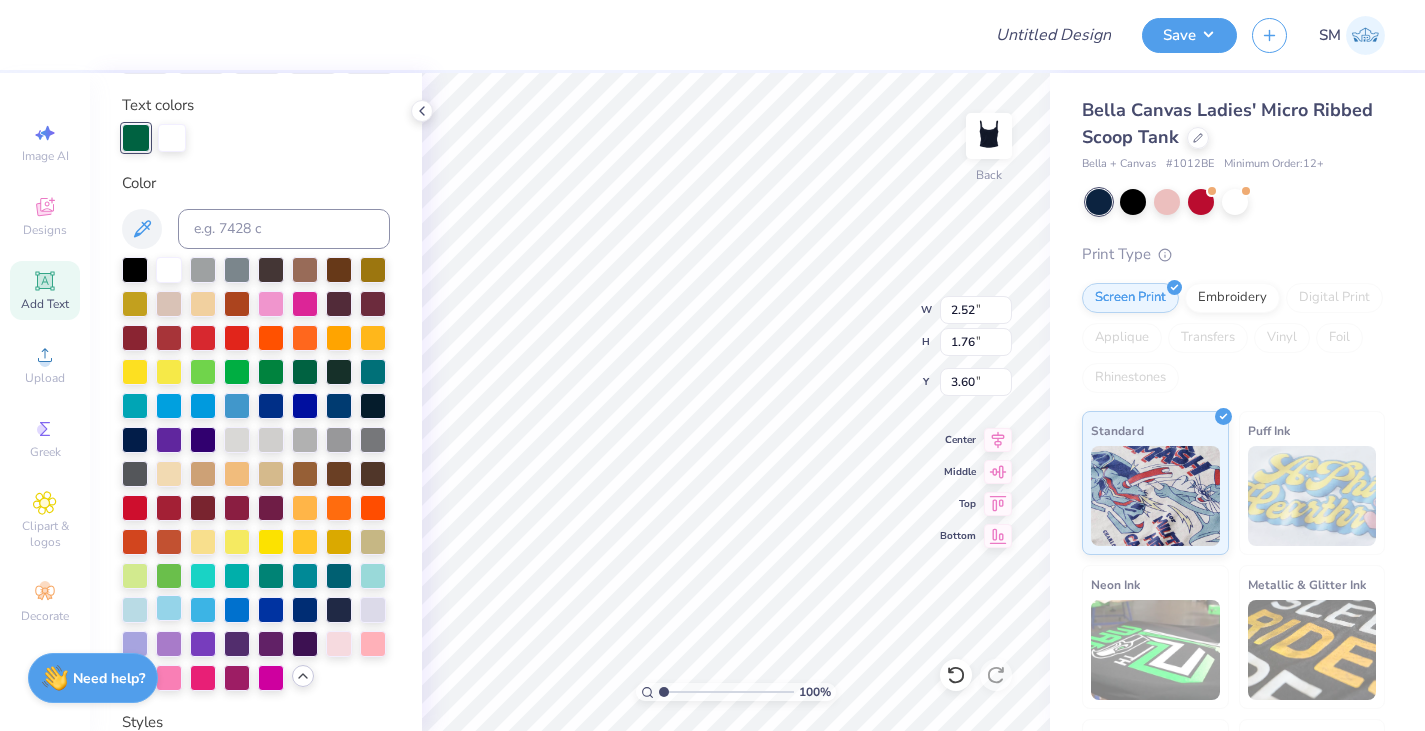 click at bounding box center (169, 608) 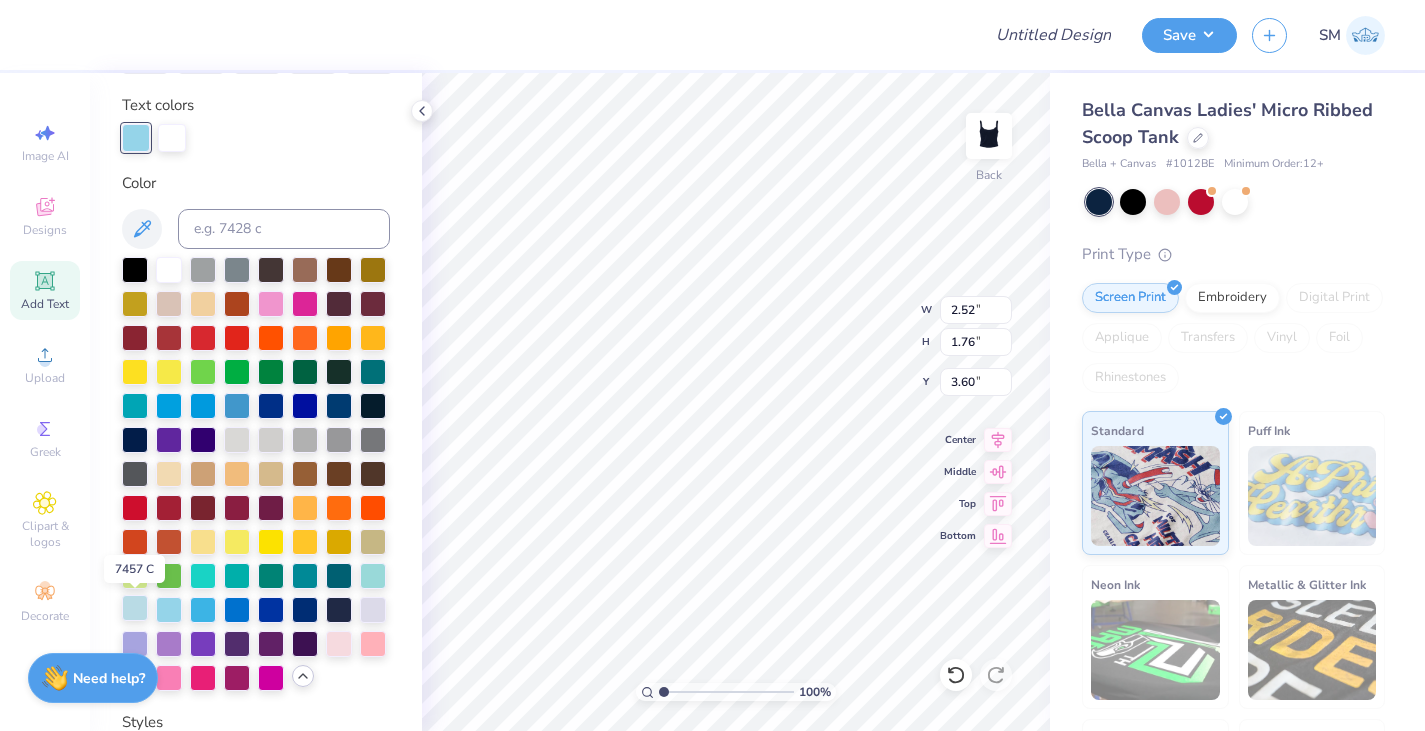 click at bounding box center [135, 608] 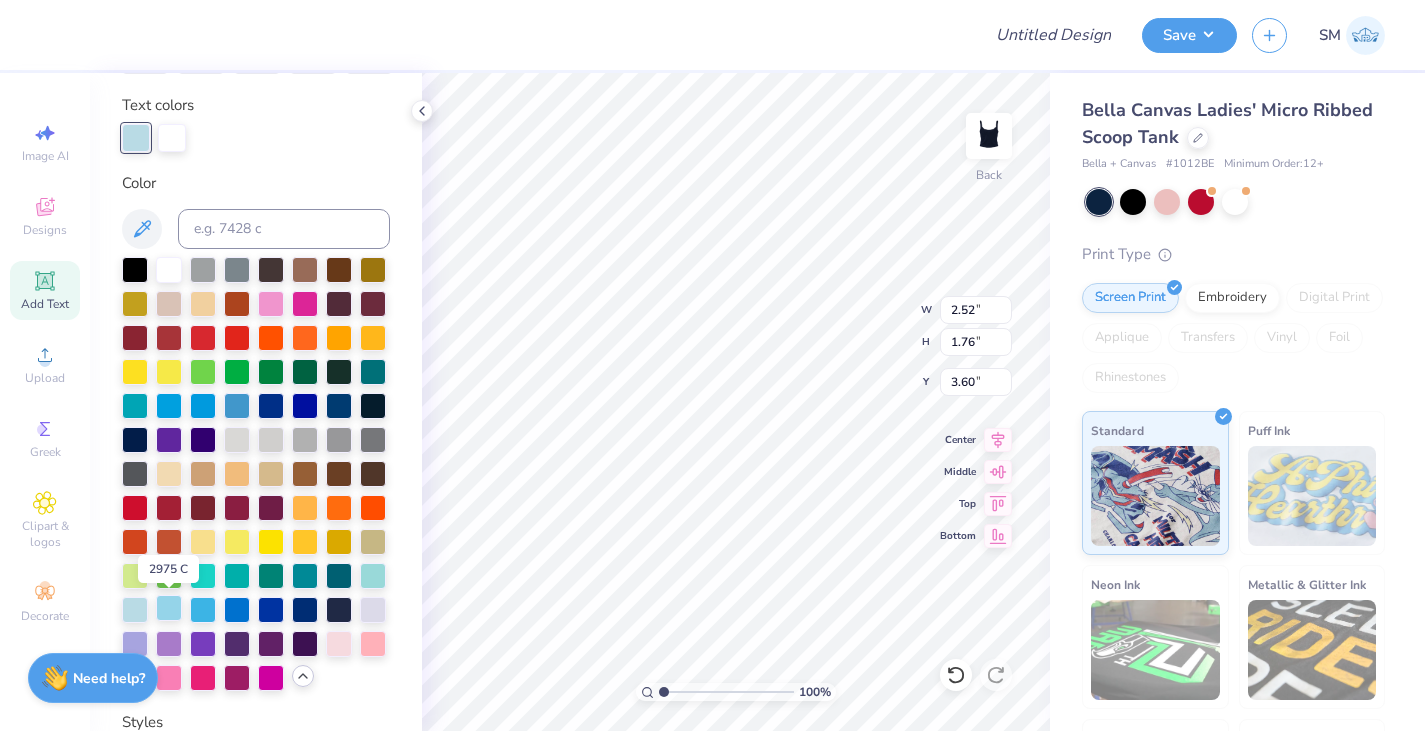 click at bounding box center [169, 608] 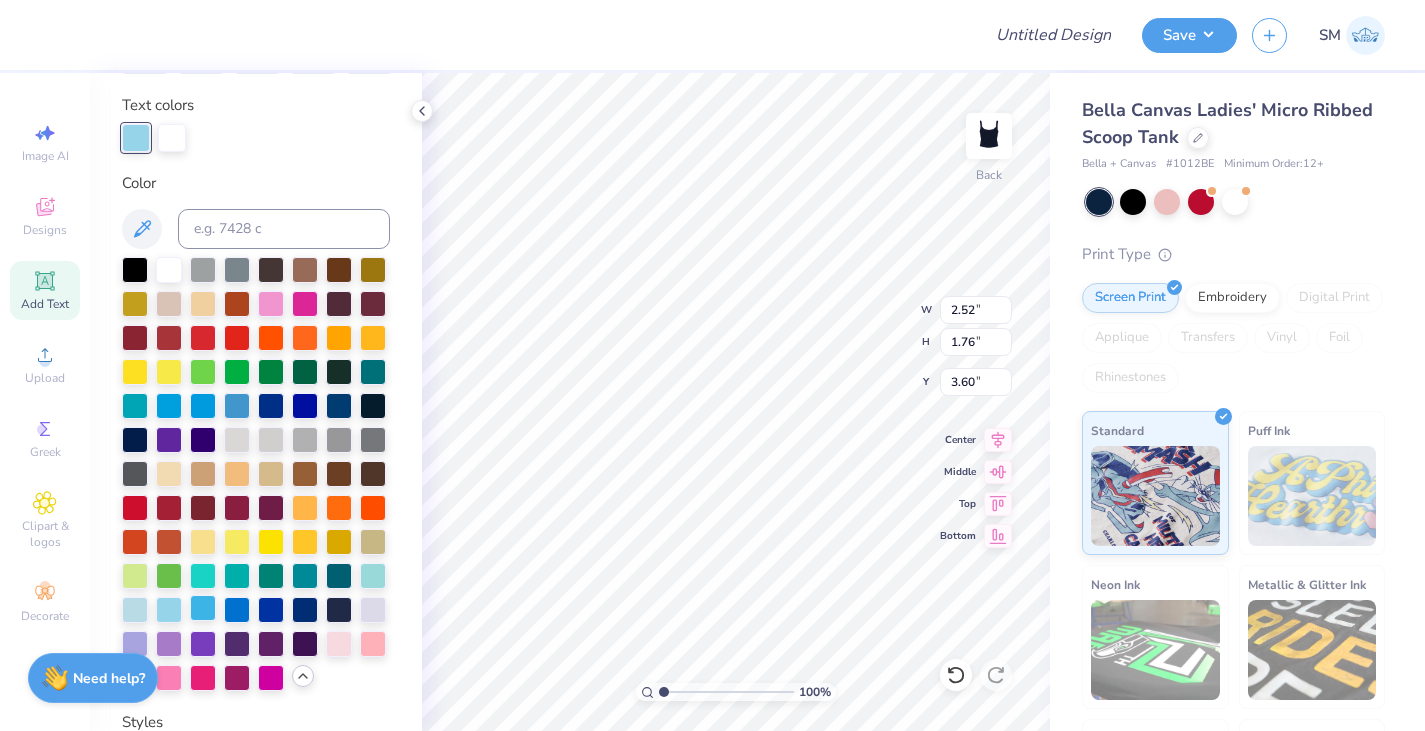 click at bounding box center (203, 608) 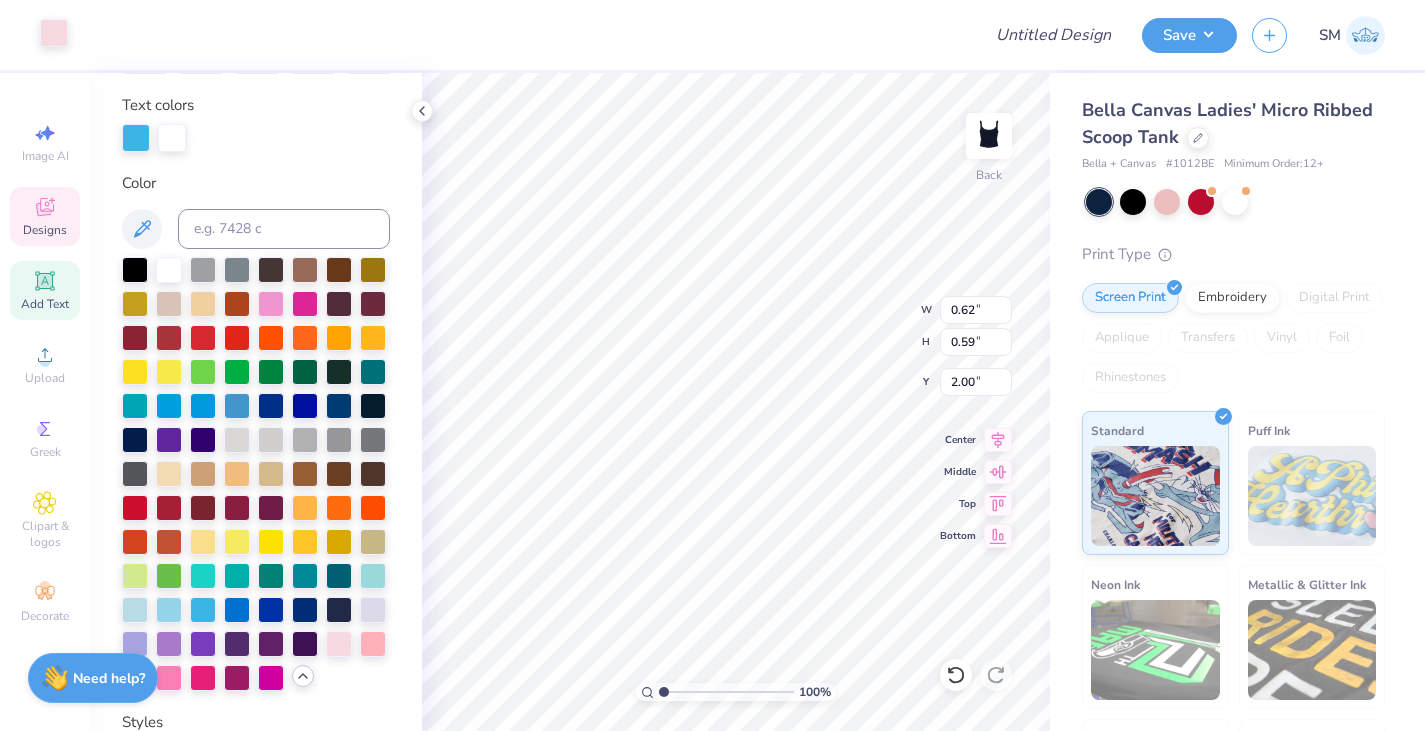 click at bounding box center (54, 33) 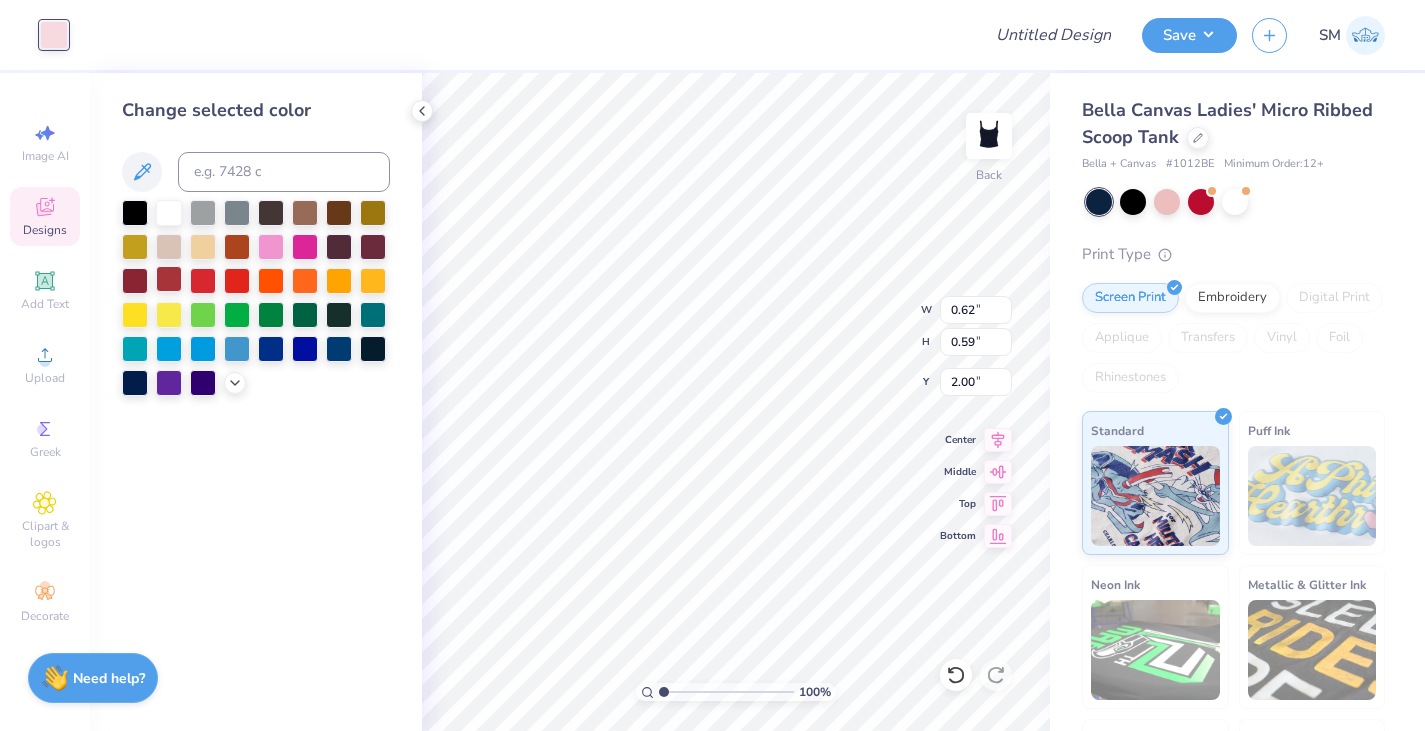 click at bounding box center [169, 279] 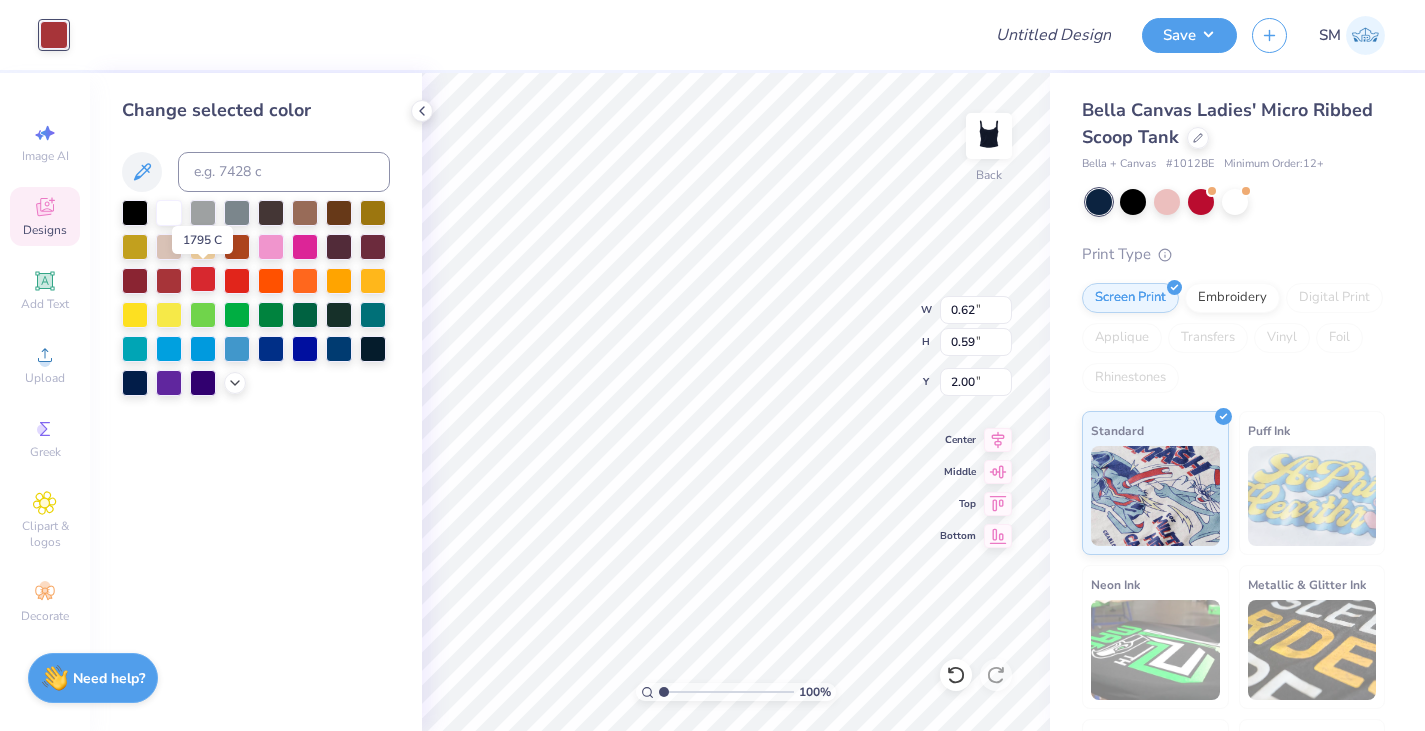 click at bounding box center [203, 279] 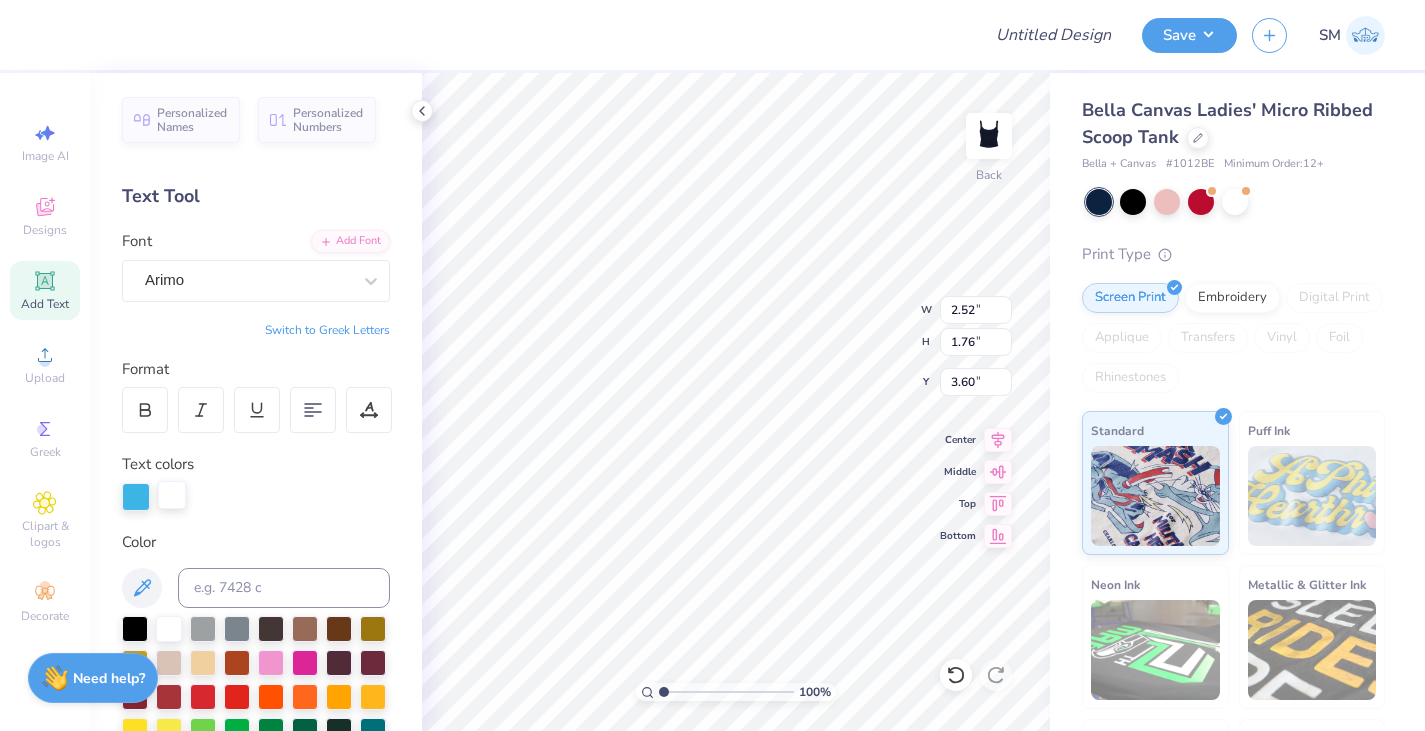 click at bounding box center (172, 495) 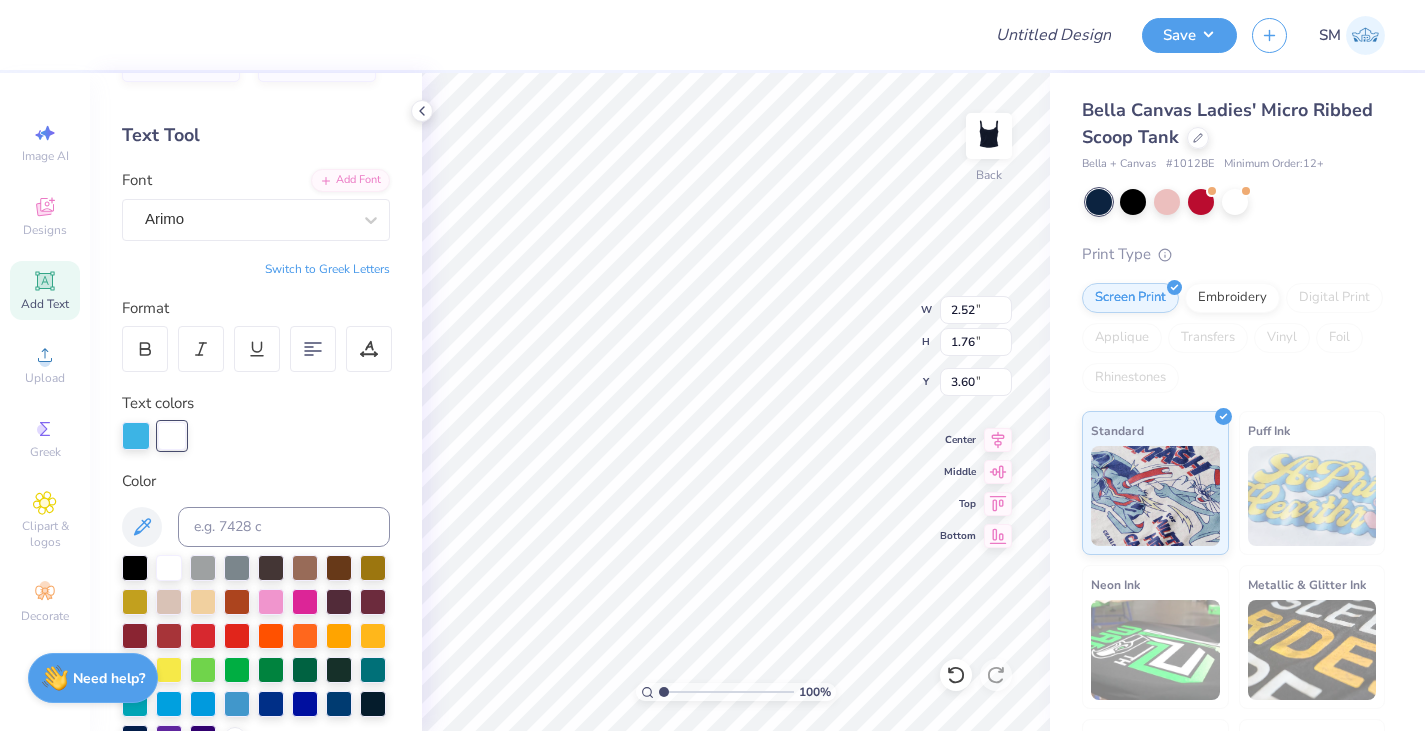 scroll, scrollTop: 62, scrollLeft: 0, axis: vertical 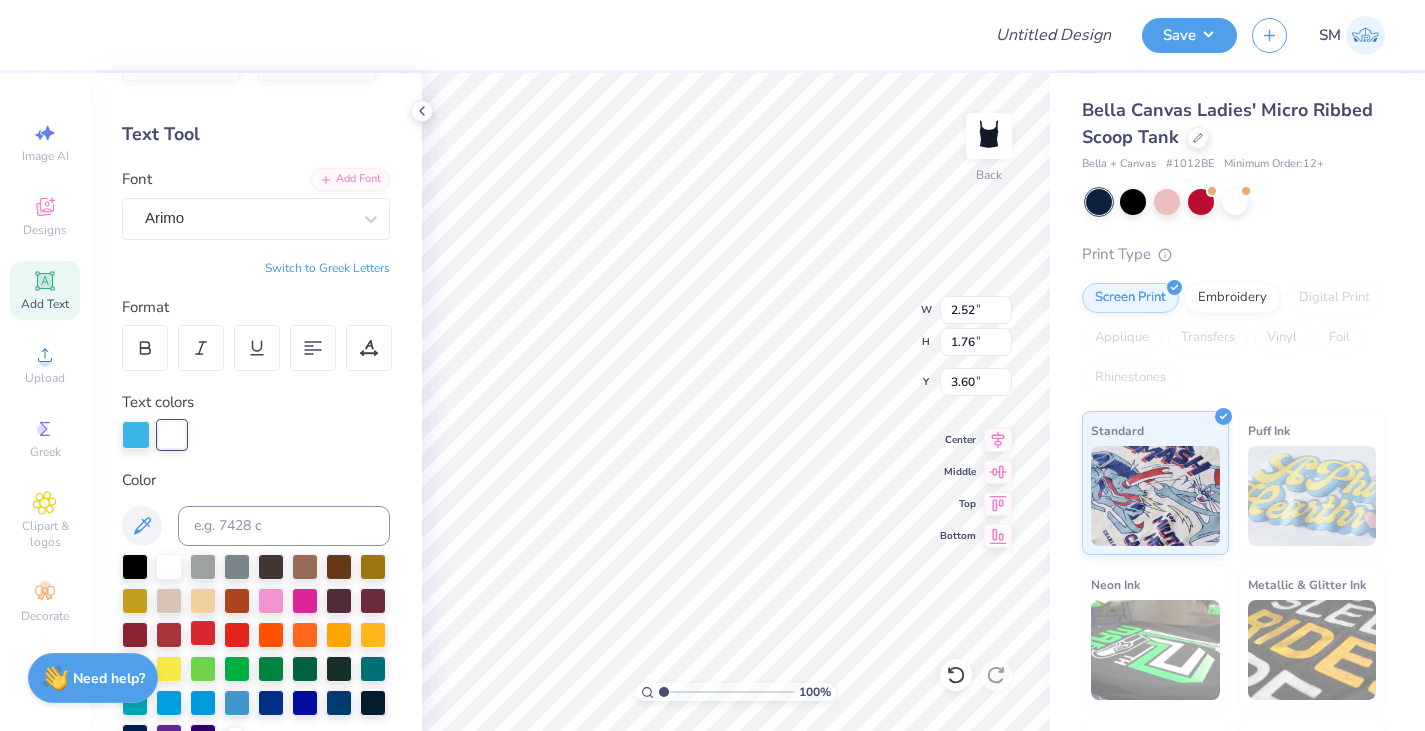 click at bounding box center (203, 633) 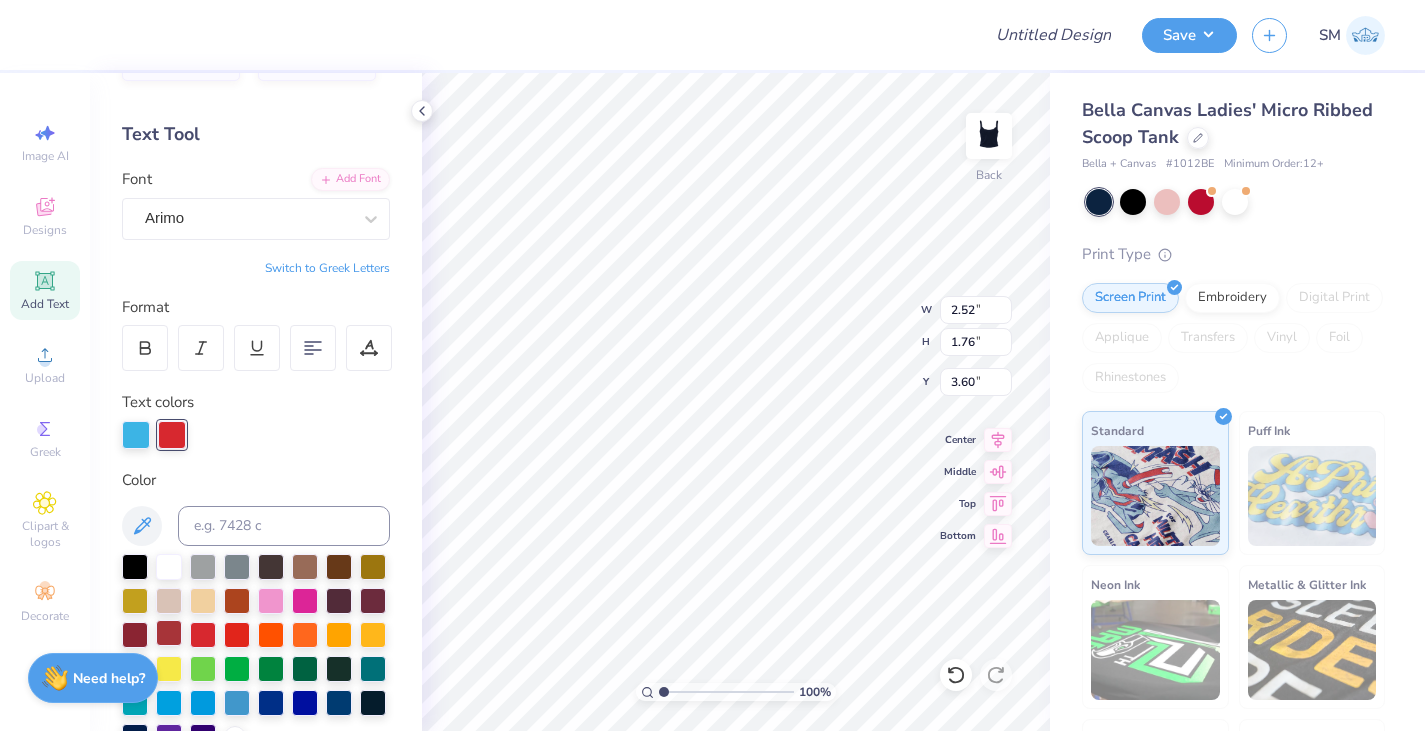 click at bounding box center [169, 633] 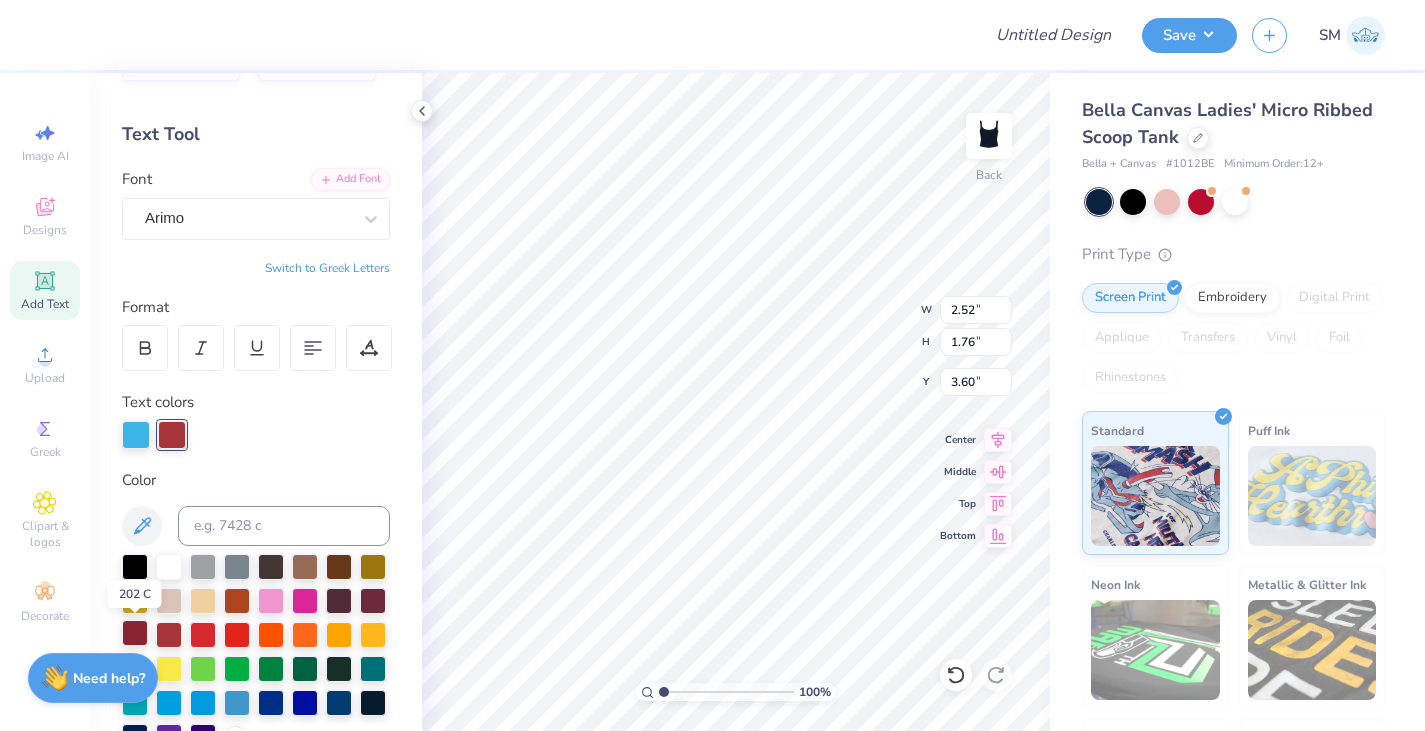 click at bounding box center (135, 633) 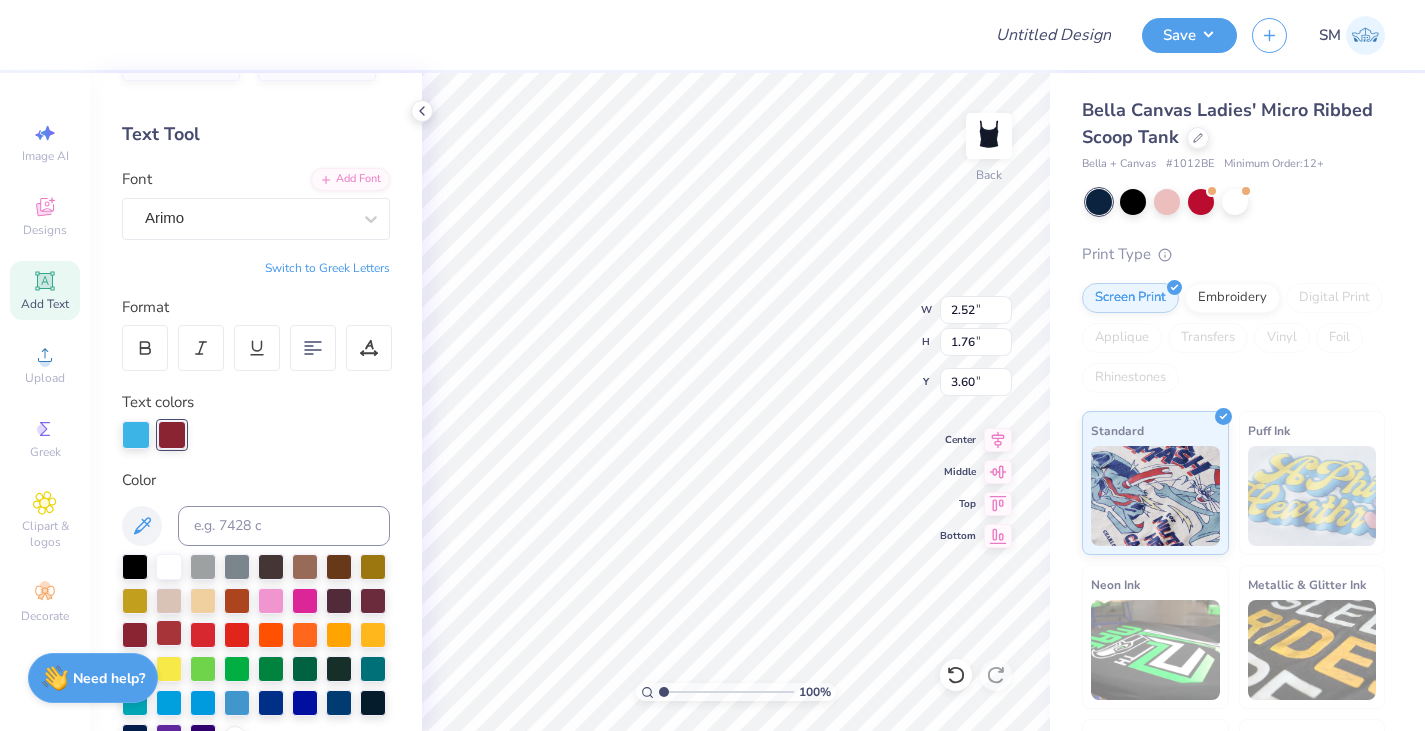 click at bounding box center (169, 633) 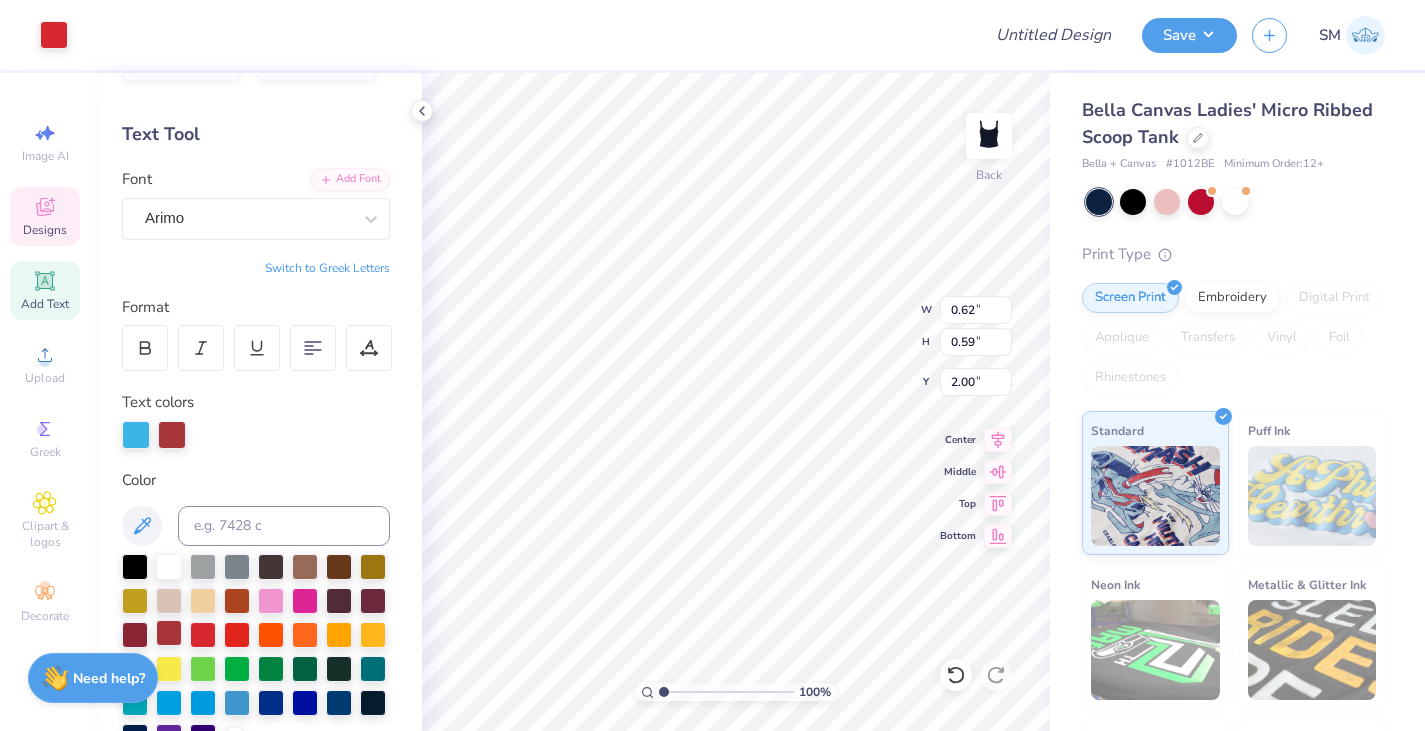 click at bounding box center [169, 633] 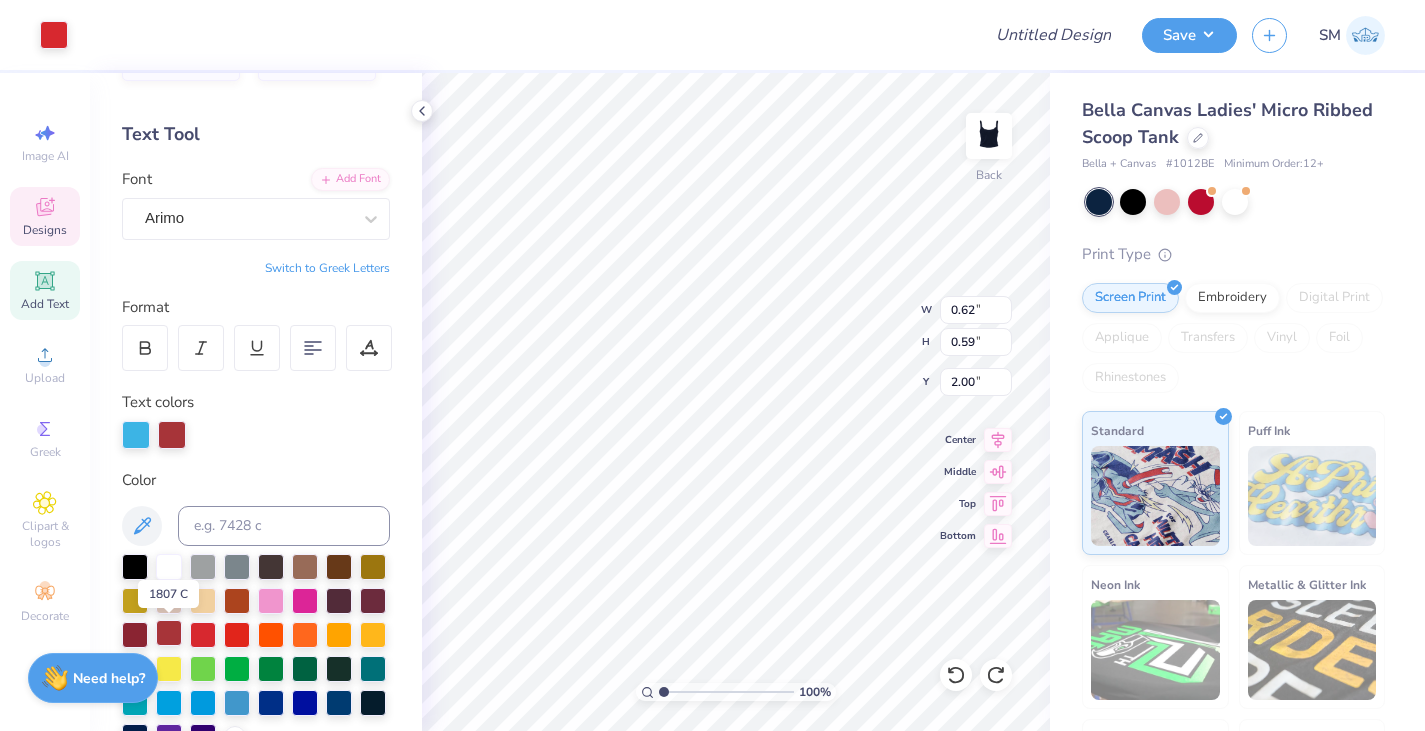 click at bounding box center (169, 633) 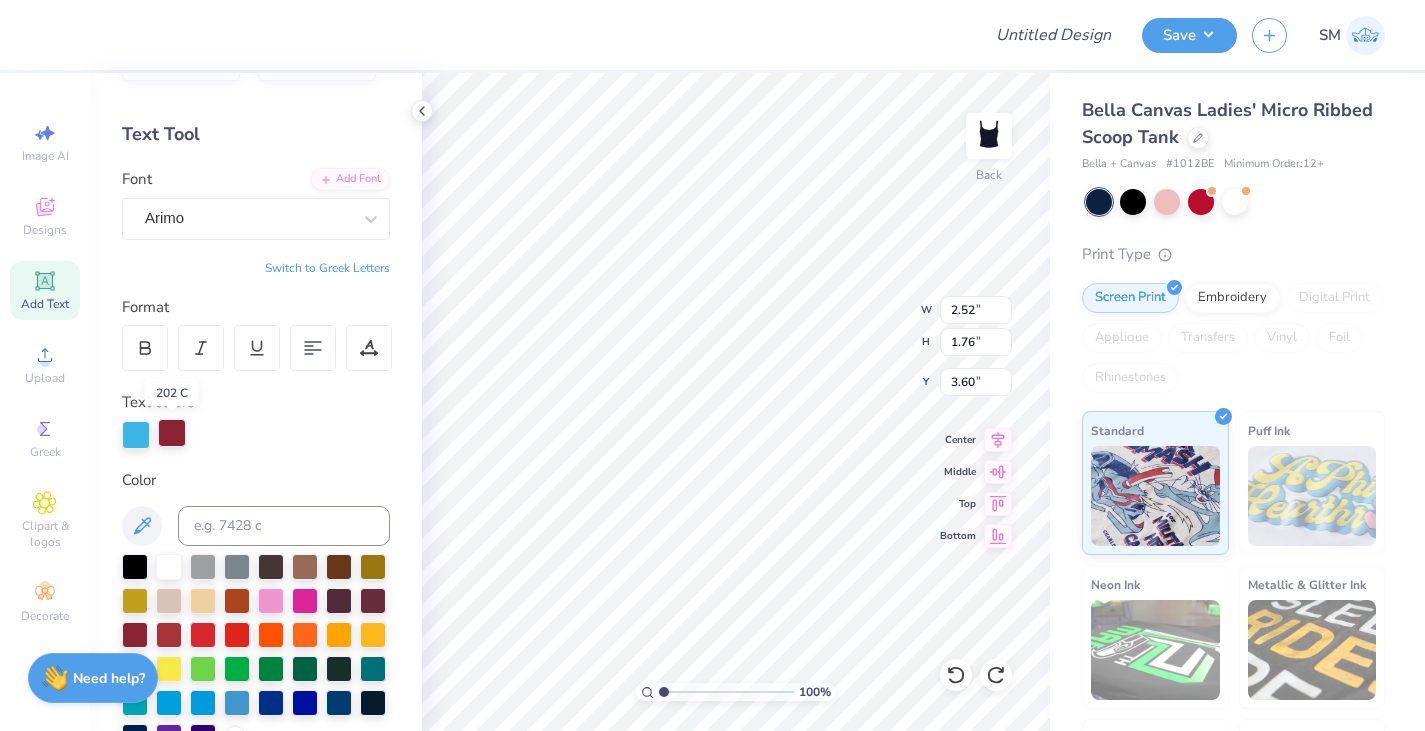 click at bounding box center [172, 433] 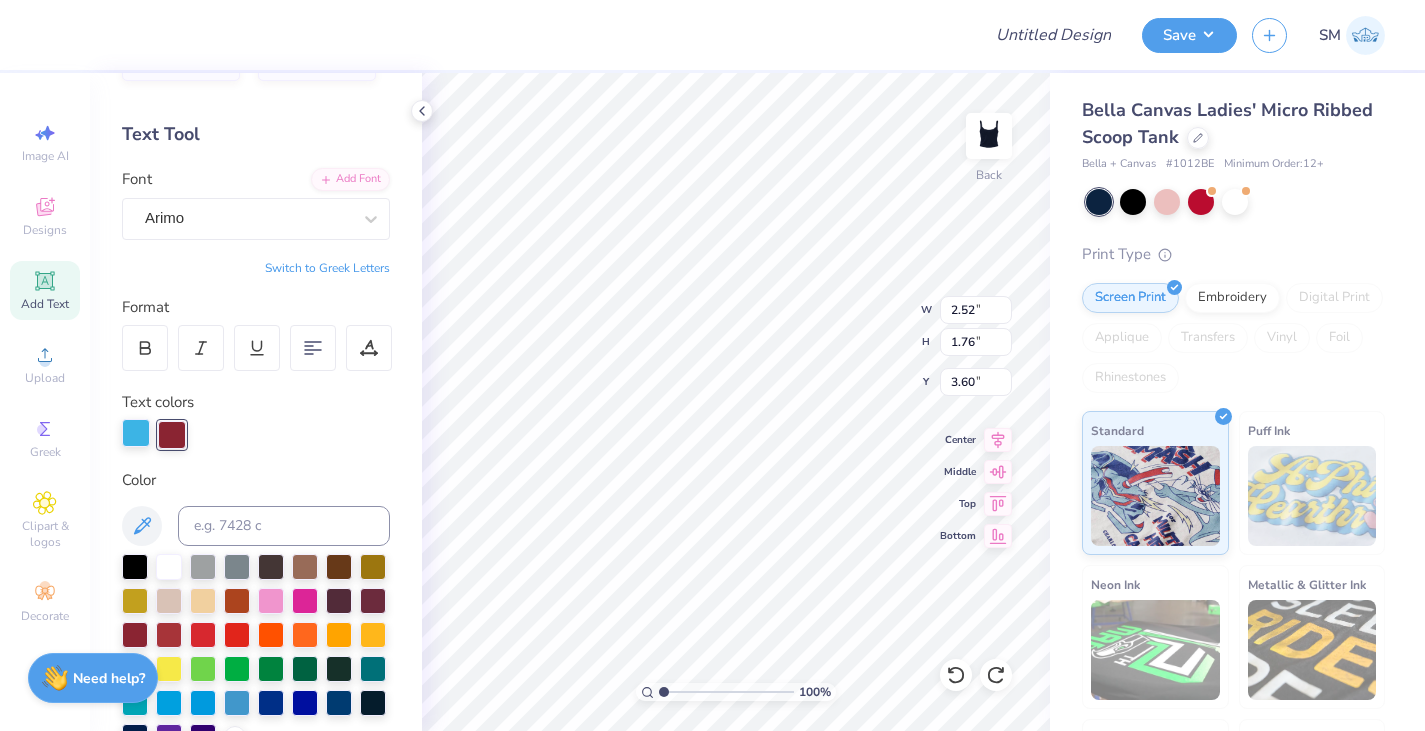 click at bounding box center [136, 433] 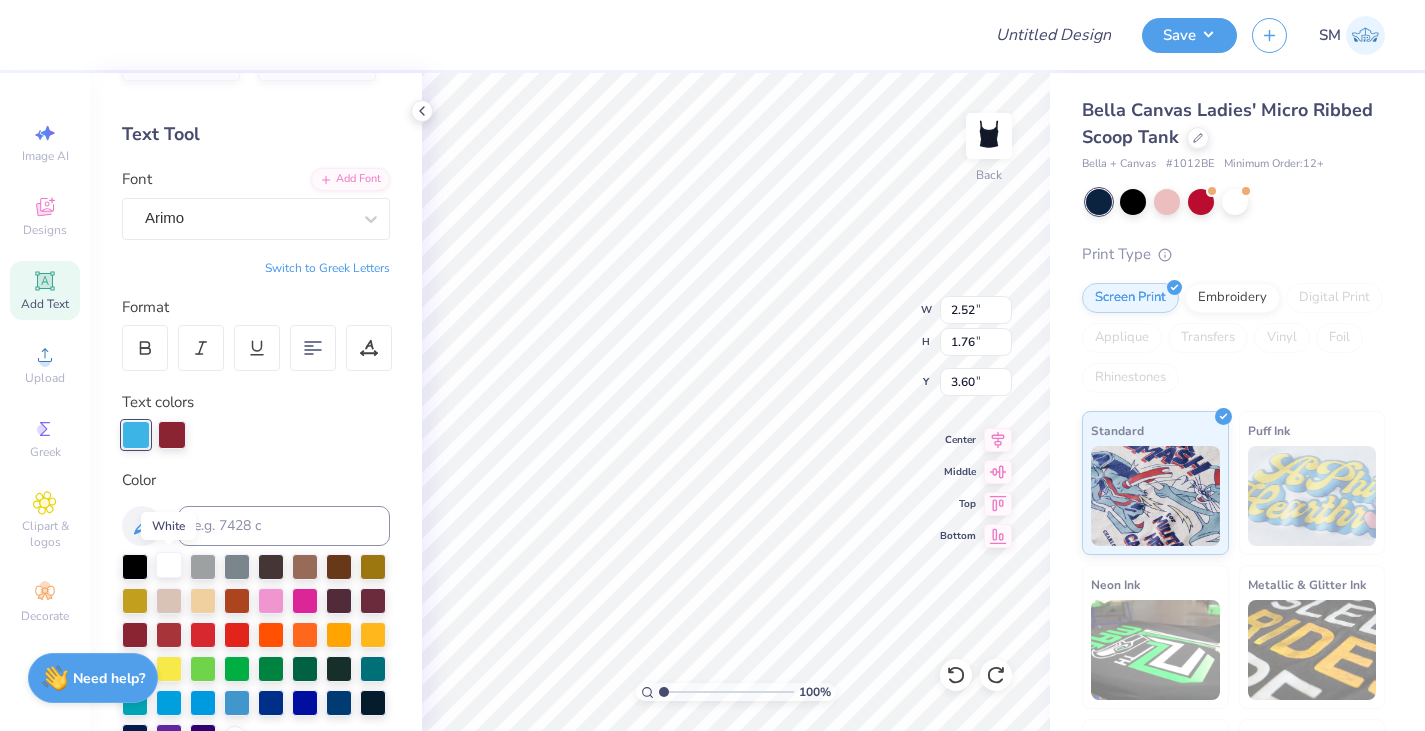 click at bounding box center (169, 565) 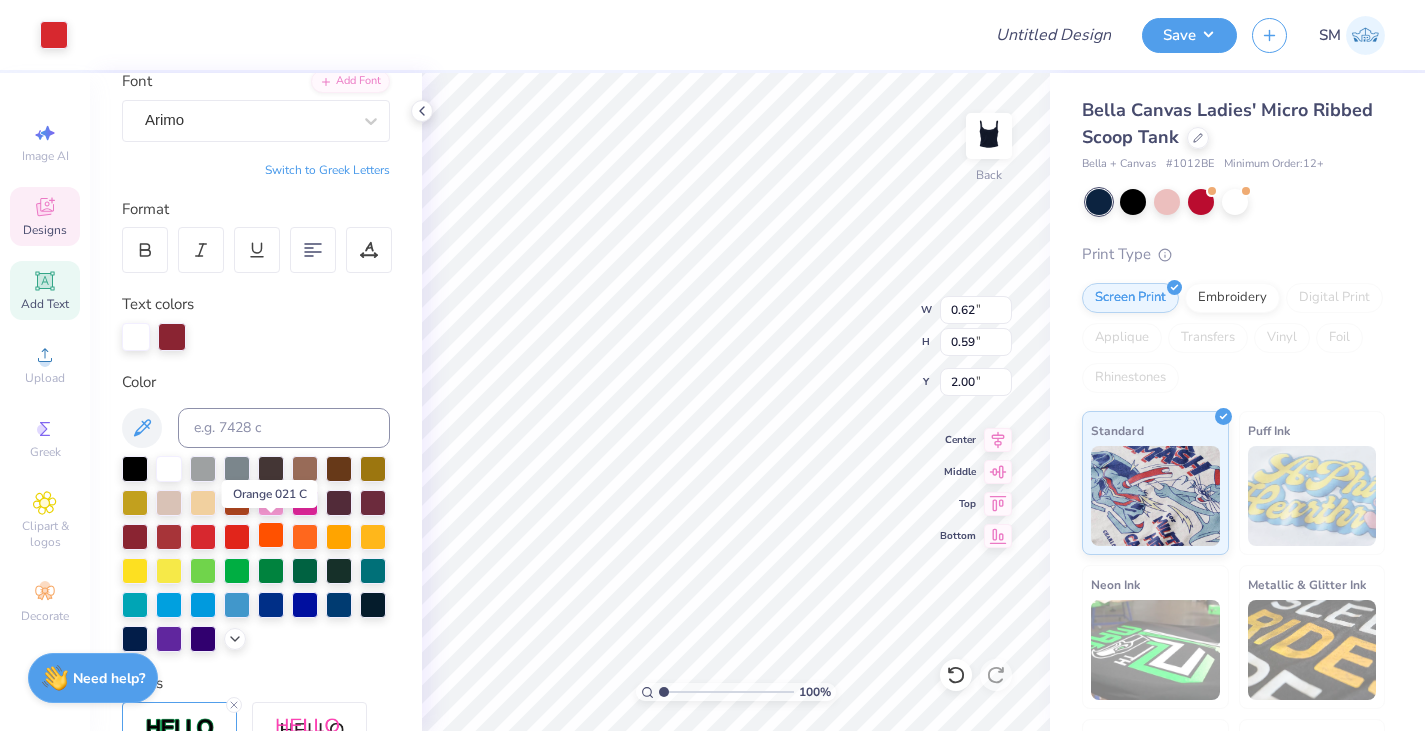 scroll, scrollTop: 162, scrollLeft: 0, axis: vertical 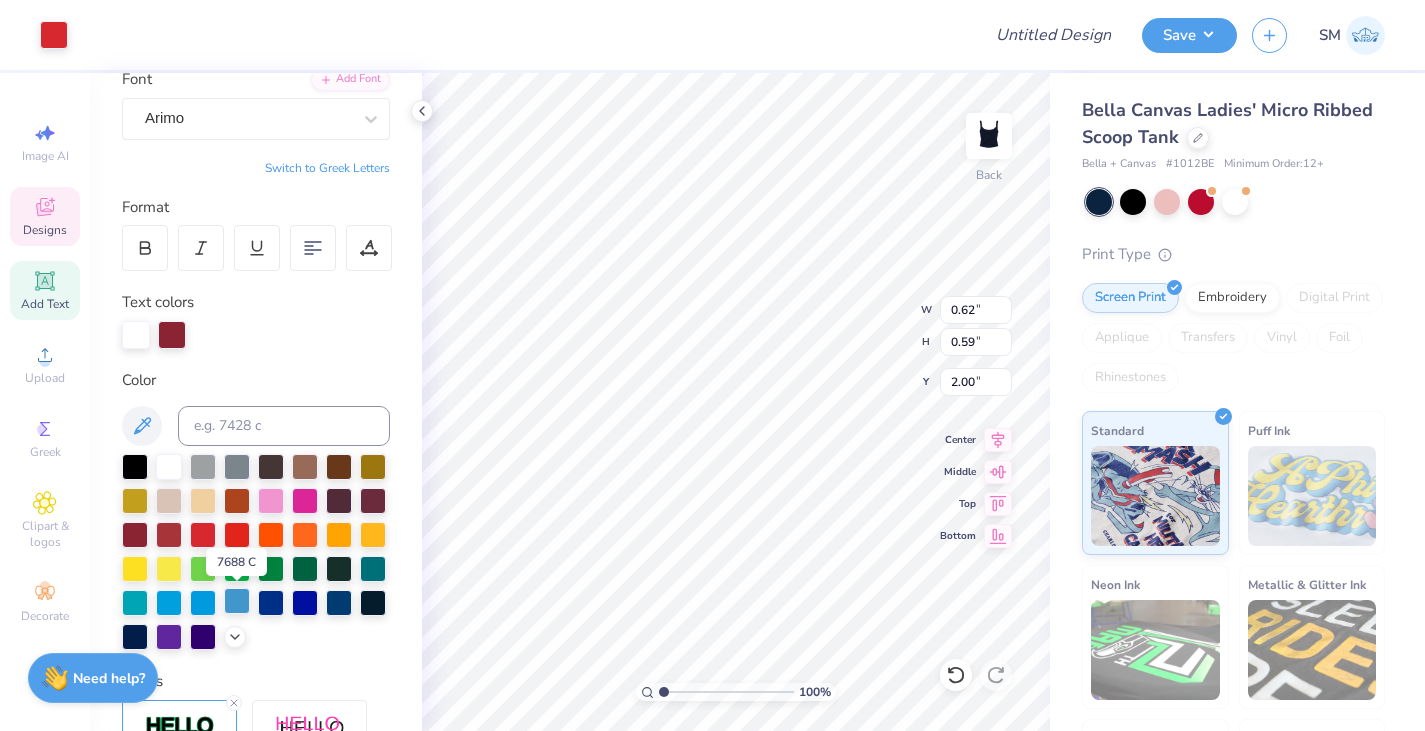 click at bounding box center (237, 601) 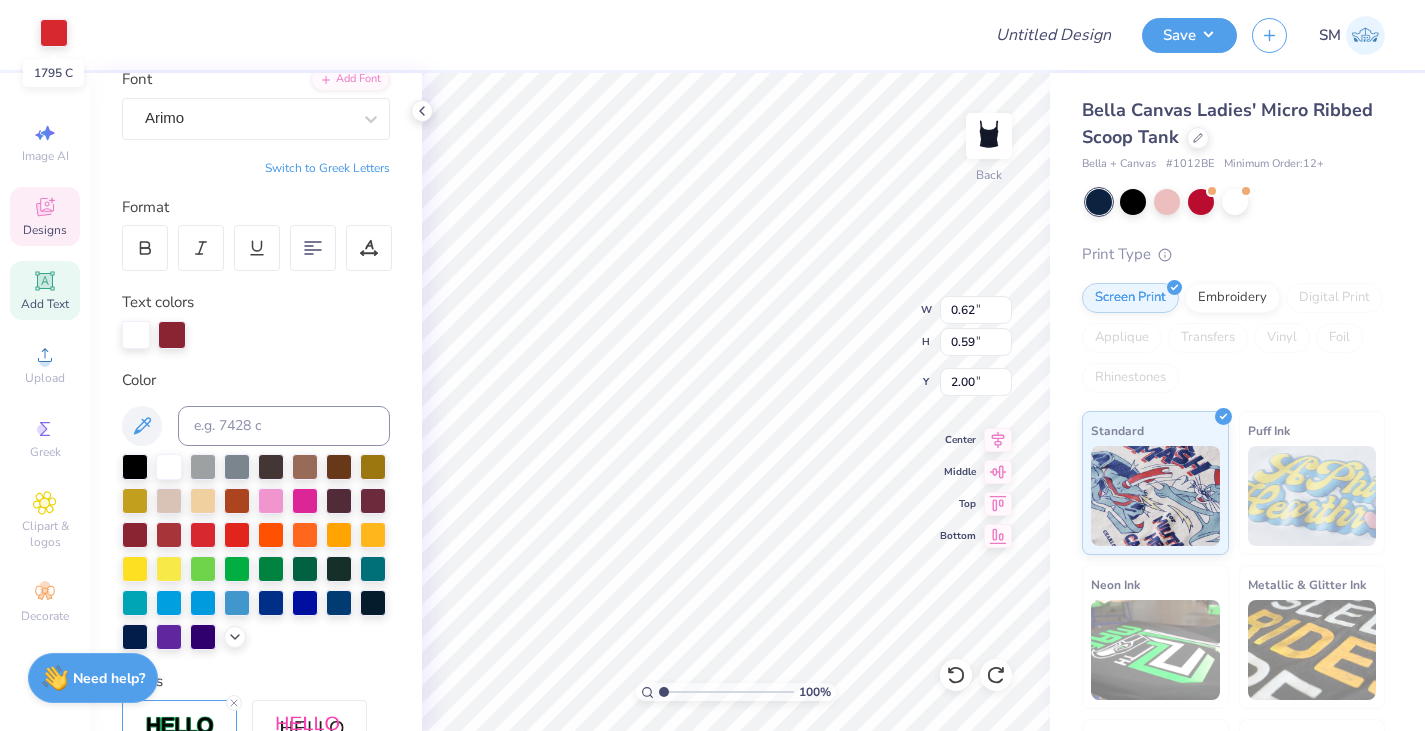 click at bounding box center (54, 33) 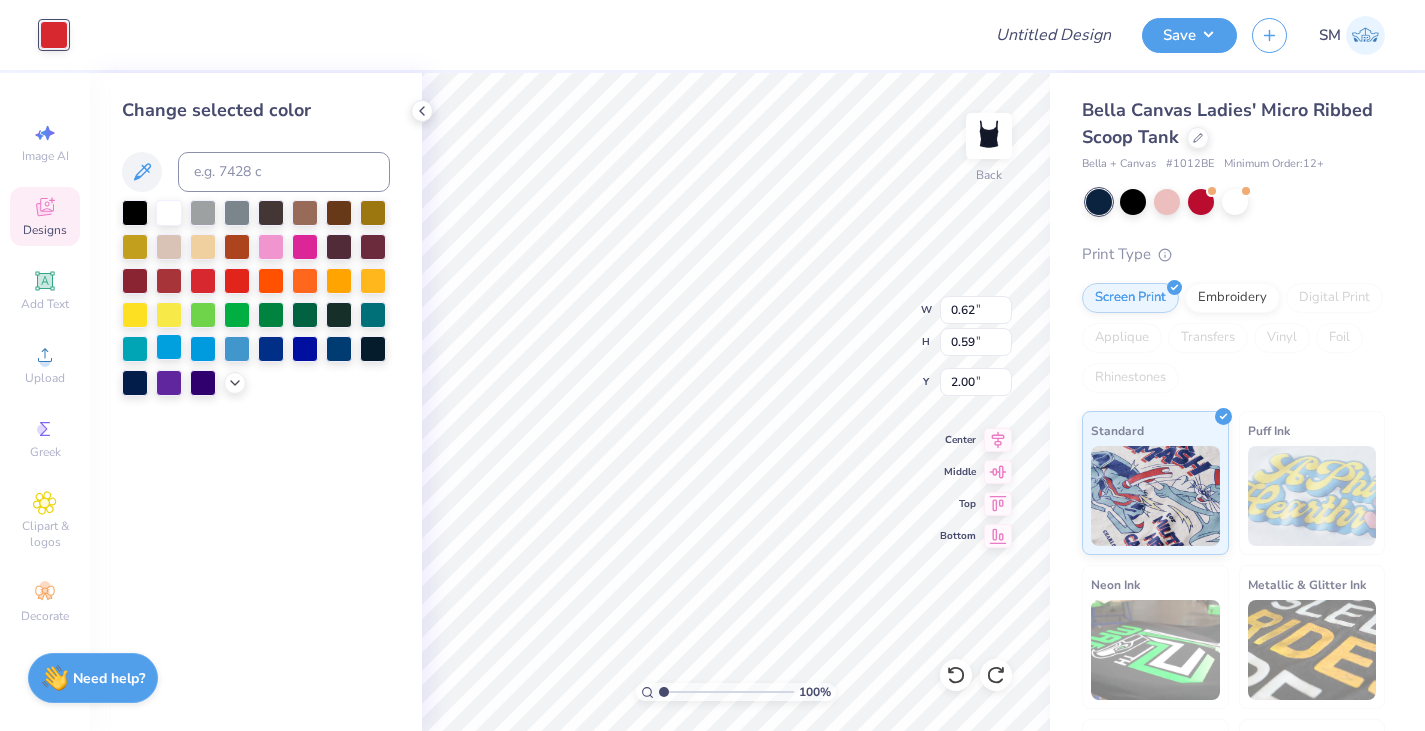click at bounding box center [169, 347] 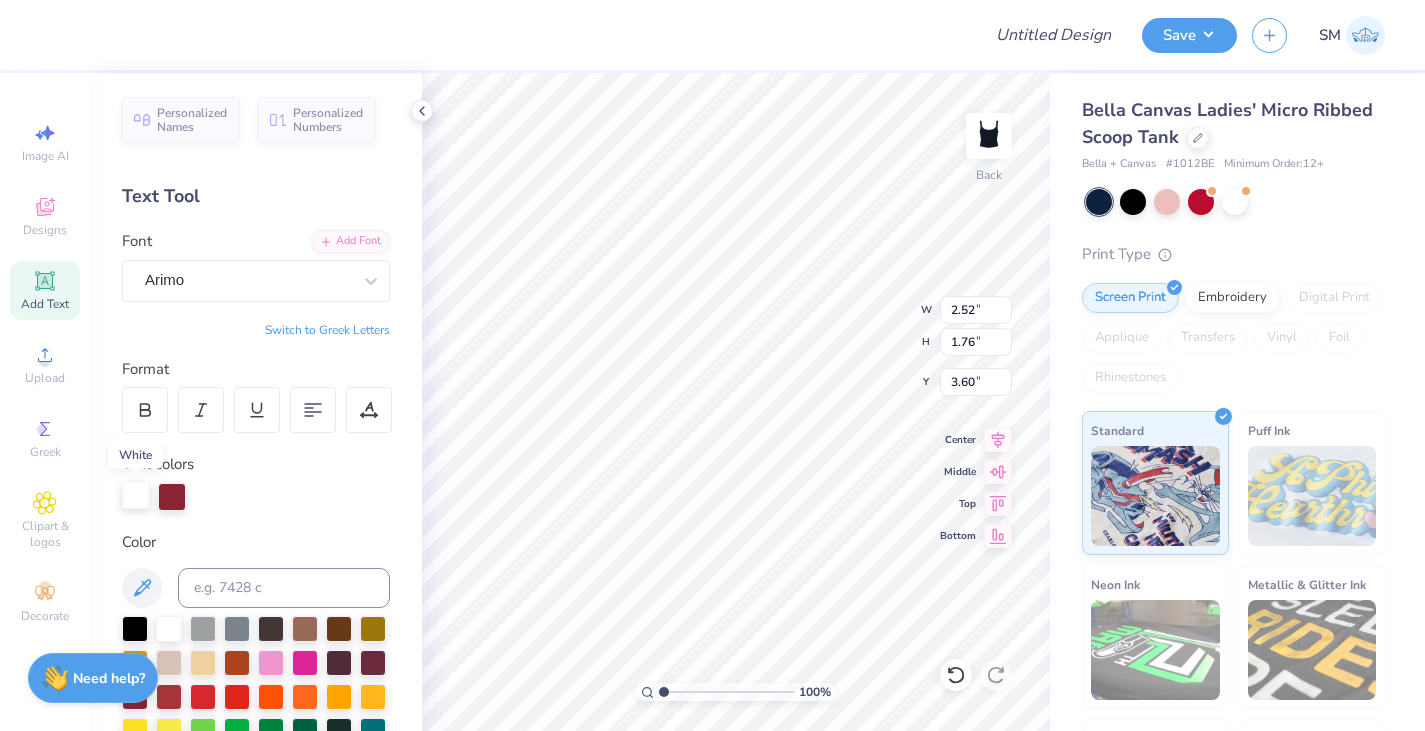 click at bounding box center [136, 495] 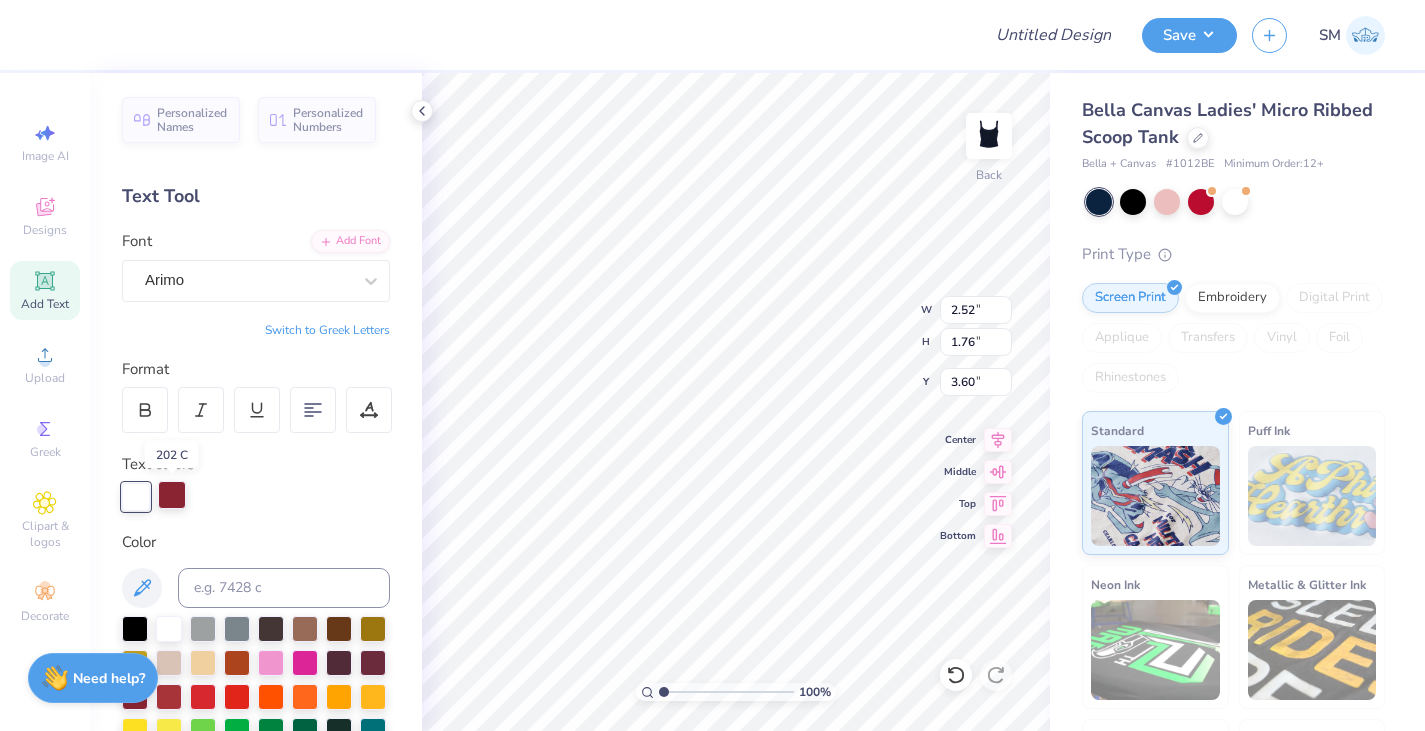 click at bounding box center (172, 495) 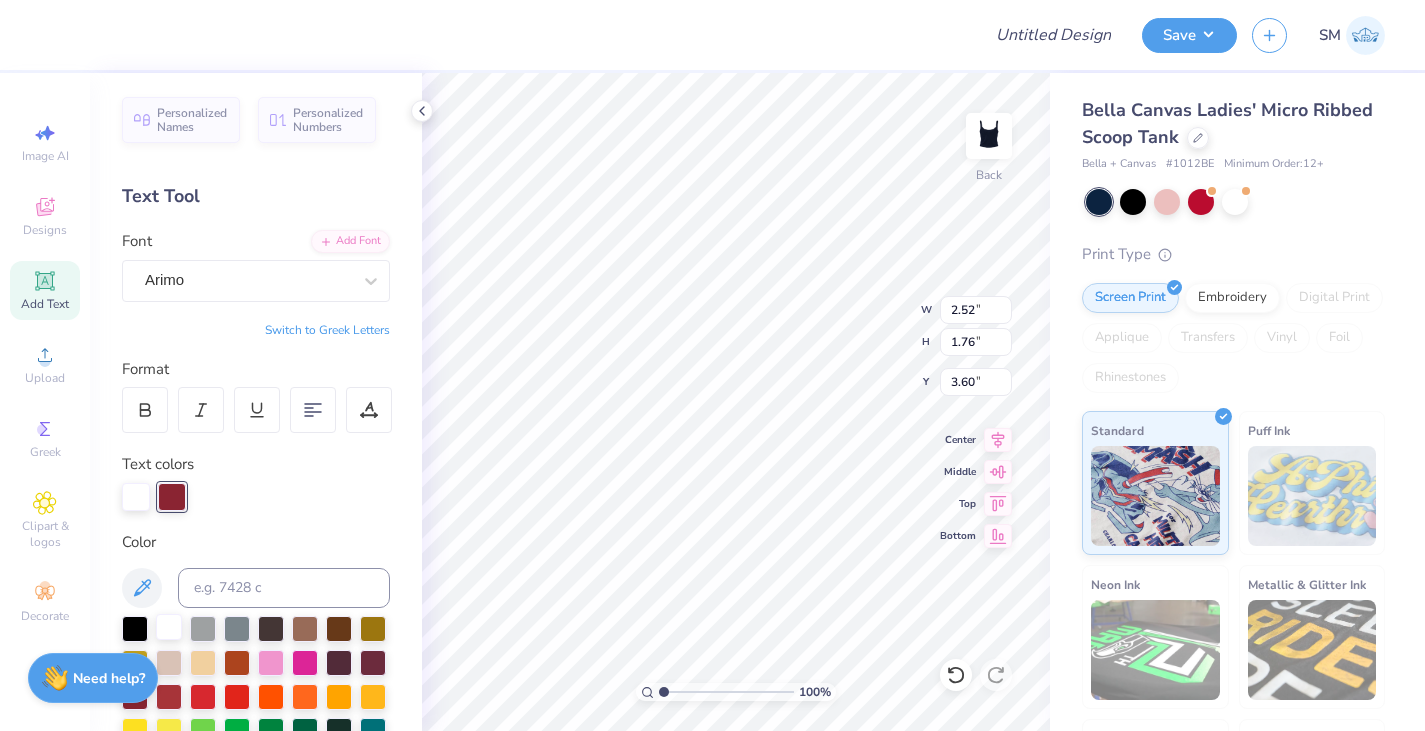 click at bounding box center (169, 627) 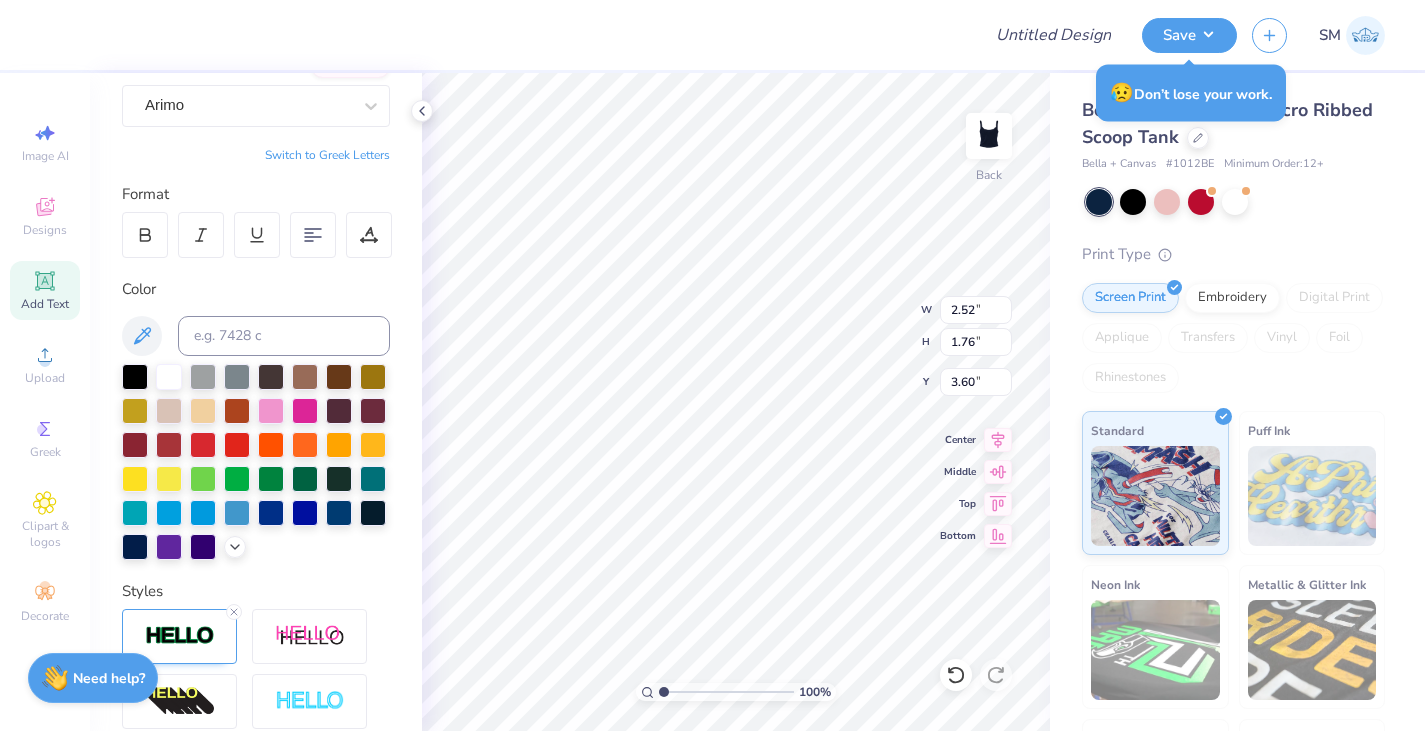 scroll, scrollTop: 173, scrollLeft: 0, axis: vertical 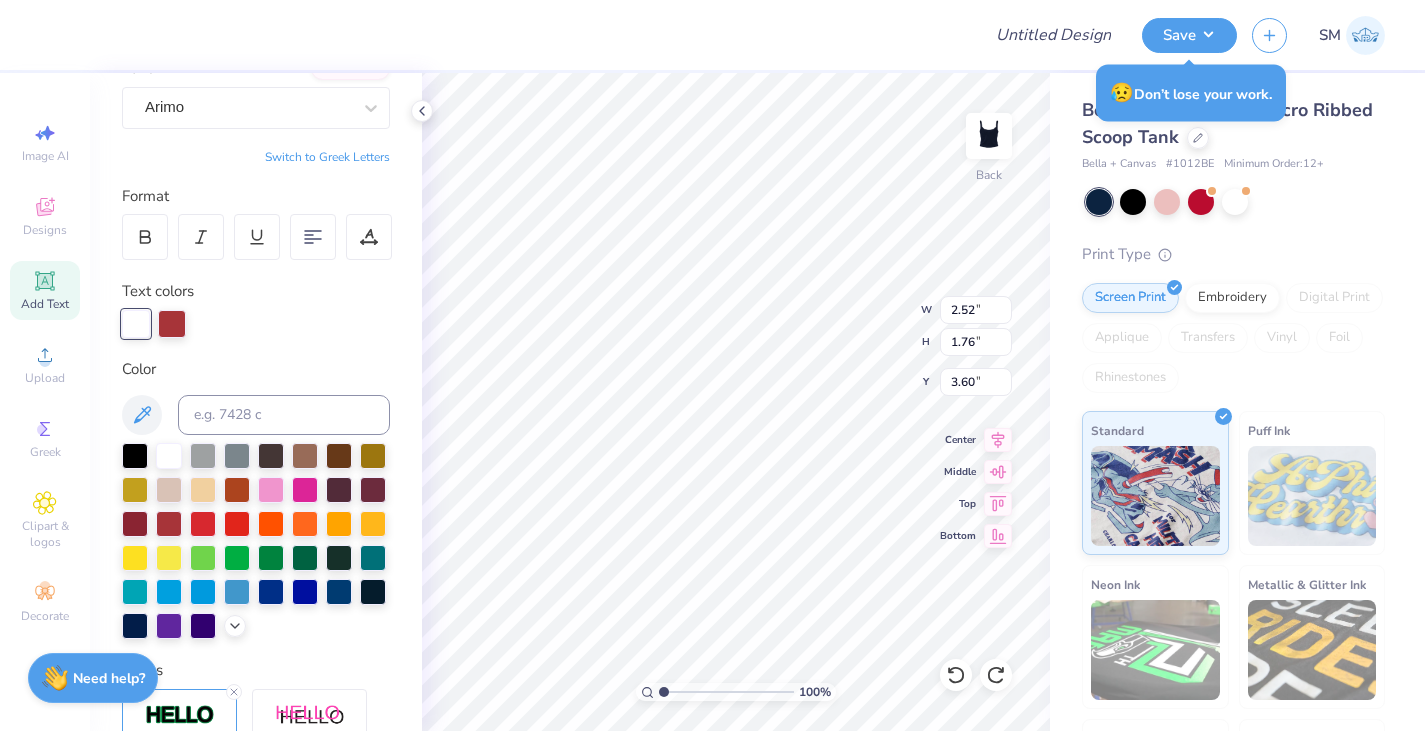 click at bounding box center (136, 324) 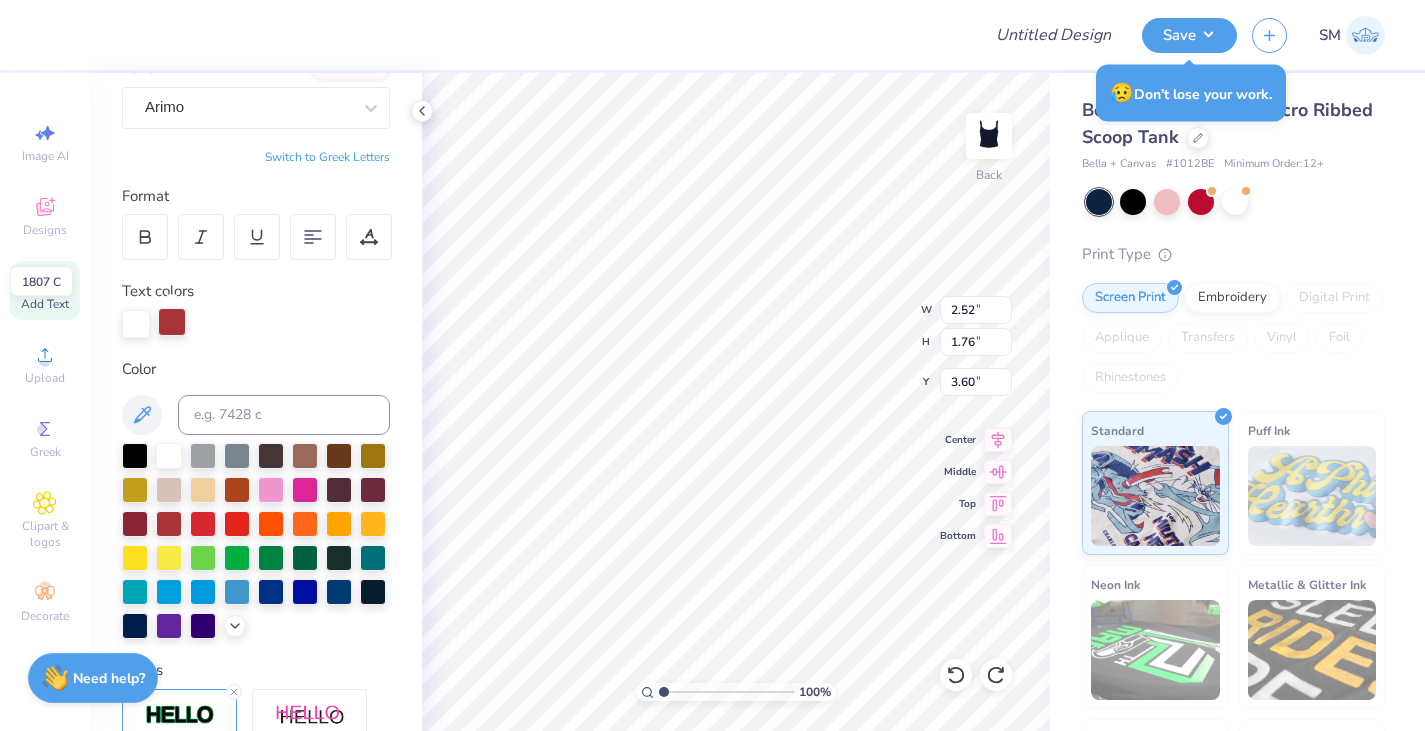 click at bounding box center [172, 322] 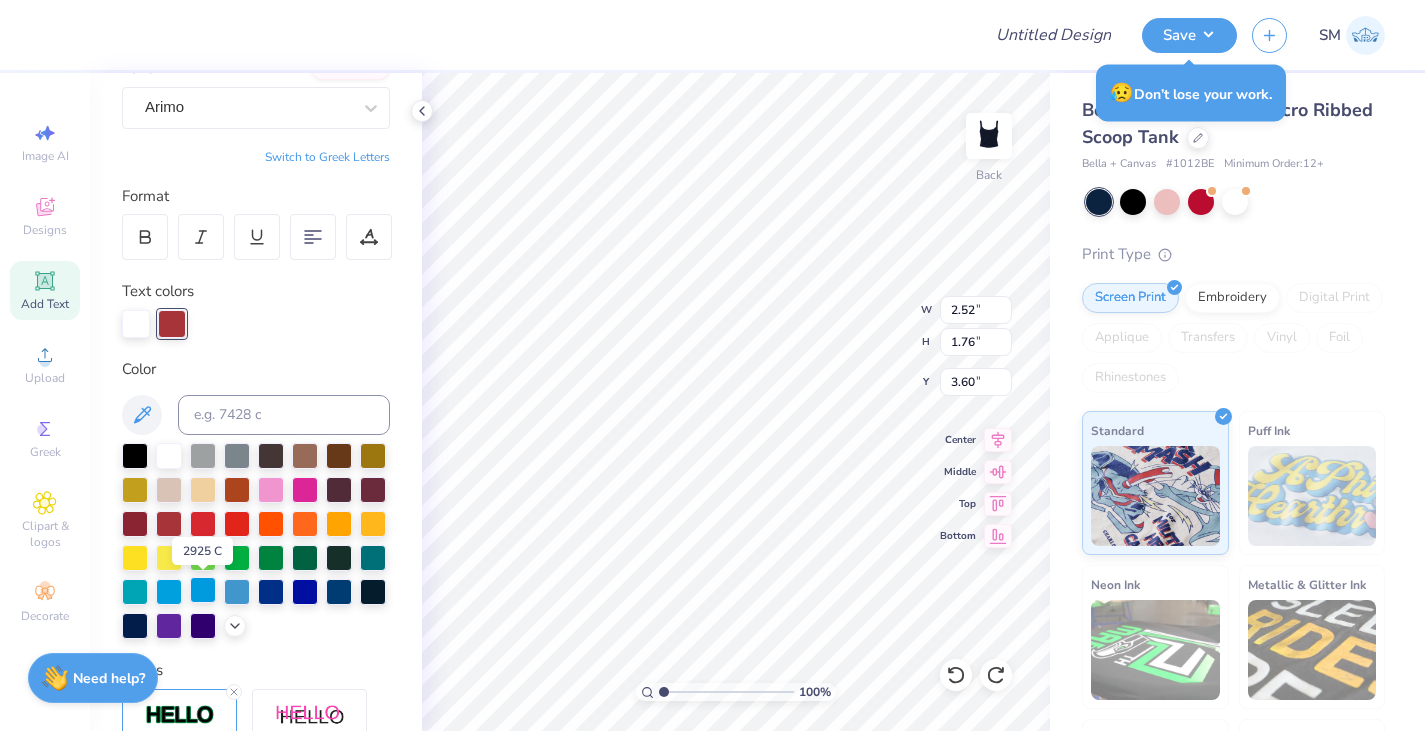 click at bounding box center [203, 590] 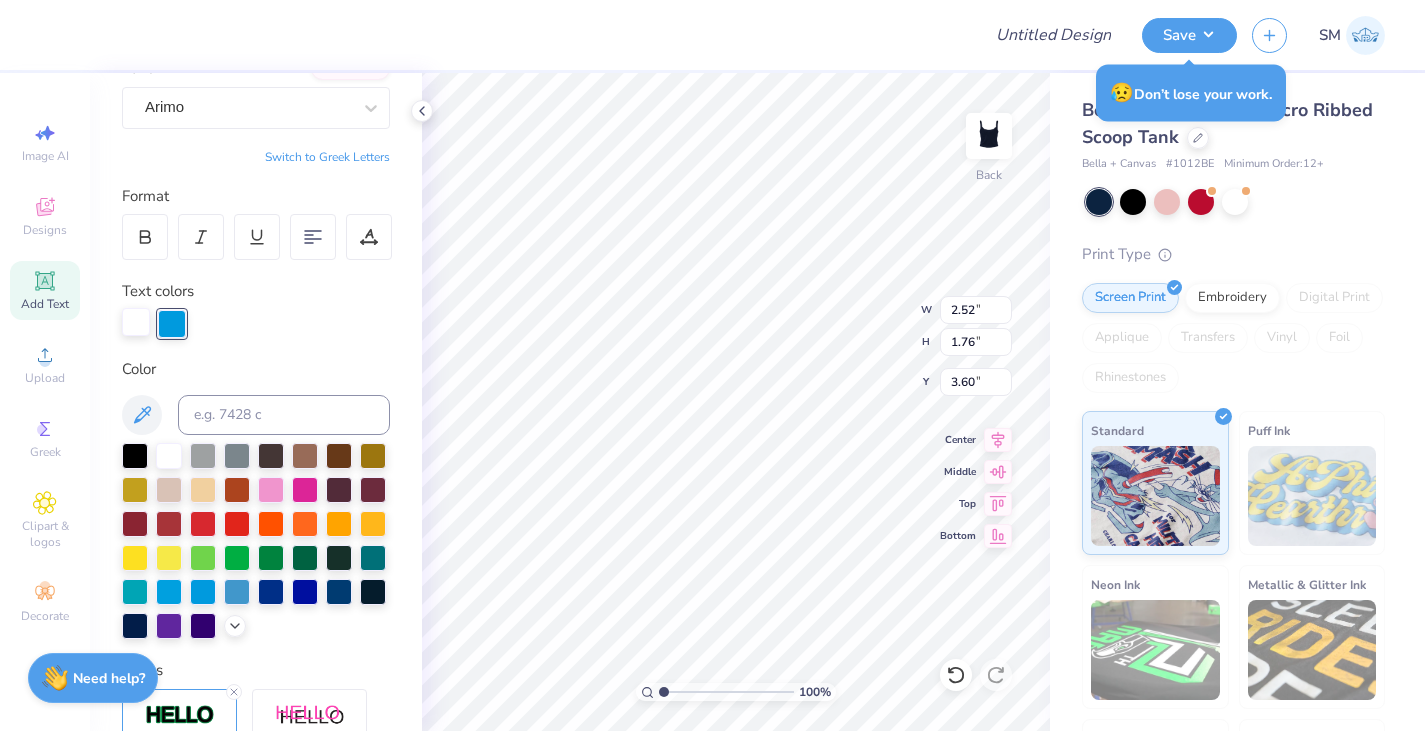 click at bounding box center (136, 322) 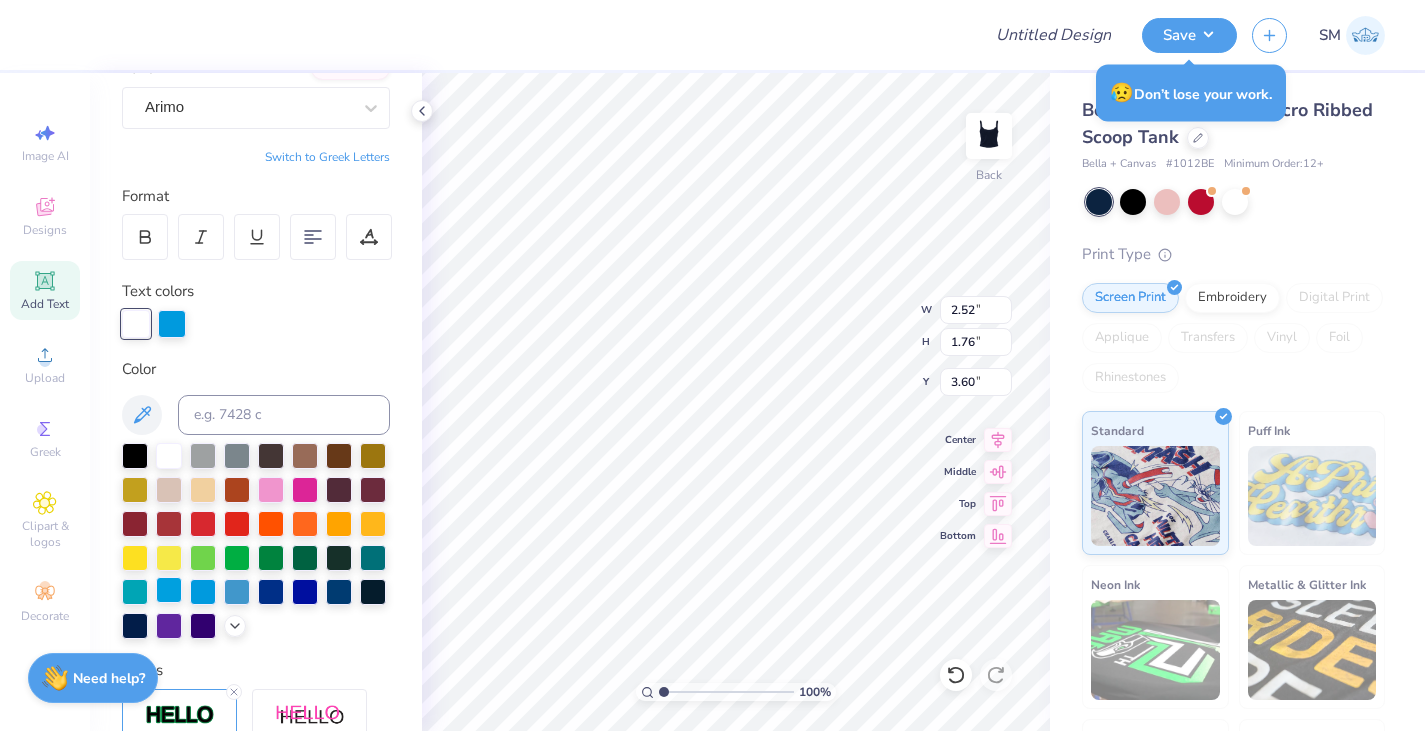 click at bounding box center (169, 590) 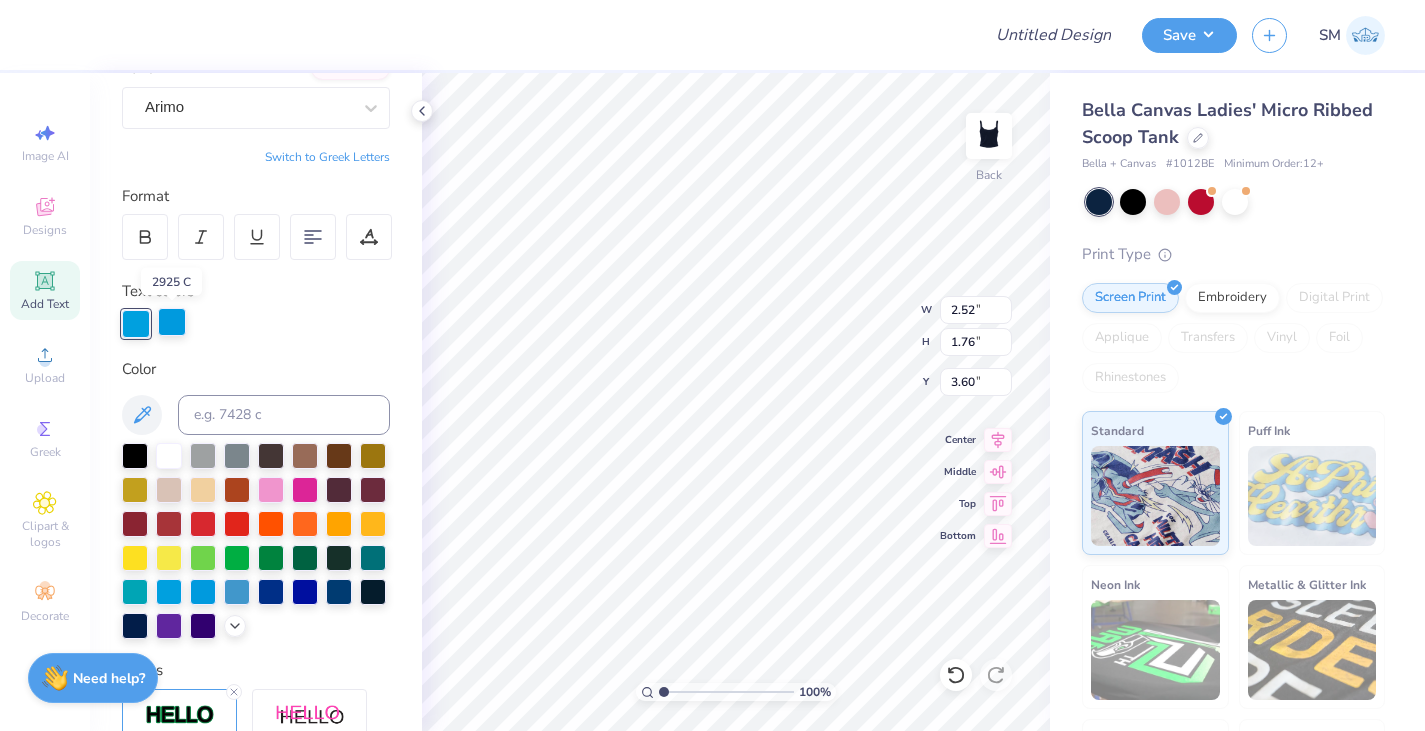 click at bounding box center [172, 322] 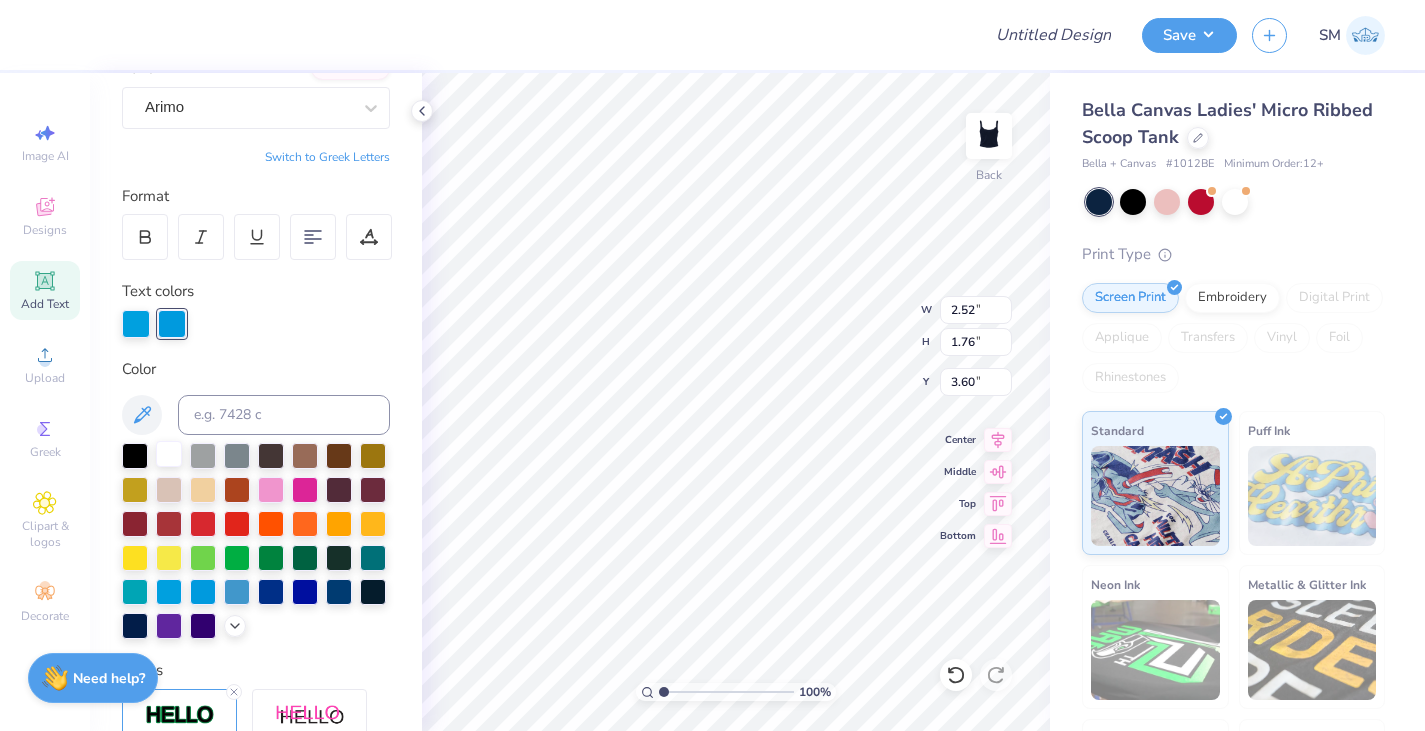 click at bounding box center (169, 454) 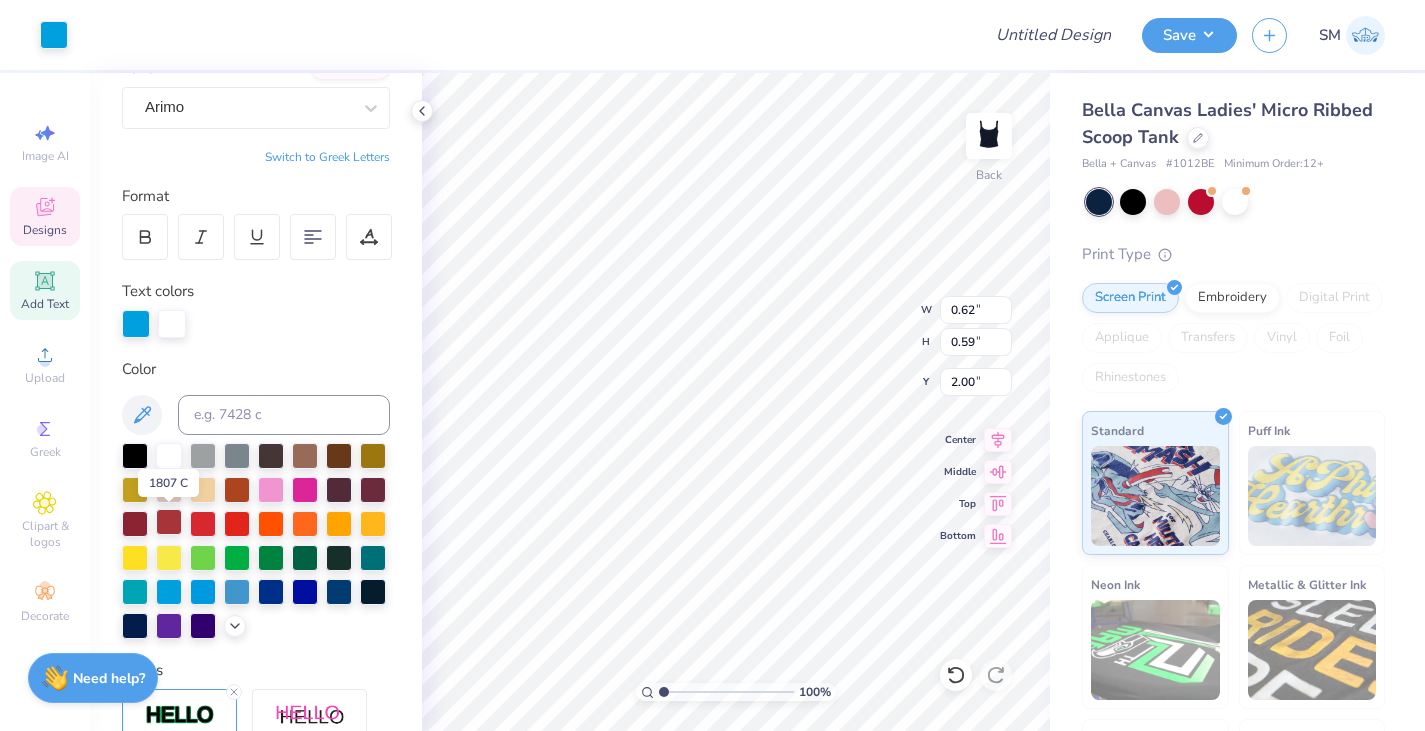click at bounding box center (169, 522) 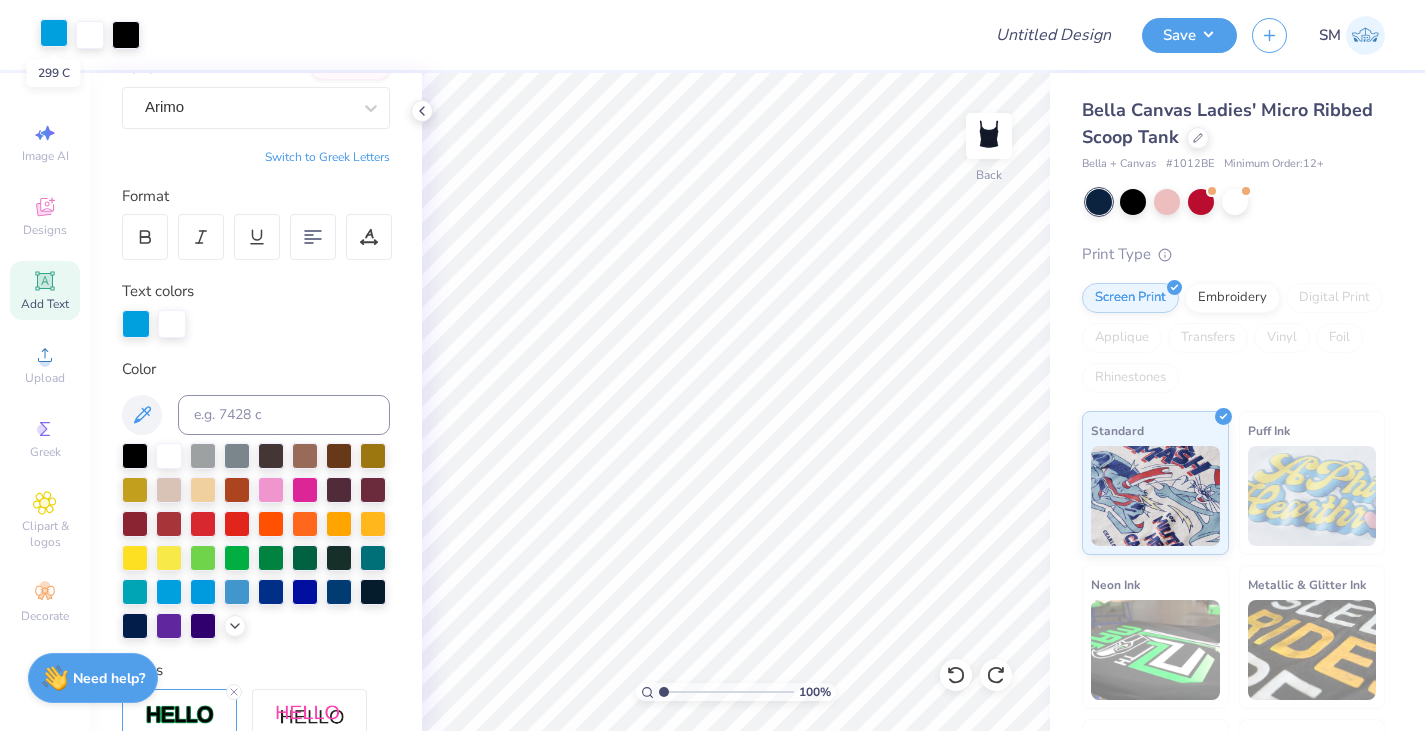 click at bounding box center [54, 33] 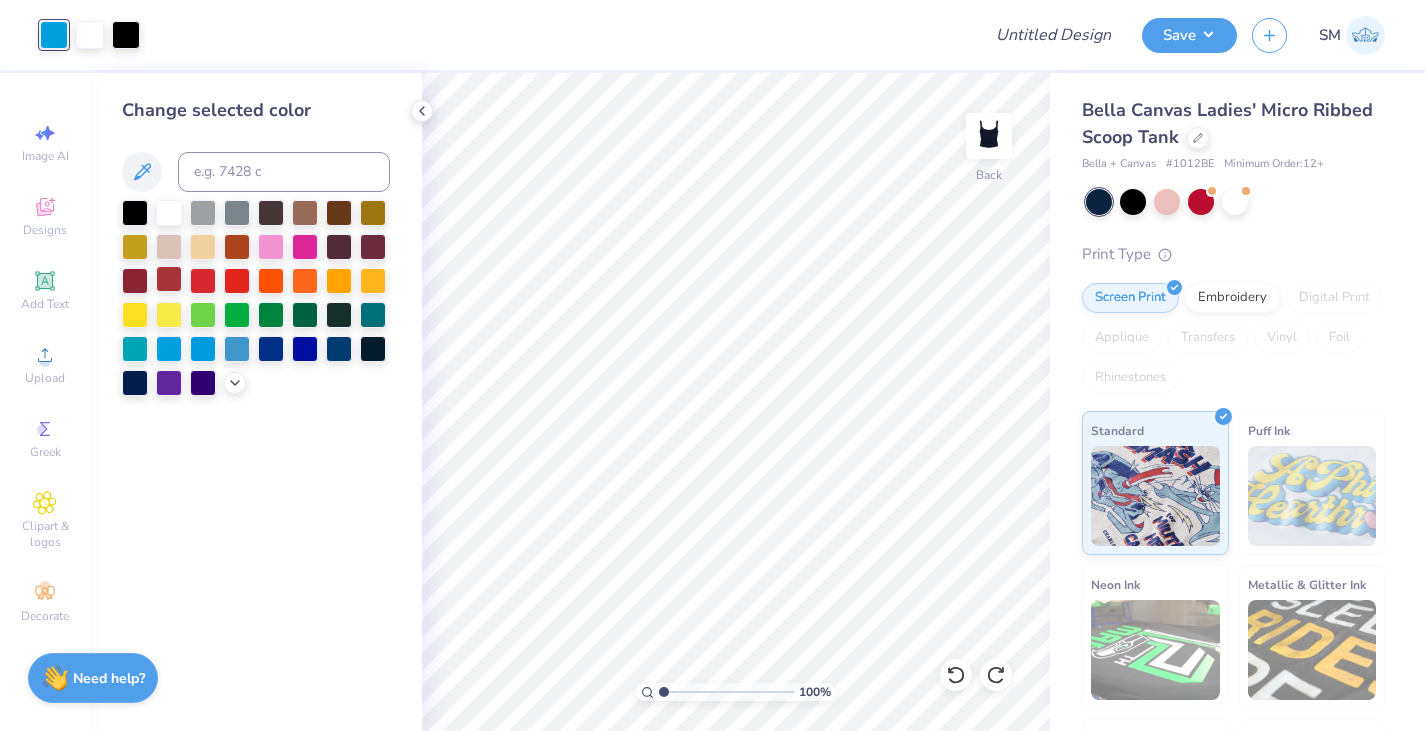 click at bounding box center (169, 279) 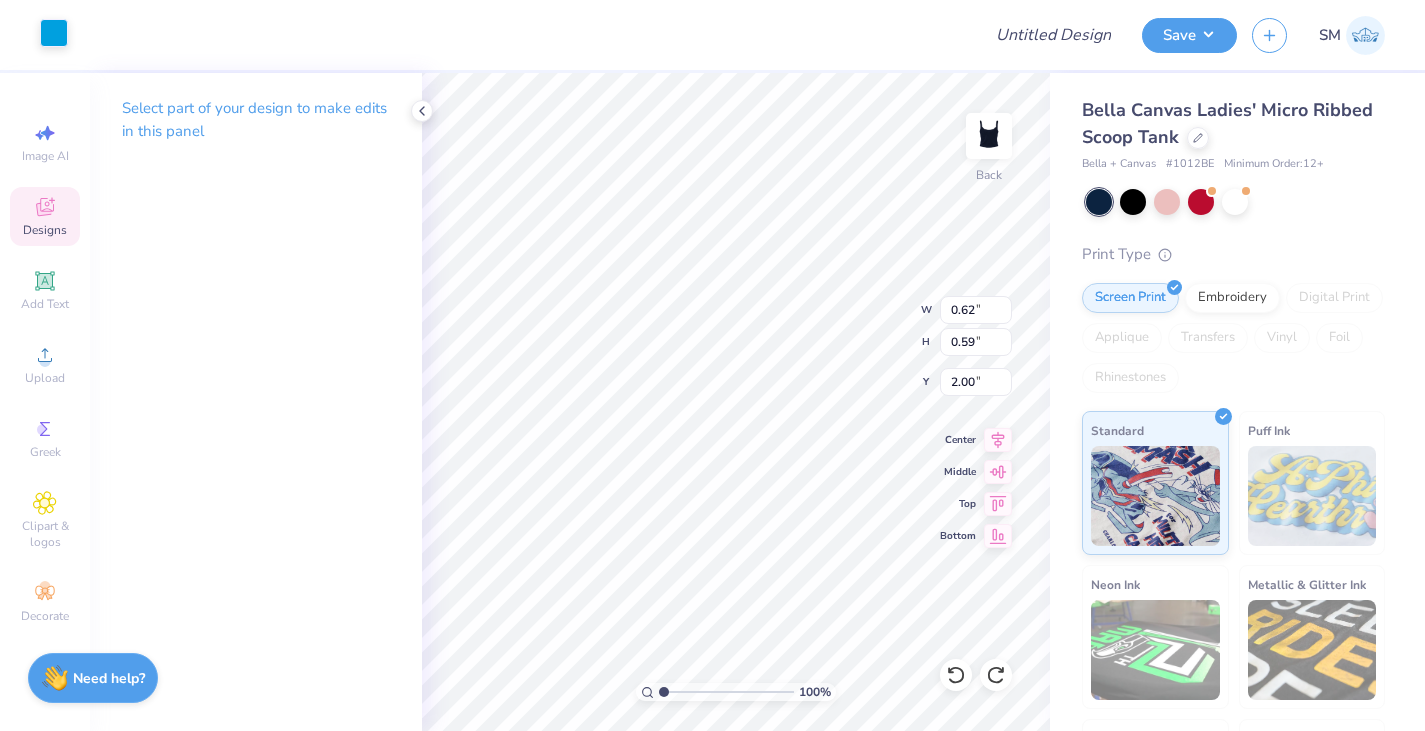 click at bounding box center (54, 33) 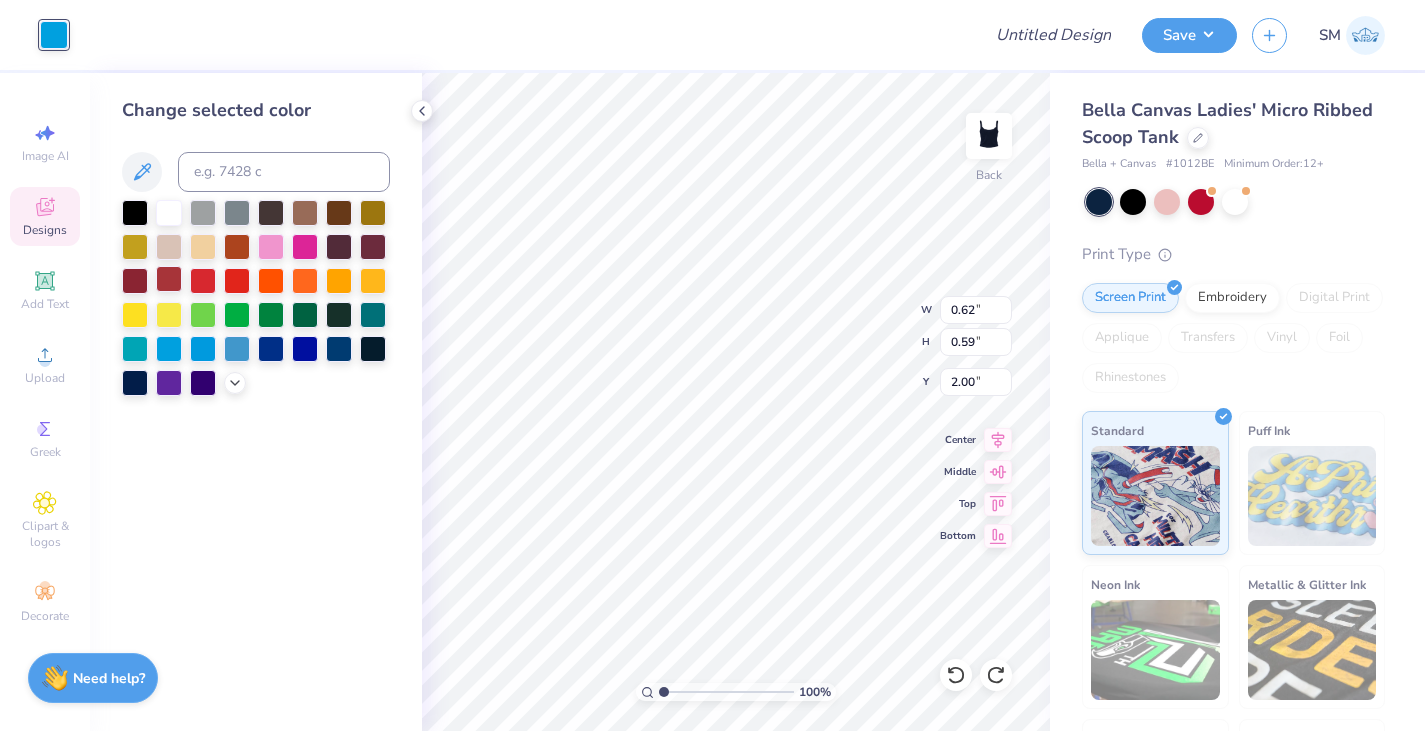 click at bounding box center [169, 279] 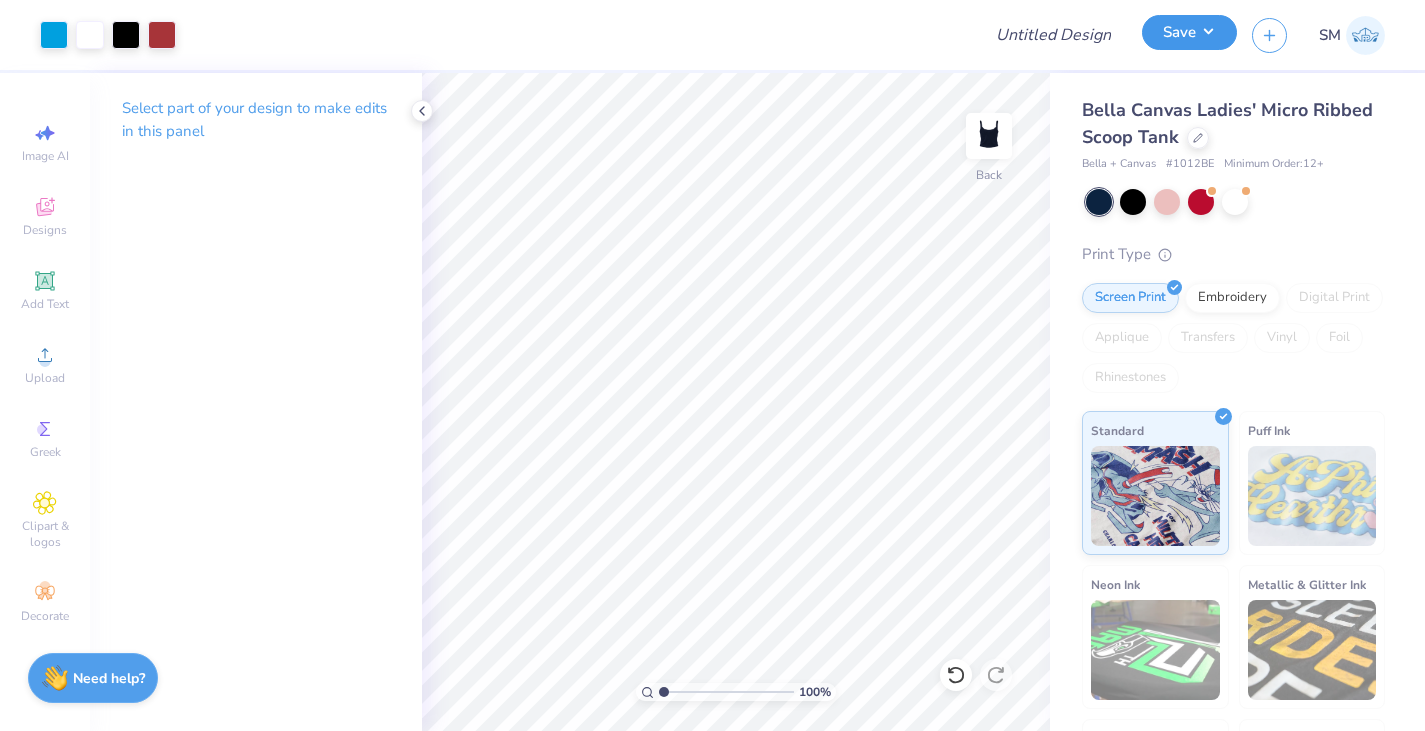 click on "Save" at bounding box center [1189, 32] 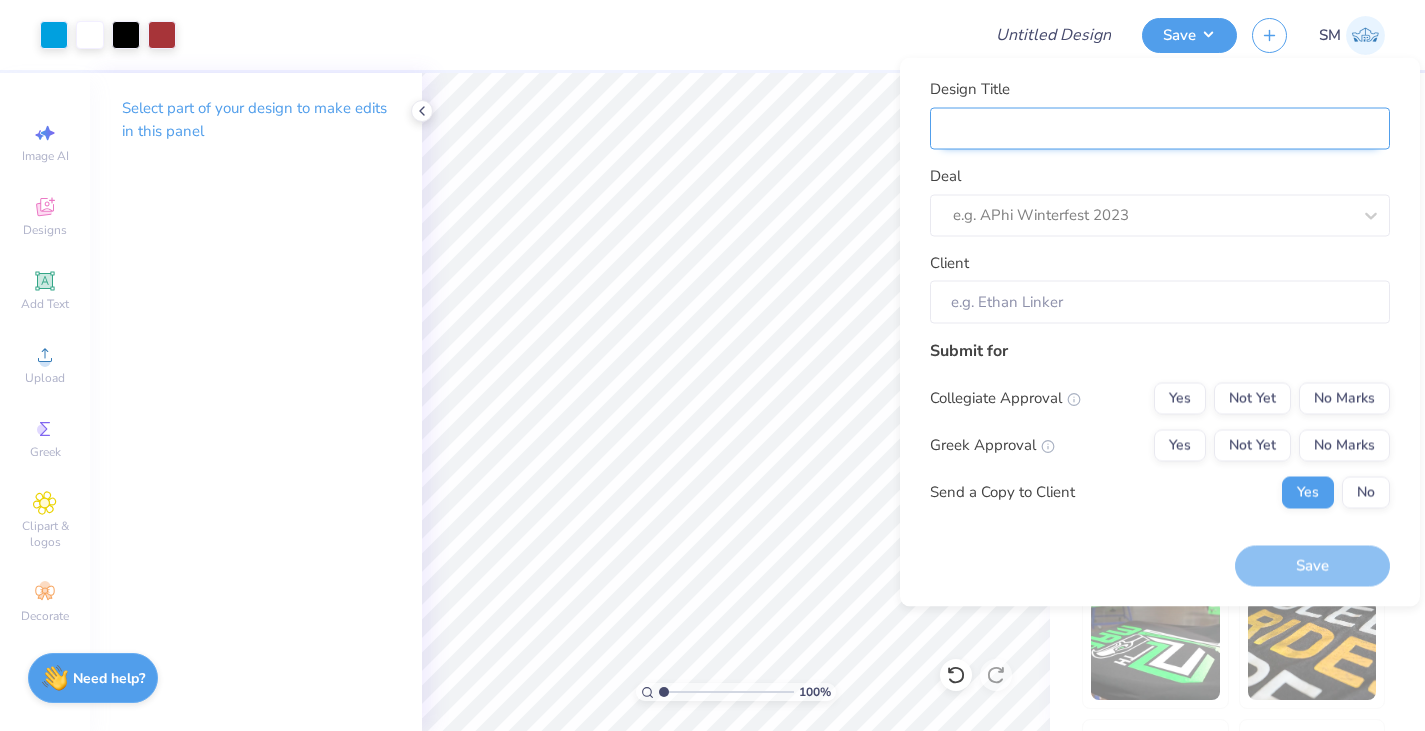 click on "Design Title" at bounding box center (1160, 128) 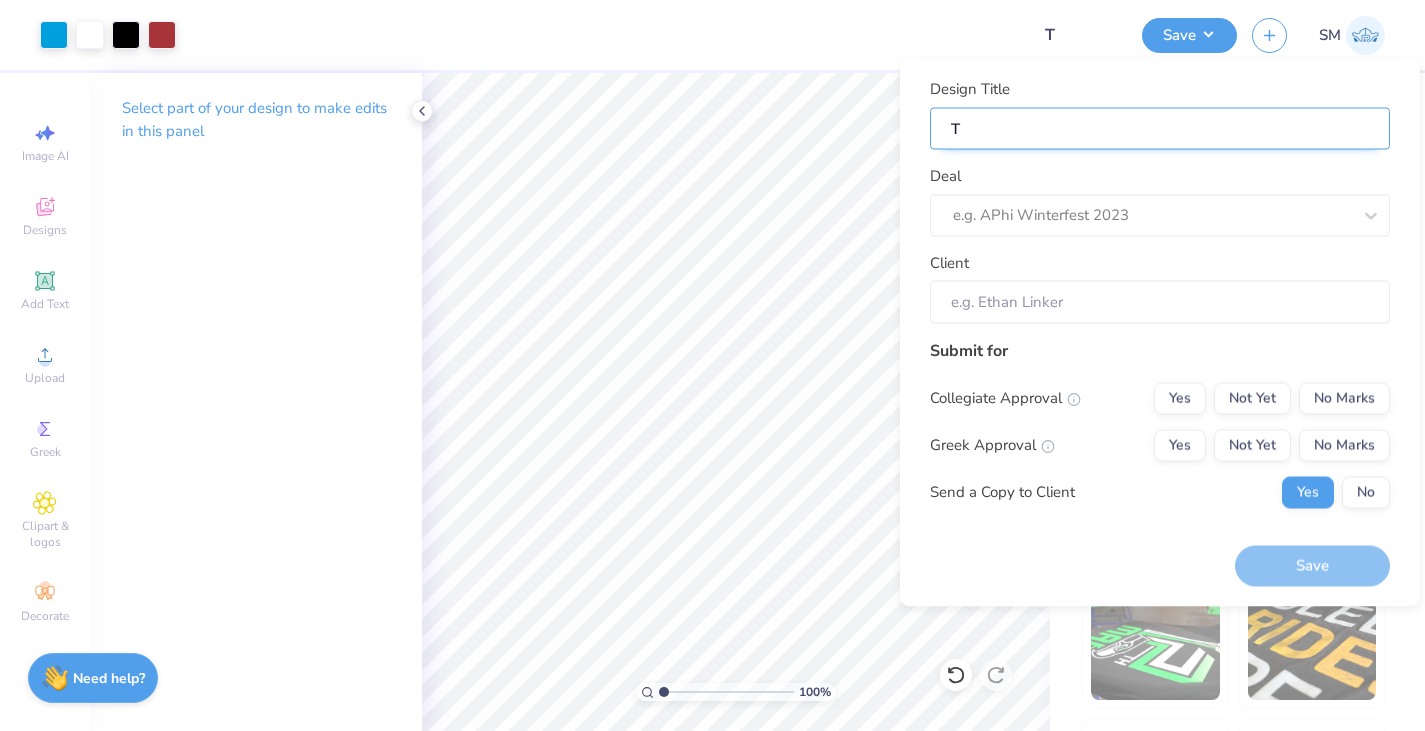 type on "Th" 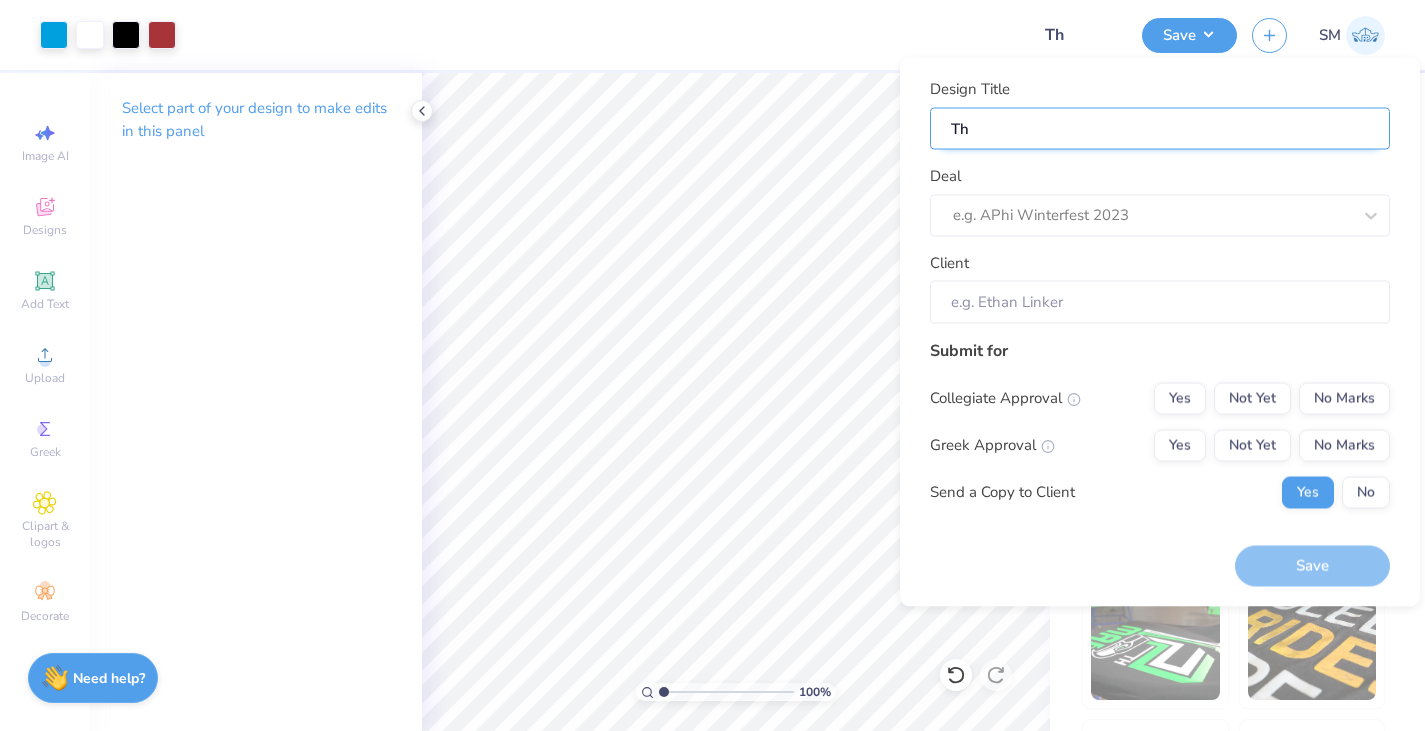 type on "The" 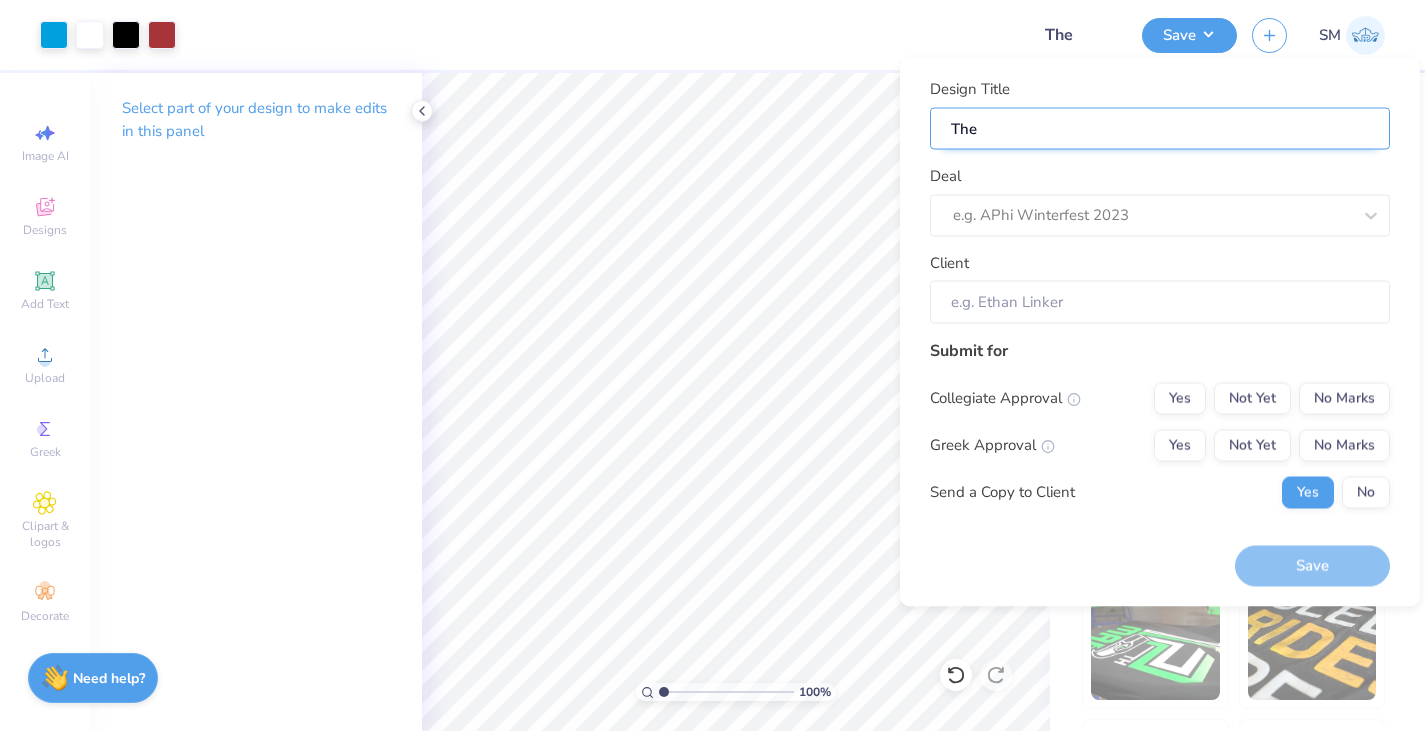 type on "Thet" 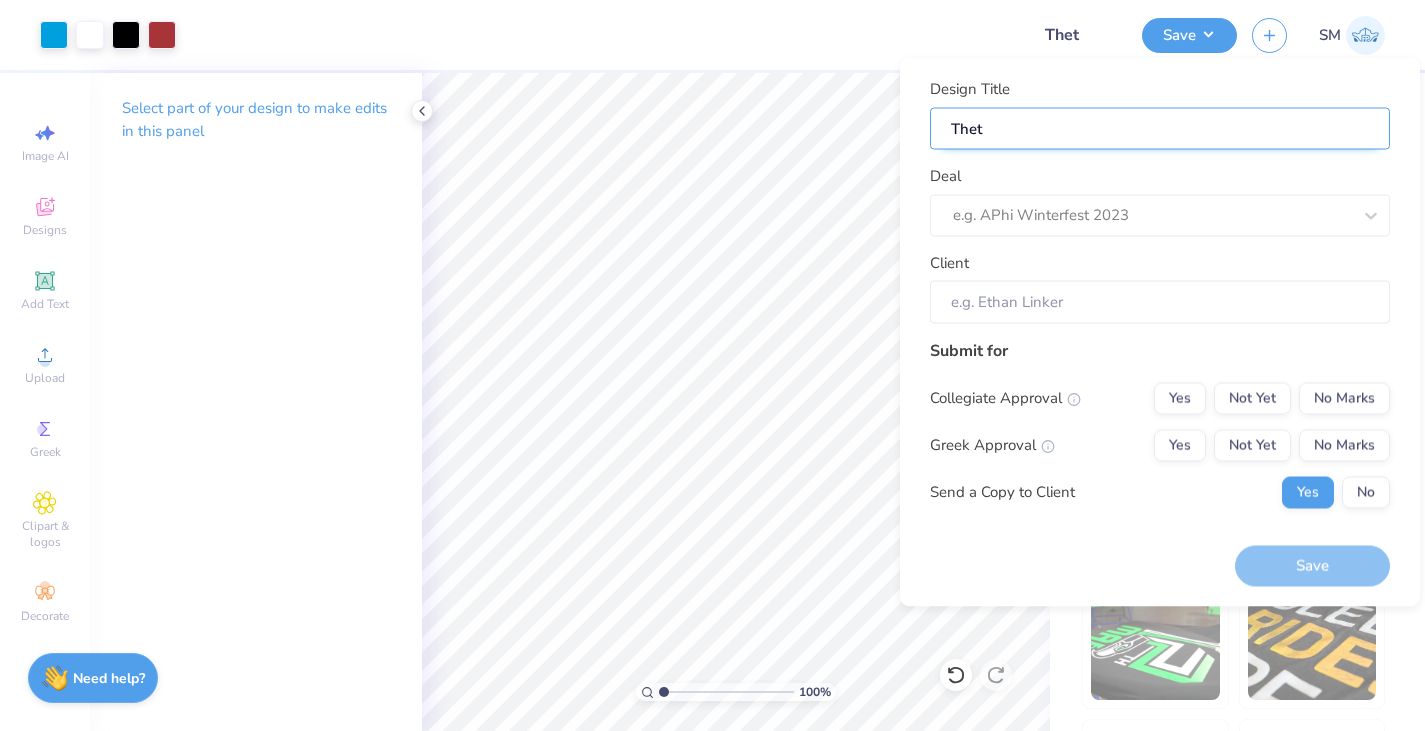 type on "Theta" 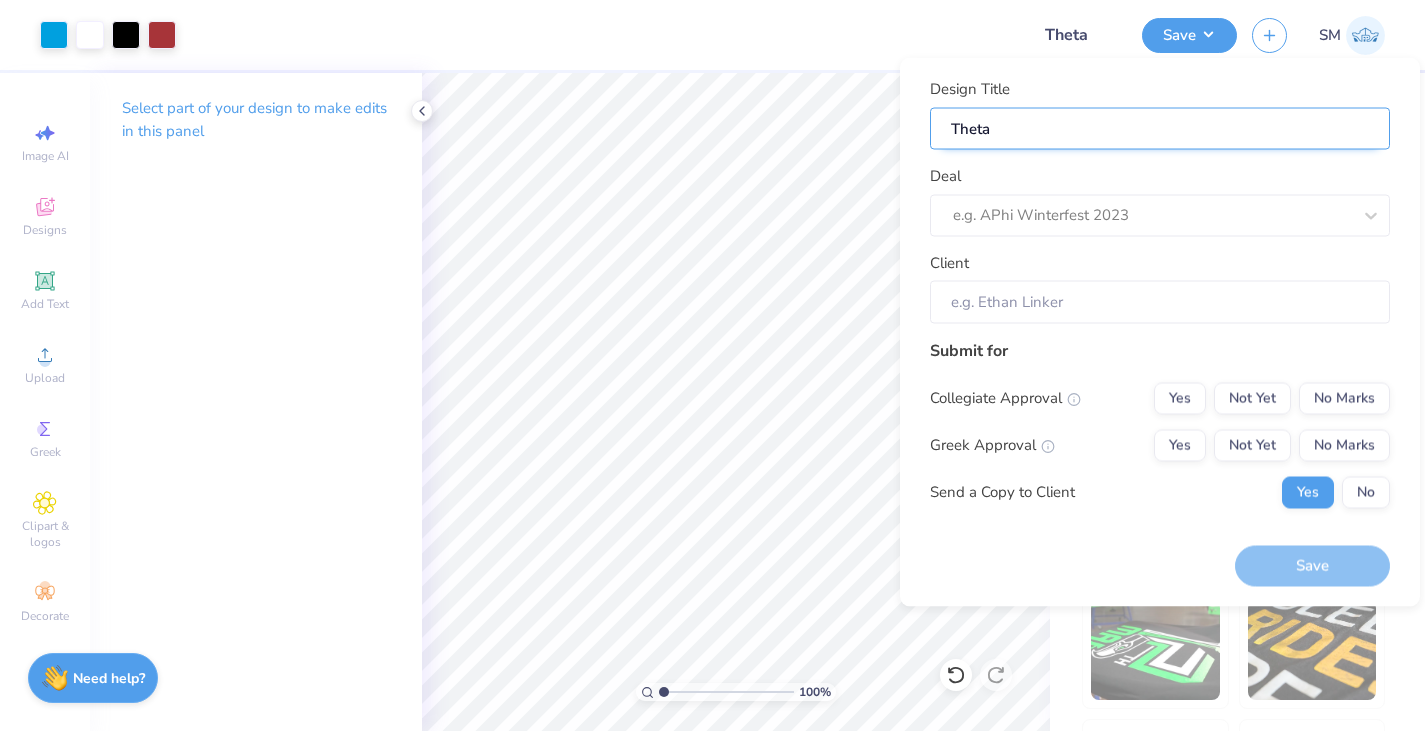 type on "Theta" 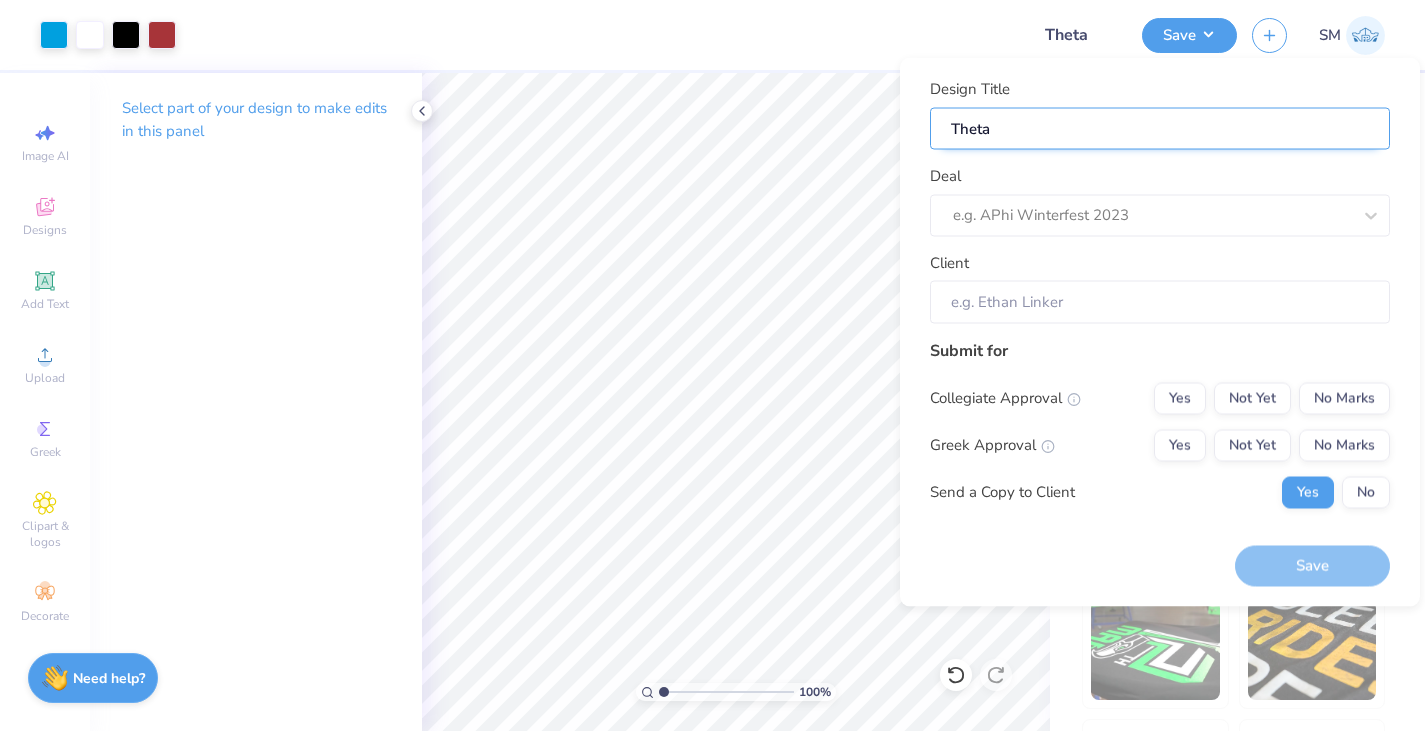 type on "Theta r" 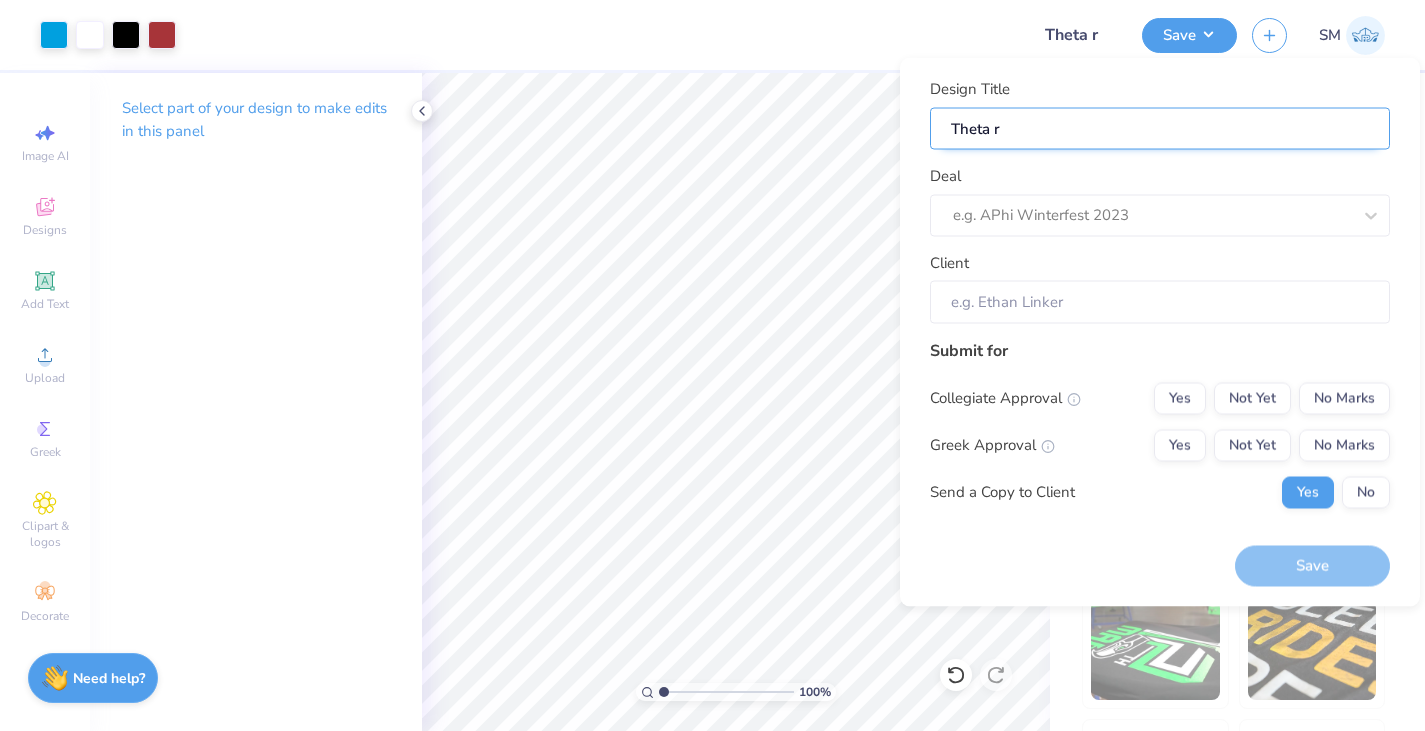 type on "Theta re" 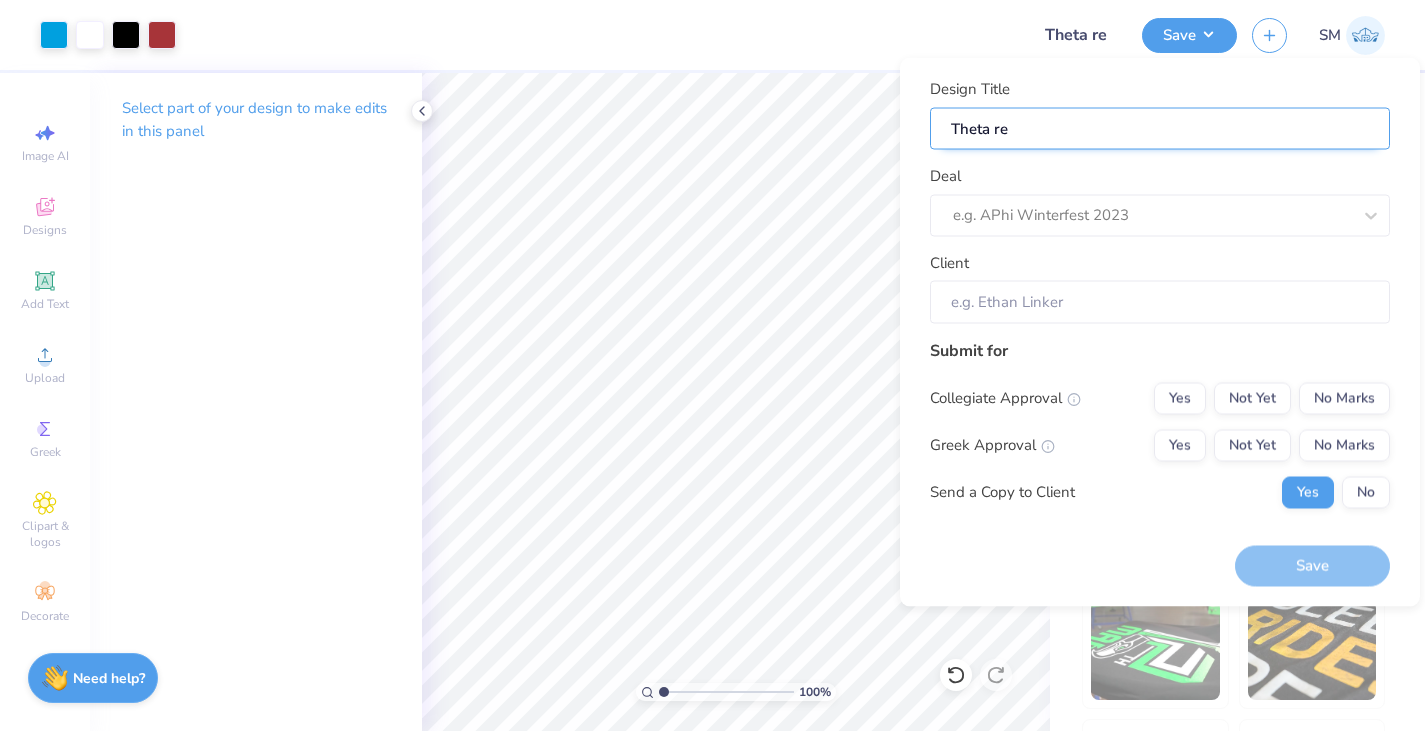 type on "Theta red" 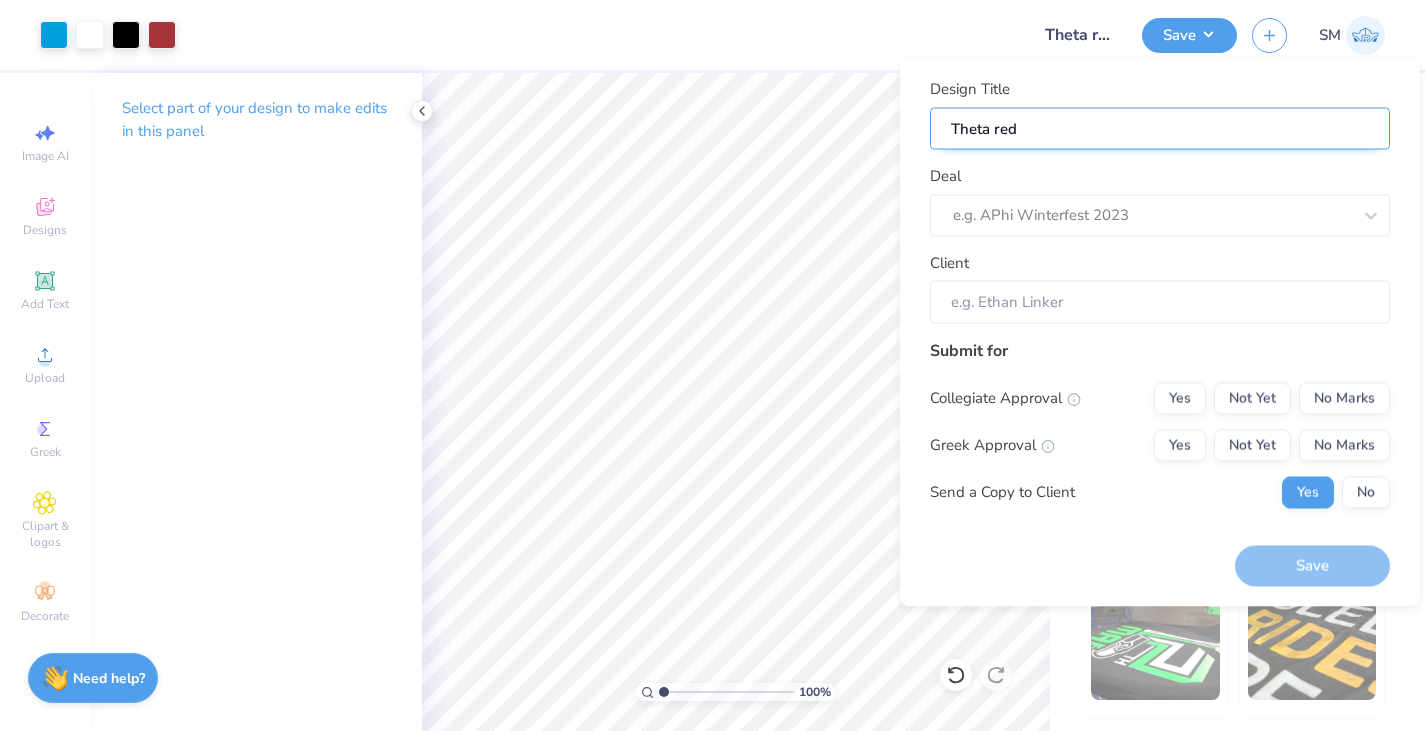 type on "Theta red," 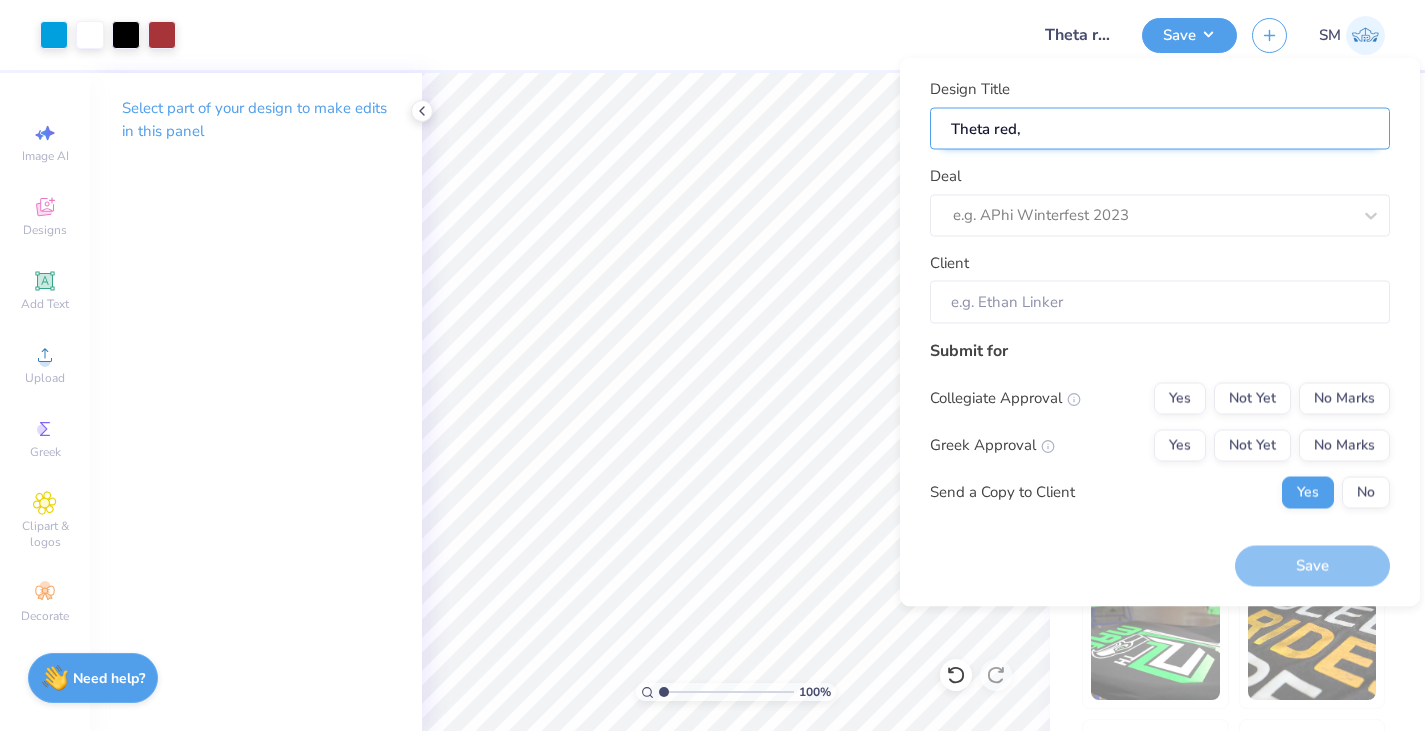 type on "Theta red," 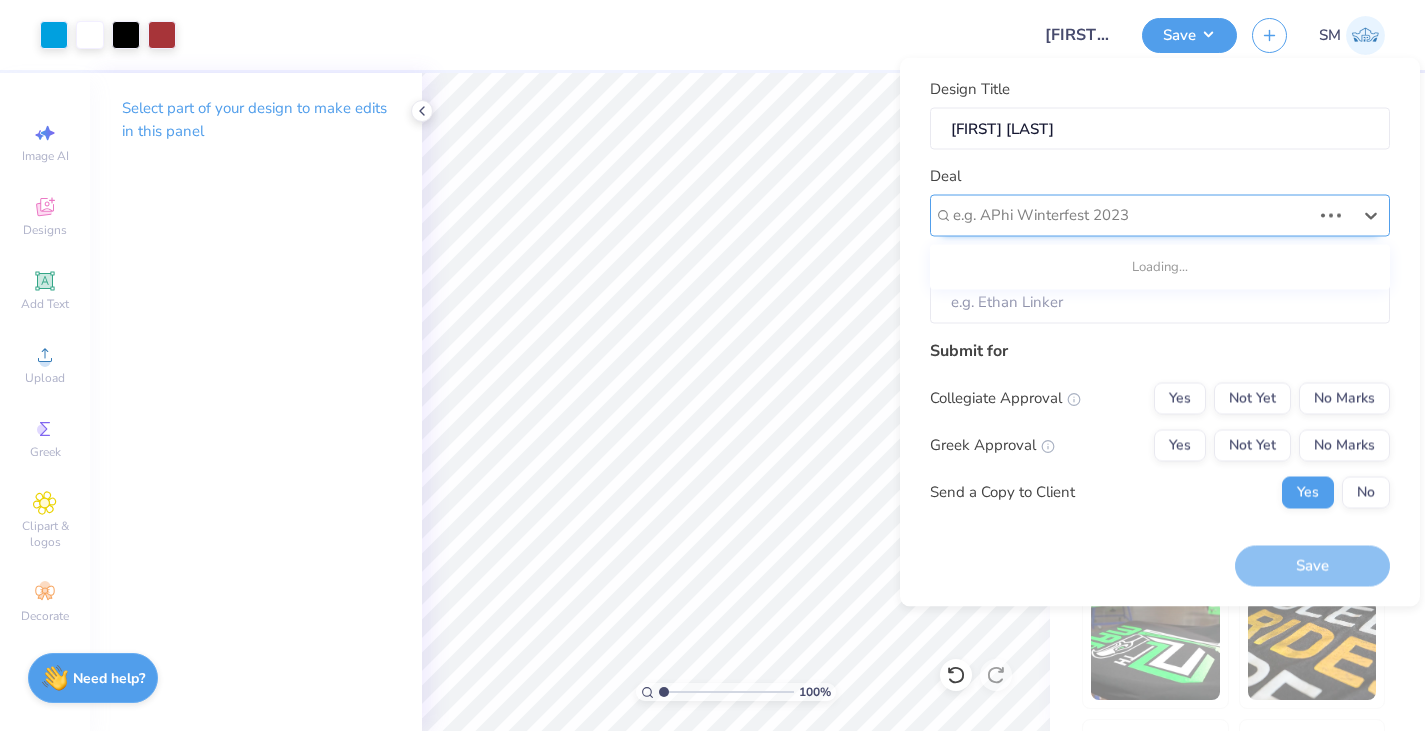 click at bounding box center (1132, 215) 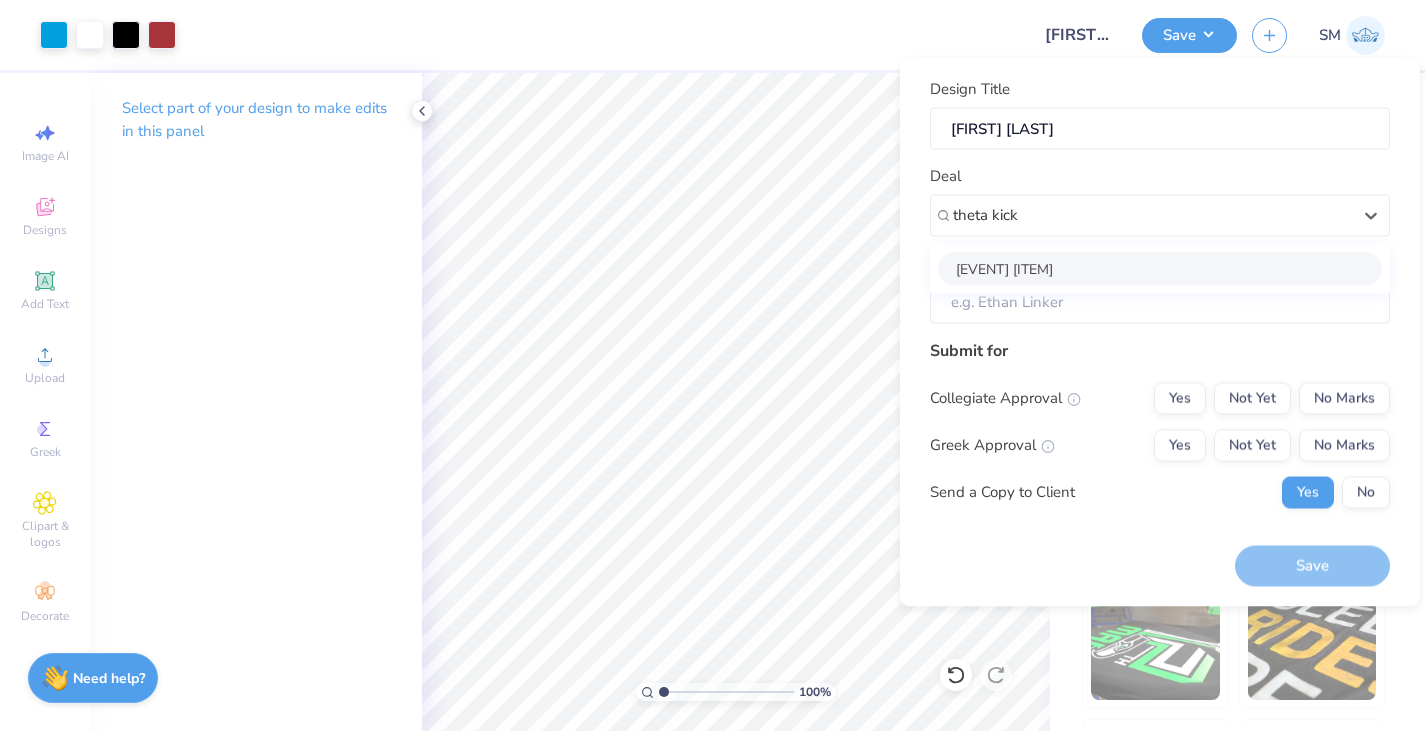 click on "[EVENT] [ITEM]" at bounding box center (1160, 268) 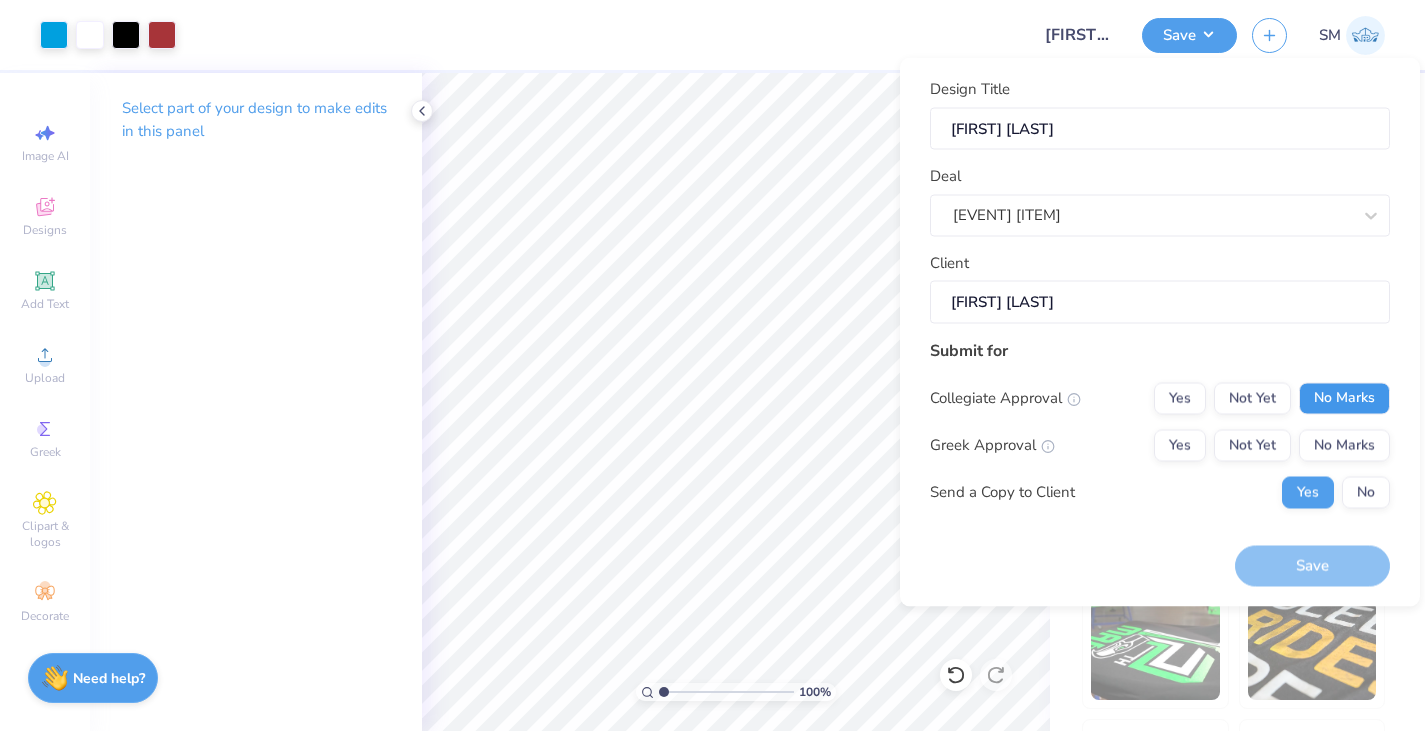 click on "No Marks" at bounding box center (1344, 398) 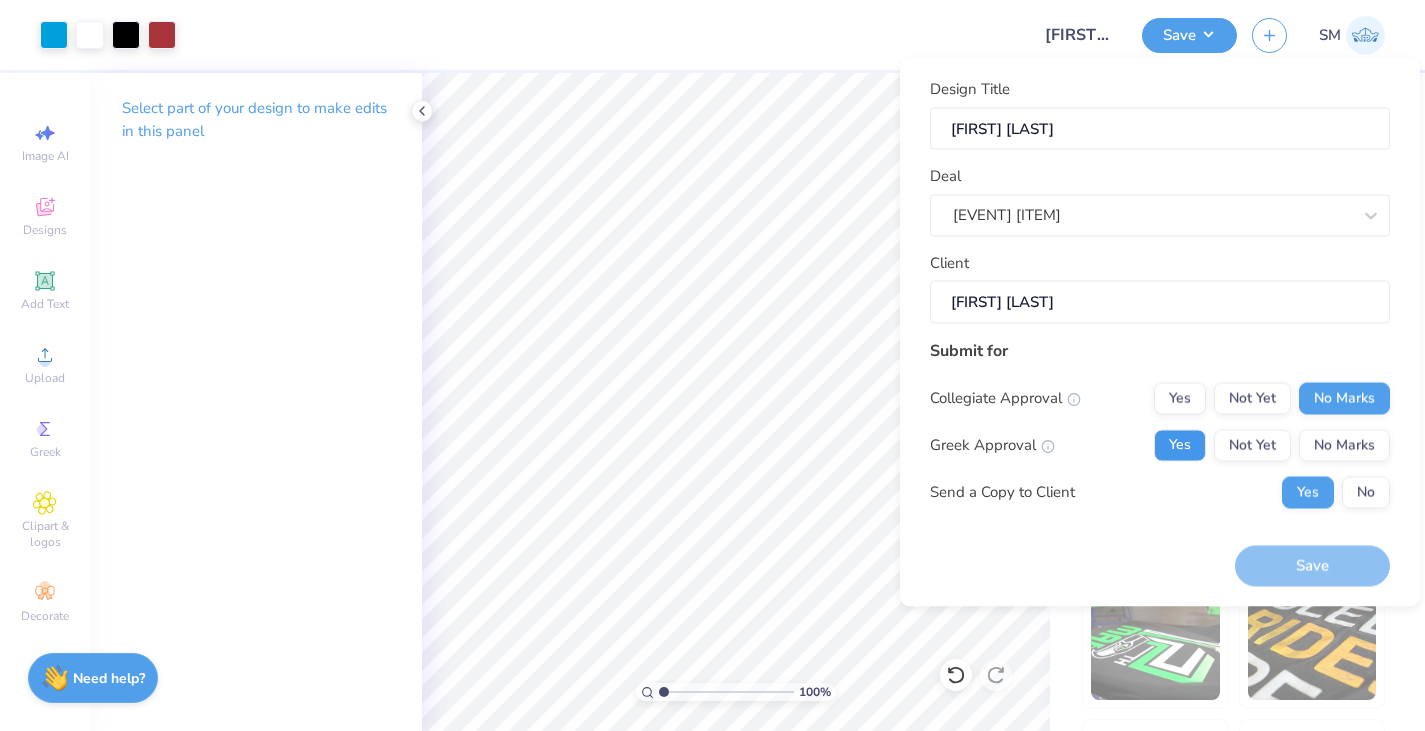 click on "Yes" at bounding box center (1180, 445) 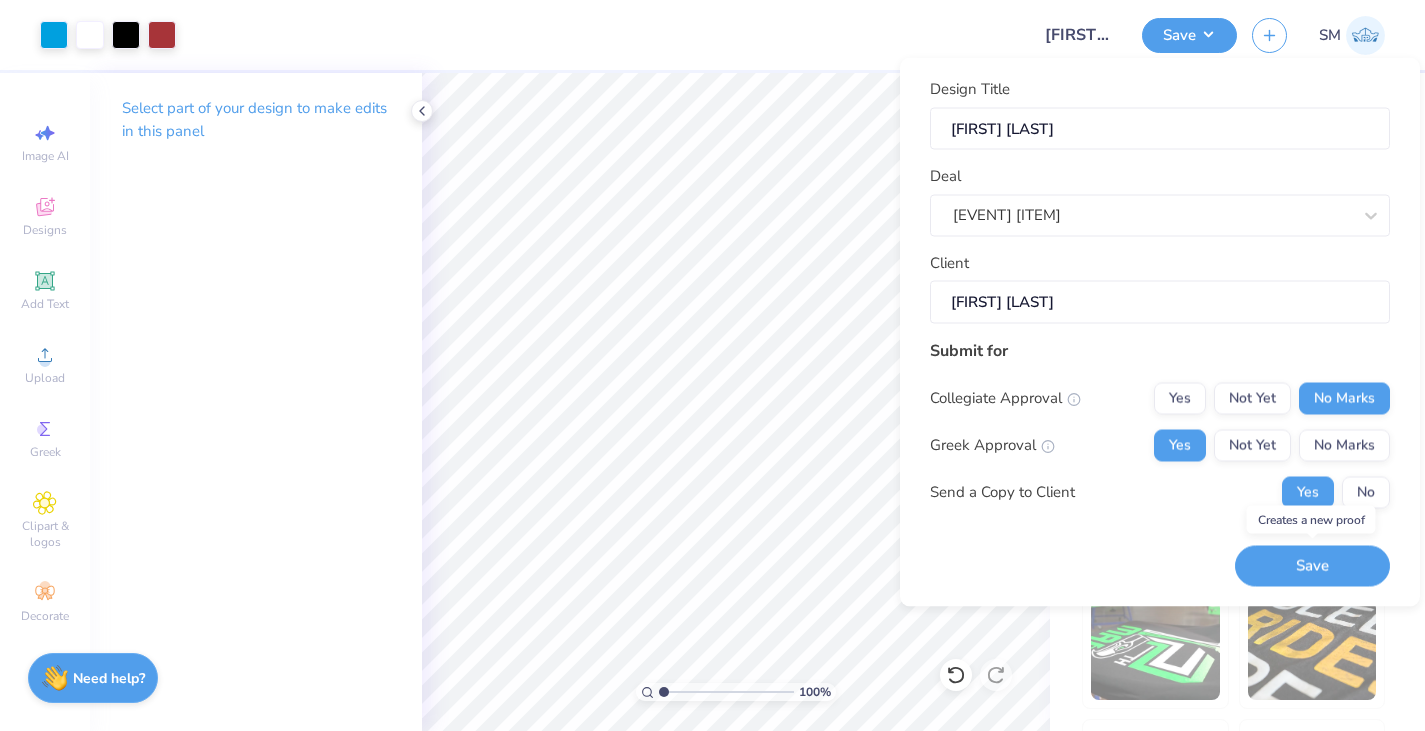 click on "Save" at bounding box center (1312, 566) 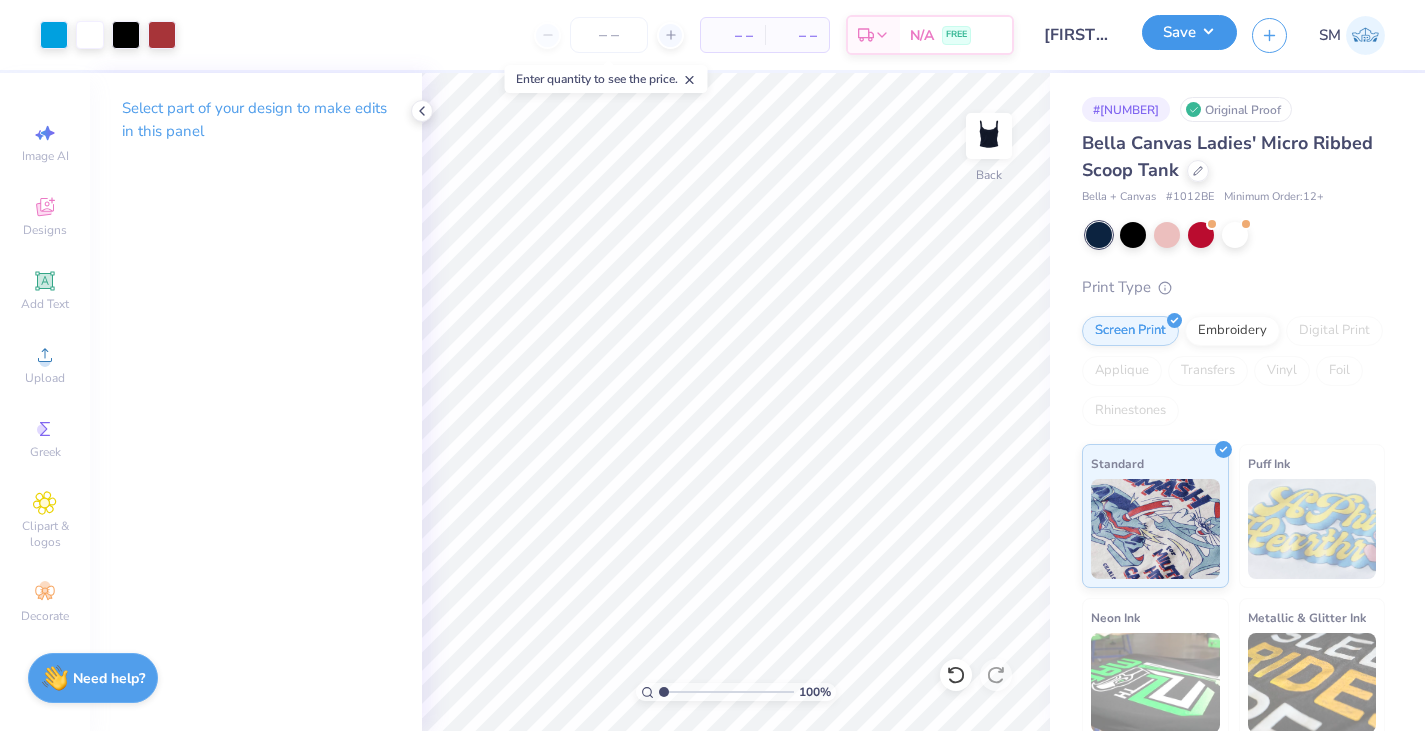click on "Save" at bounding box center (1189, 32) 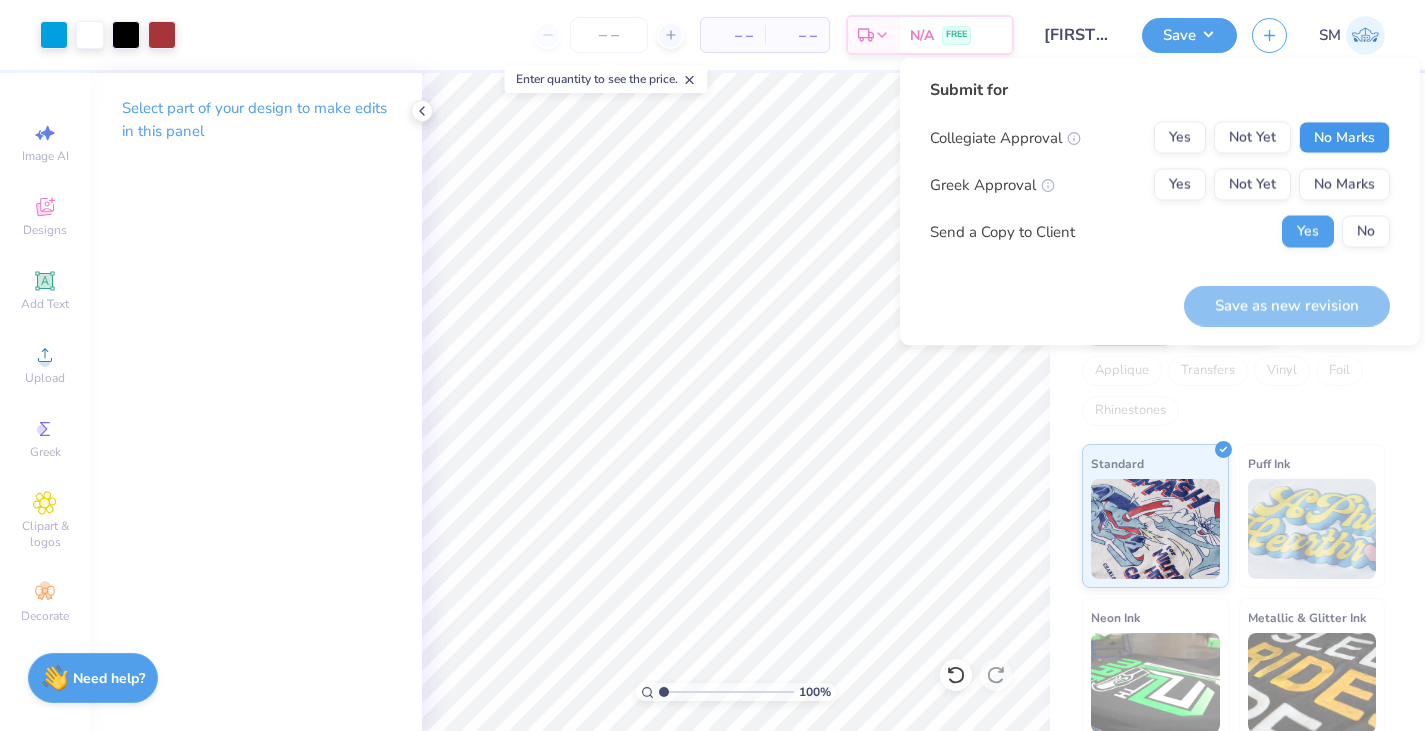 click on "No Marks" at bounding box center (1344, 138) 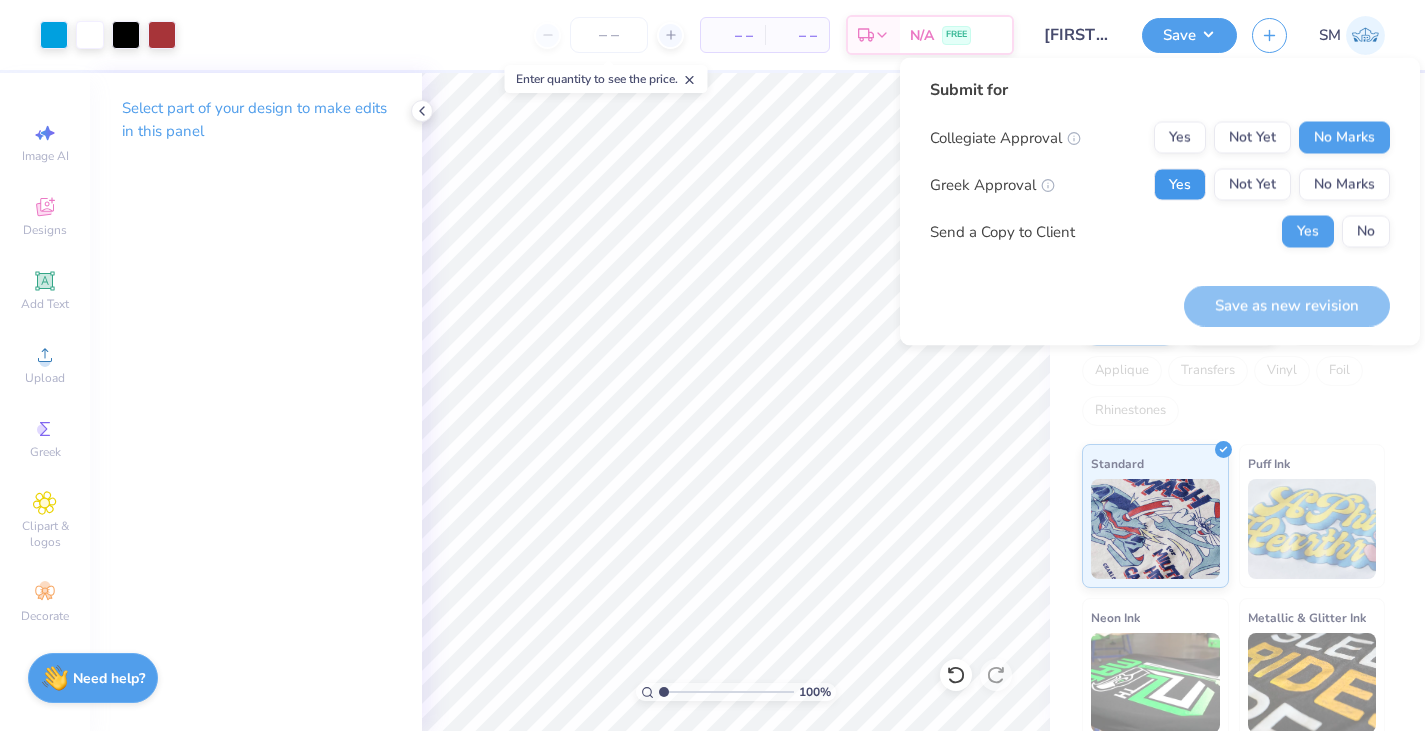 click on "Yes" at bounding box center (1180, 185) 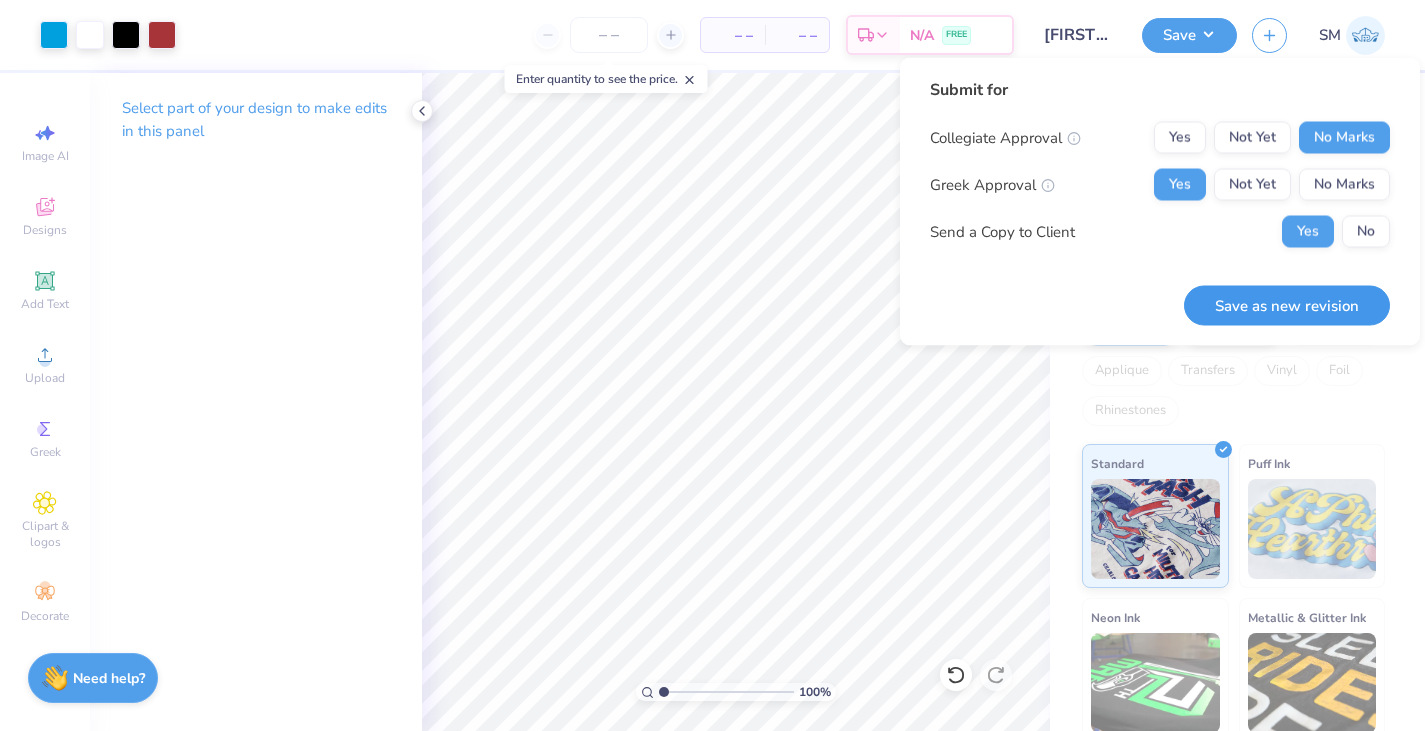 click on "Save as new revision" at bounding box center (1287, 305) 